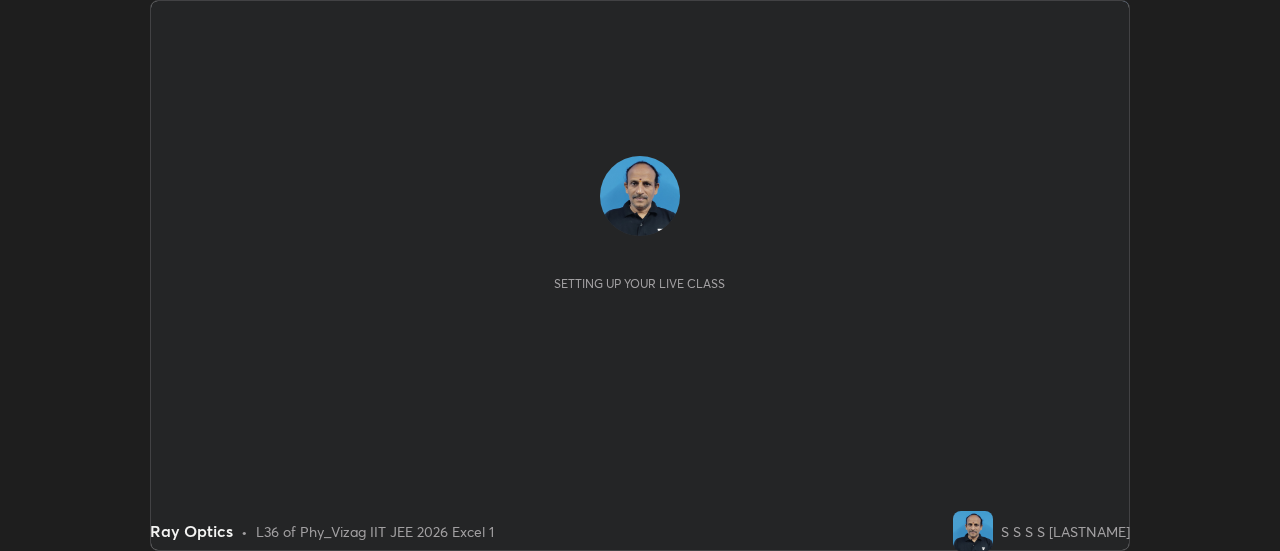 scroll, scrollTop: 0, scrollLeft: 0, axis: both 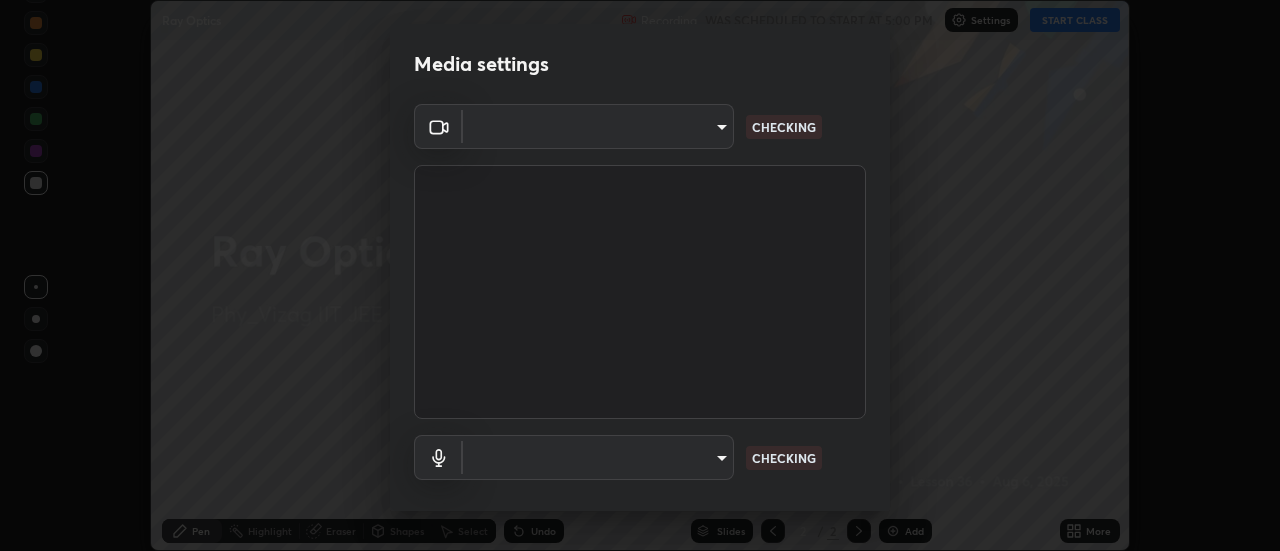 type on "ebf6c6488b735d5a44705984ed2dd2d6451cbc78617e13c2697a09295dc5aede" 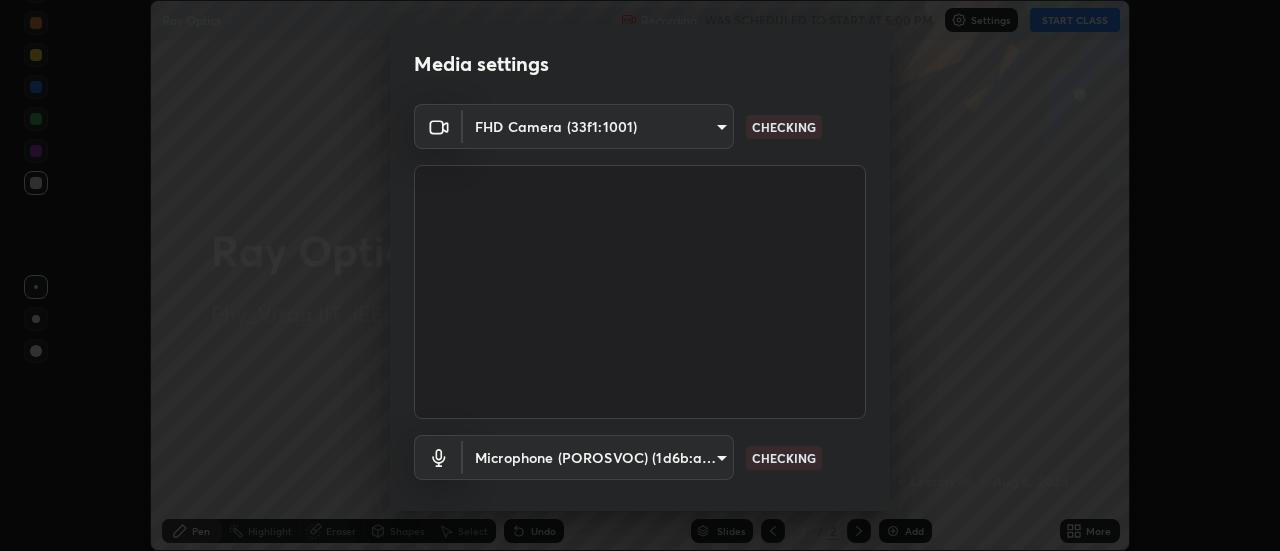 scroll, scrollTop: 105, scrollLeft: 0, axis: vertical 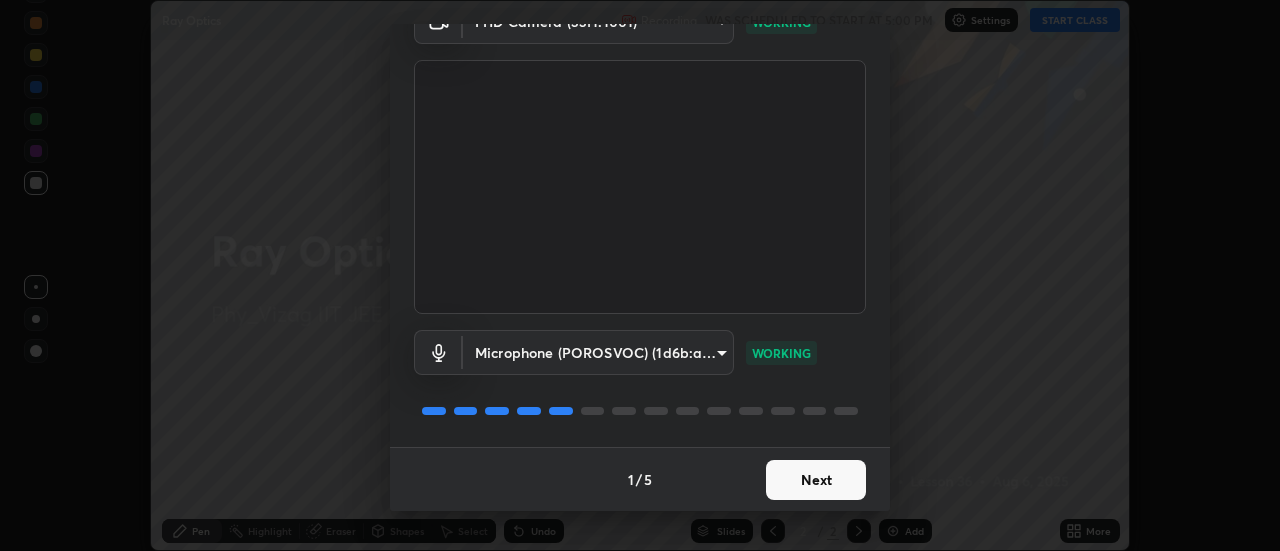 click on "Next" at bounding box center (816, 480) 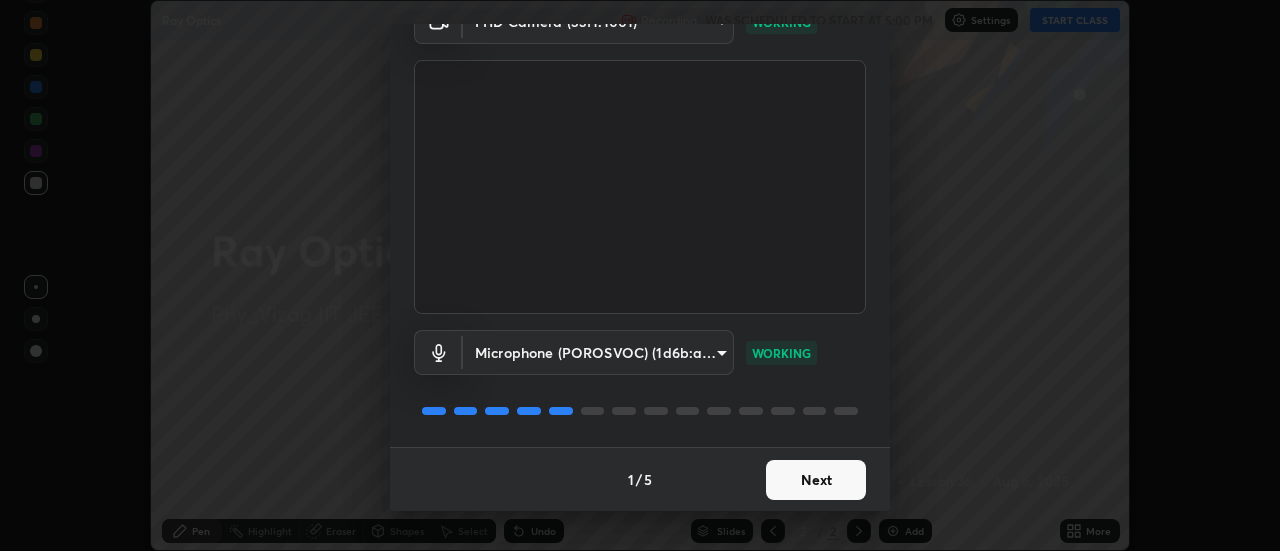 scroll, scrollTop: 0, scrollLeft: 0, axis: both 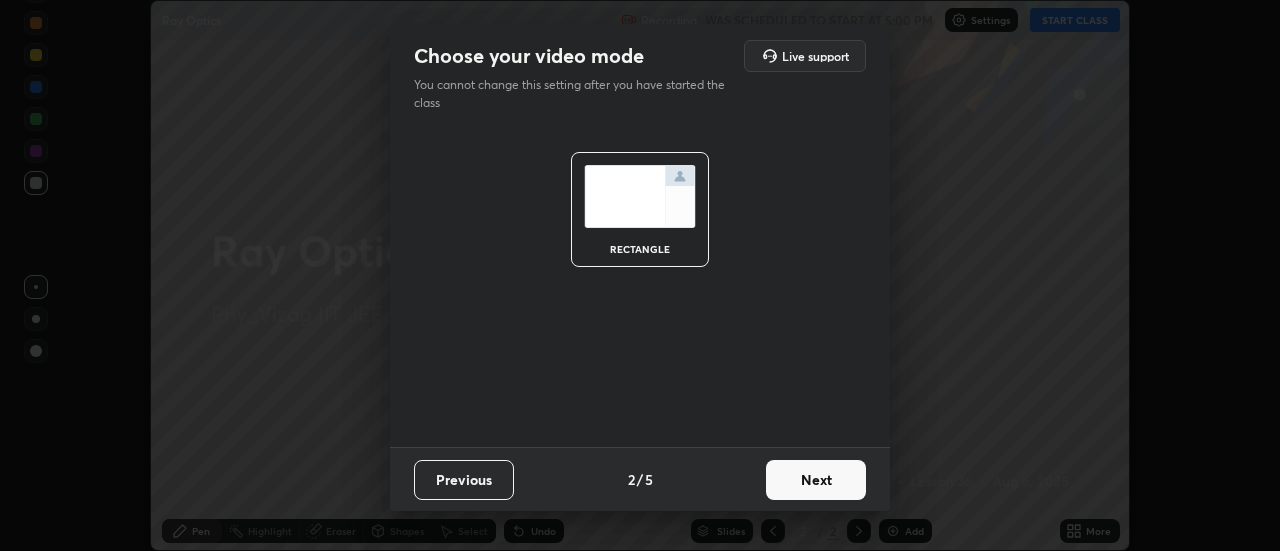 click on "Next" at bounding box center (816, 480) 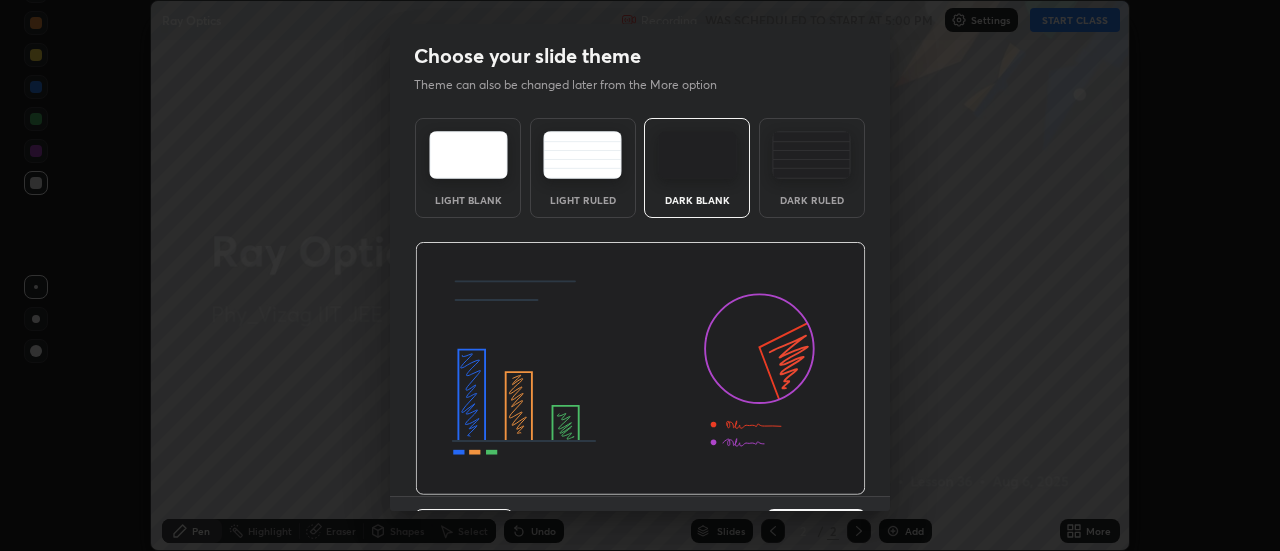 scroll, scrollTop: 49, scrollLeft: 0, axis: vertical 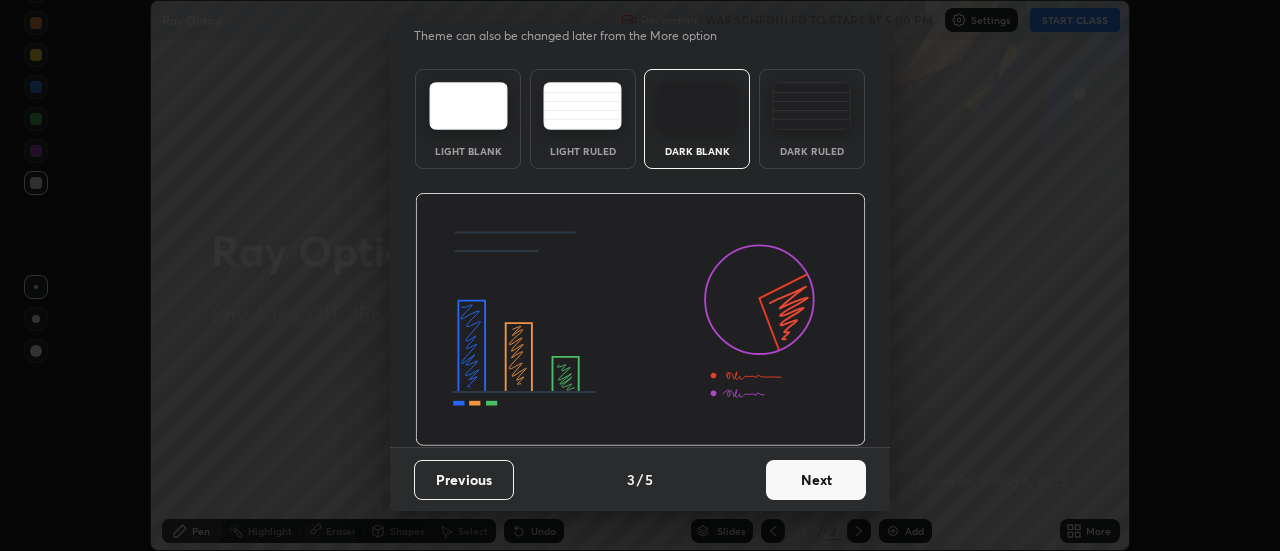 click on "Next" at bounding box center (816, 480) 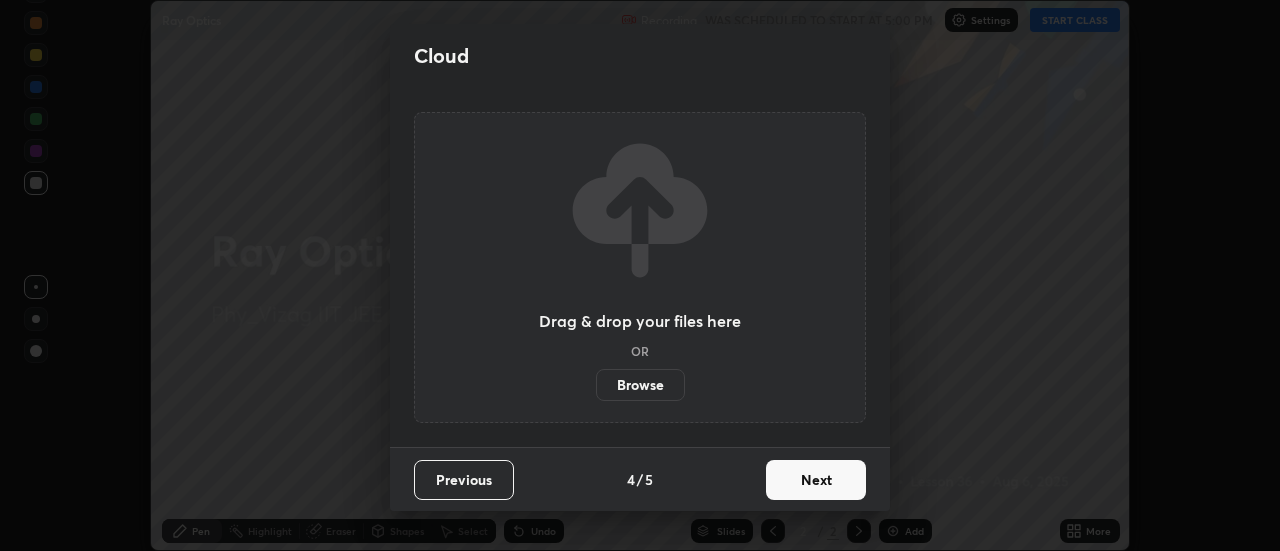 click on "Next" at bounding box center (816, 480) 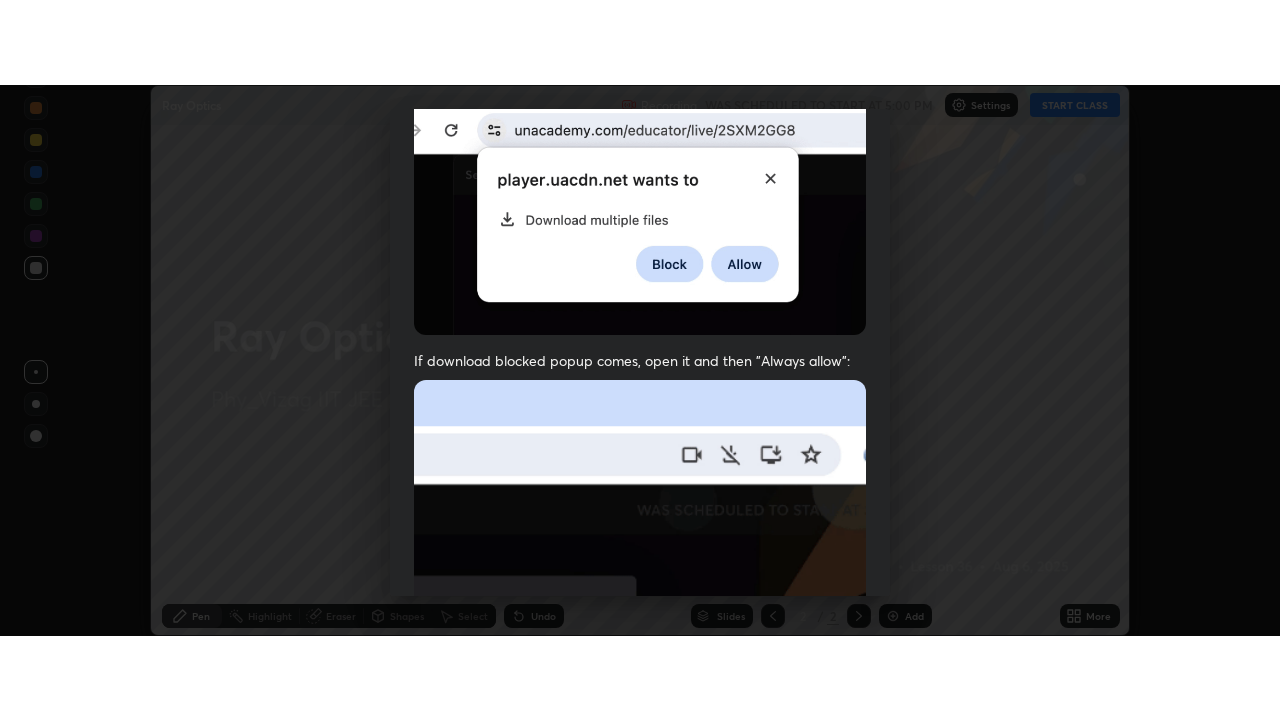 scroll, scrollTop: 513, scrollLeft: 0, axis: vertical 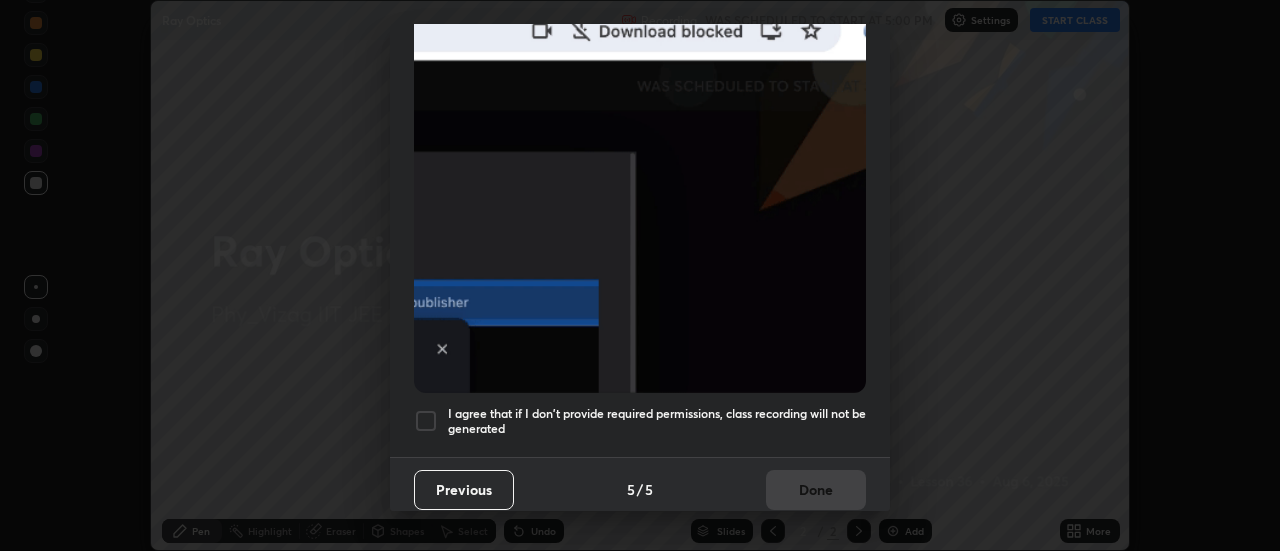 click on "I agree that if I don't provide required permissions, class recording will not be generated" at bounding box center (640, 421) 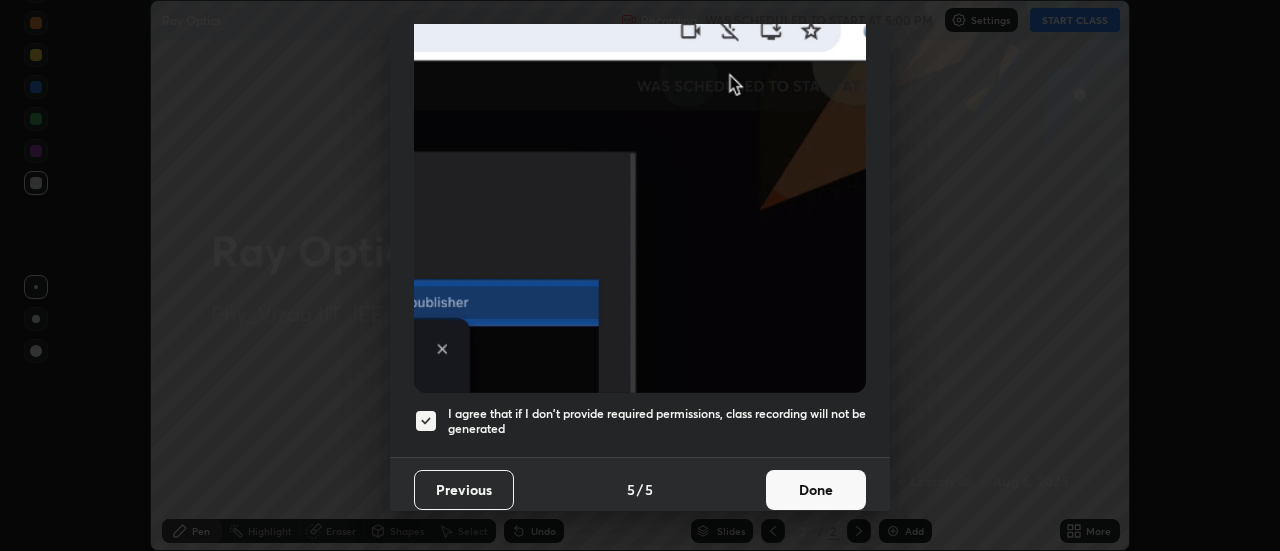 click on "Done" at bounding box center (816, 490) 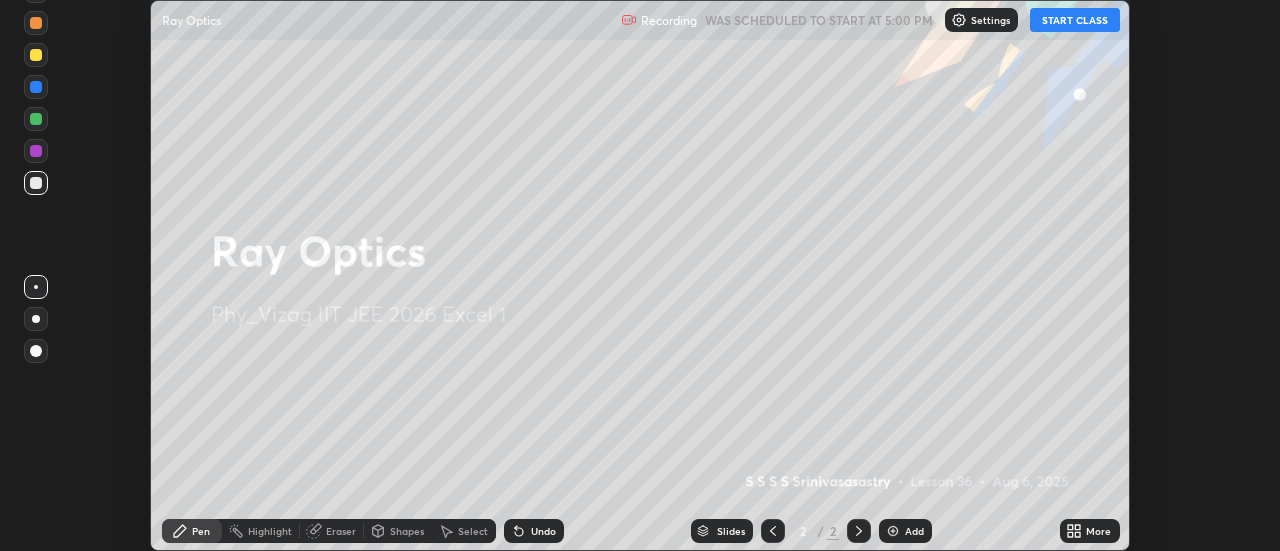 click on "START CLASS" at bounding box center (1075, 20) 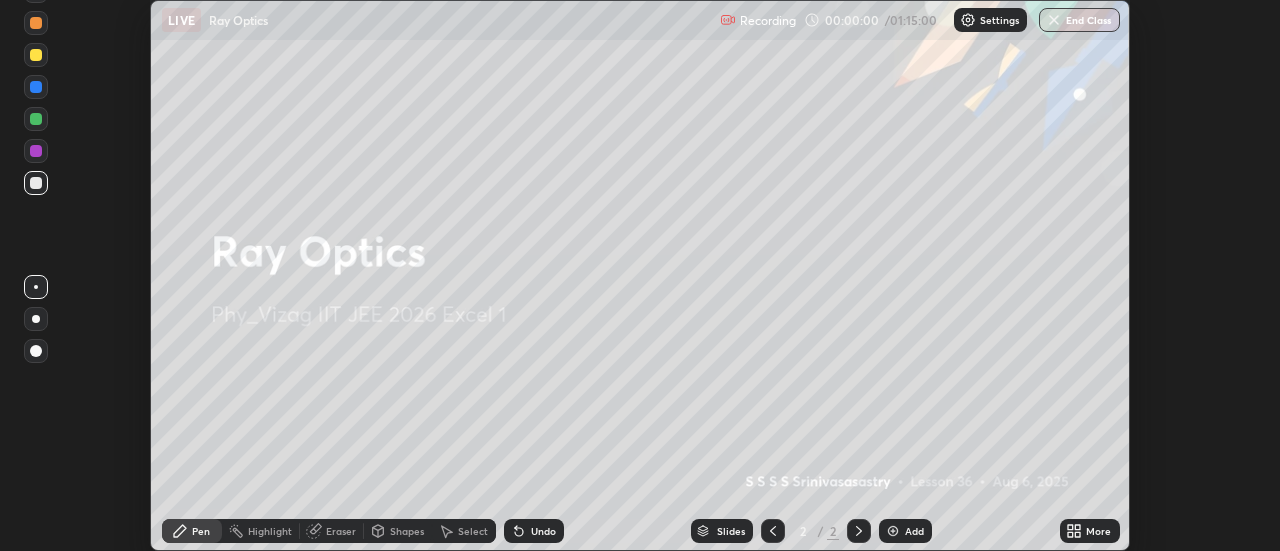 click 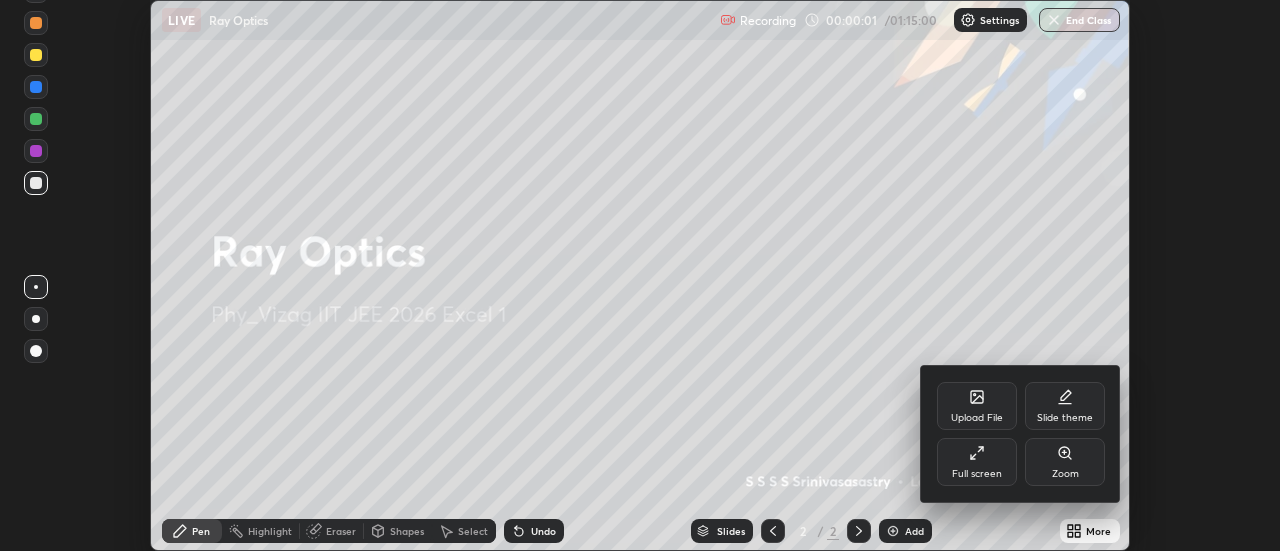 click on "Full screen" at bounding box center (977, 462) 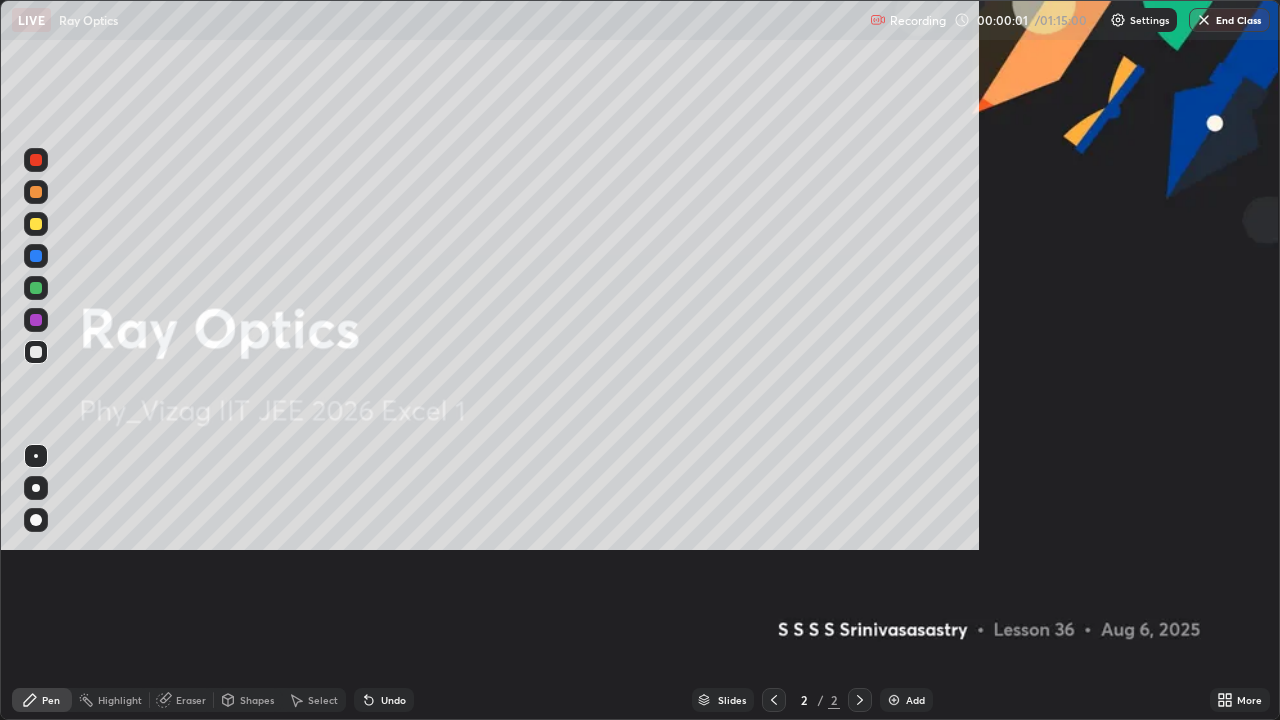 scroll, scrollTop: 99280, scrollLeft: 98720, axis: both 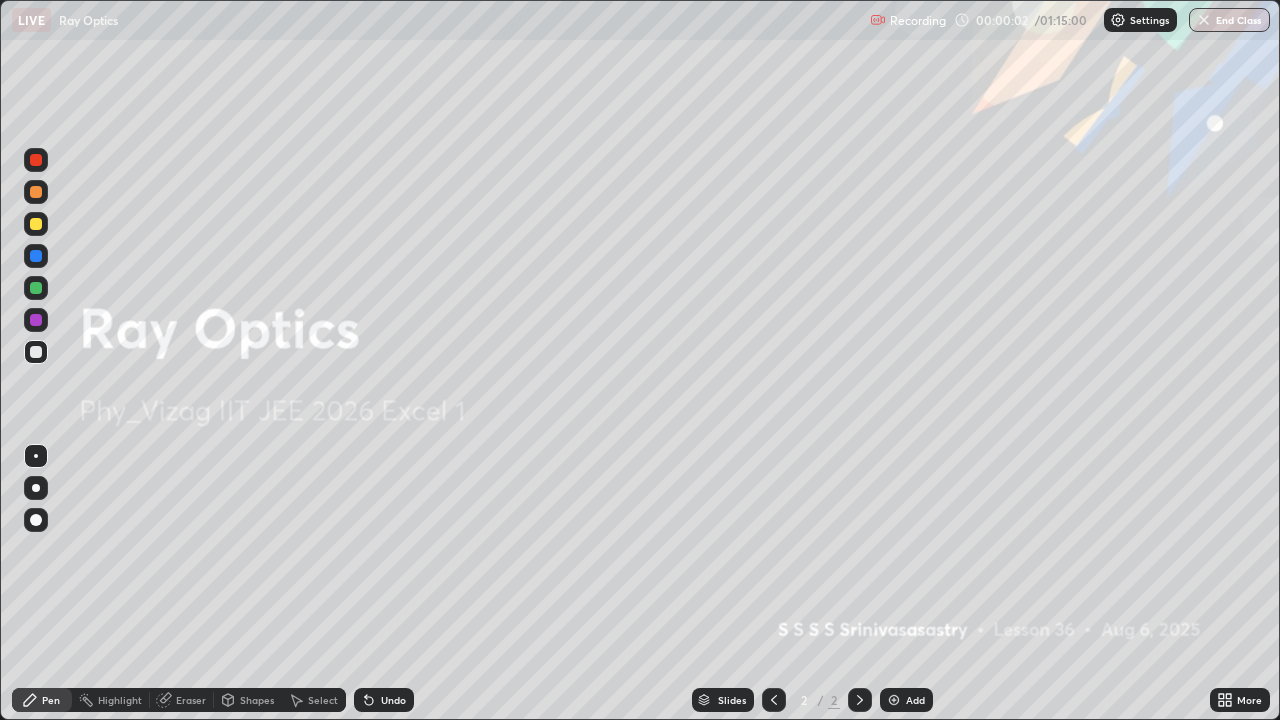 click 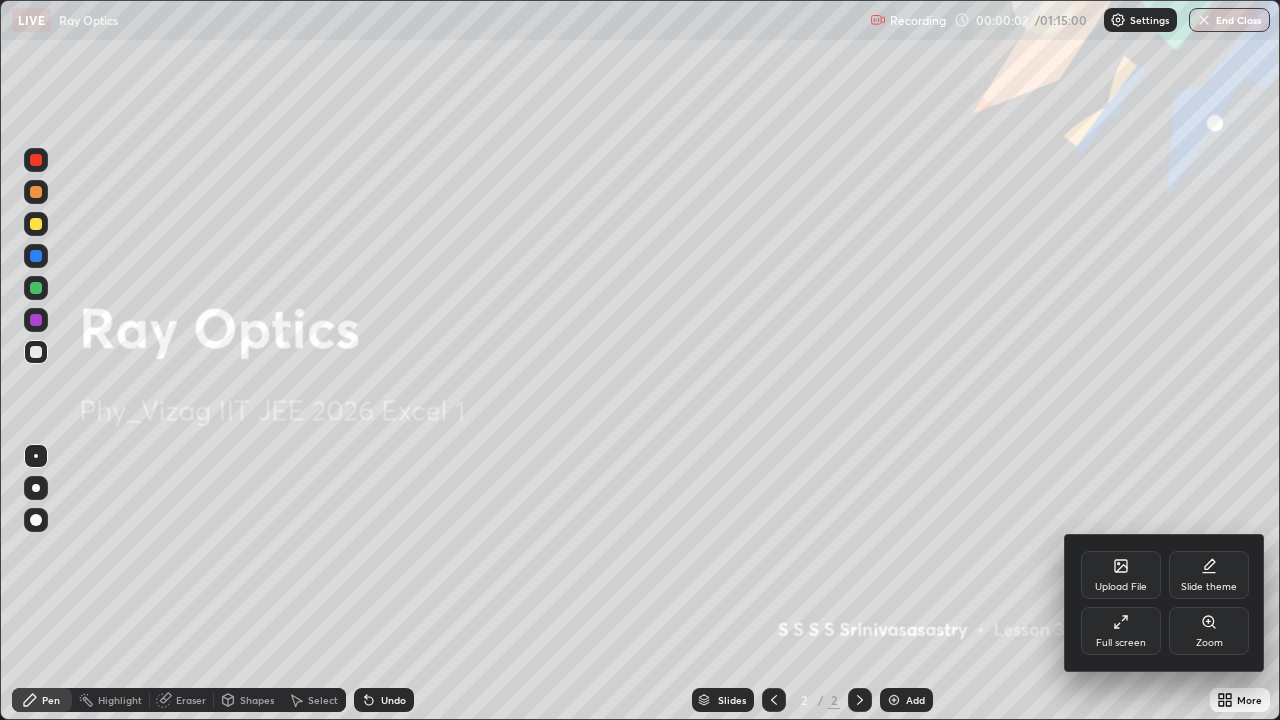 click on "Slide theme" at bounding box center [1209, 575] 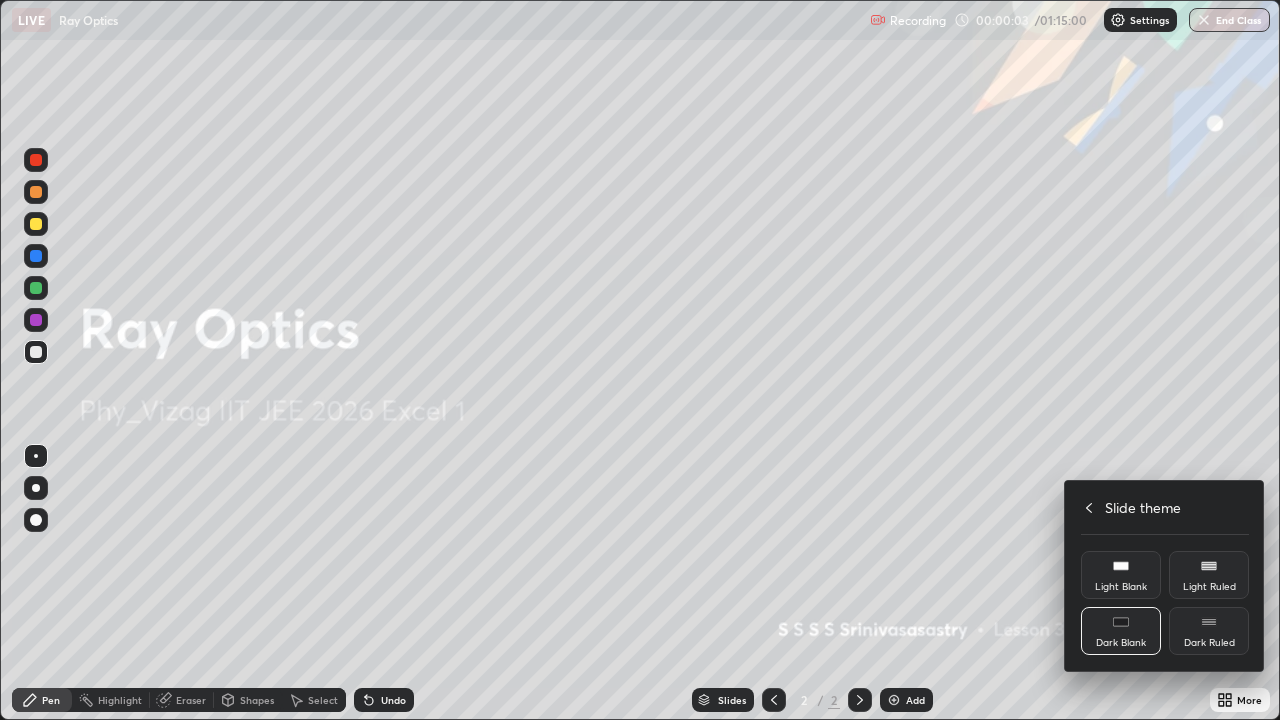 click on "Dark Ruled" at bounding box center [1209, 643] 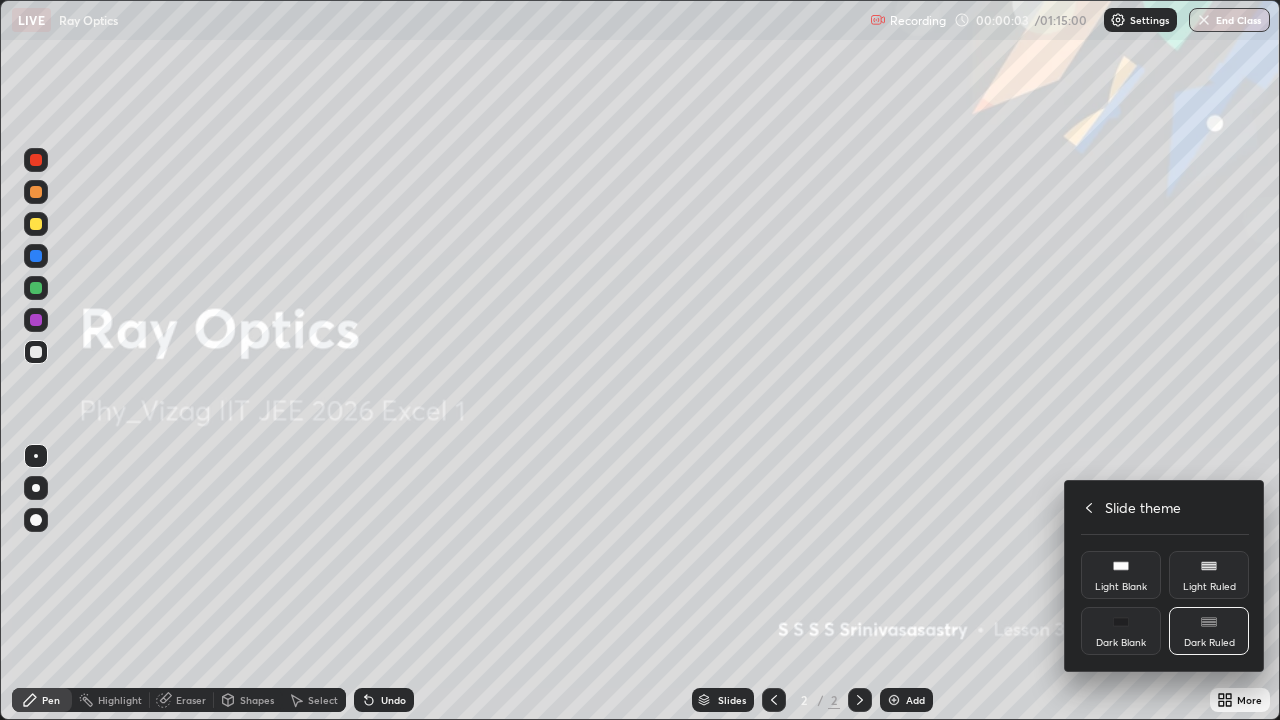 click at bounding box center [640, 360] 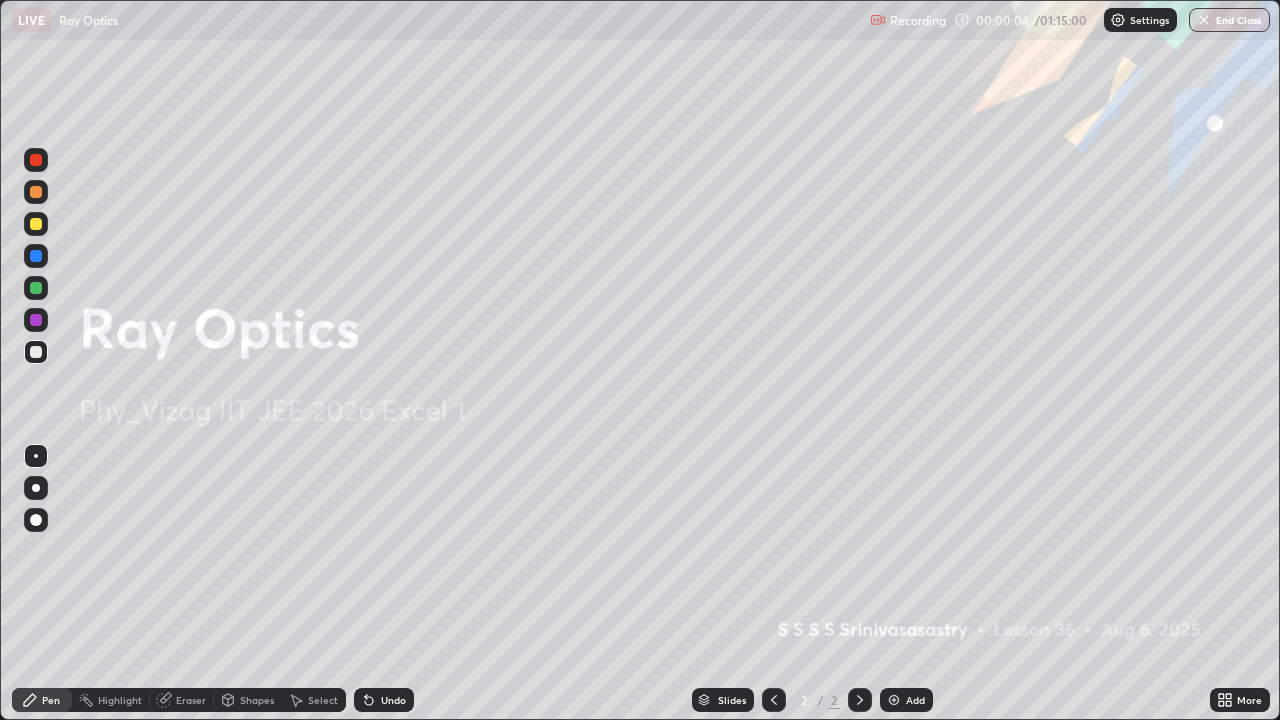 click on "Add" at bounding box center [906, 700] 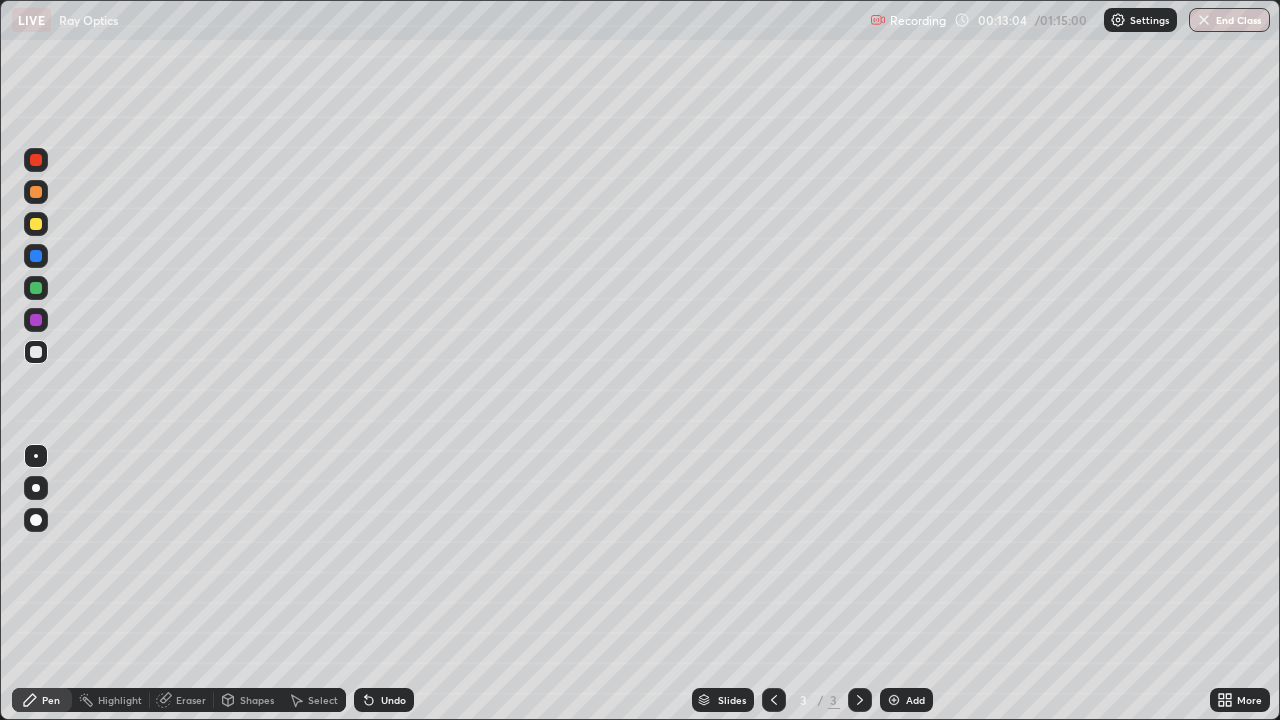 click on "Shapes" at bounding box center [257, 700] 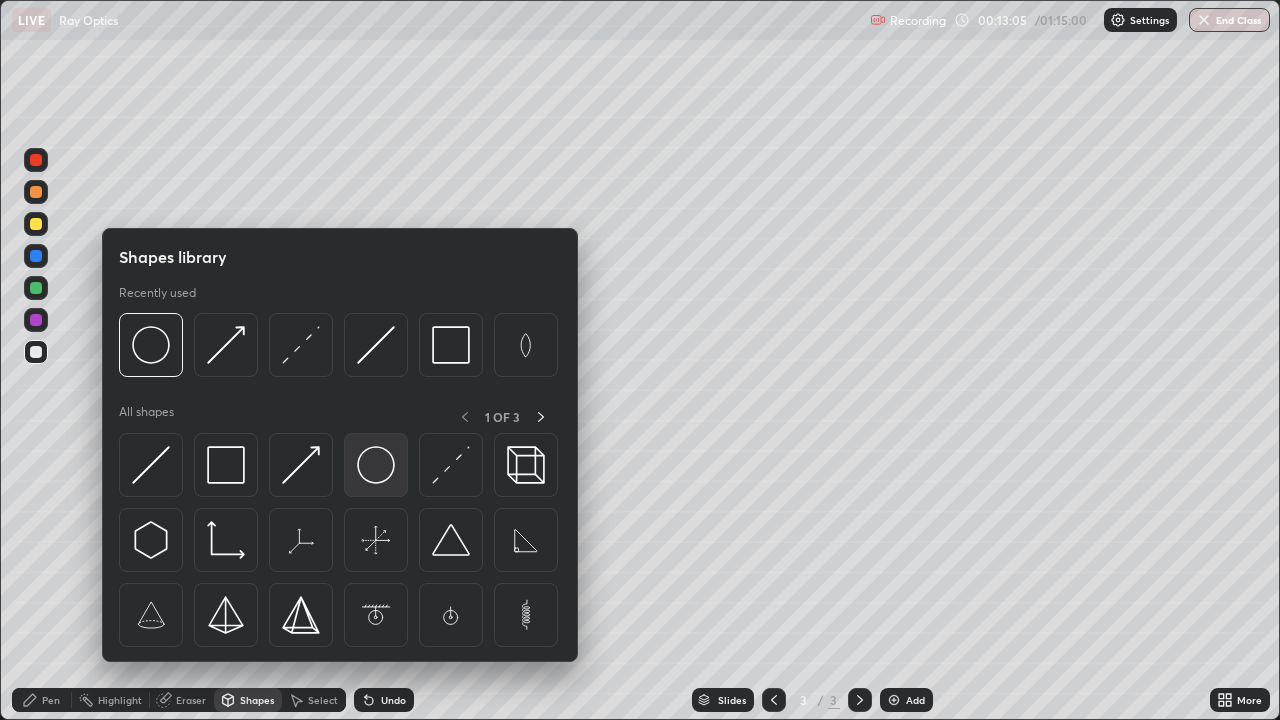 click at bounding box center (376, 465) 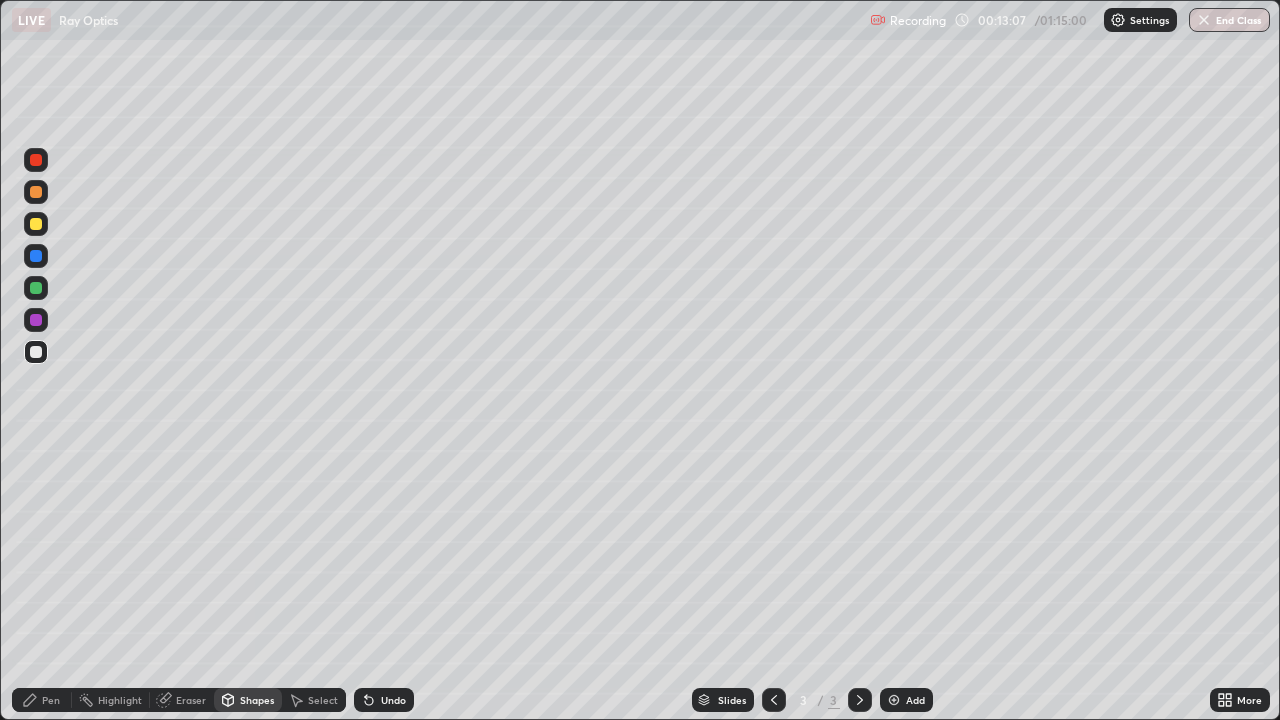 click on "Pen" at bounding box center (42, 700) 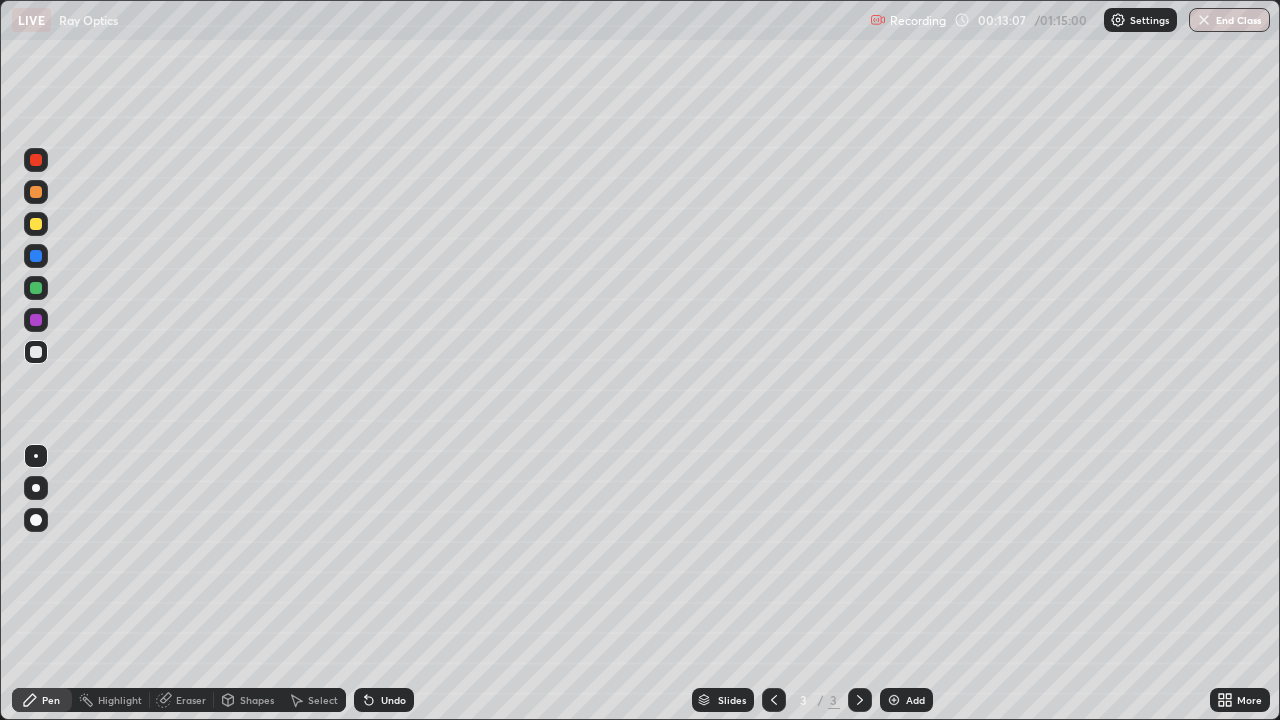 click at bounding box center [36, 520] 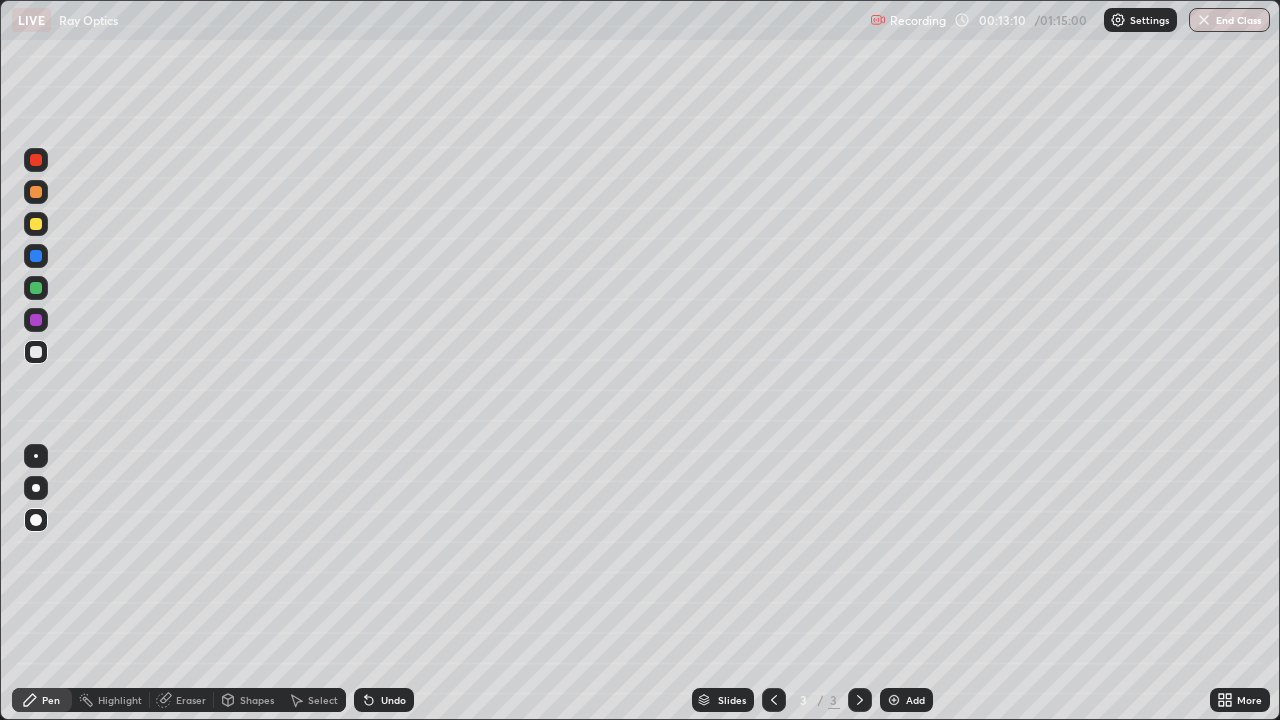 click on "Undo" at bounding box center (393, 700) 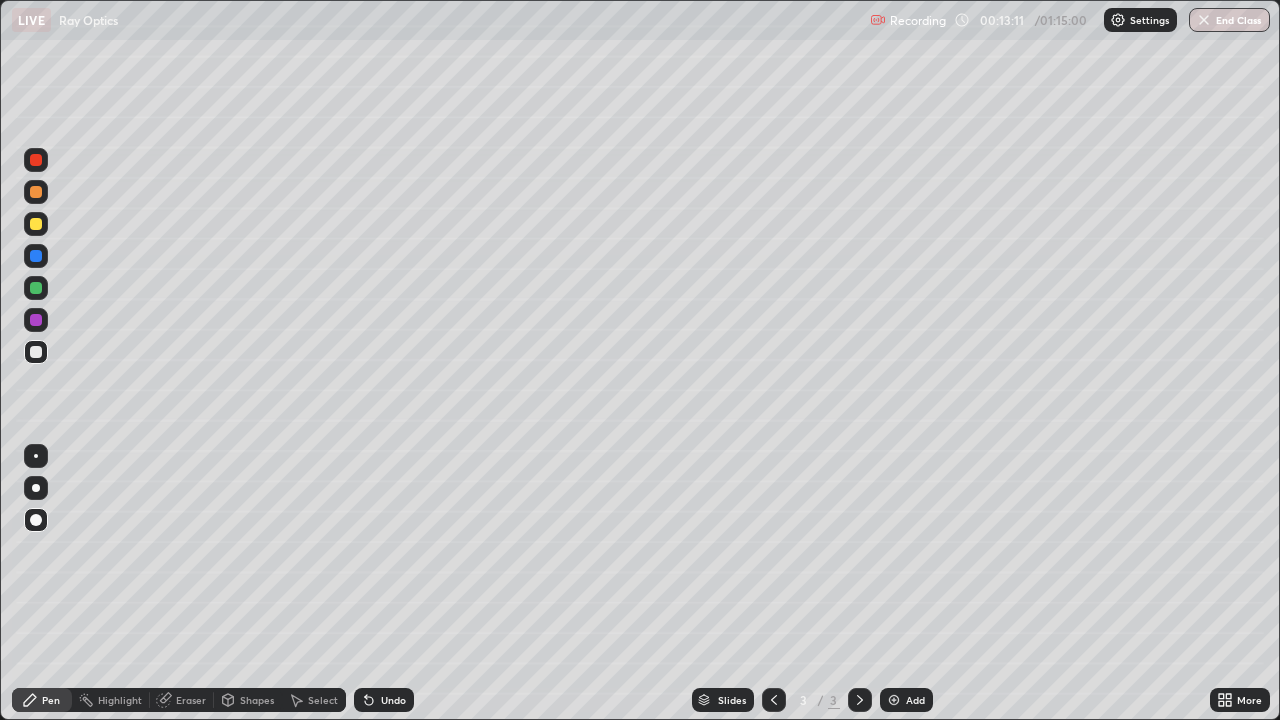 click on "Shapes" at bounding box center (257, 700) 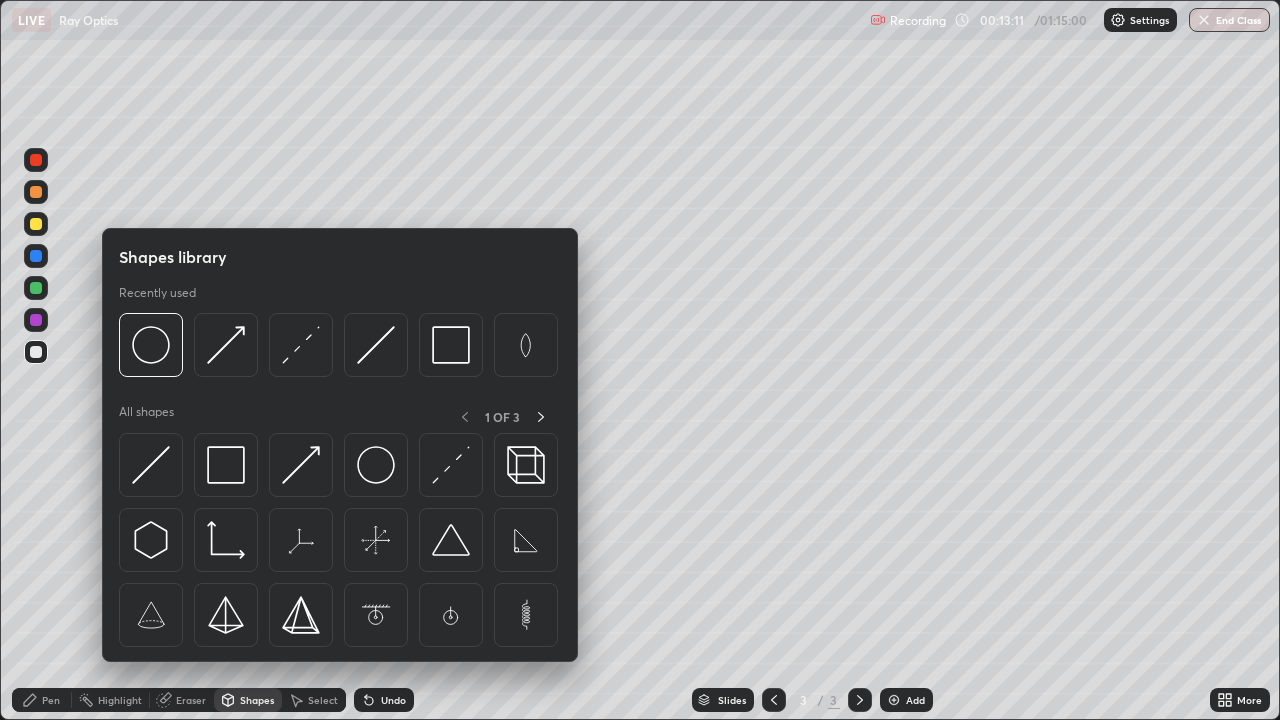click on "Shapes" at bounding box center [257, 700] 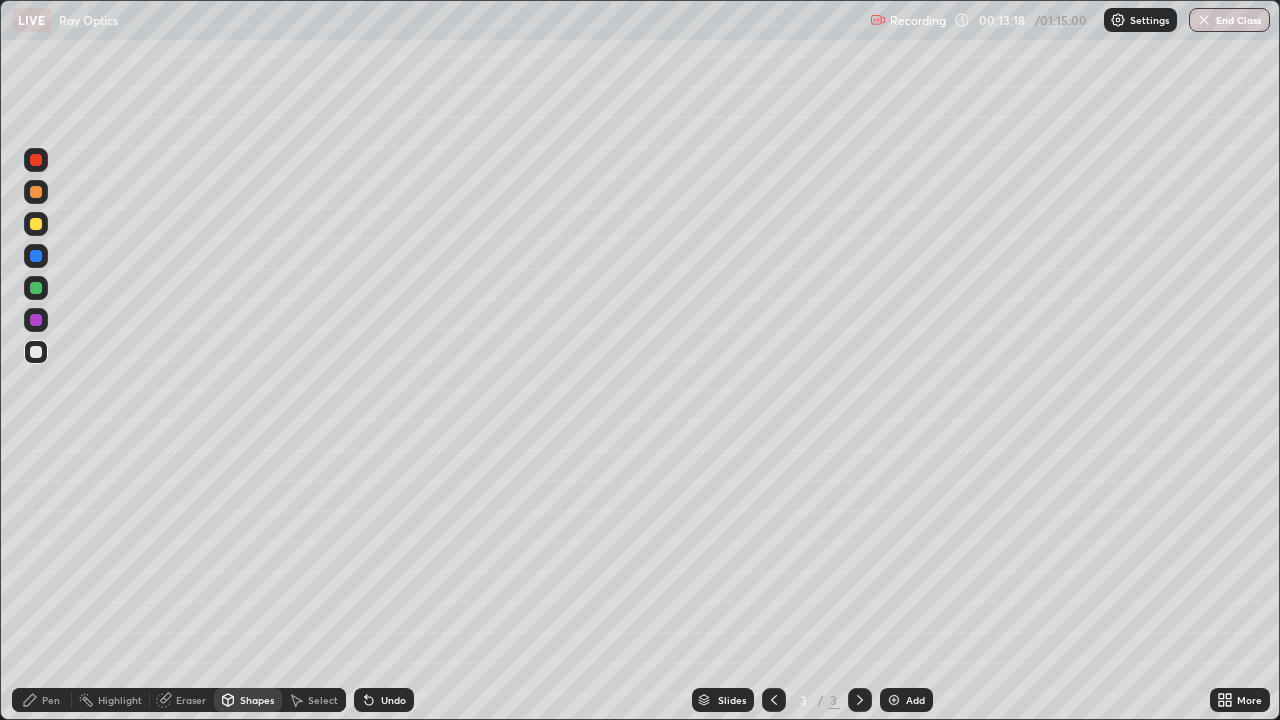click on "Shapes" at bounding box center (257, 700) 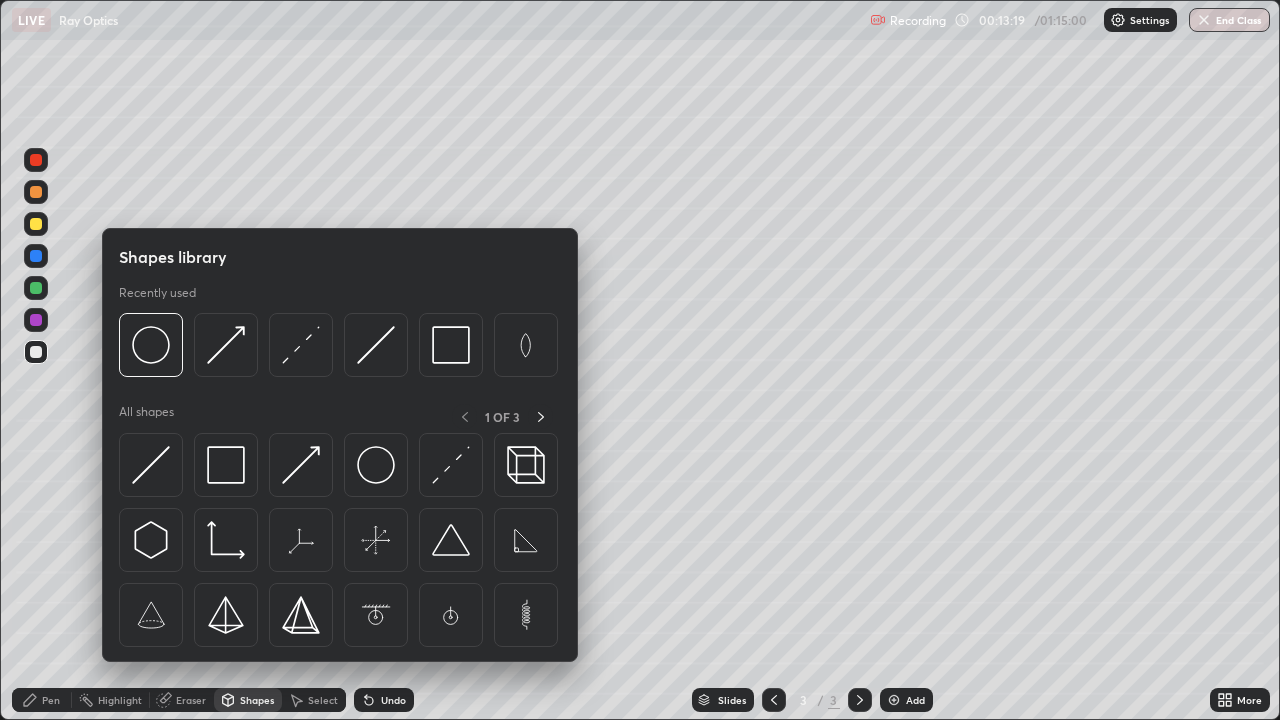 click on "Shapes" at bounding box center (248, 700) 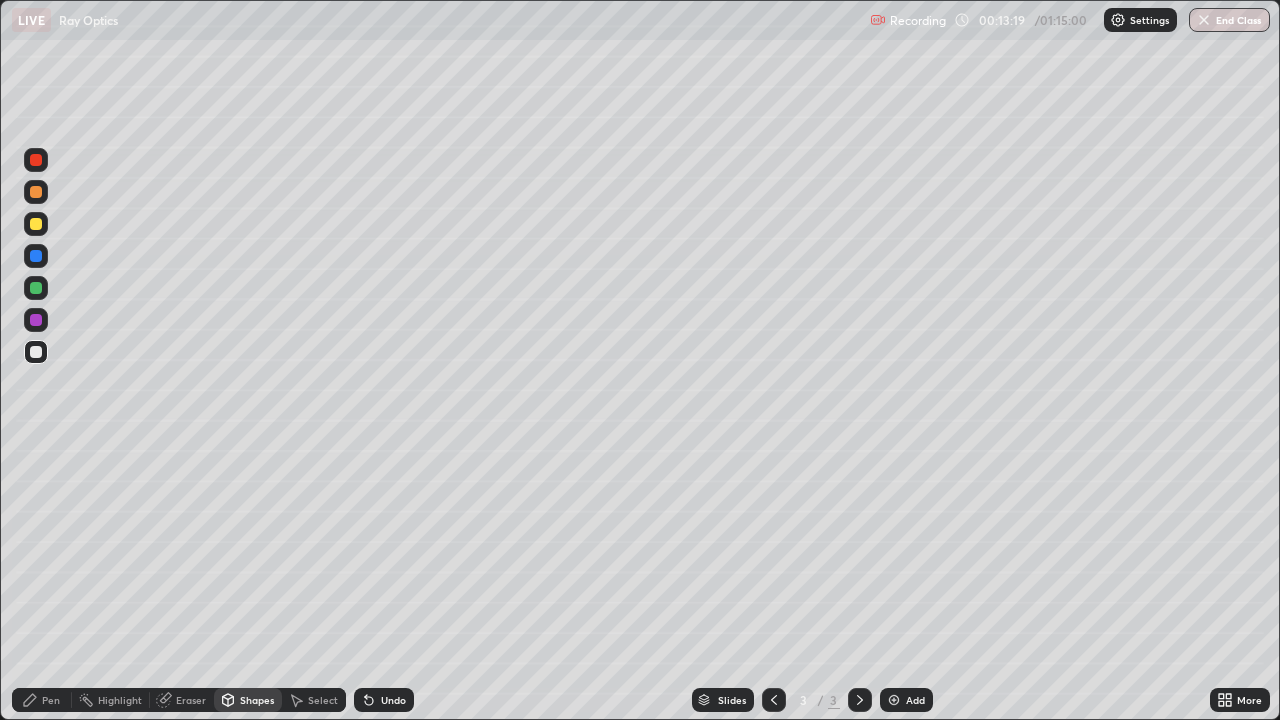 click on "Eraser" at bounding box center (191, 700) 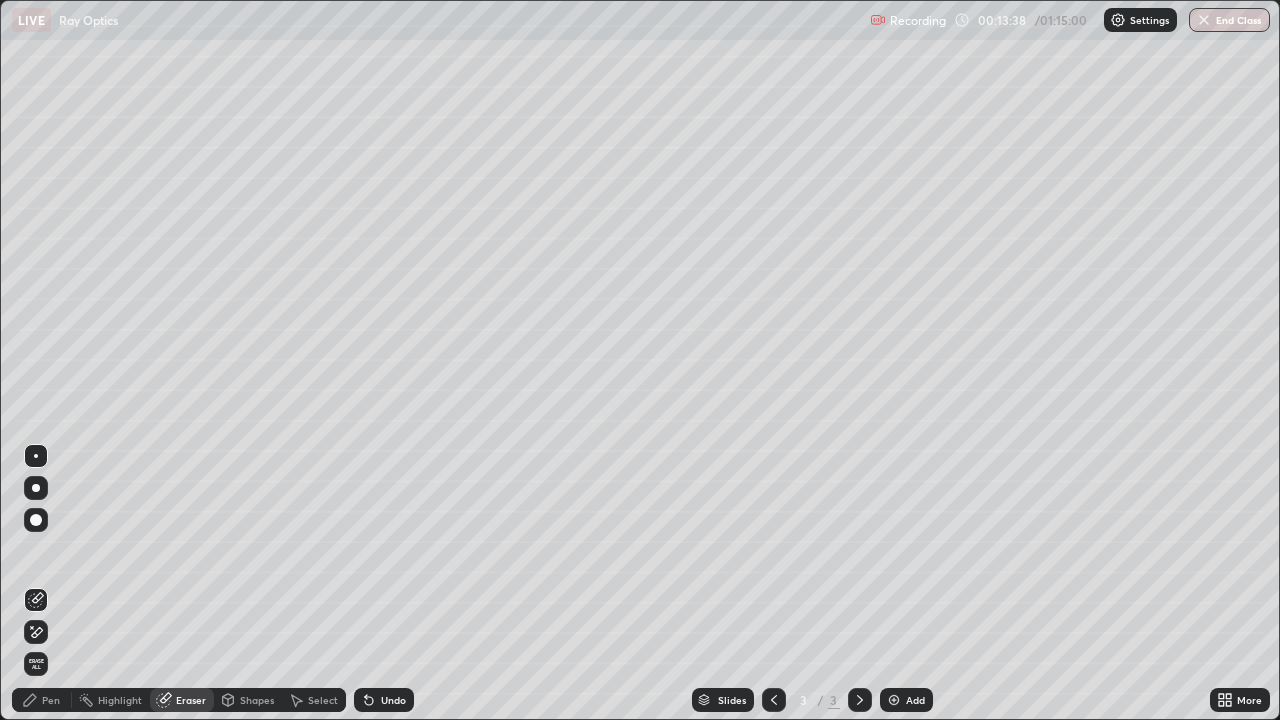 click on "Pen" at bounding box center [42, 700] 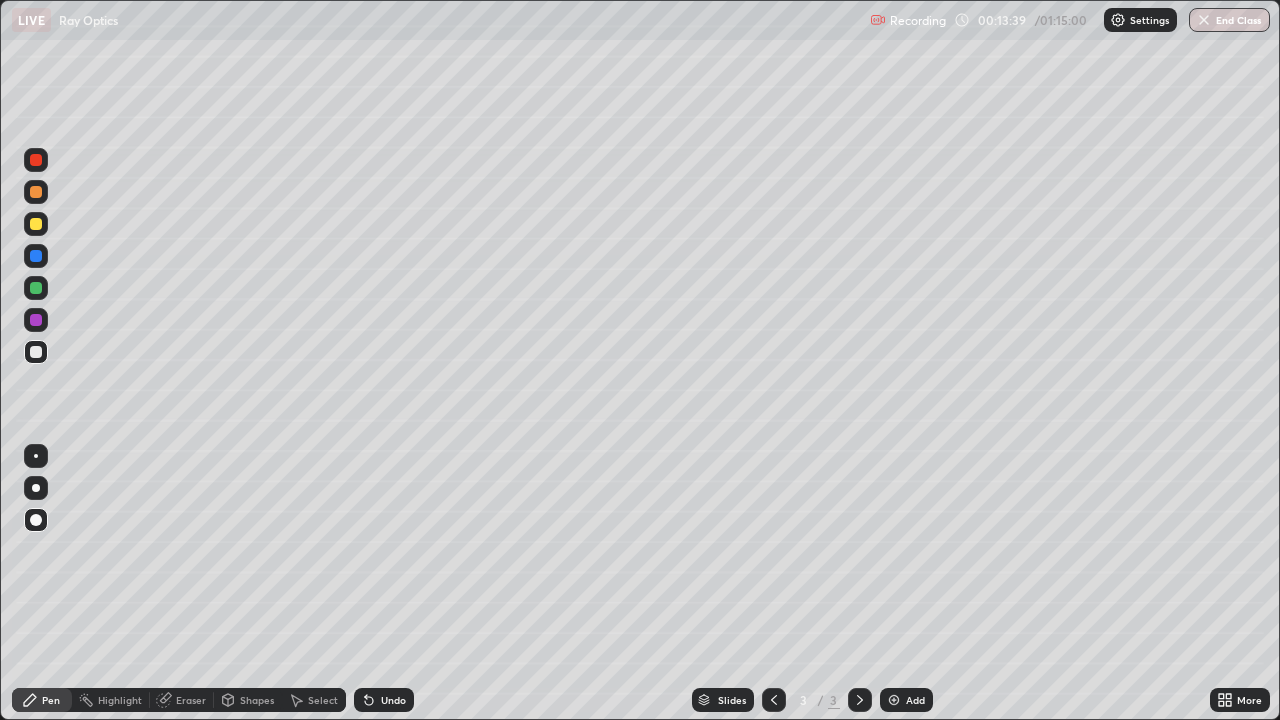 click at bounding box center [36, 320] 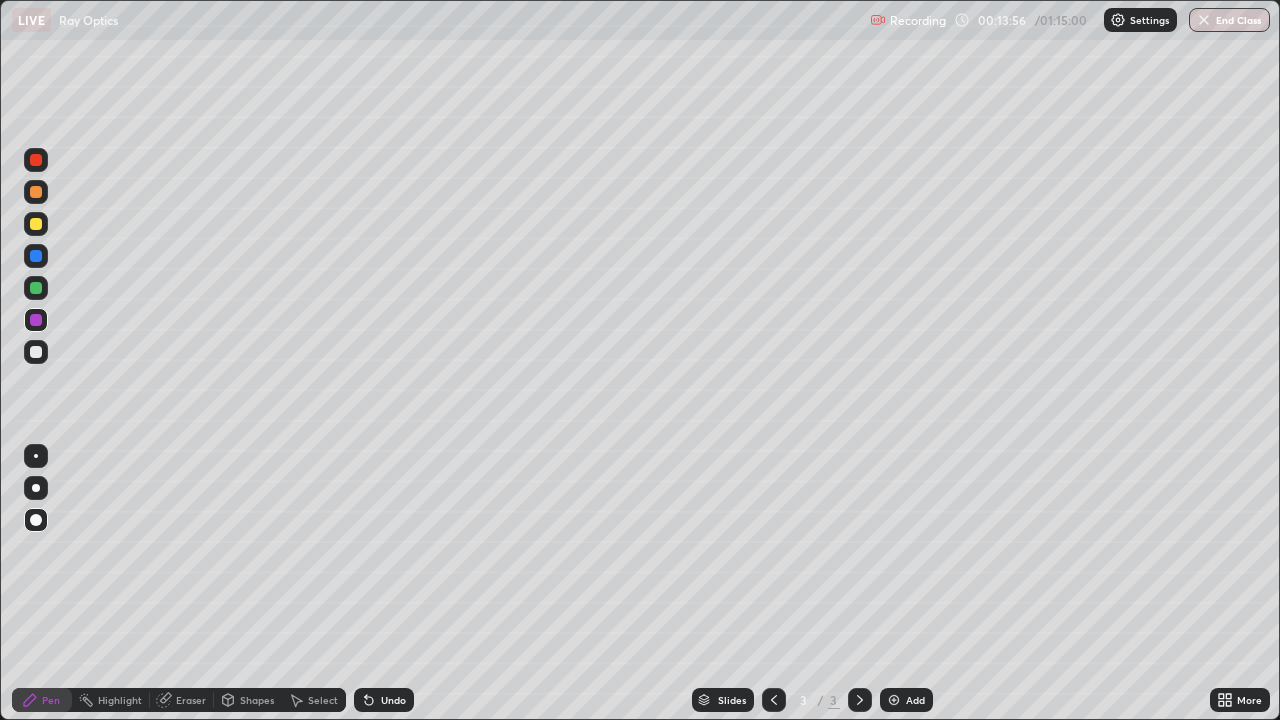 click at bounding box center [36, 288] 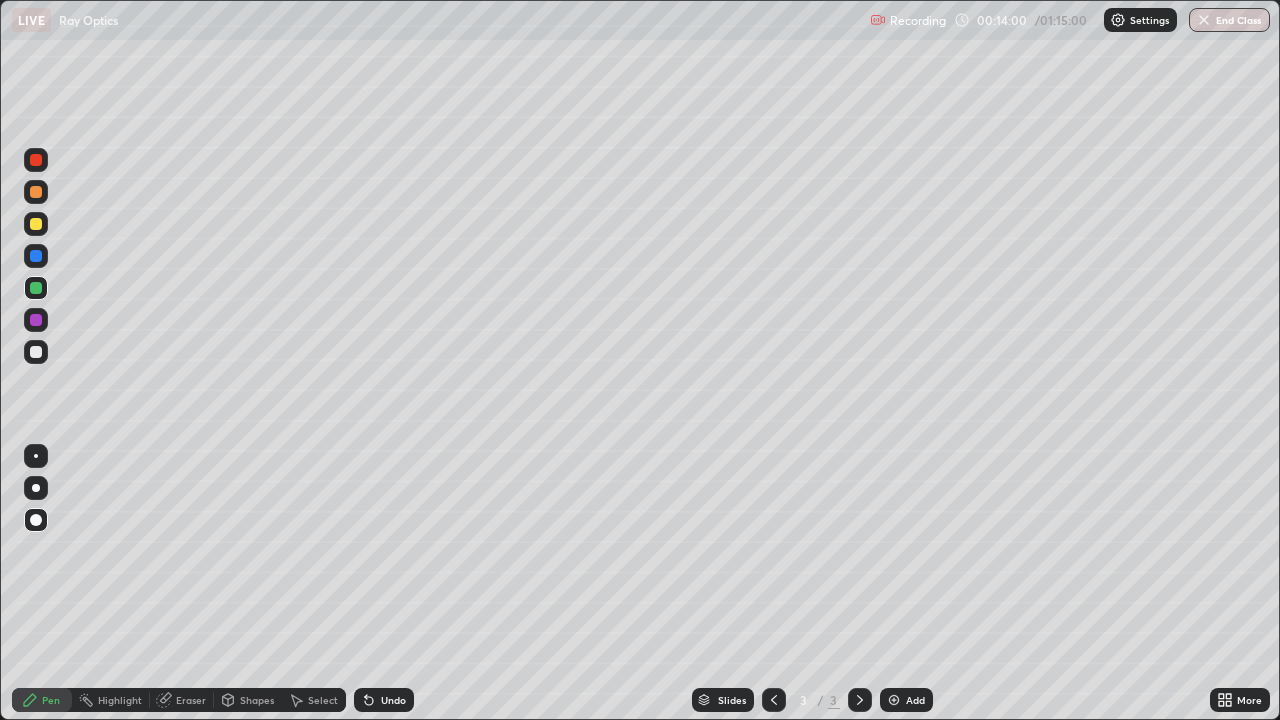 click on "Pen" at bounding box center [42, 700] 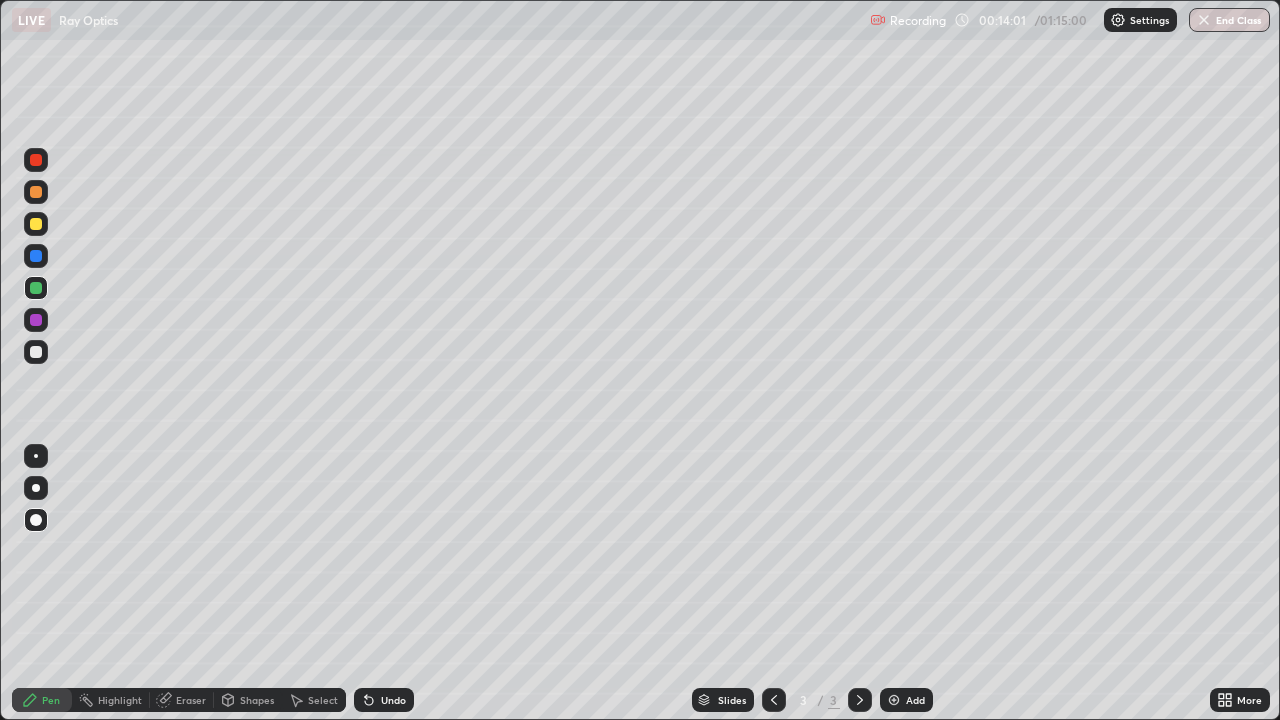 click at bounding box center (36, 352) 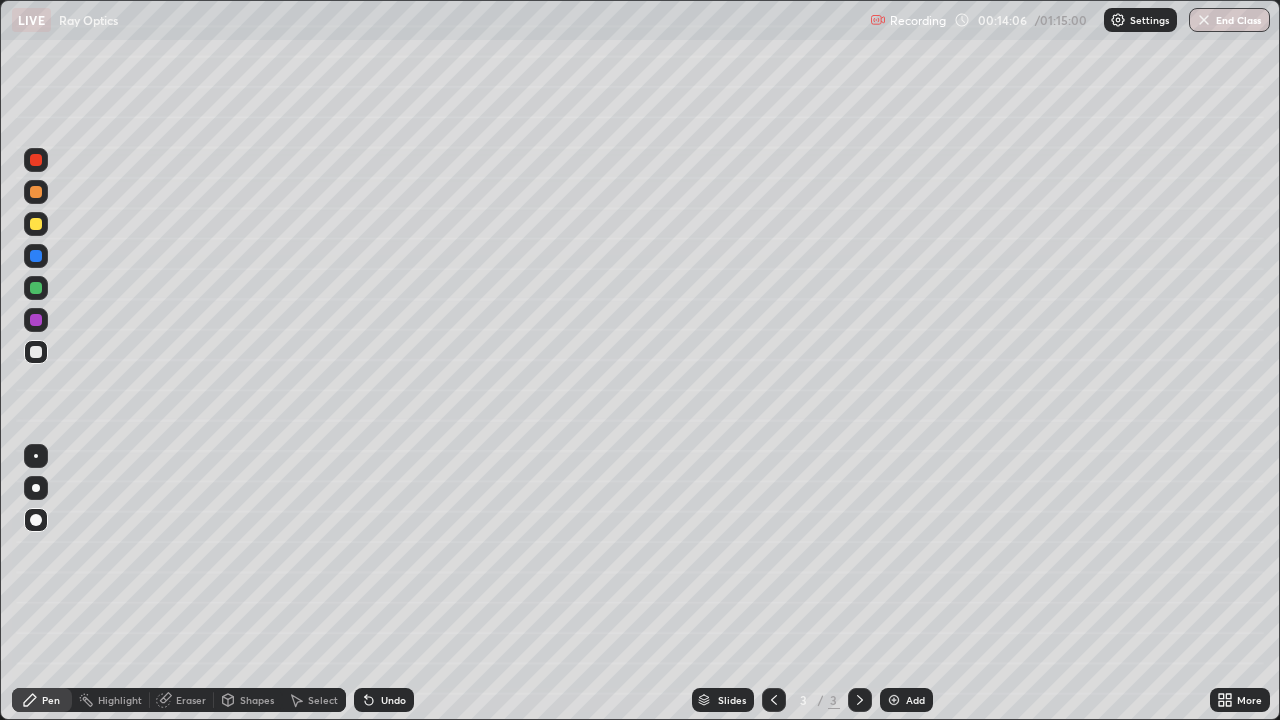 click at bounding box center (36, 320) 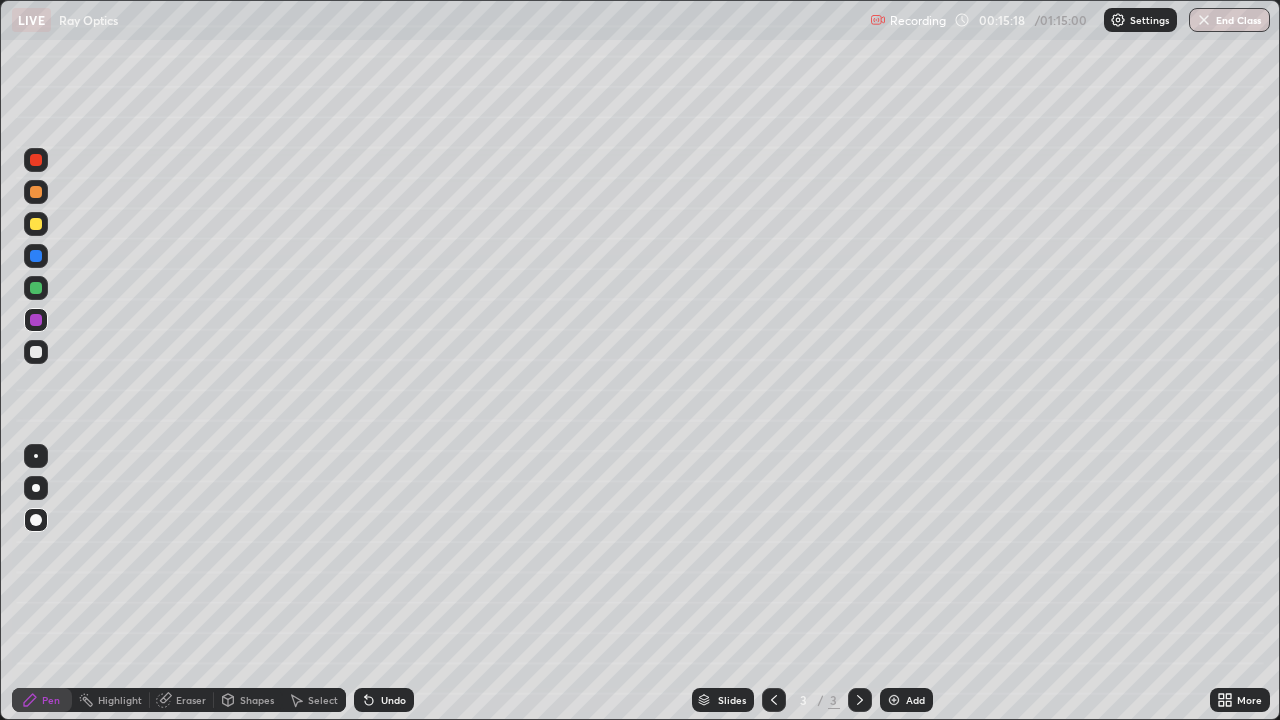click at bounding box center (36, 288) 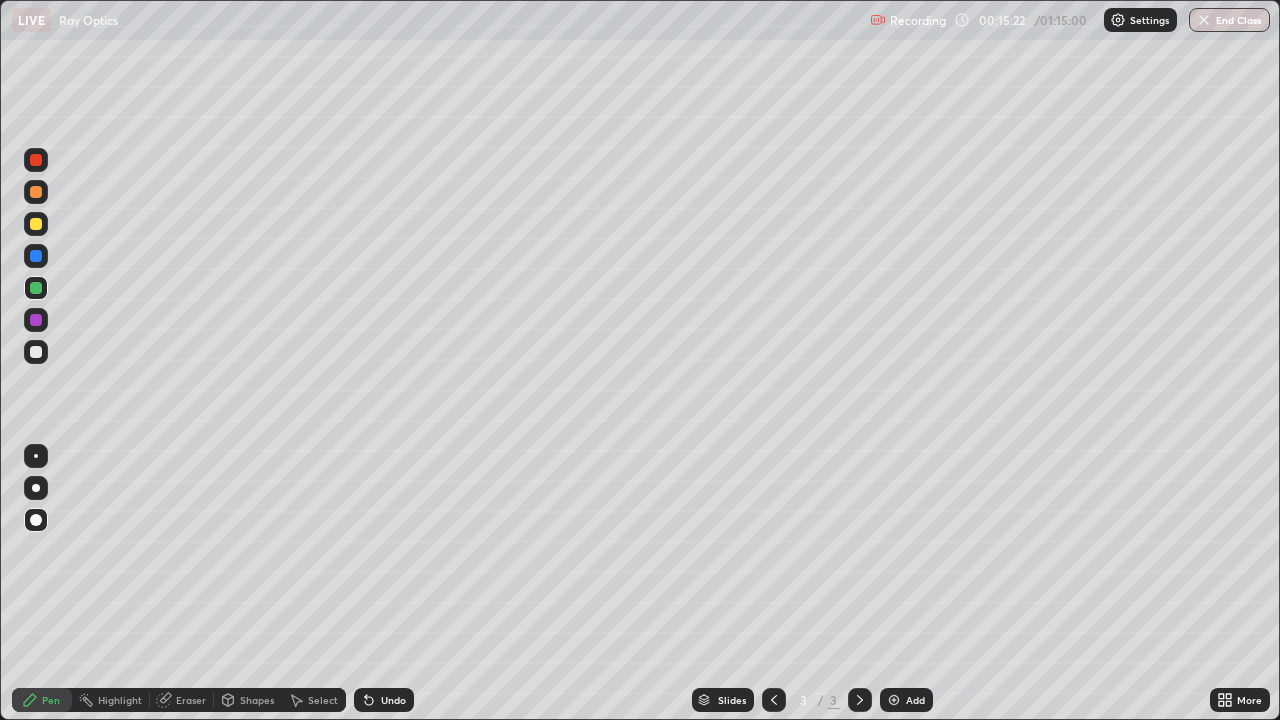 click at bounding box center (36, 352) 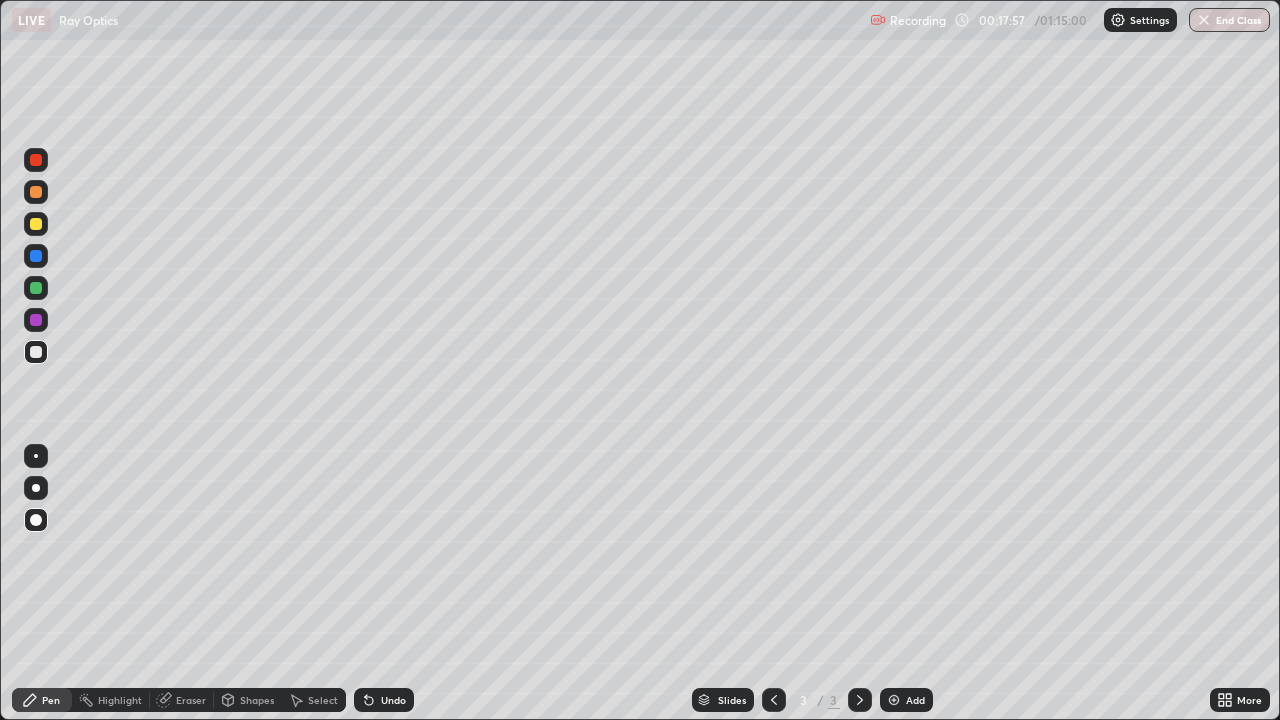 click on "Eraser" at bounding box center [191, 700] 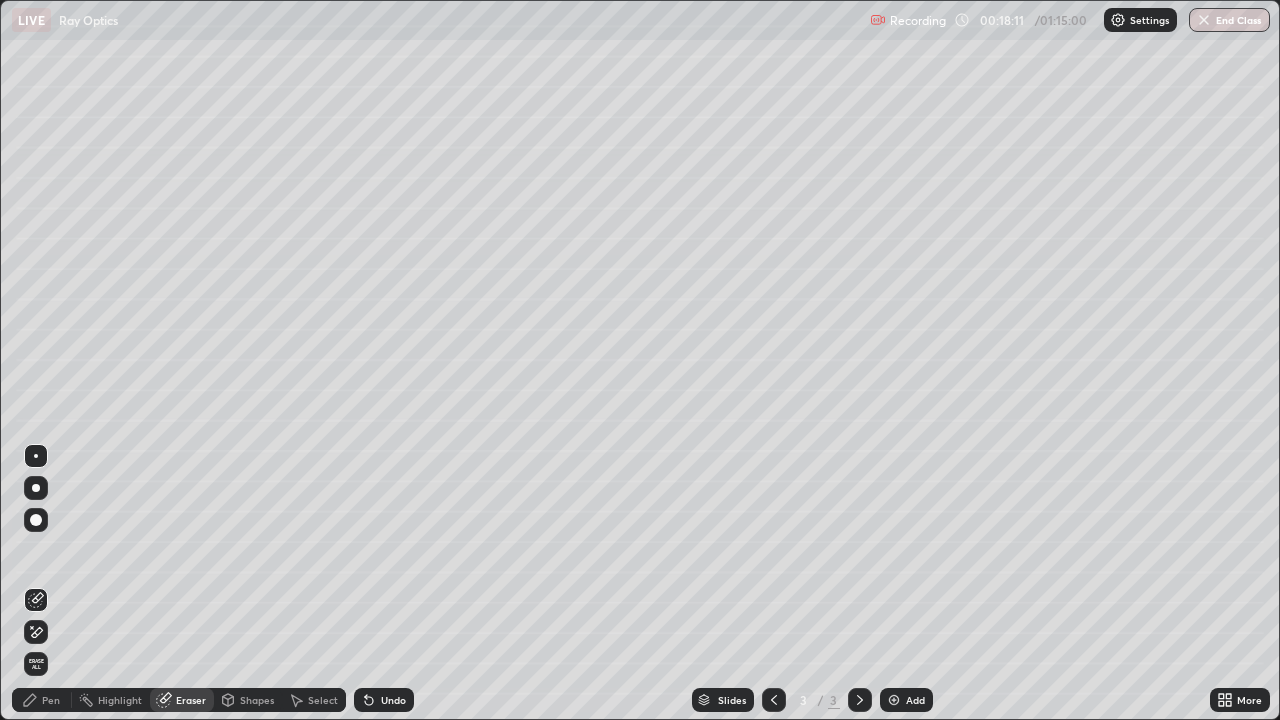 click on "Pen" at bounding box center (42, 700) 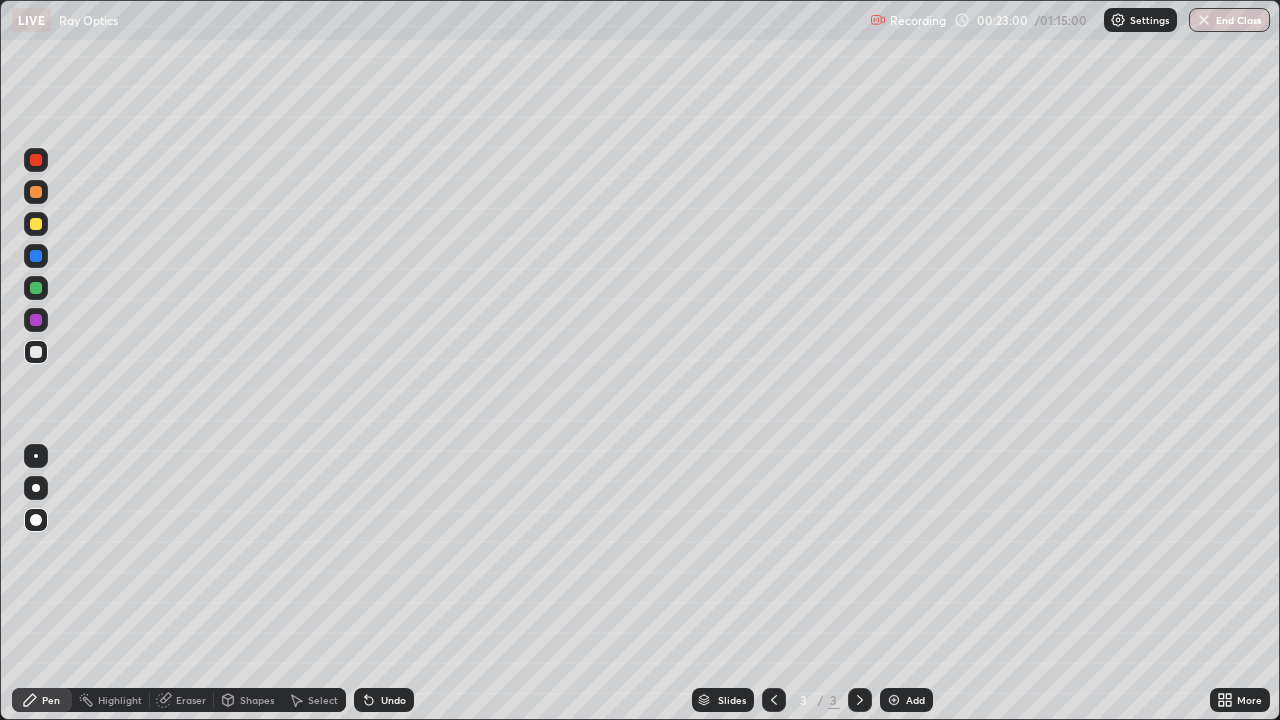 click at bounding box center (894, 700) 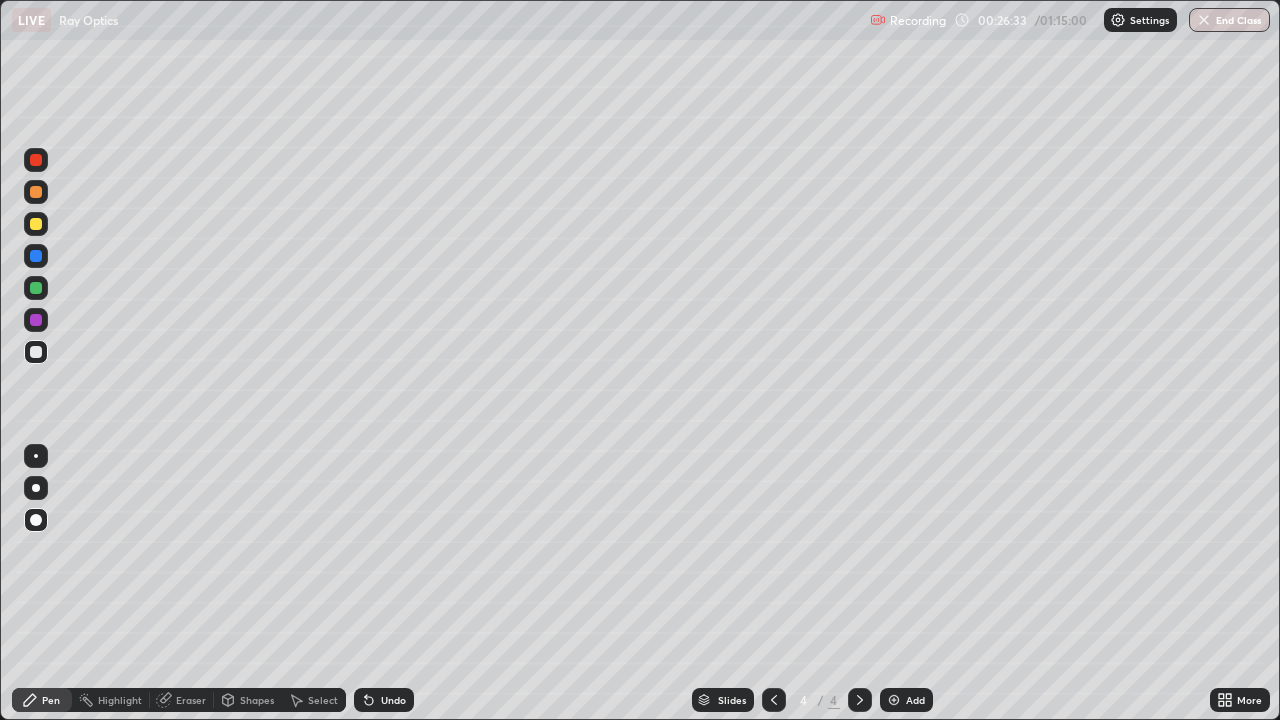 click on "Shapes" at bounding box center [257, 700] 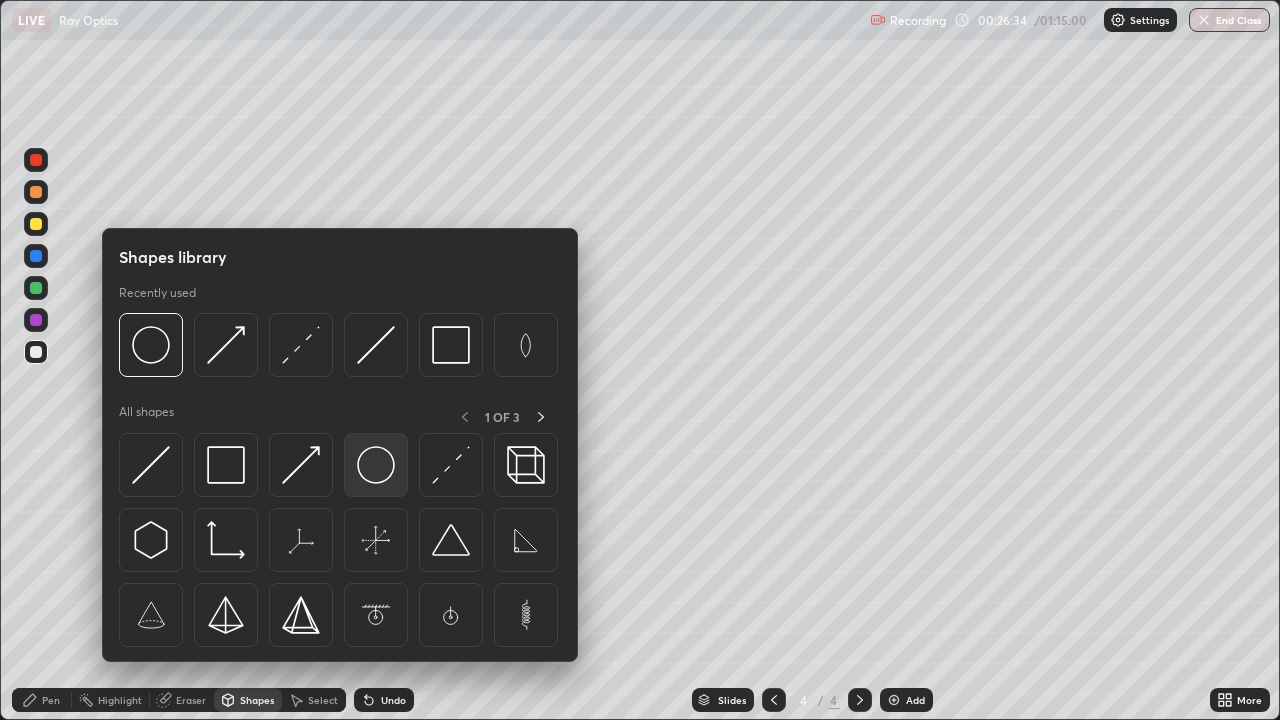 click at bounding box center [376, 465] 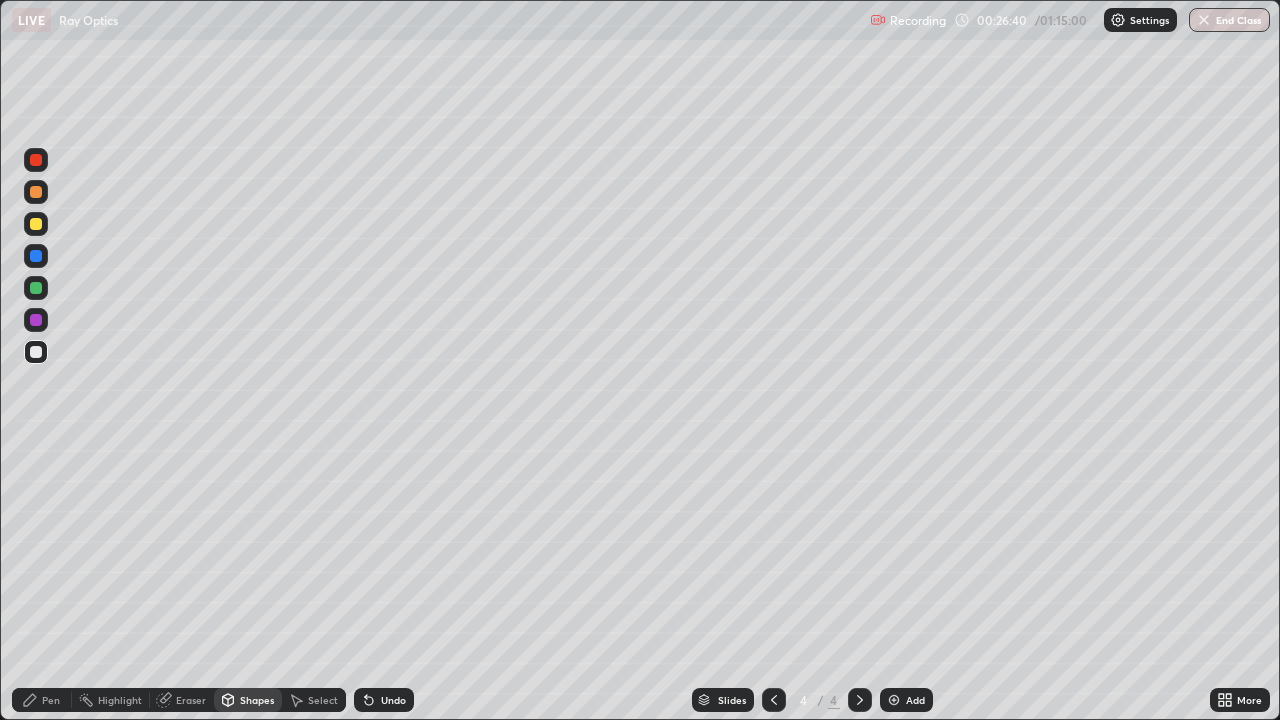 click 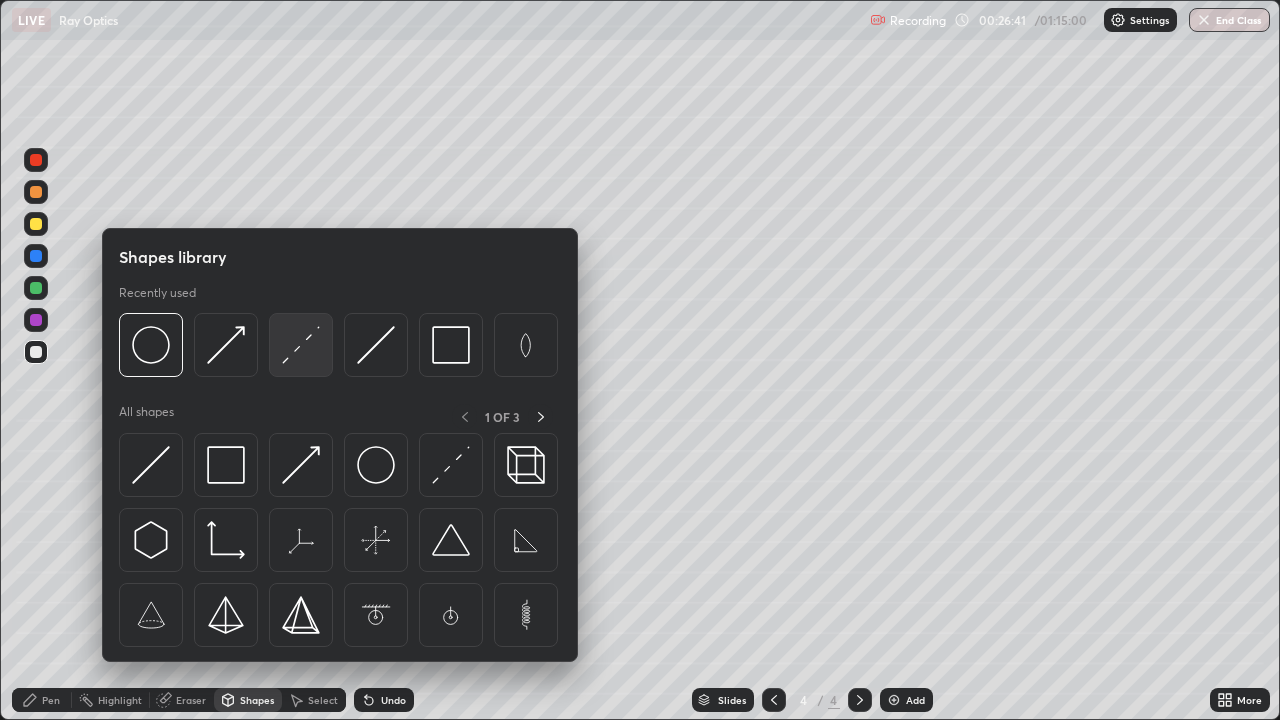 click at bounding box center (301, 345) 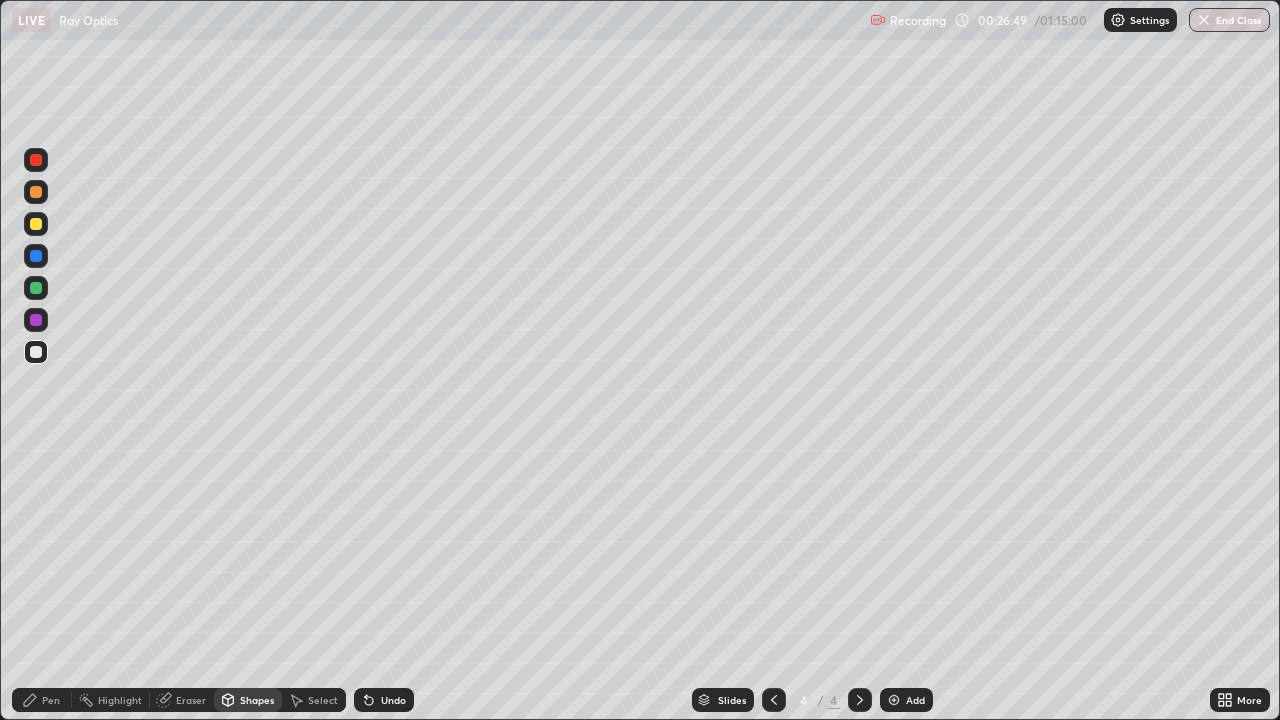 click on "Shapes" at bounding box center (257, 700) 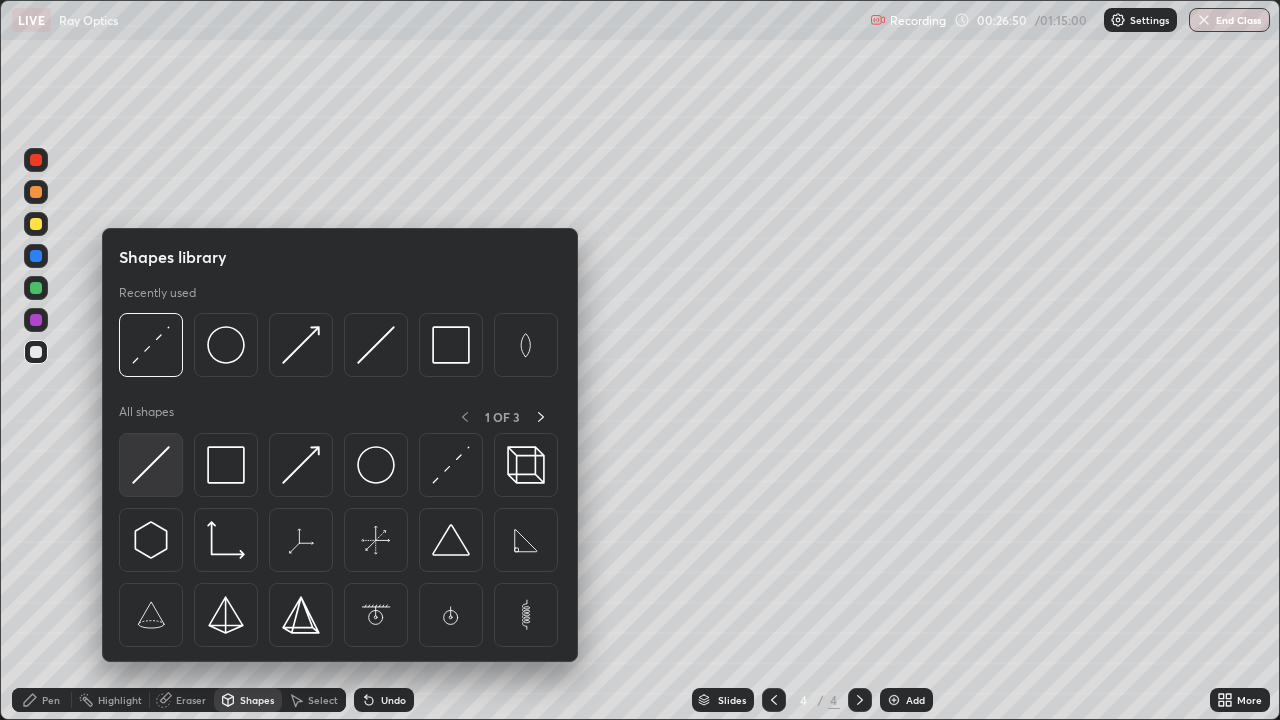 click at bounding box center (151, 465) 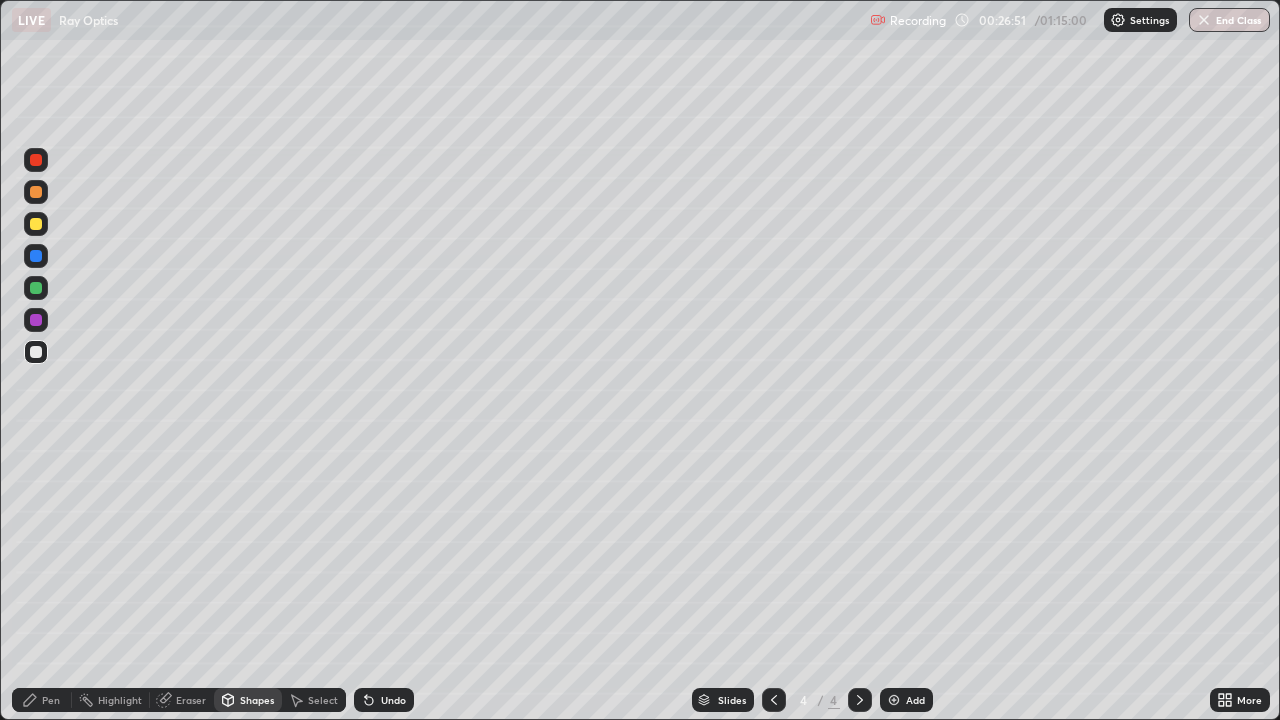 click at bounding box center (36, 224) 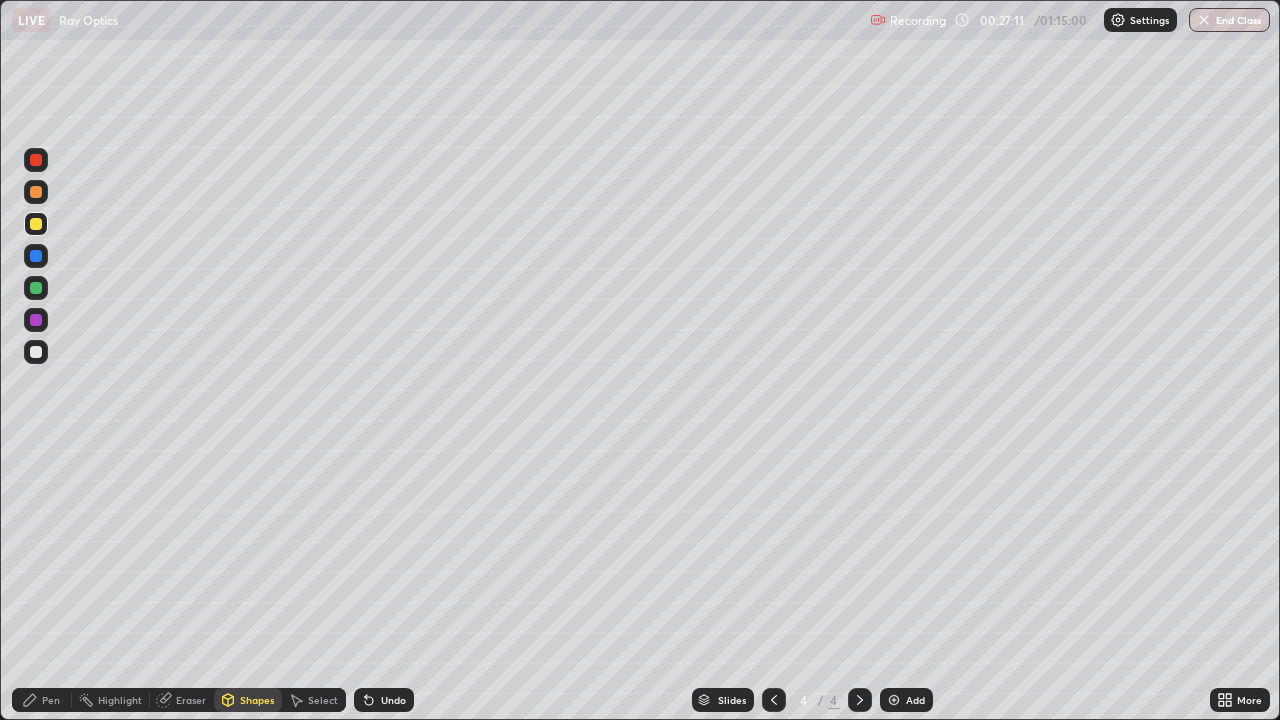 click on "Shapes" at bounding box center [257, 700] 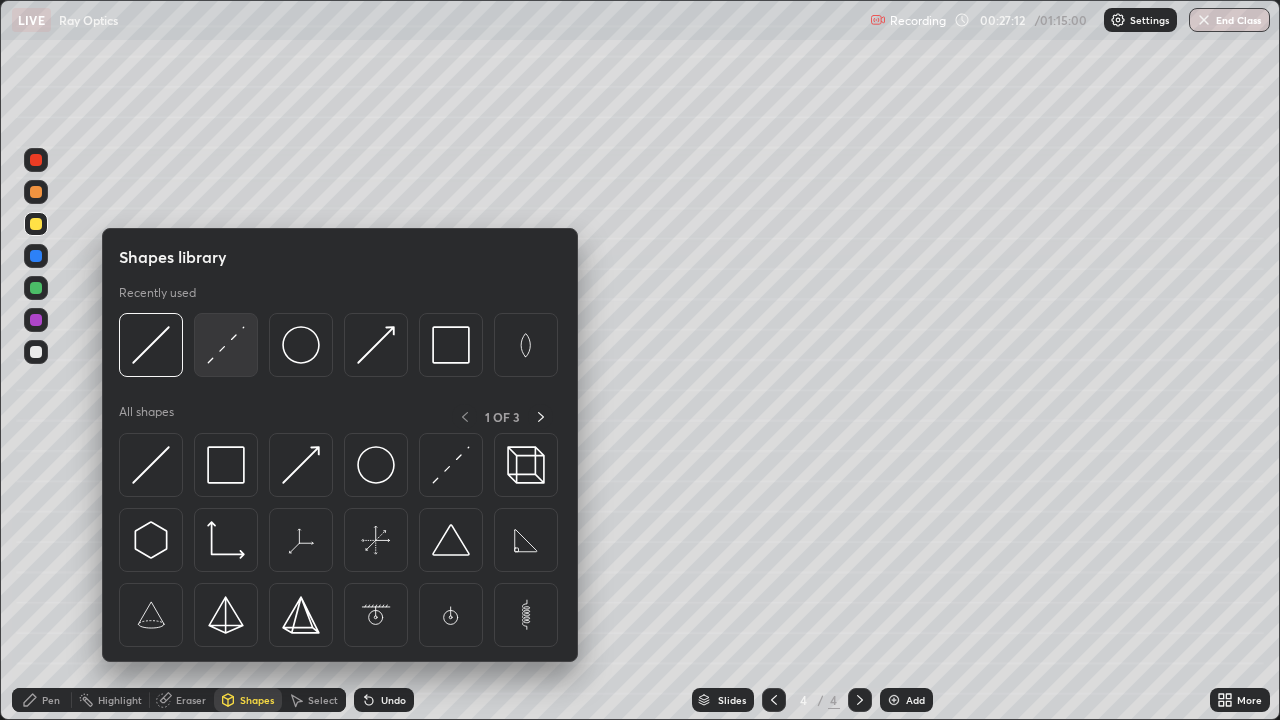 click at bounding box center (226, 345) 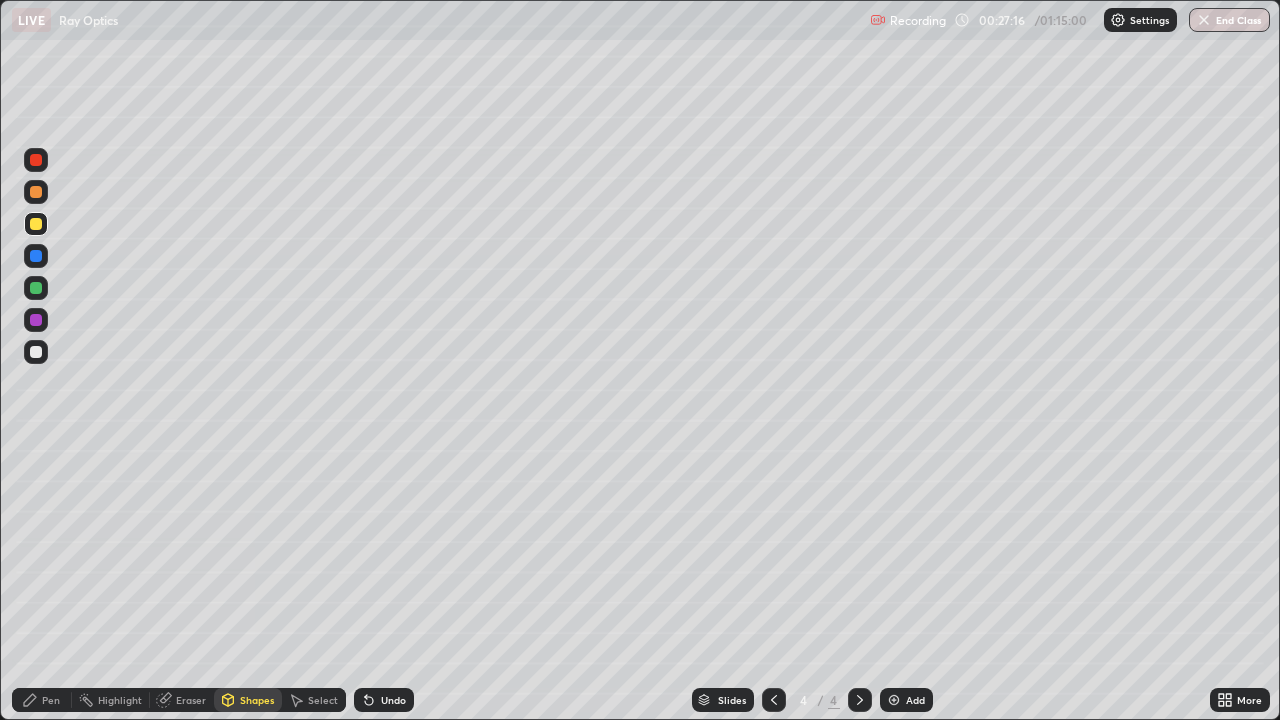 click on "Pen" at bounding box center (51, 700) 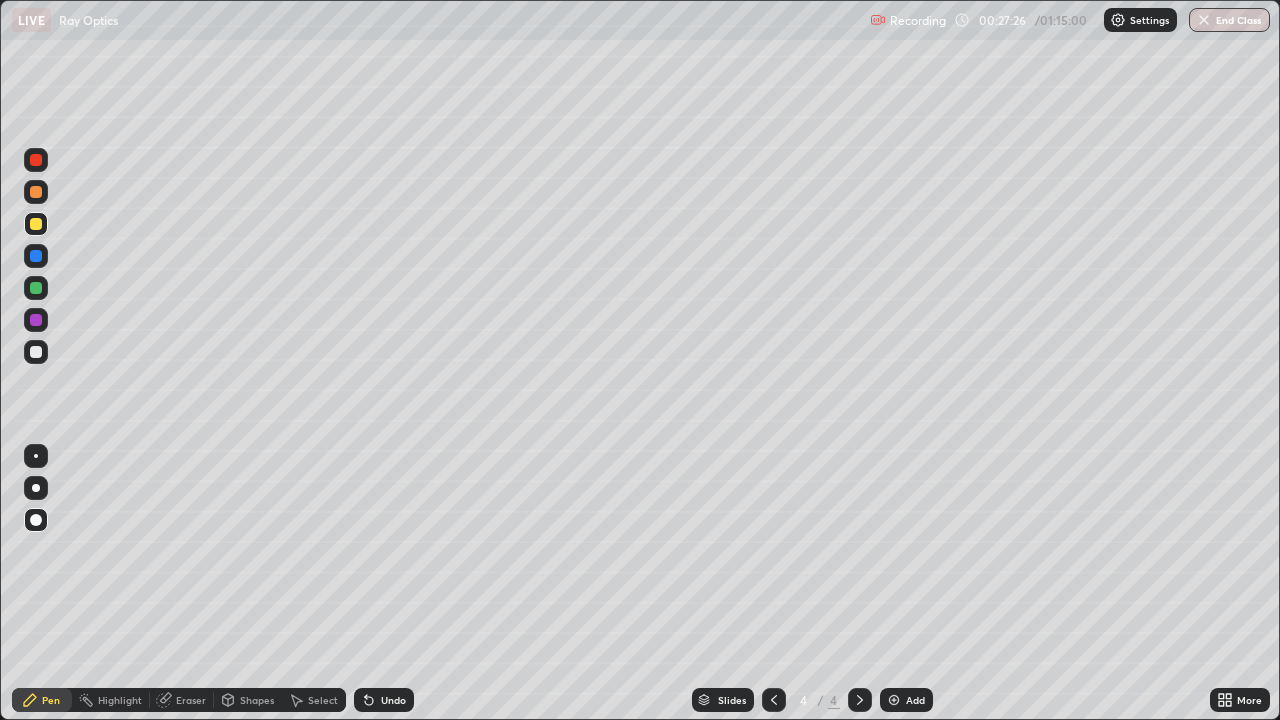 click at bounding box center [36, 288] 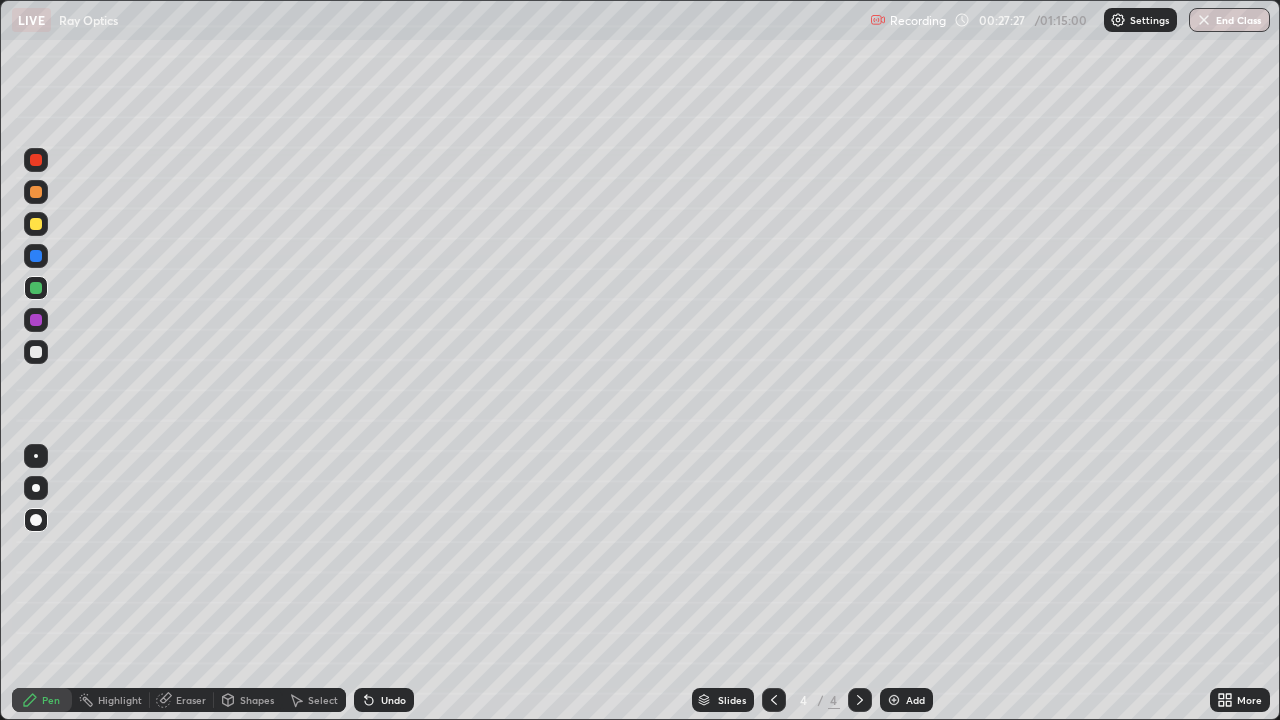 click on "Shapes" at bounding box center (257, 700) 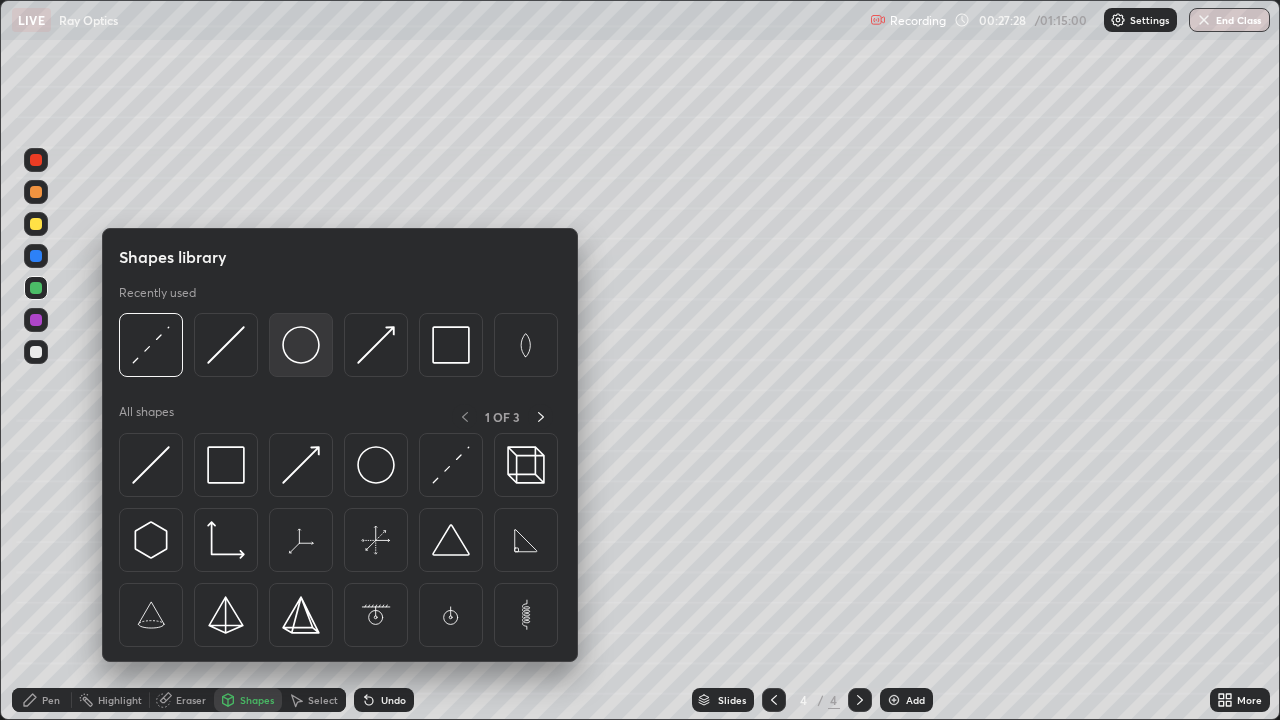 click at bounding box center [301, 345] 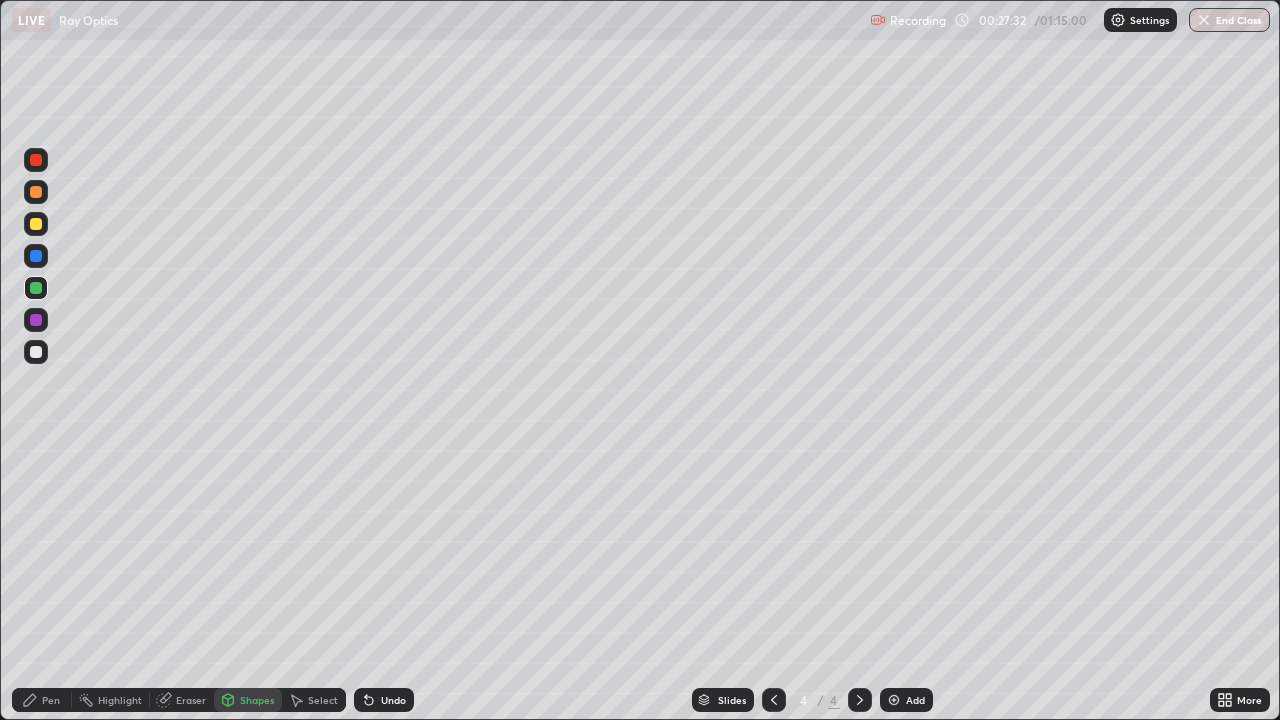click on "Shapes" at bounding box center [257, 700] 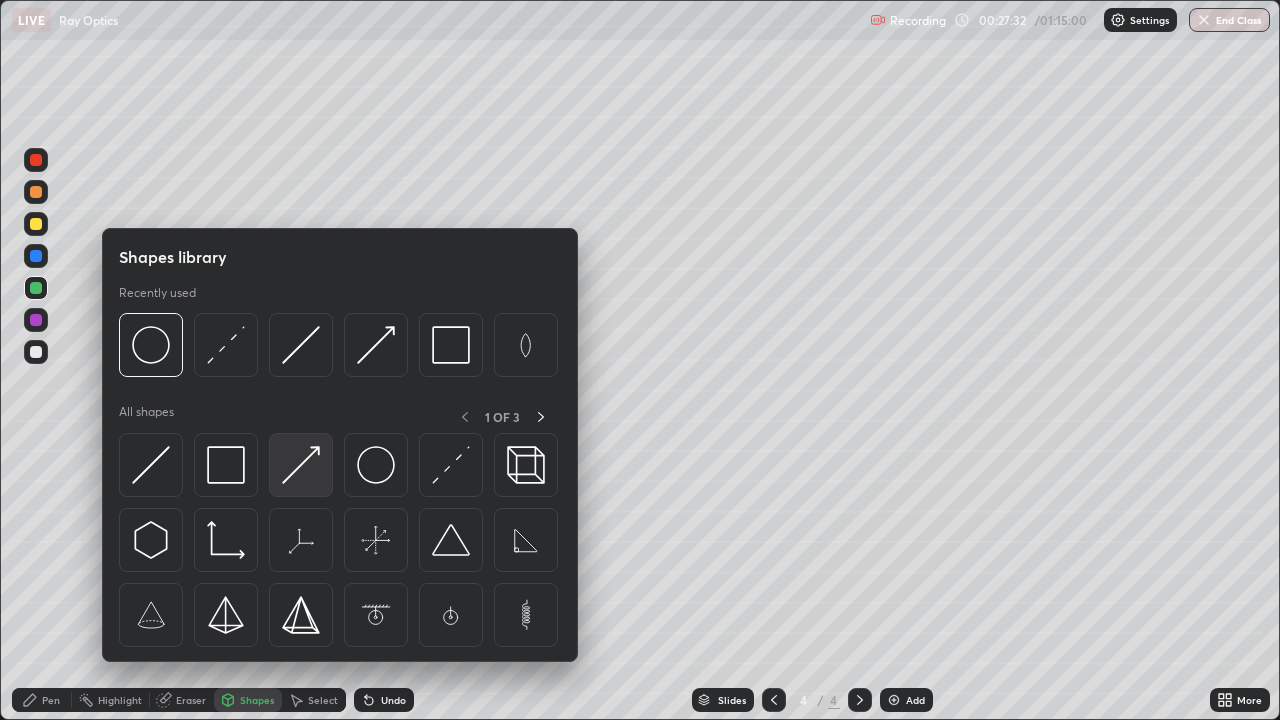 click at bounding box center [301, 465] 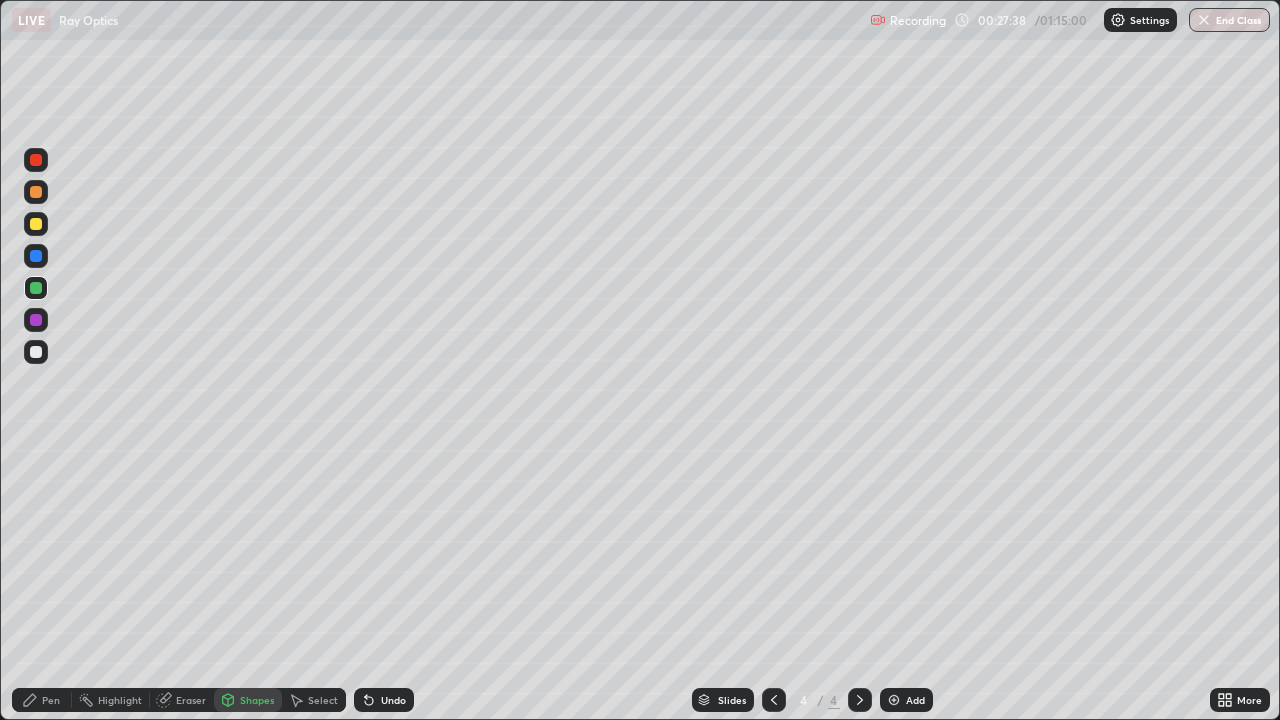 click at bounding box center [36, 320] 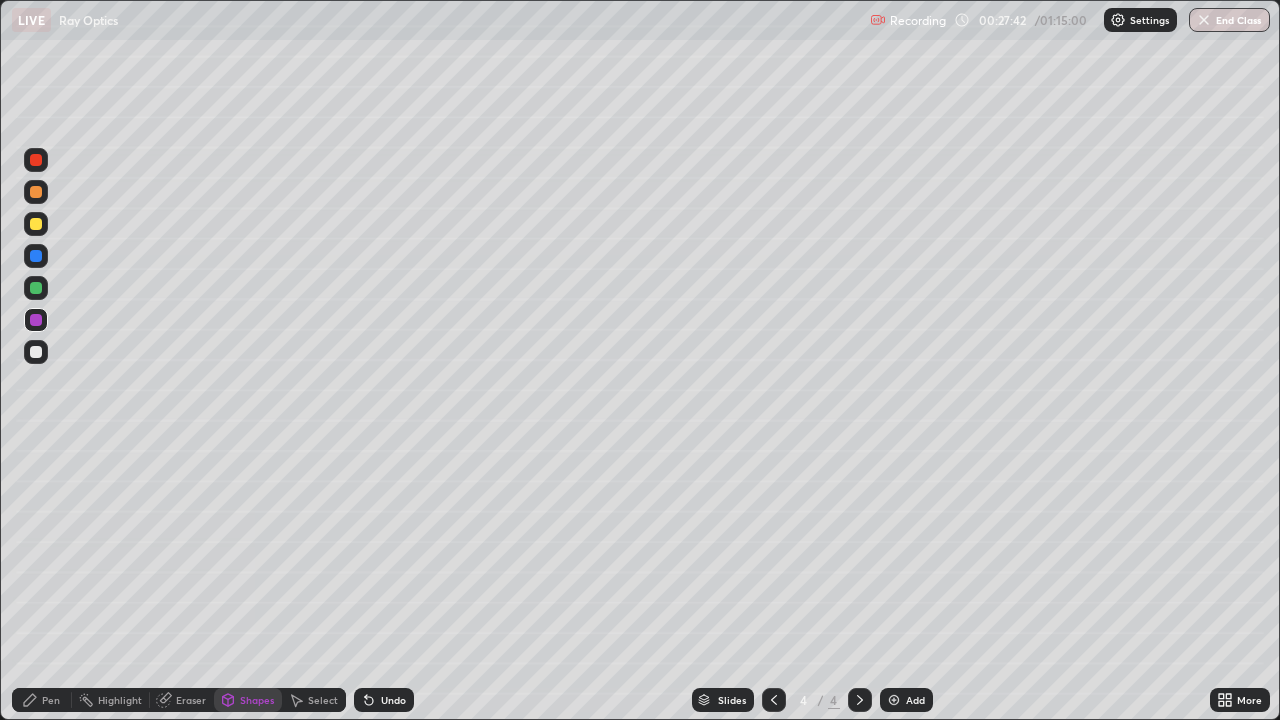 click on "Shapes" at bounding box center (257, 700) 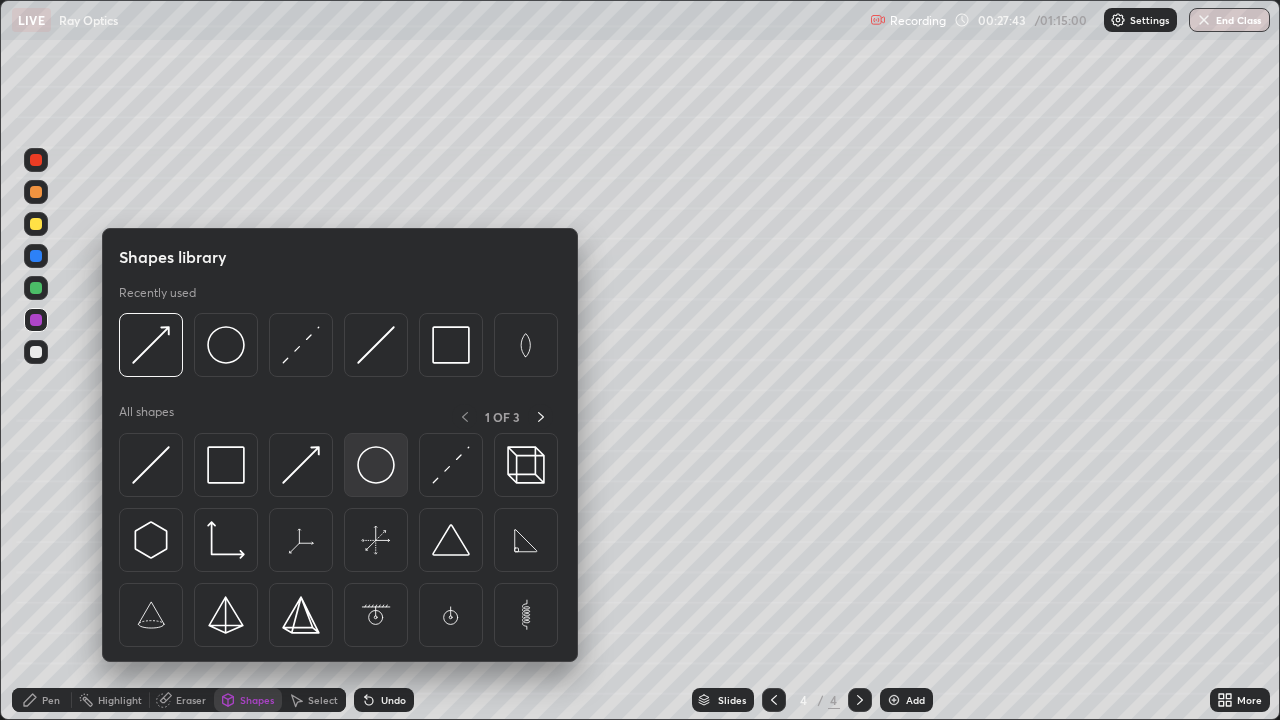 click at bounding box center (376, 465) 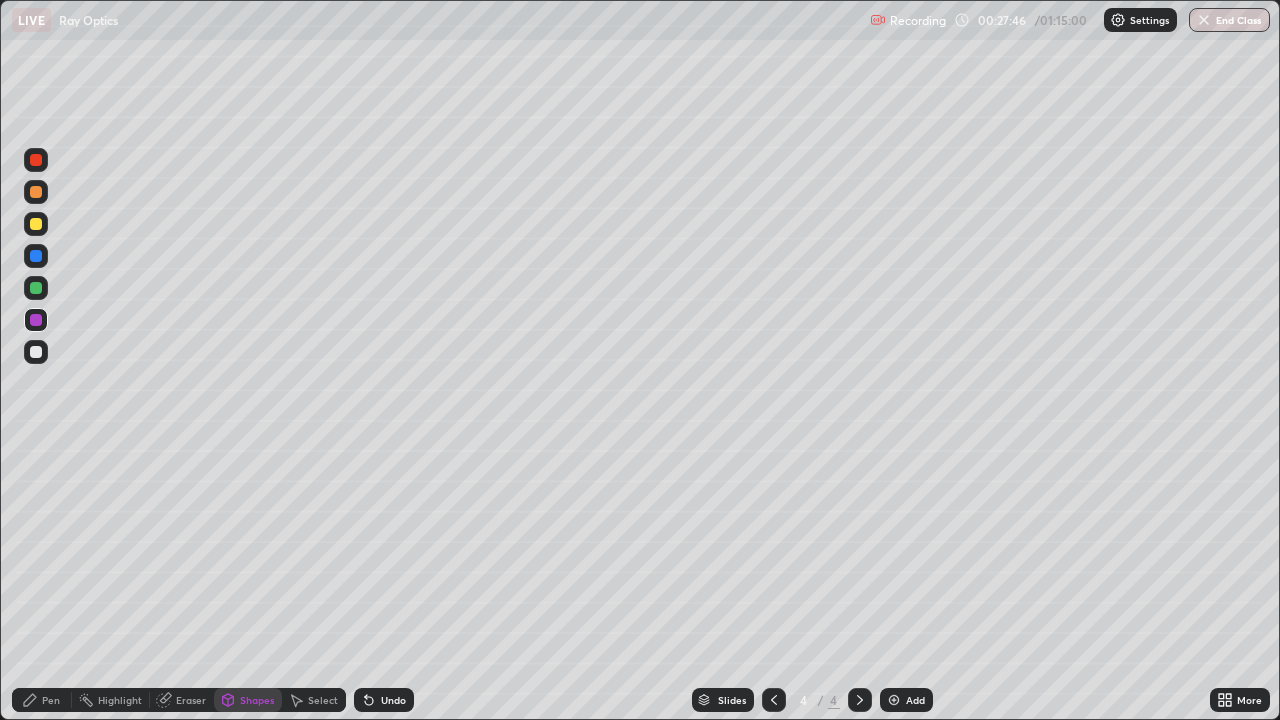 click on "Pen" at bounding box center (51, 700) 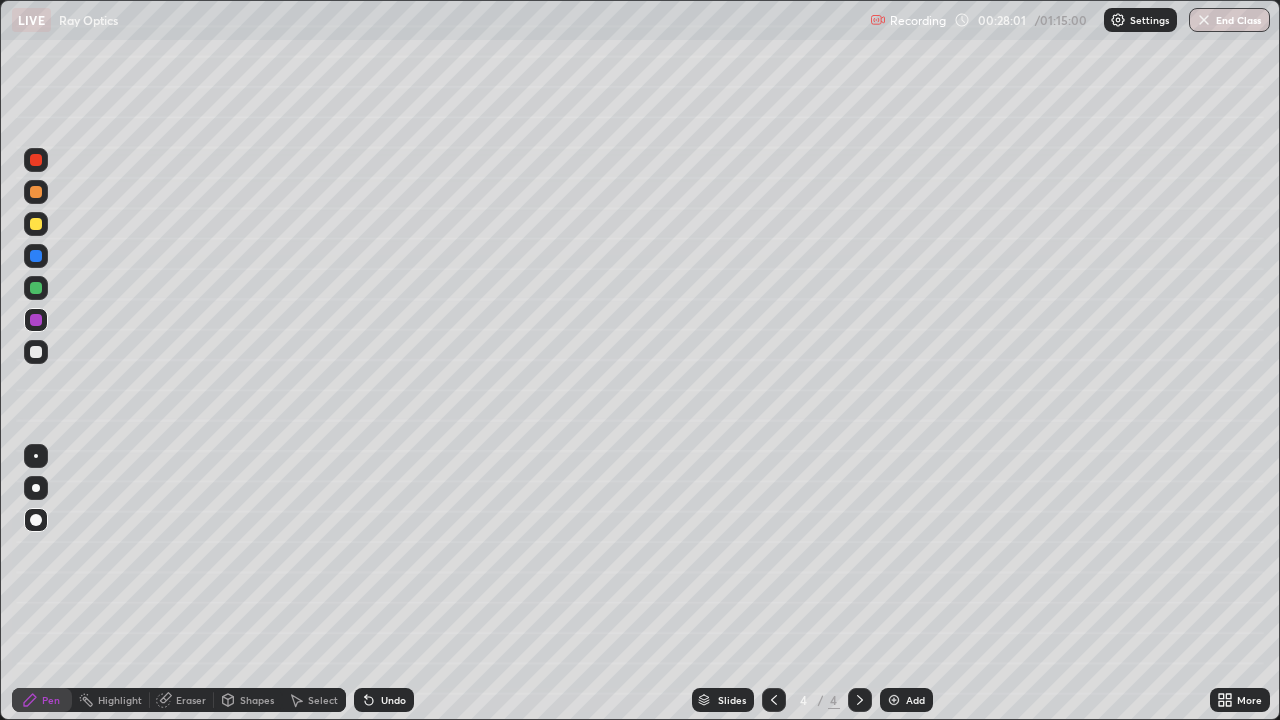 click at bounding box center [36, 288] 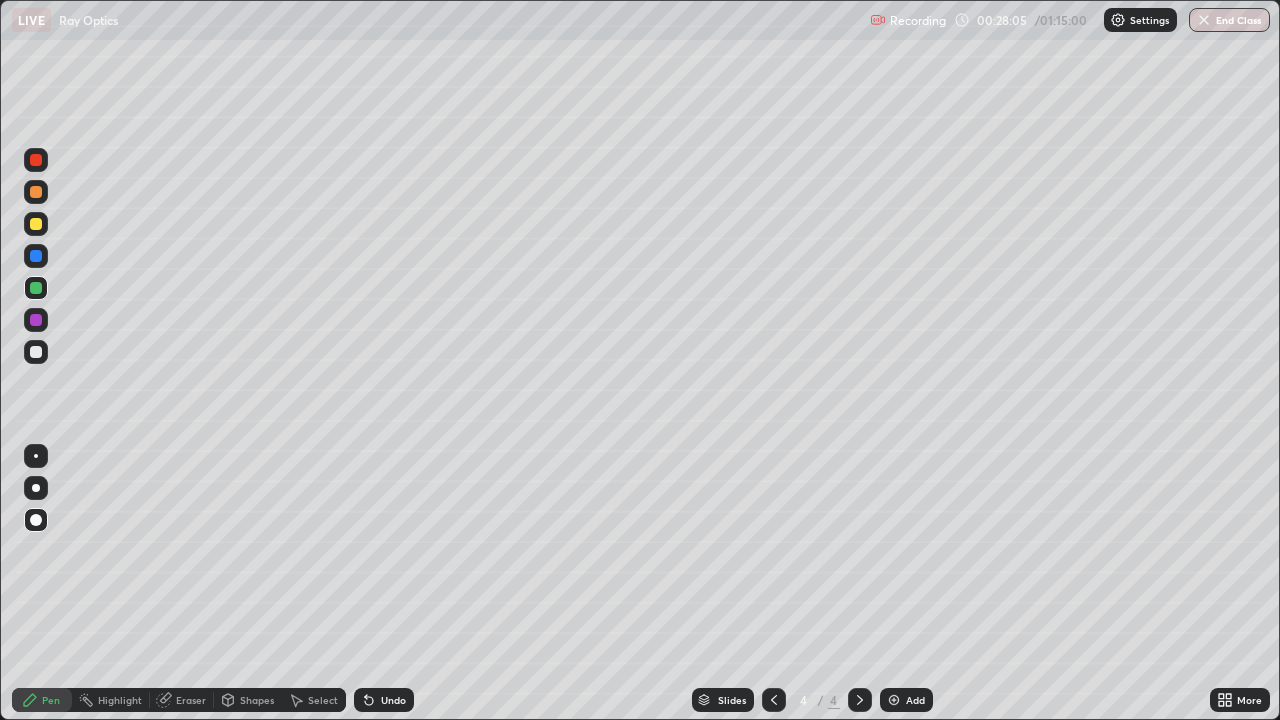 click at bounding box center (36, 352) 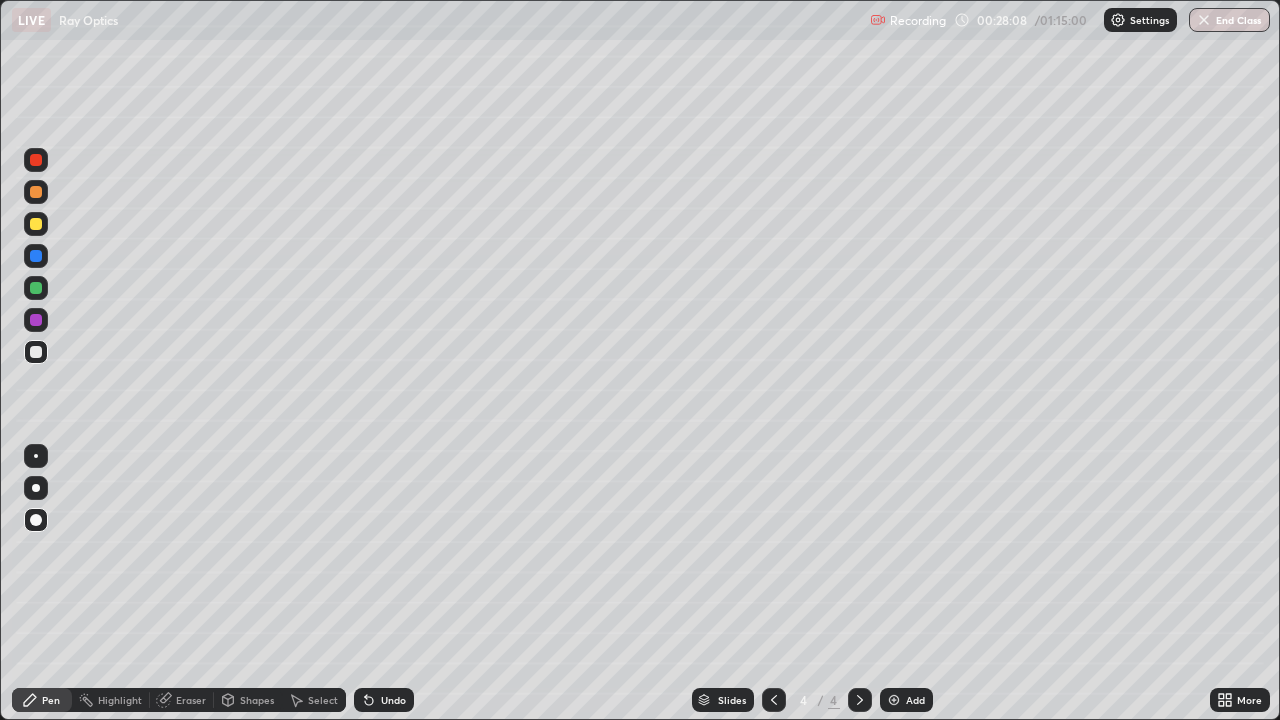 click on "Undo" at bounding box center (393, 700) 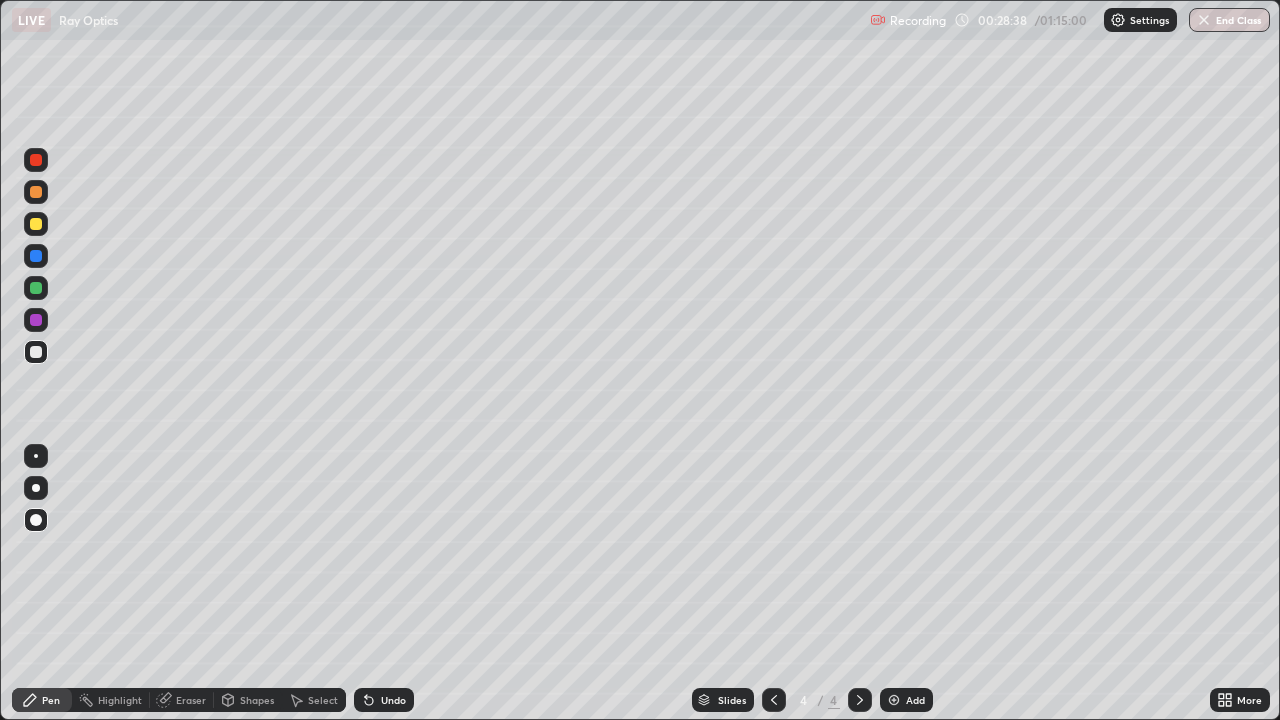 click on "Shapes" at bounding box center [257, 700] 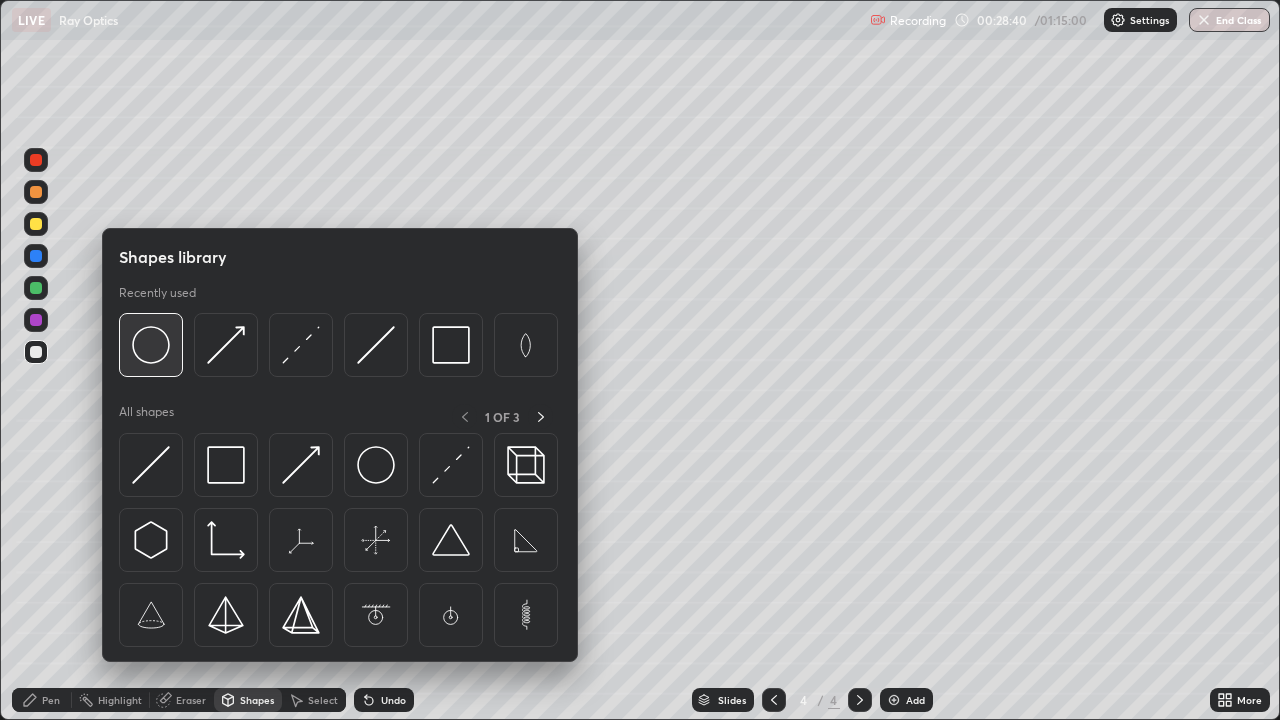 click at bounding box center (151, 345) 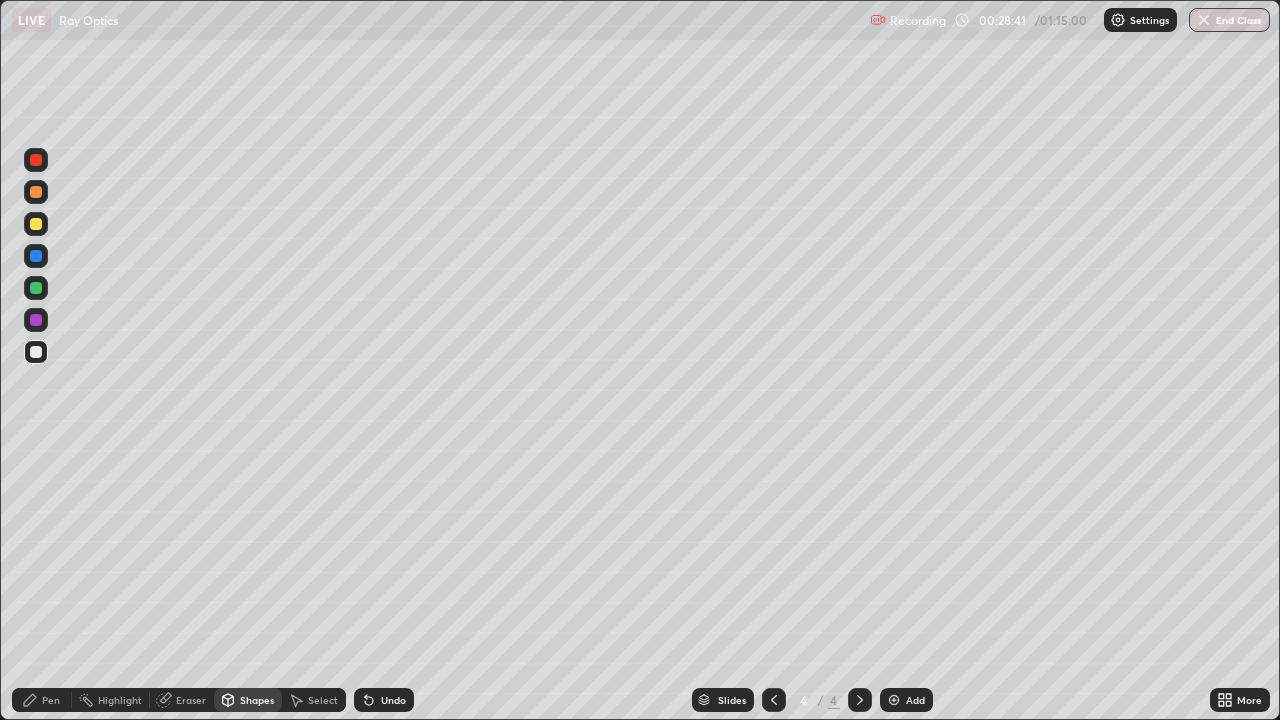 click at bounding box center [36, 256] 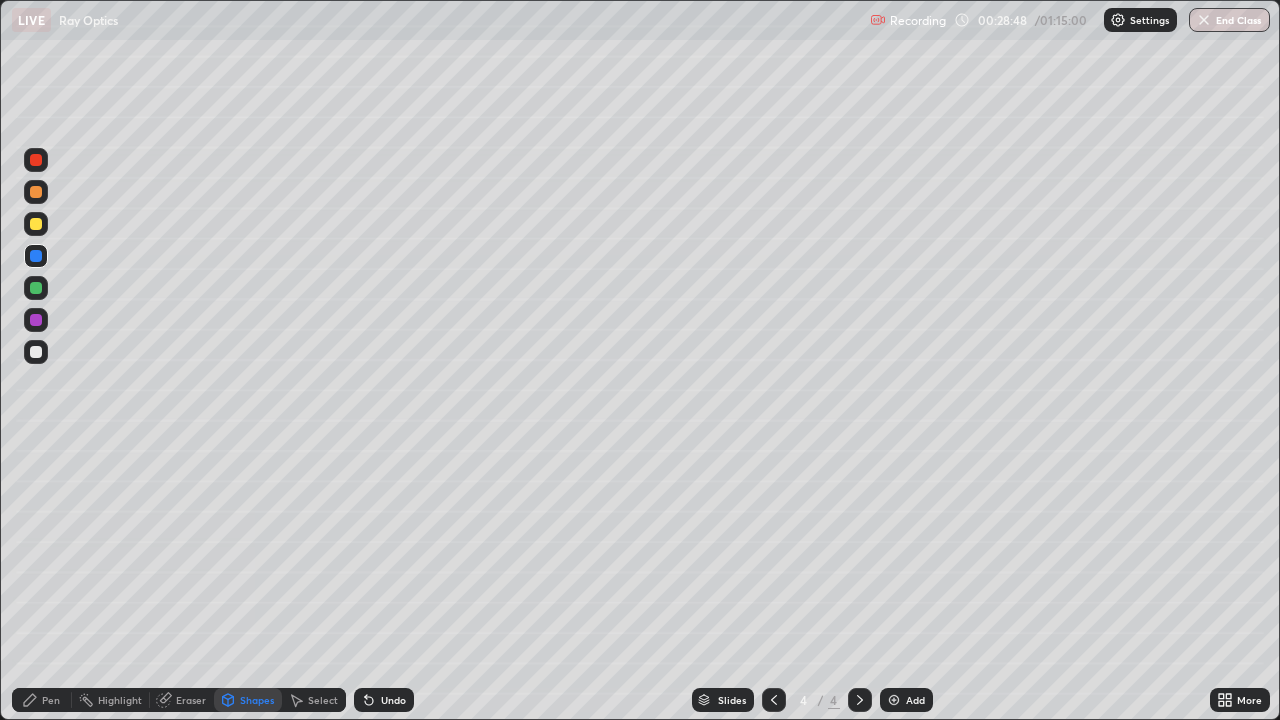 click at bounding box center [36, 192] 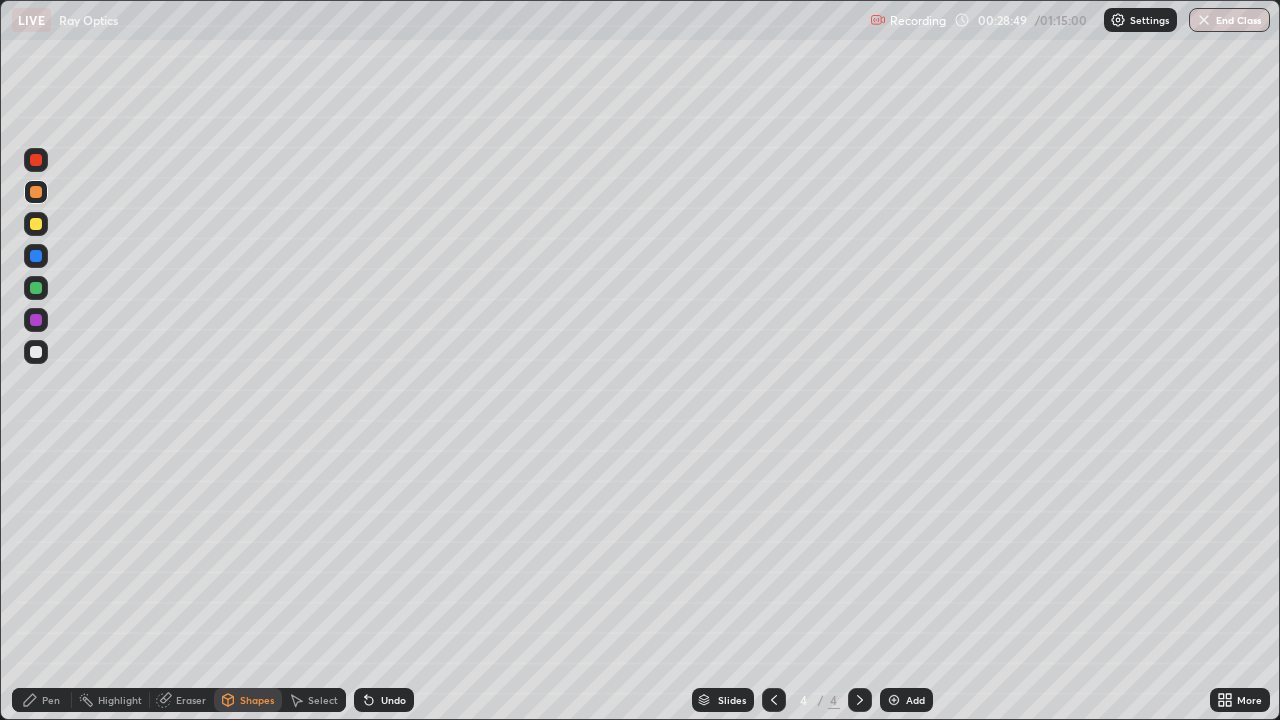 click on "Pen" at bounding box center (42, 700) 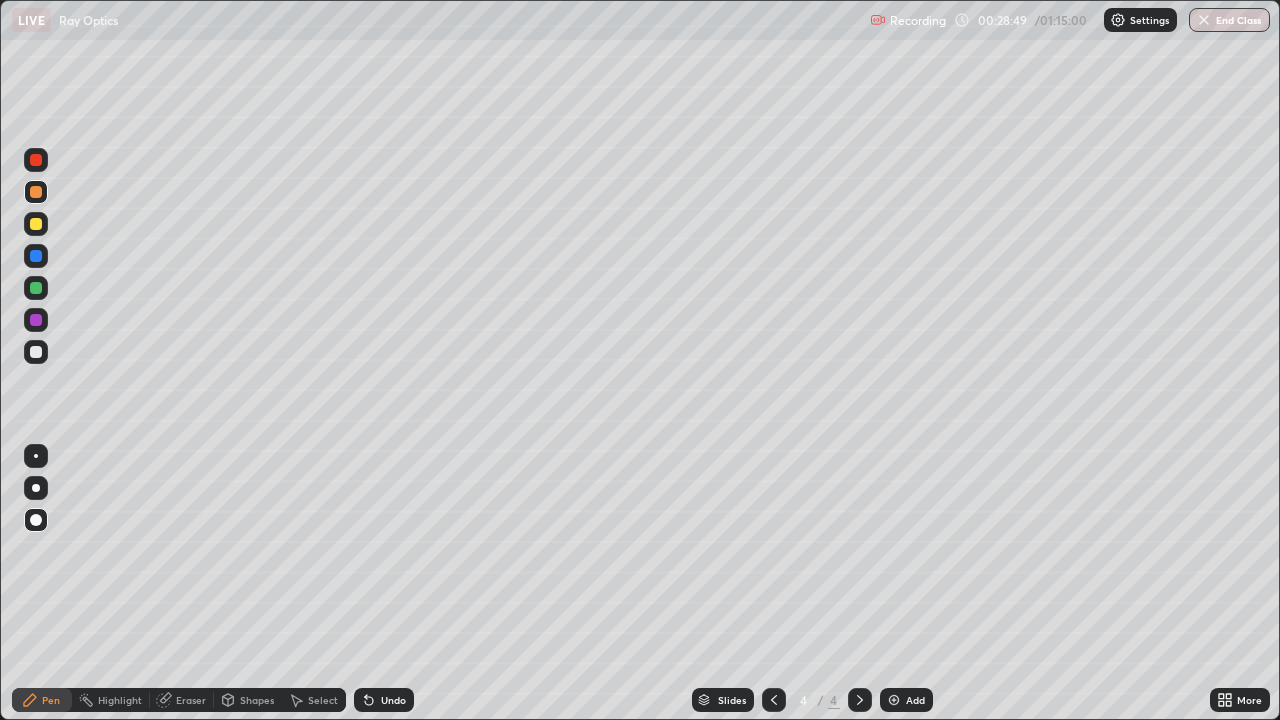 click at bounding box center (36, 456) 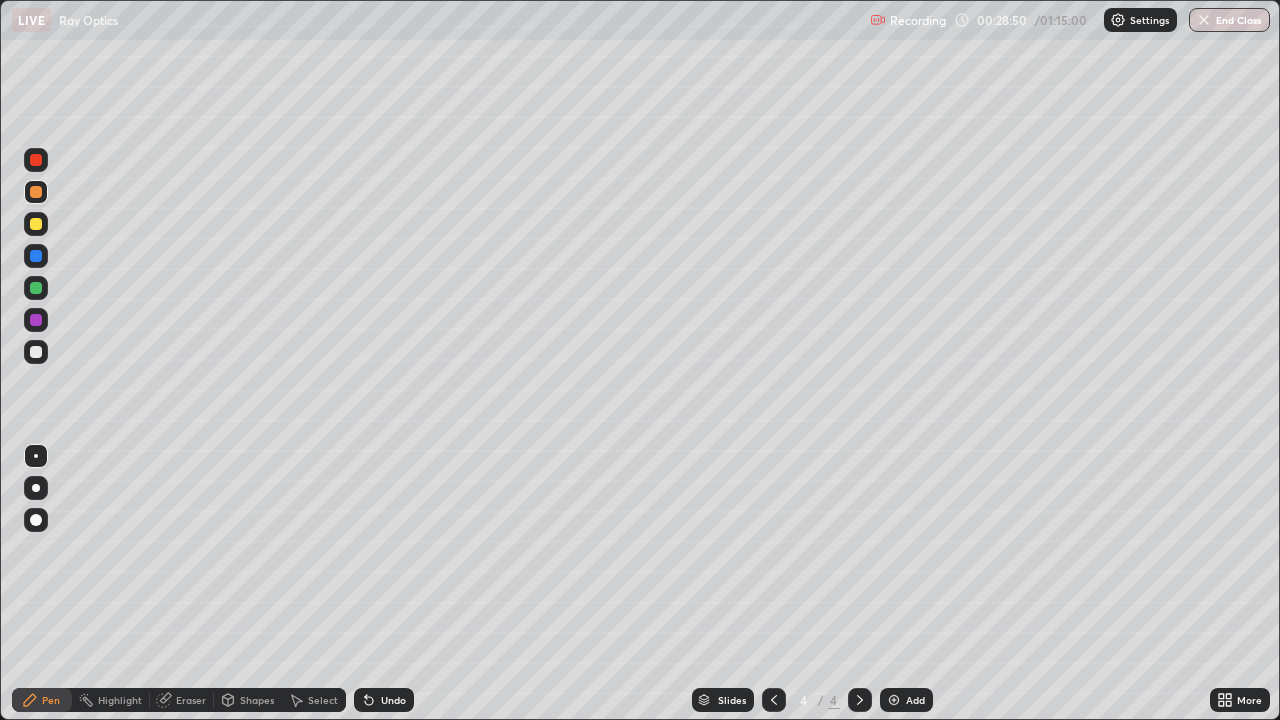 click on "Select" at bounding box center [323, 700] 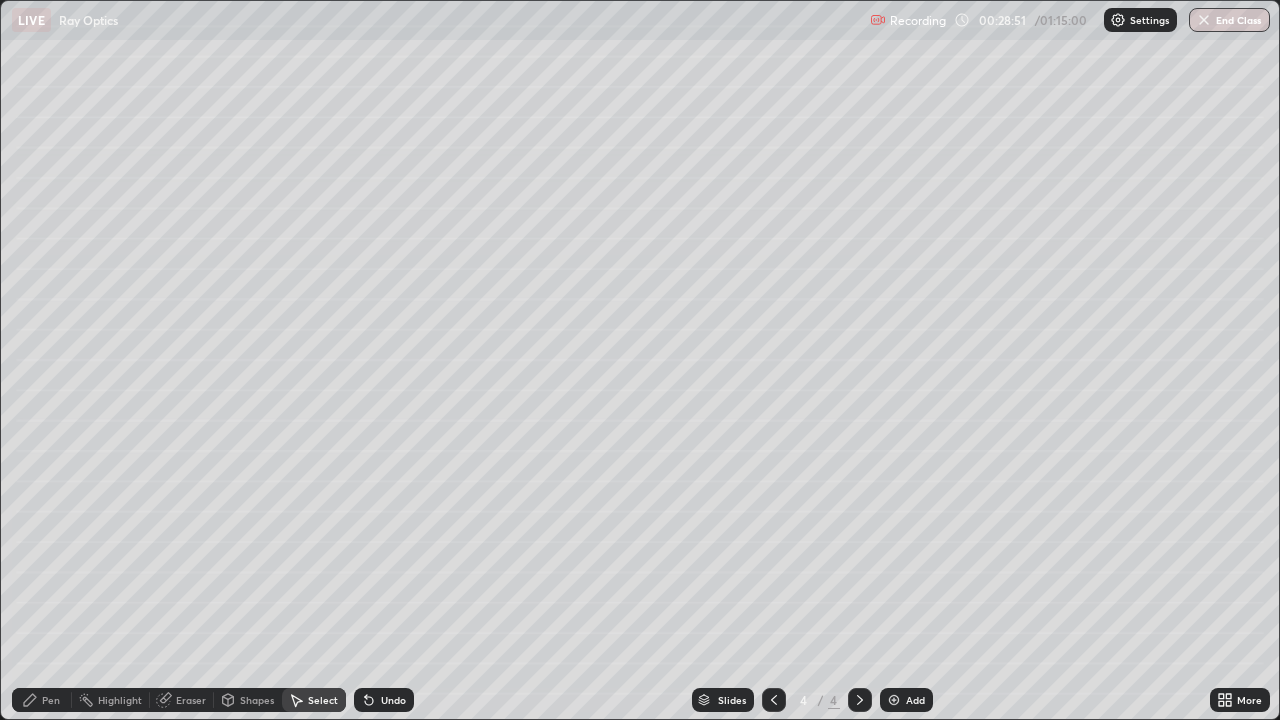 click on "Shapes" at bounding box center (257, 700) 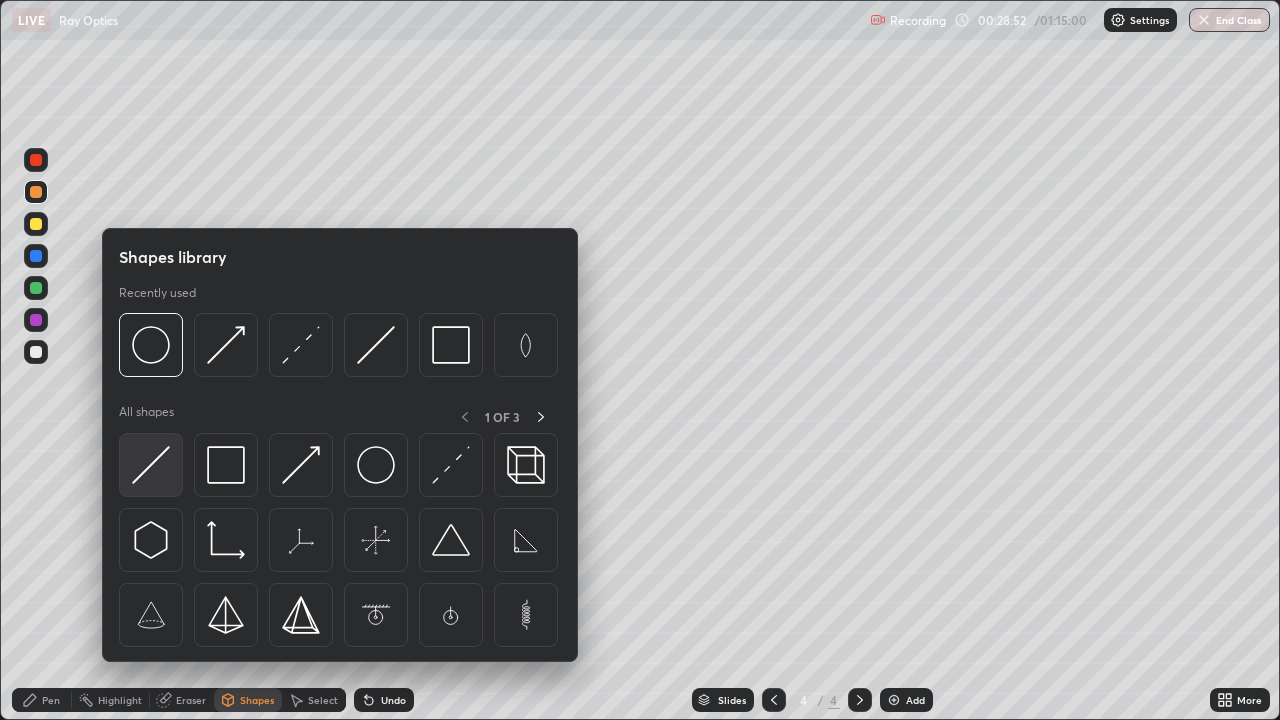 click at bounding box center (151, 465) 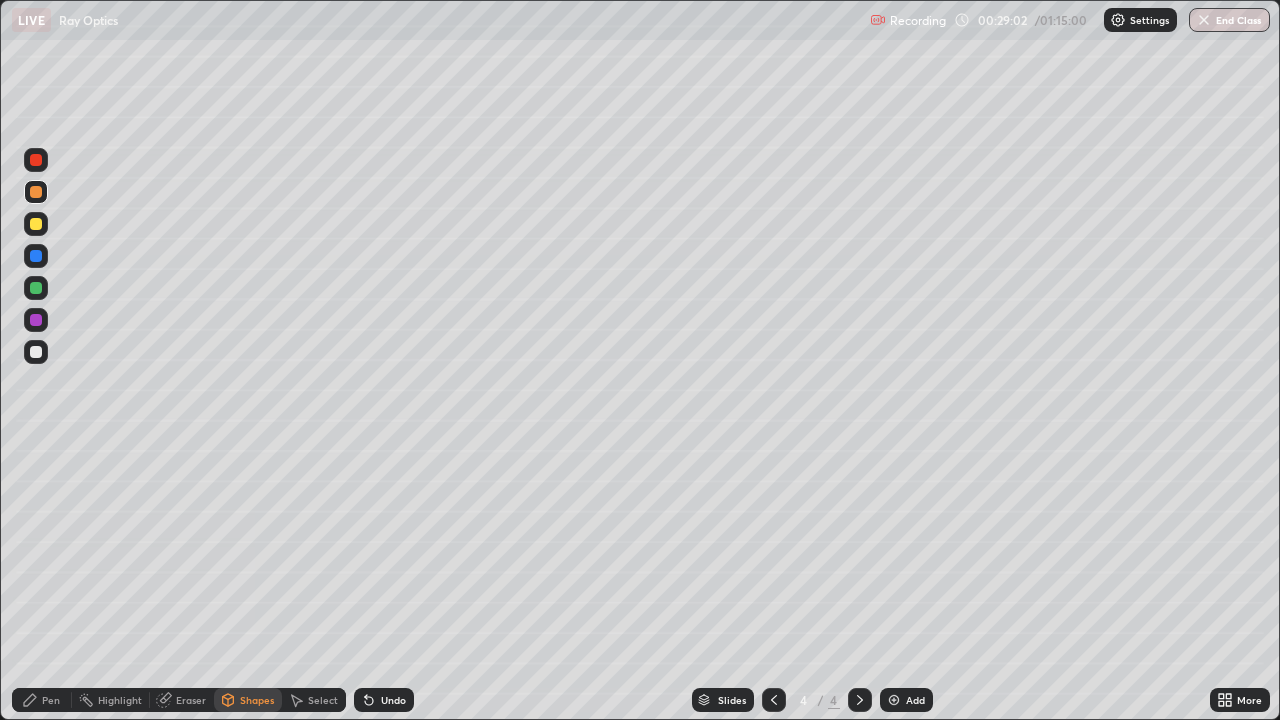 click on "Pen" at bounding box center (42, 700) 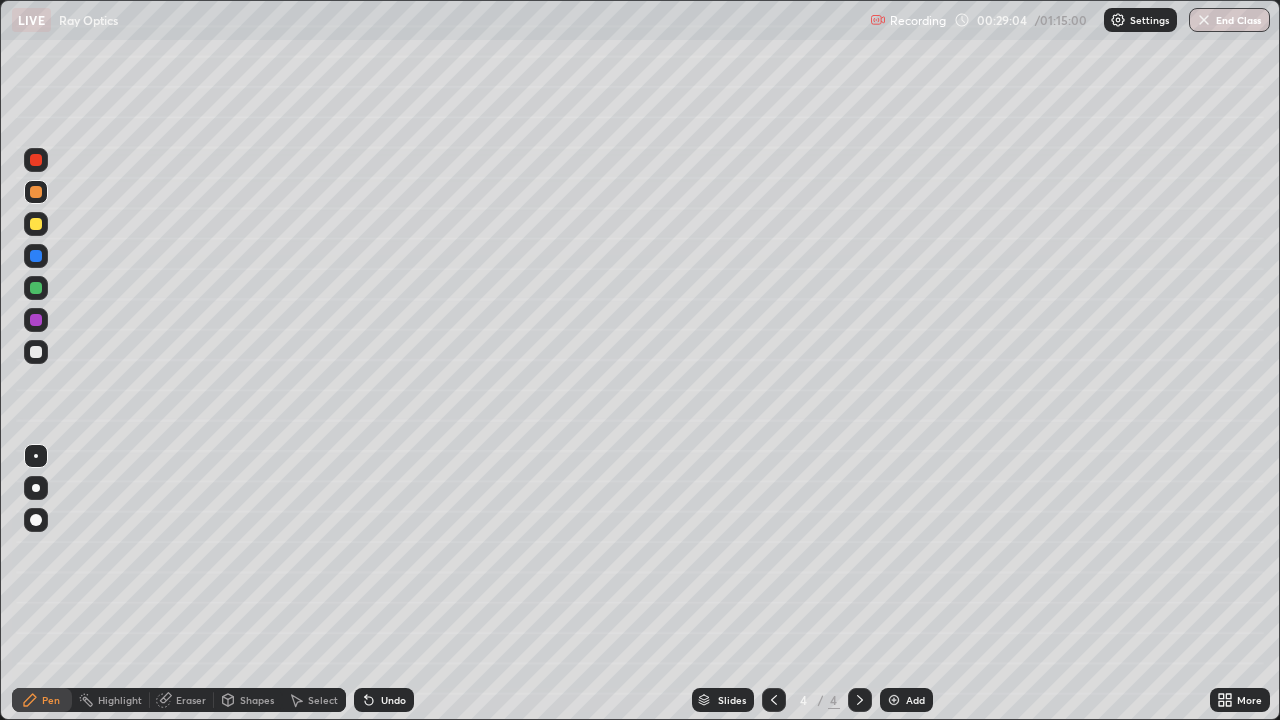 click on "Shapes" at bounding box center (257, 700) 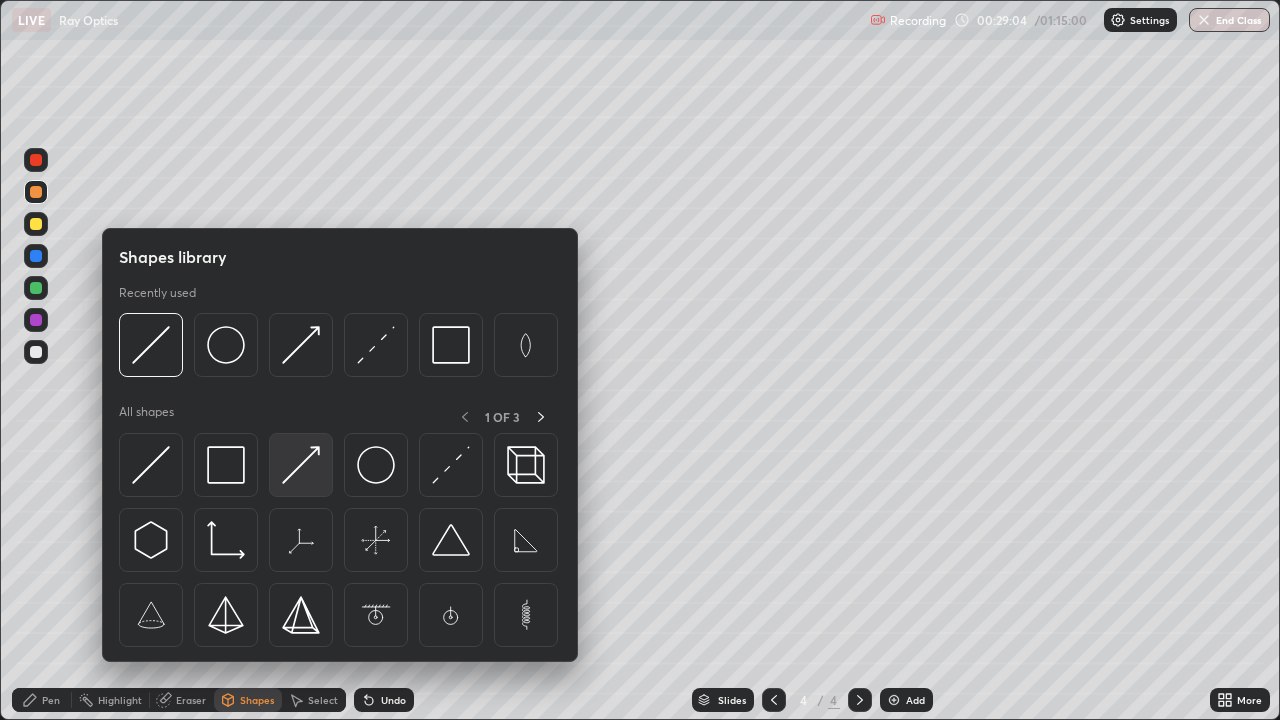 click at bounding box center [301, 465] 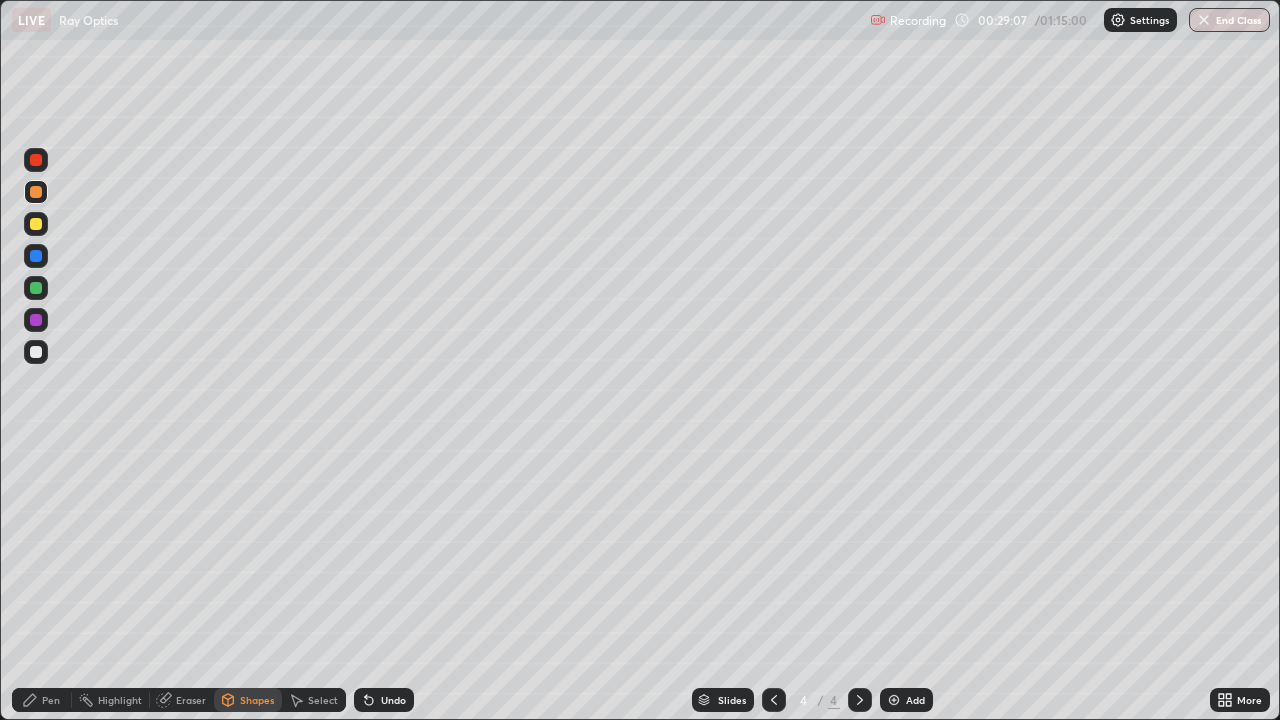 click 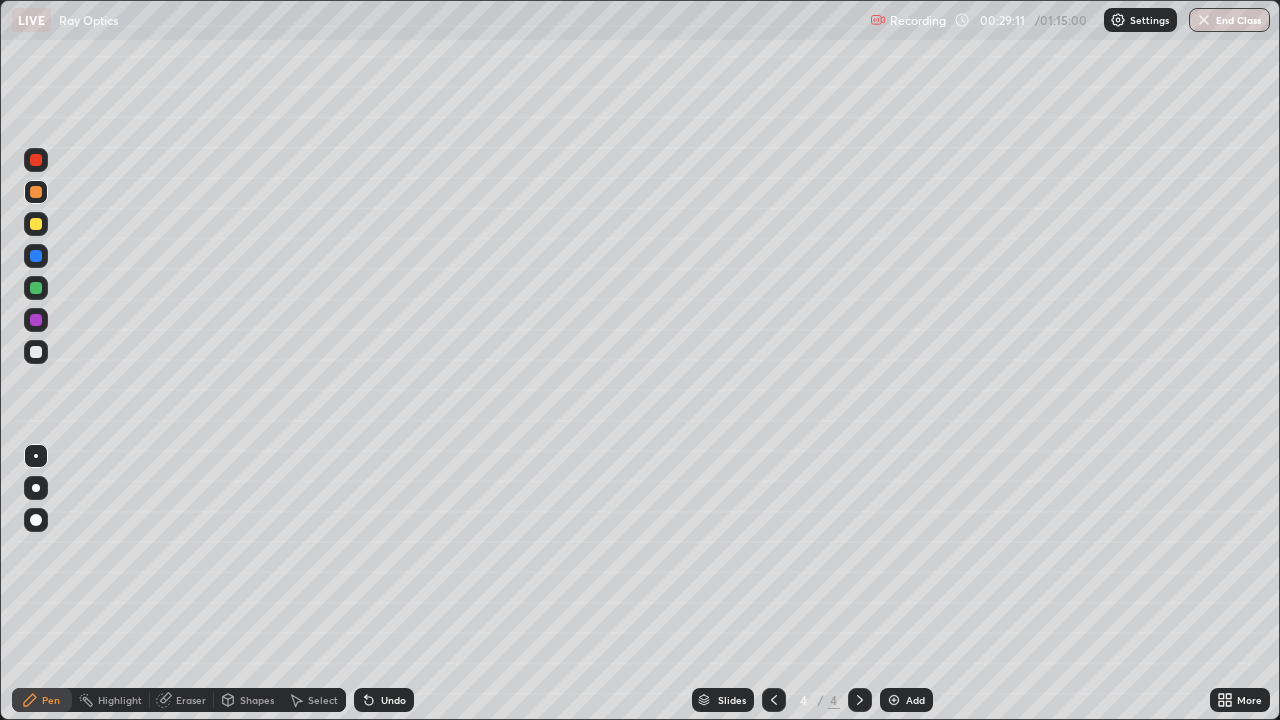 click at bounding box center (36, 320) 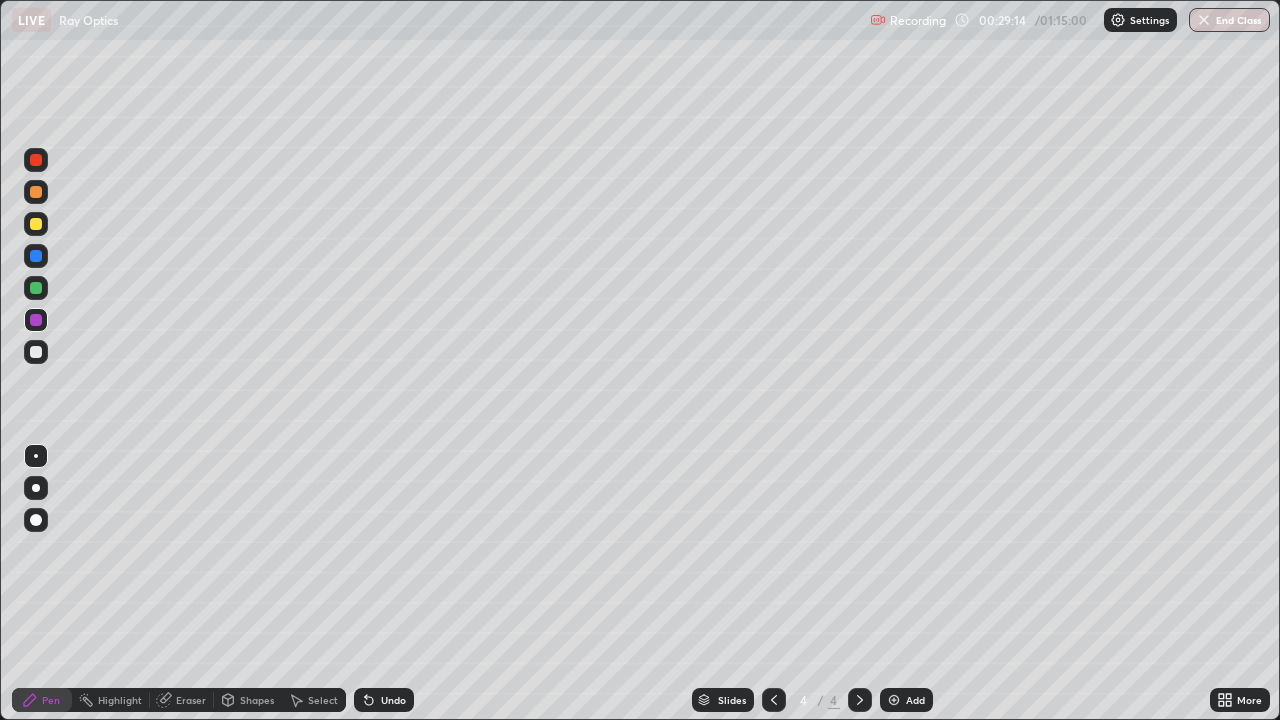 click at bounding box center (36, 192) 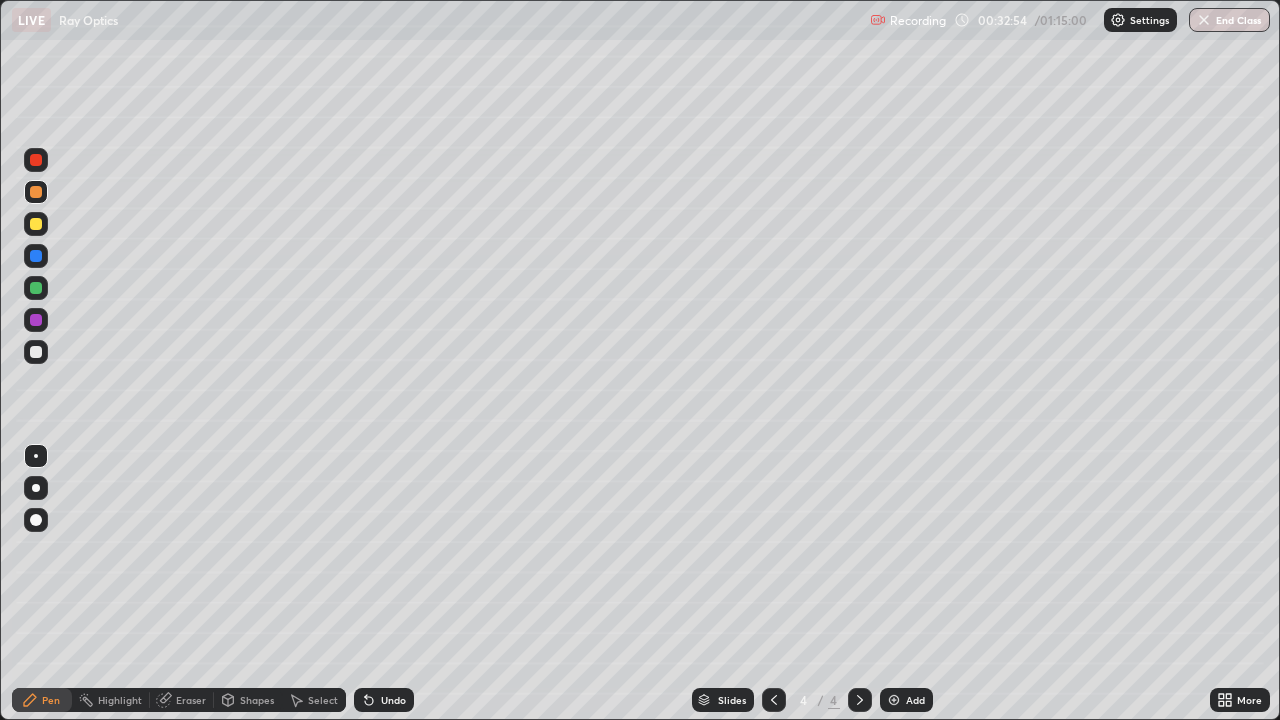 click on "Undo" at bounding box center [393, 700] 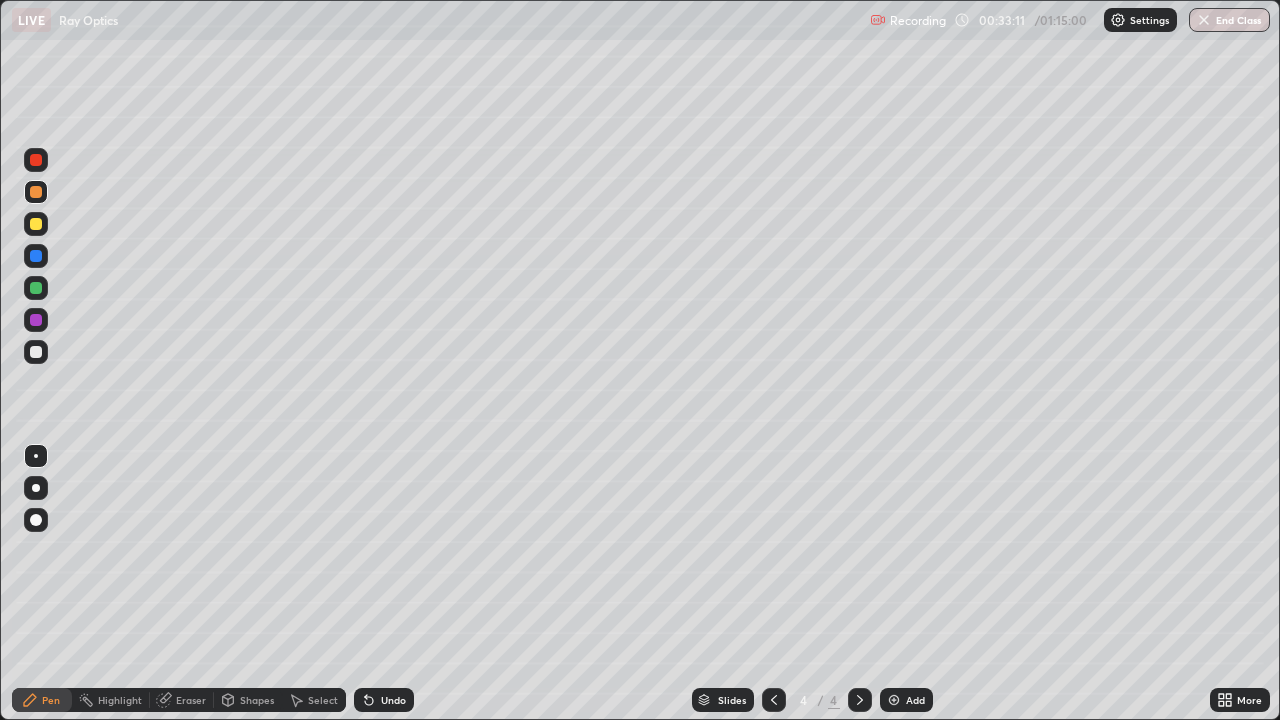 click at bounding box center (36, 520) 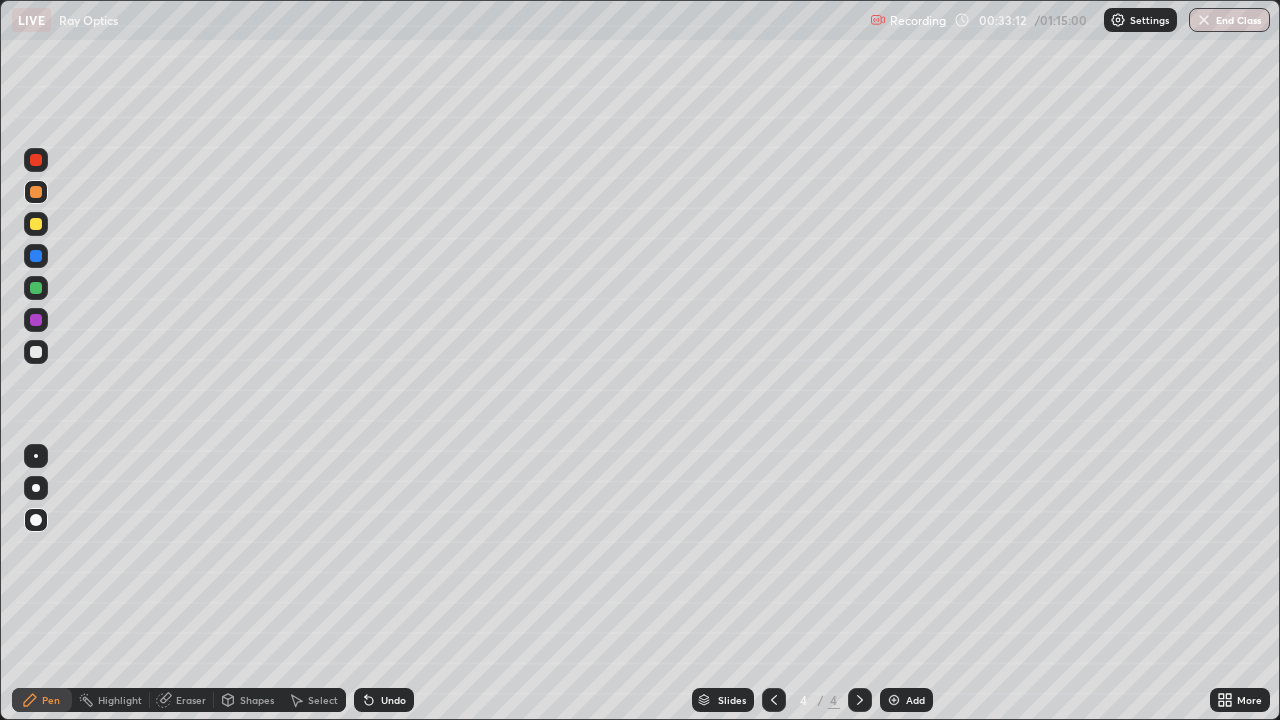 click at bounding box center (36, 320) 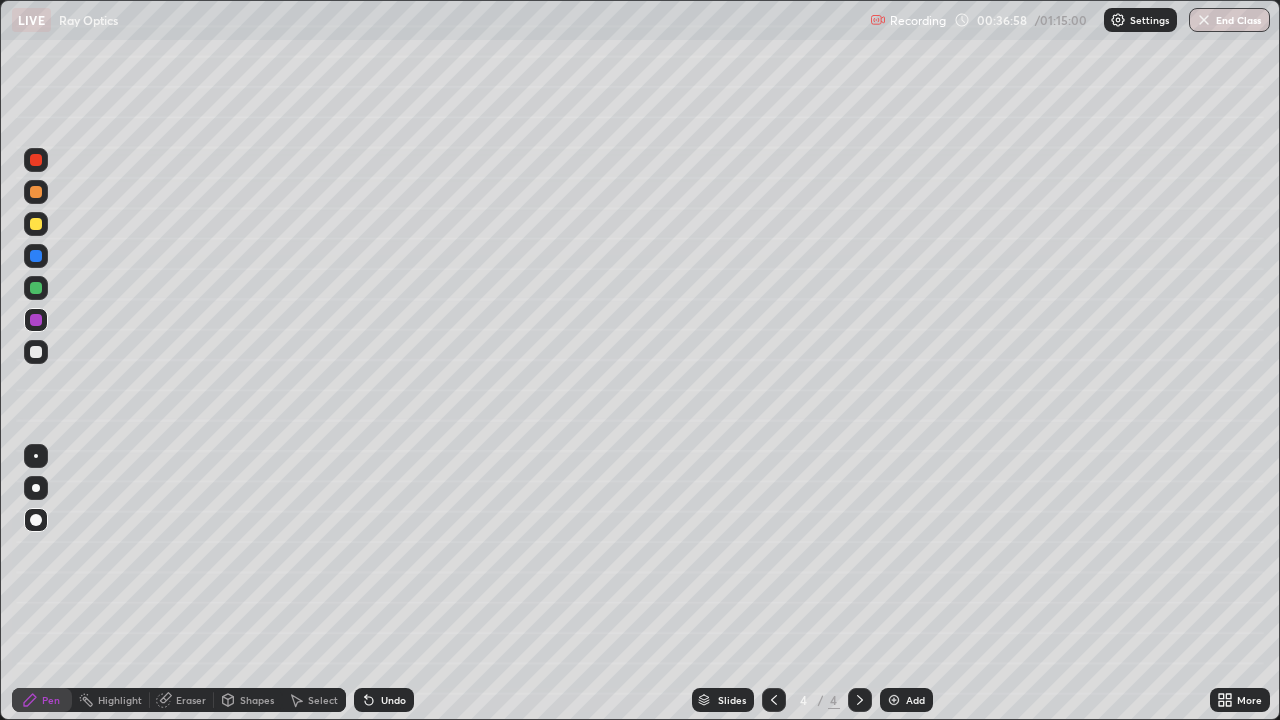 click on "Add" at bounding box center (915, 700) 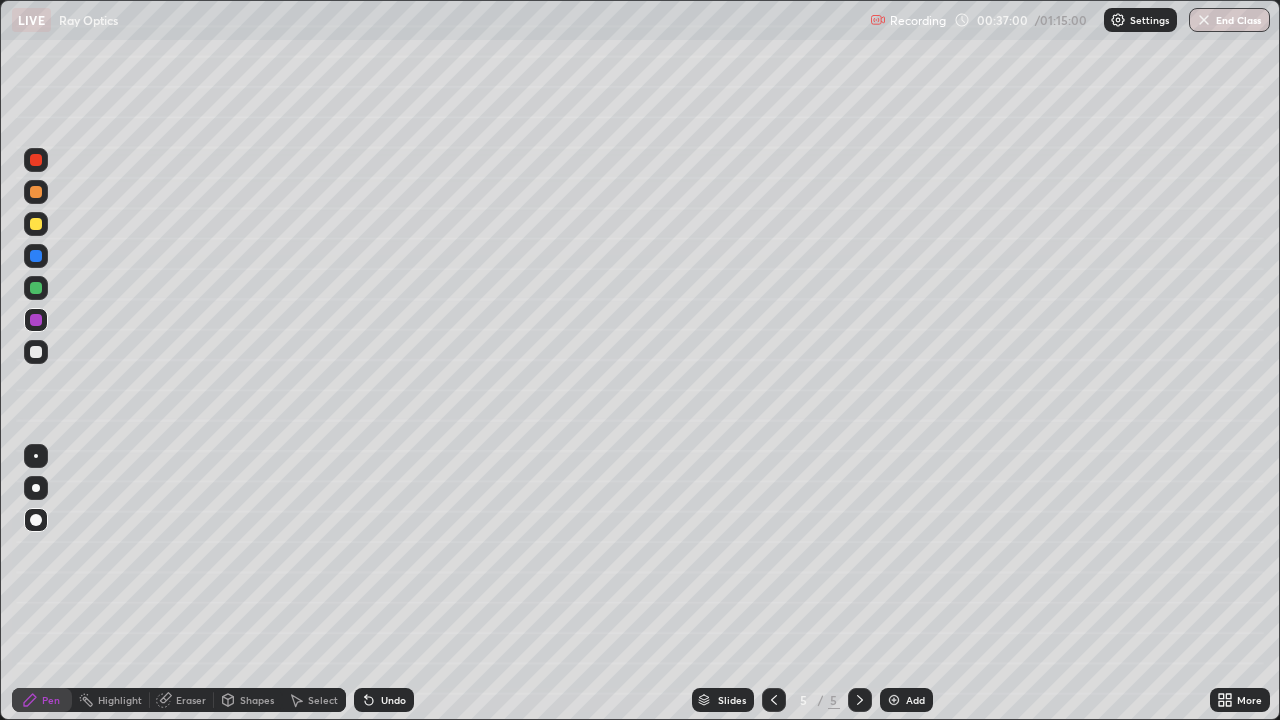click at bounding box center [36, 520] 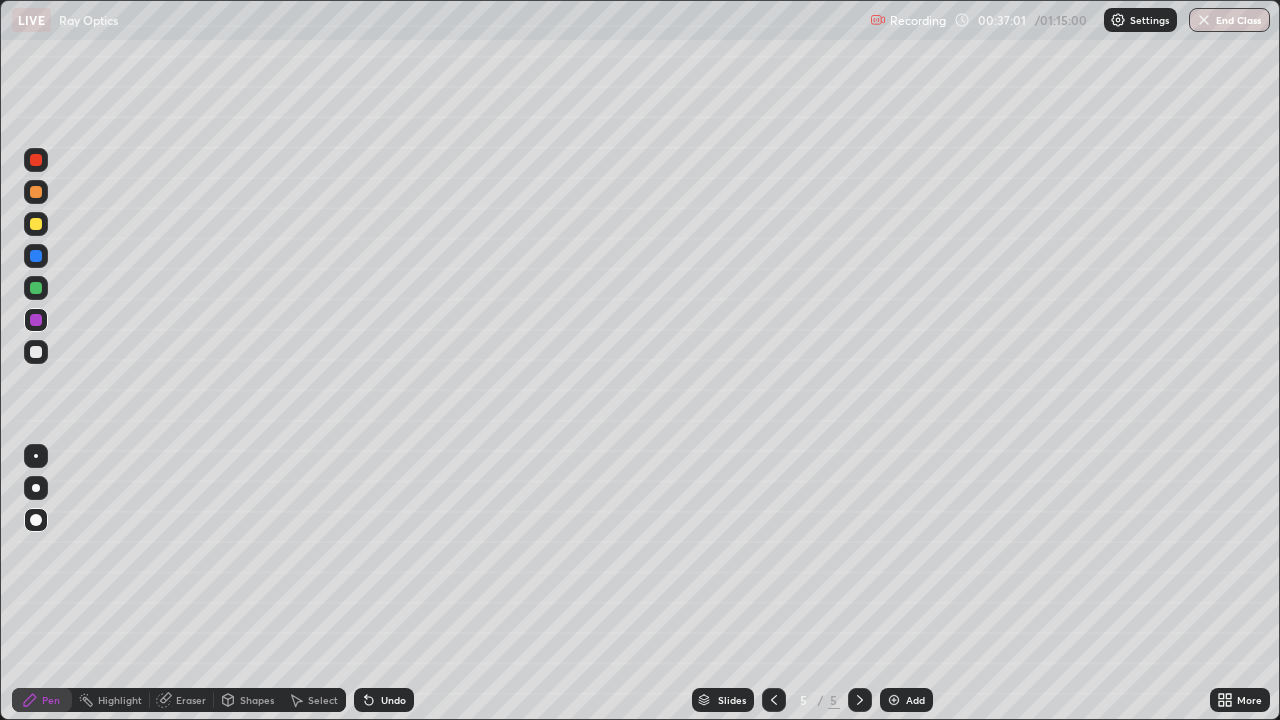 click at bounding box center (36, 352) 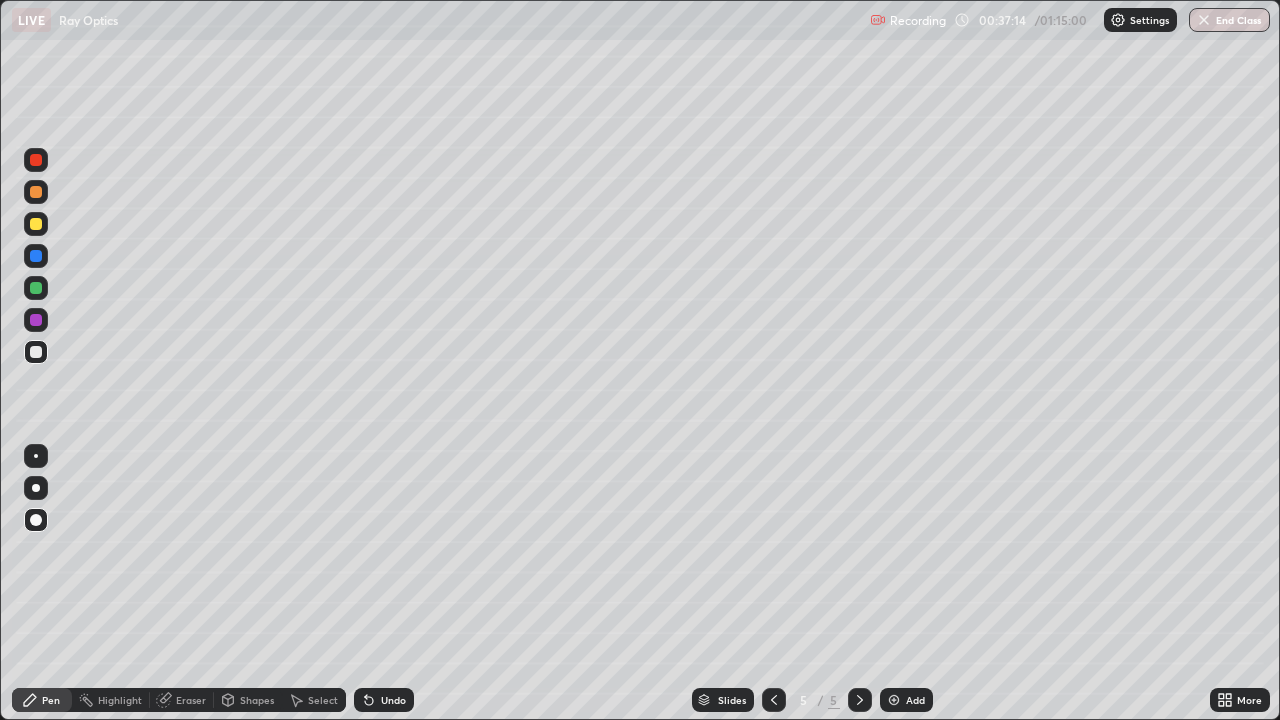 click on "Shapes" at bounding box center (257, 700) 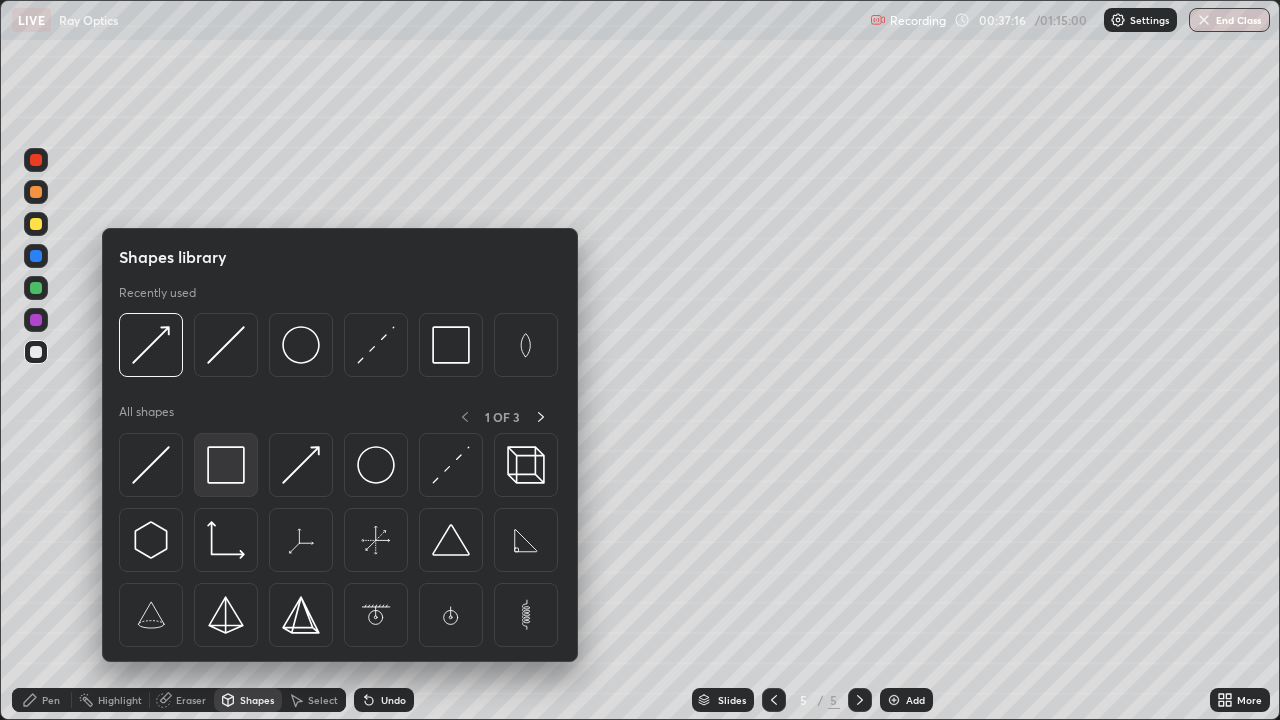 click at bounding box center [226, 465] 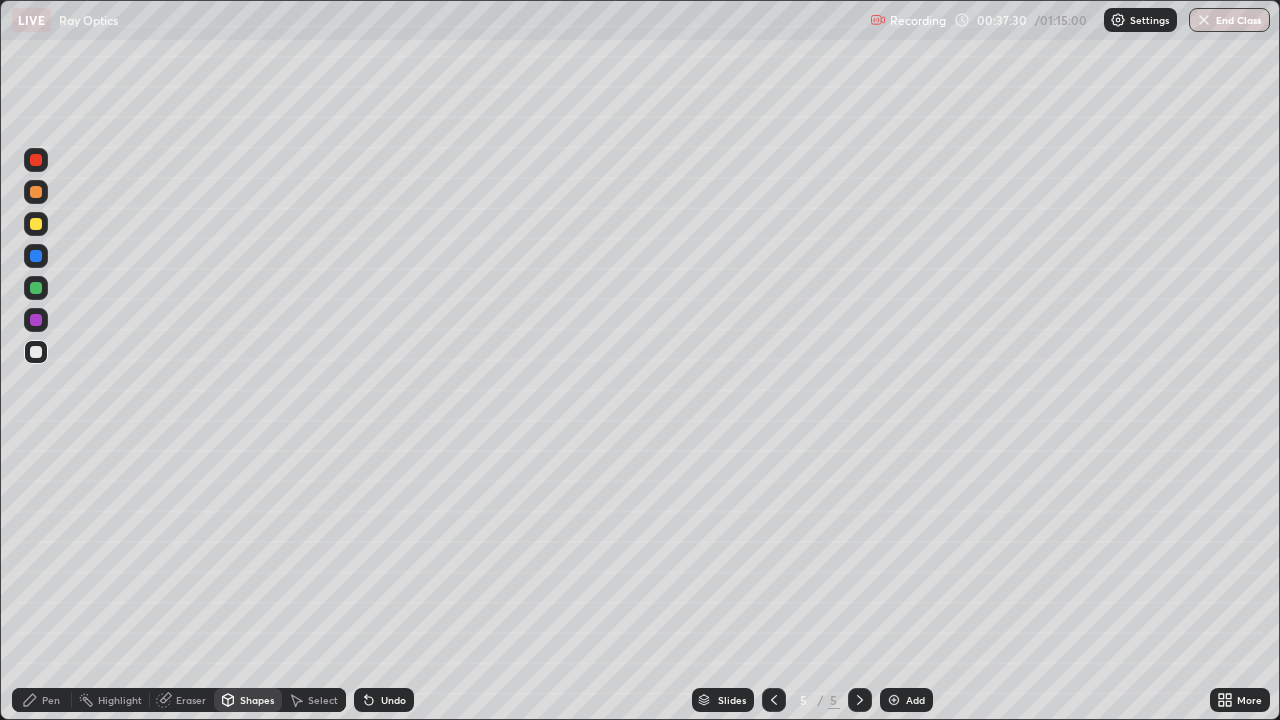 click on "Pen" at bounding box center [51, 700] 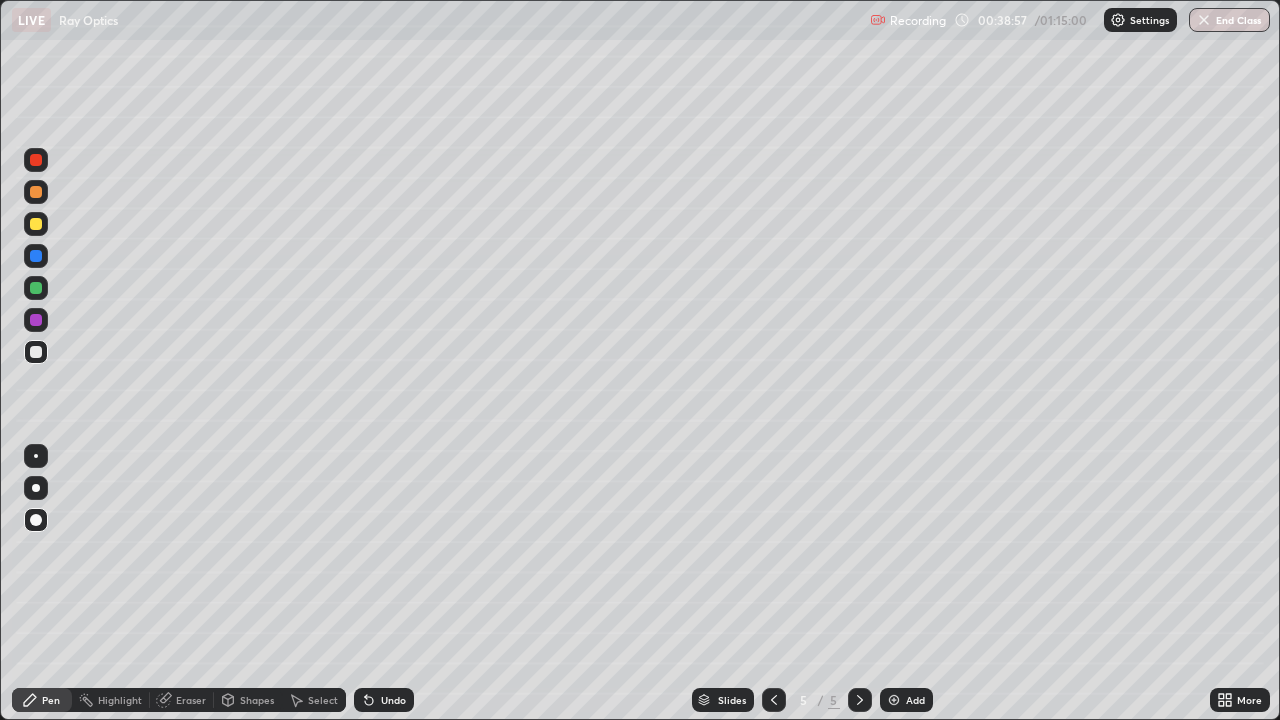 click on "Shapes" at bounding box center [257, 700] 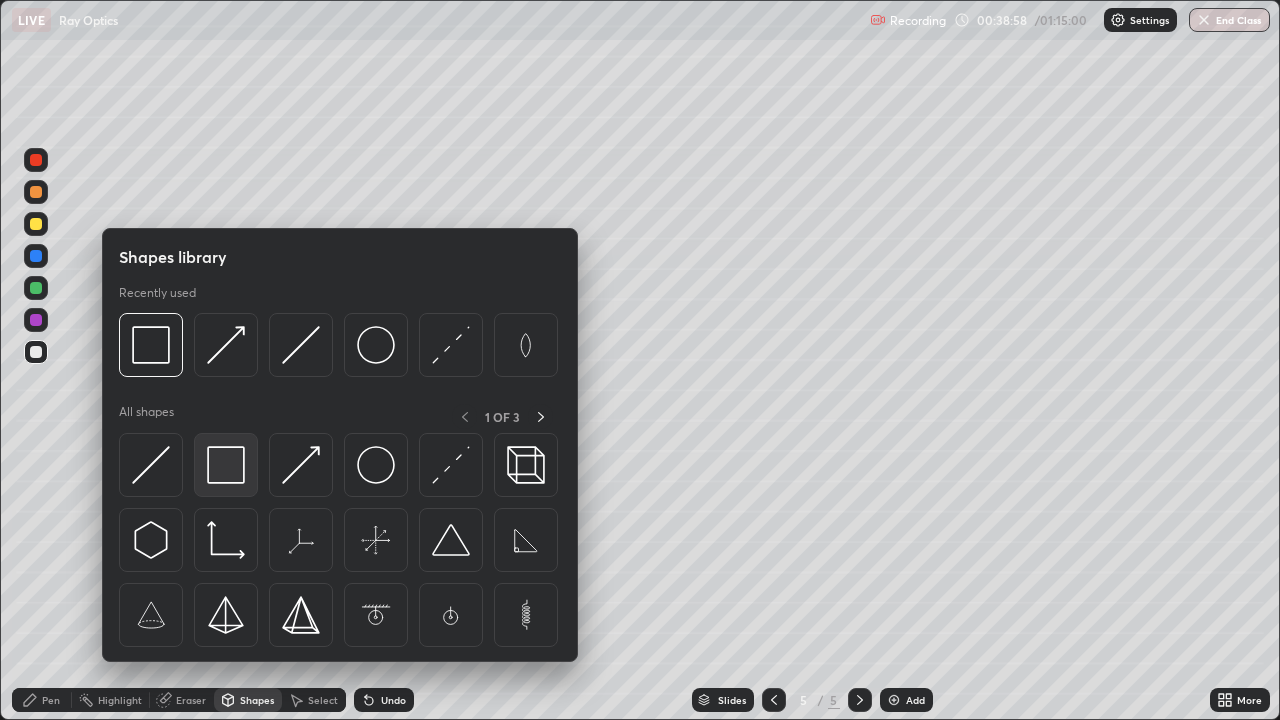 click at bounding box center [226, 465] 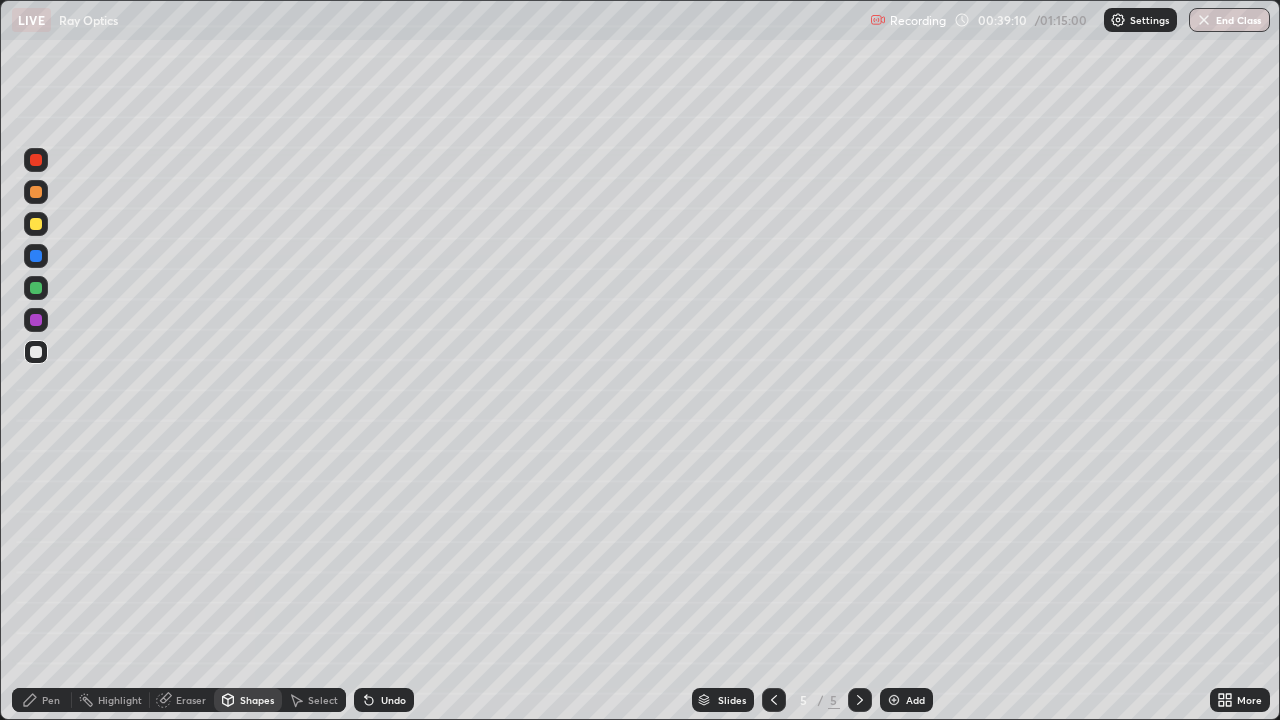 click on "Pen" at bounding box center (51, 700) 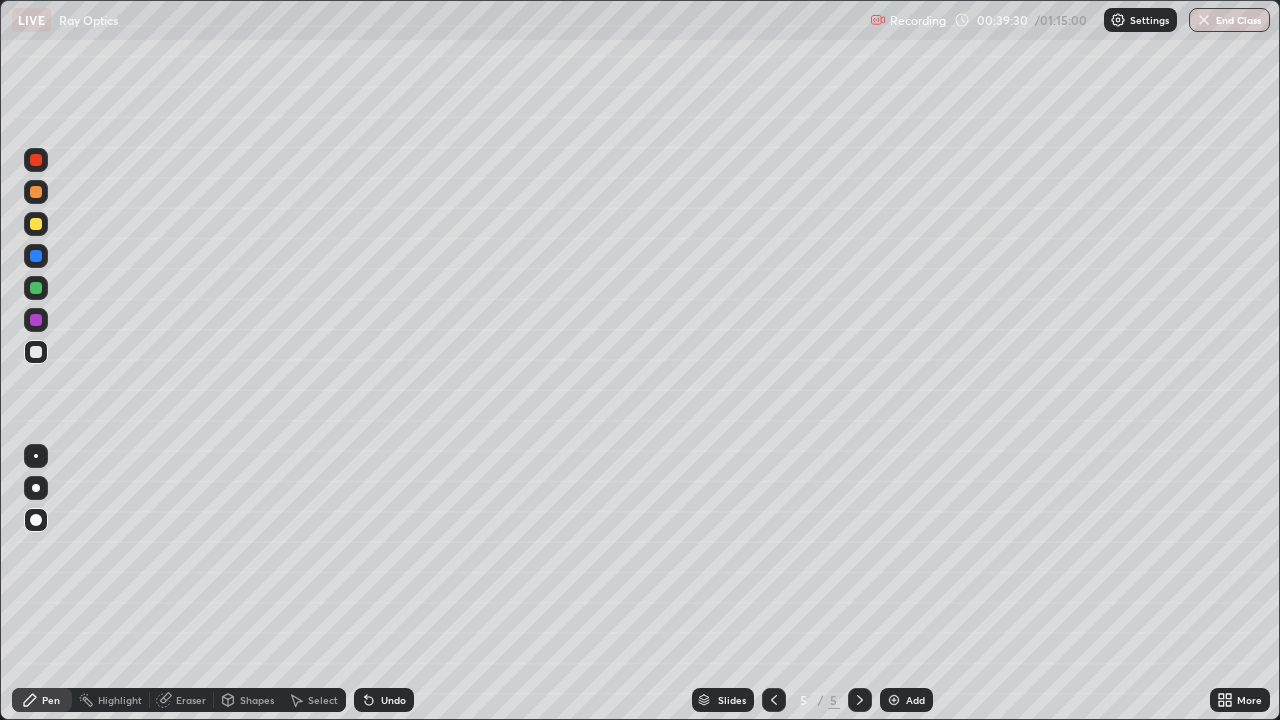 click on "Shapes" at bounding box center [257, 700] 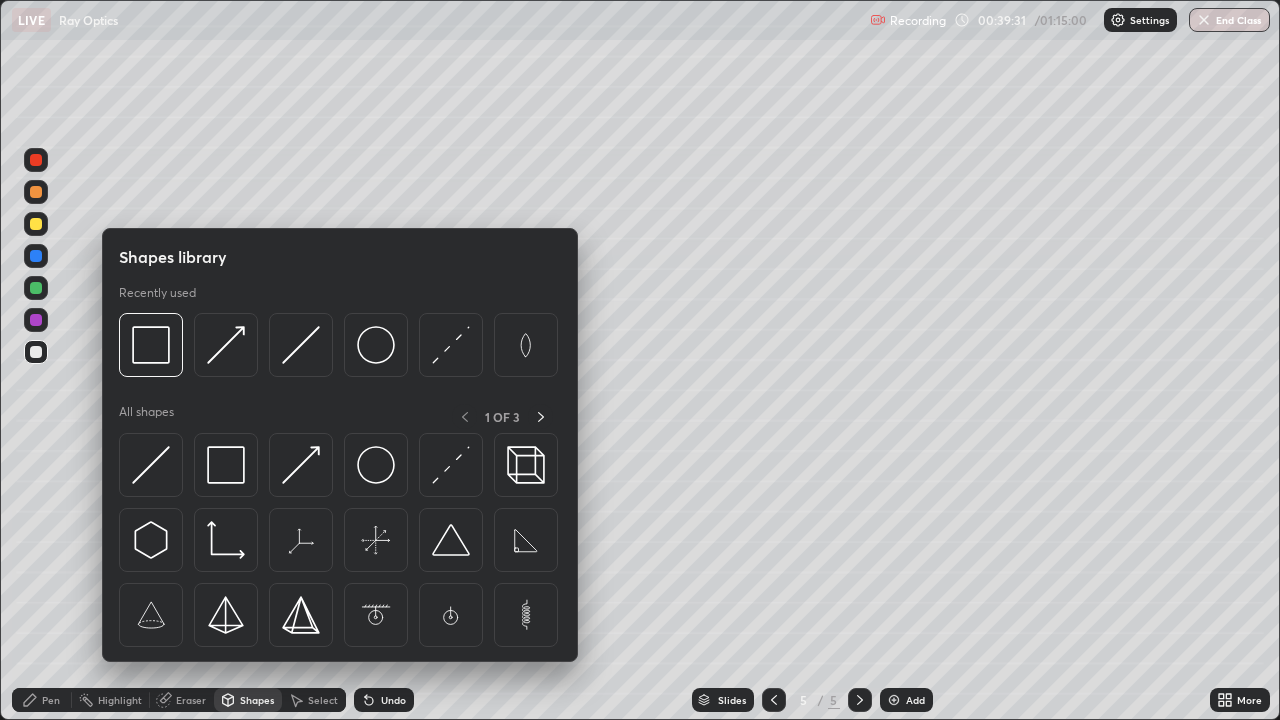 click on "Shapes" at bounding box center [257, 700] 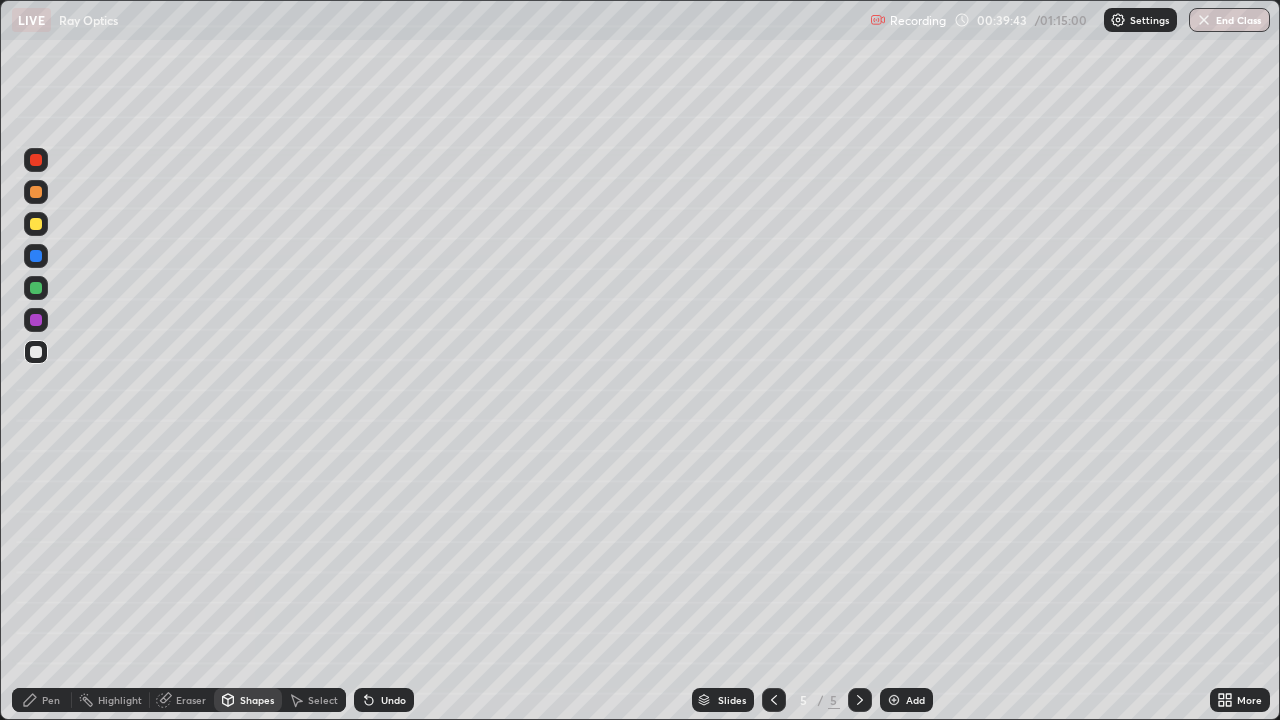 click on "Pen" at bounding box center (51, 700) 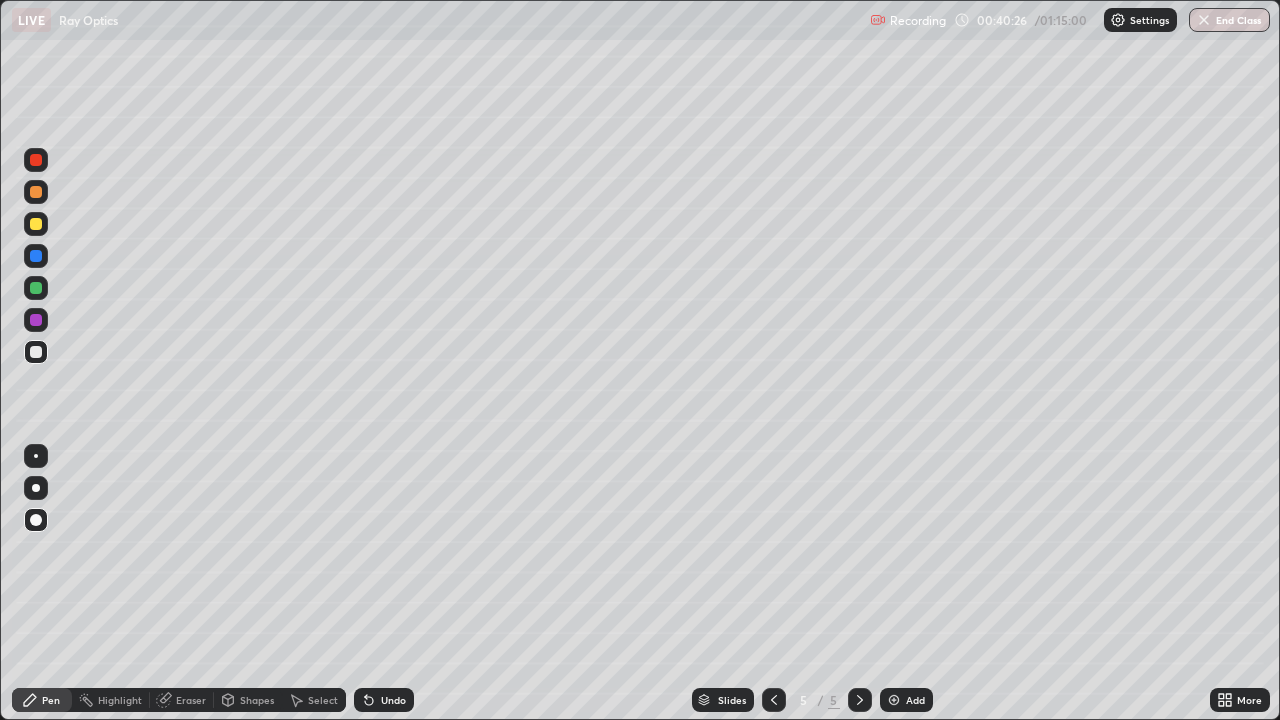 click on "Shapes" at bounding box center [257, 700] 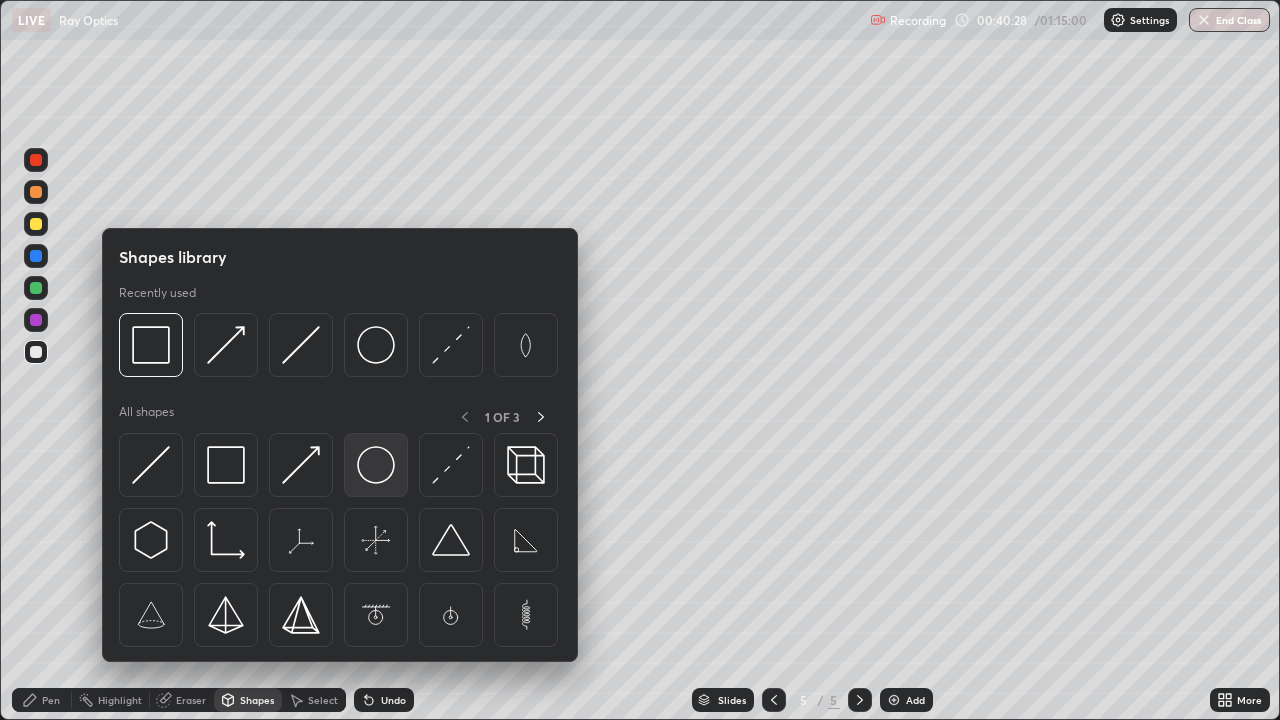 click at bounding box center [376, 465] 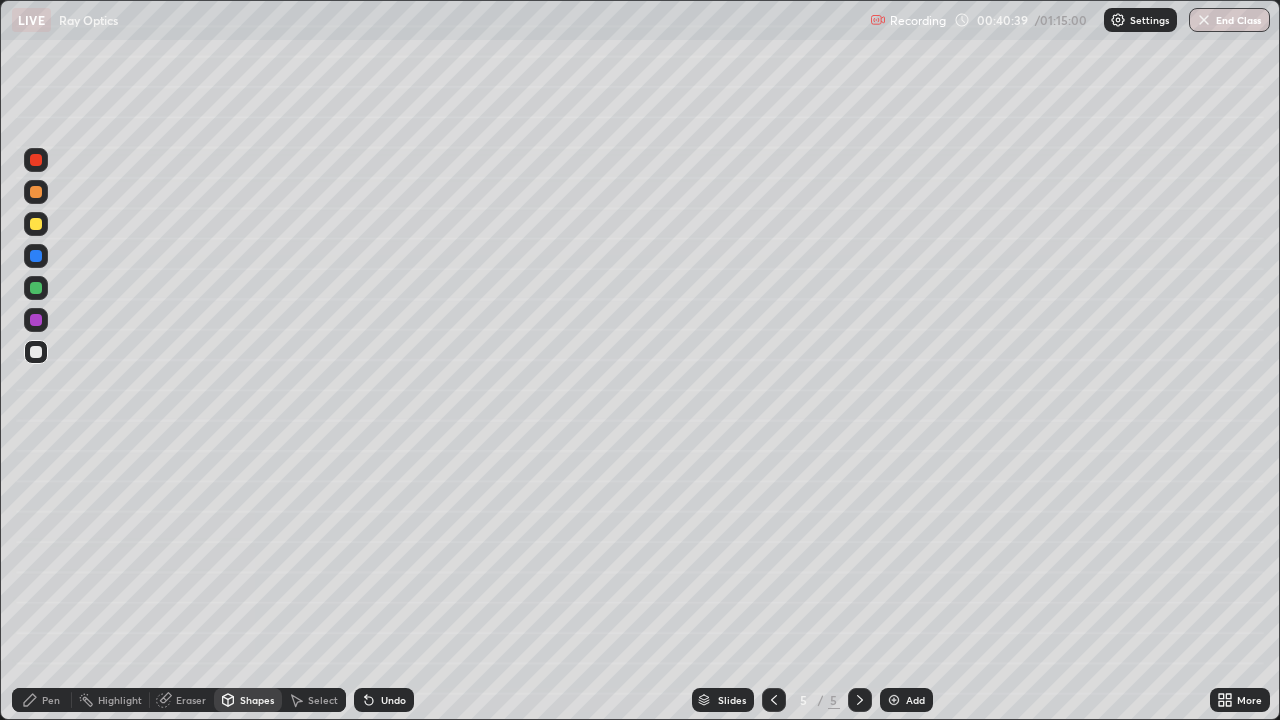click on "Shapes" at bounding box center [257, 700] 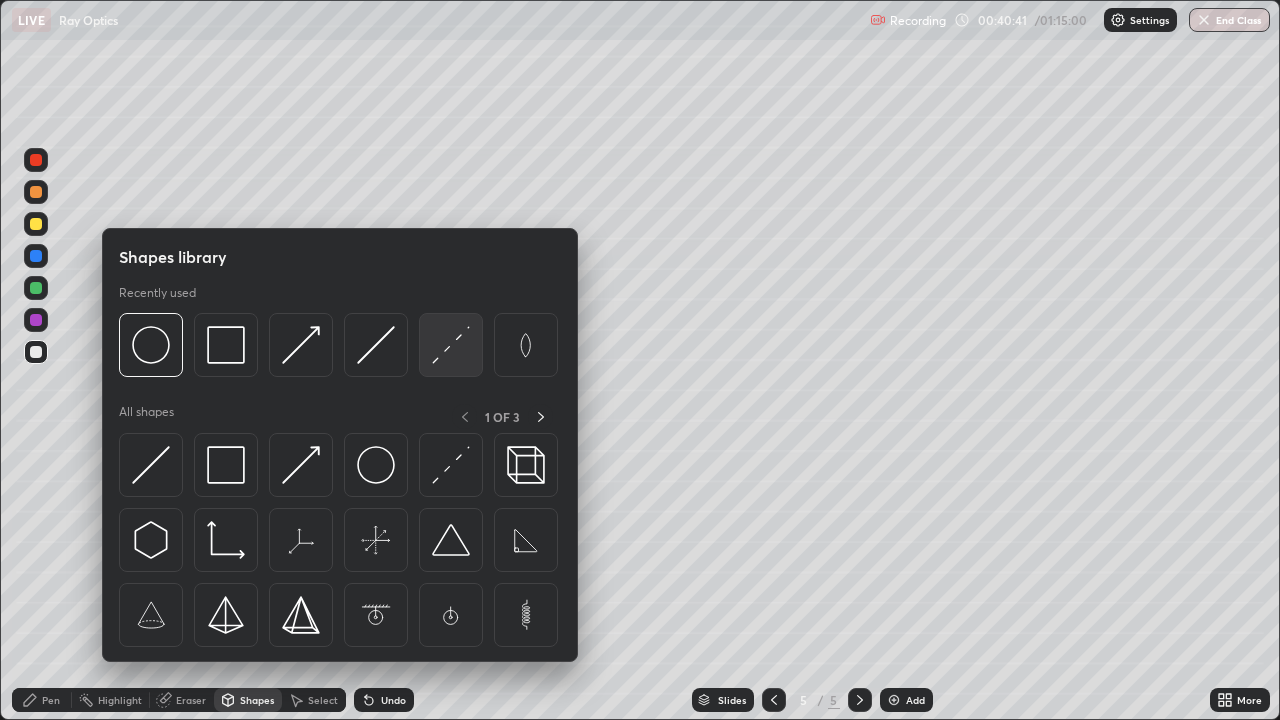 click at bounding box center (451, 345) 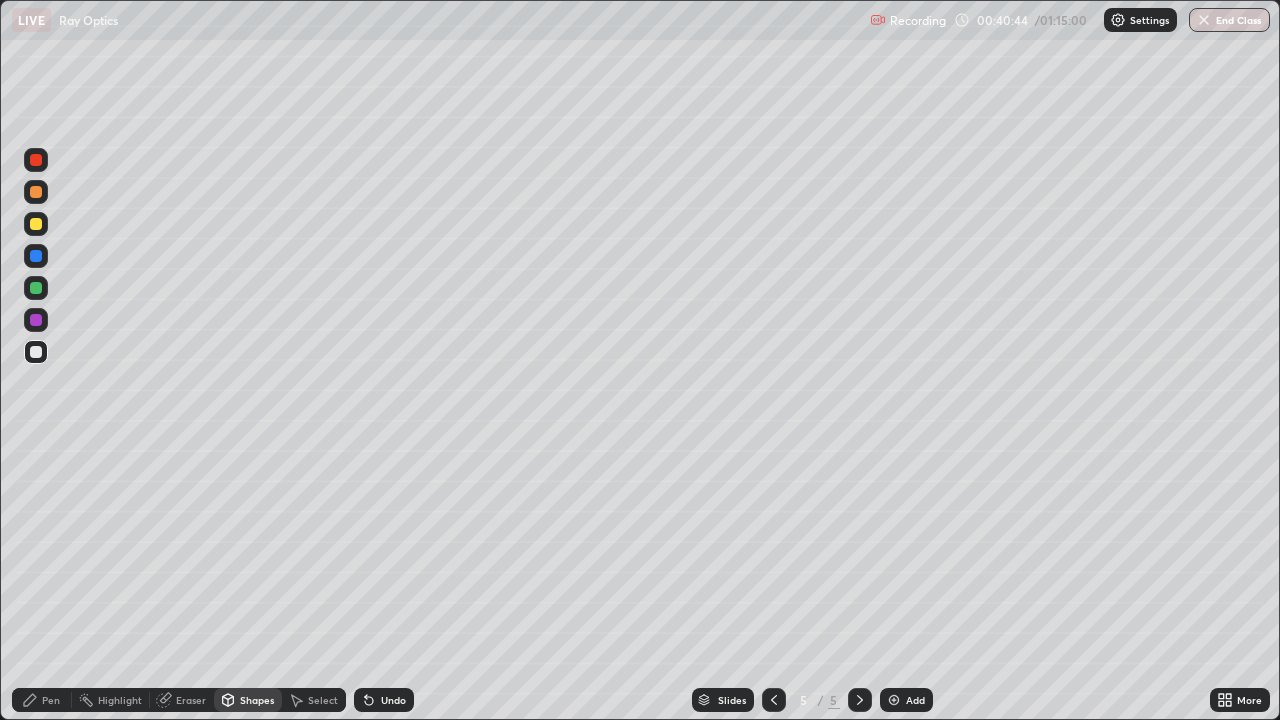 click on "Undo" at bounding box center (393, 700) 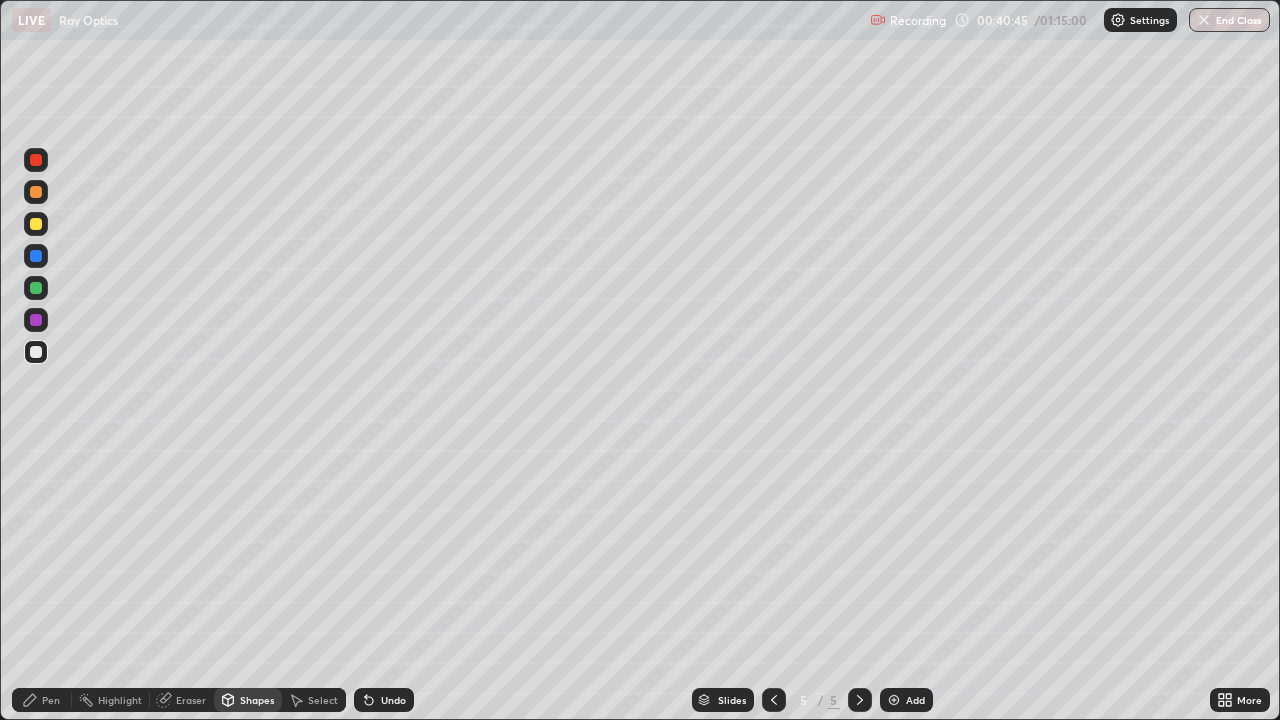 click on "Undo" at bounding box center (393, 700) 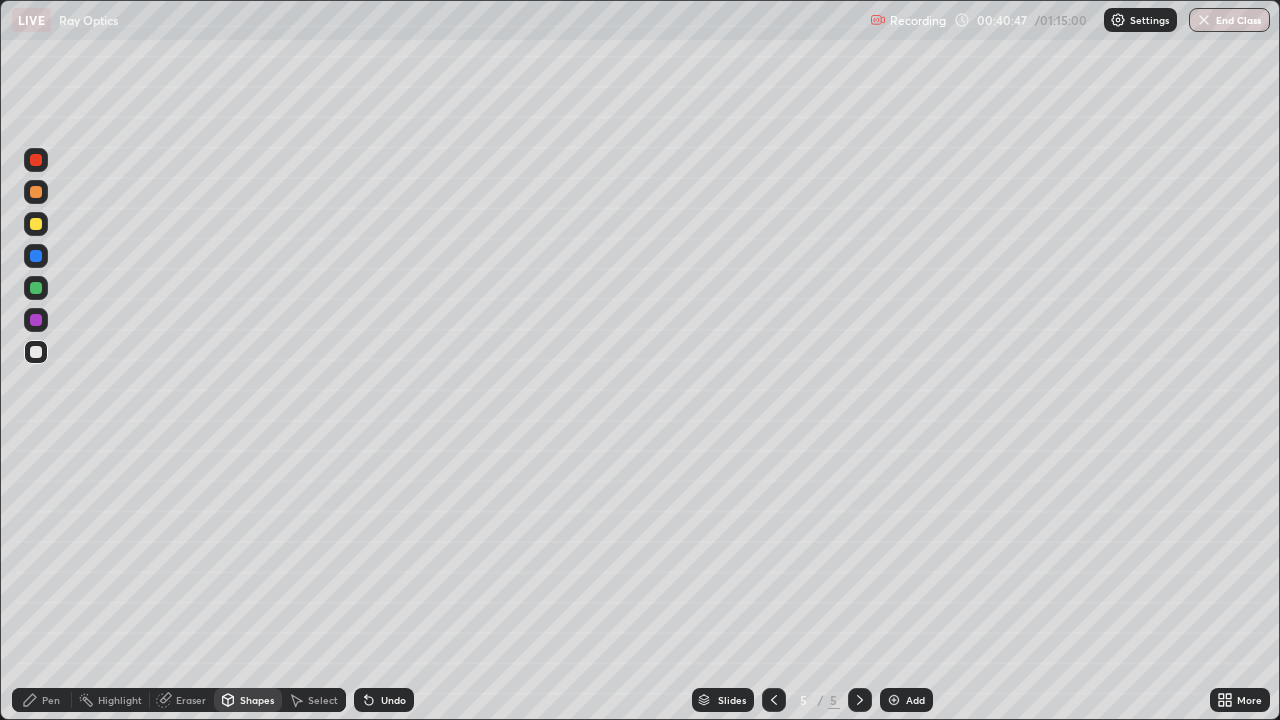 click on "Shapes" at bounding box center (257, 700) 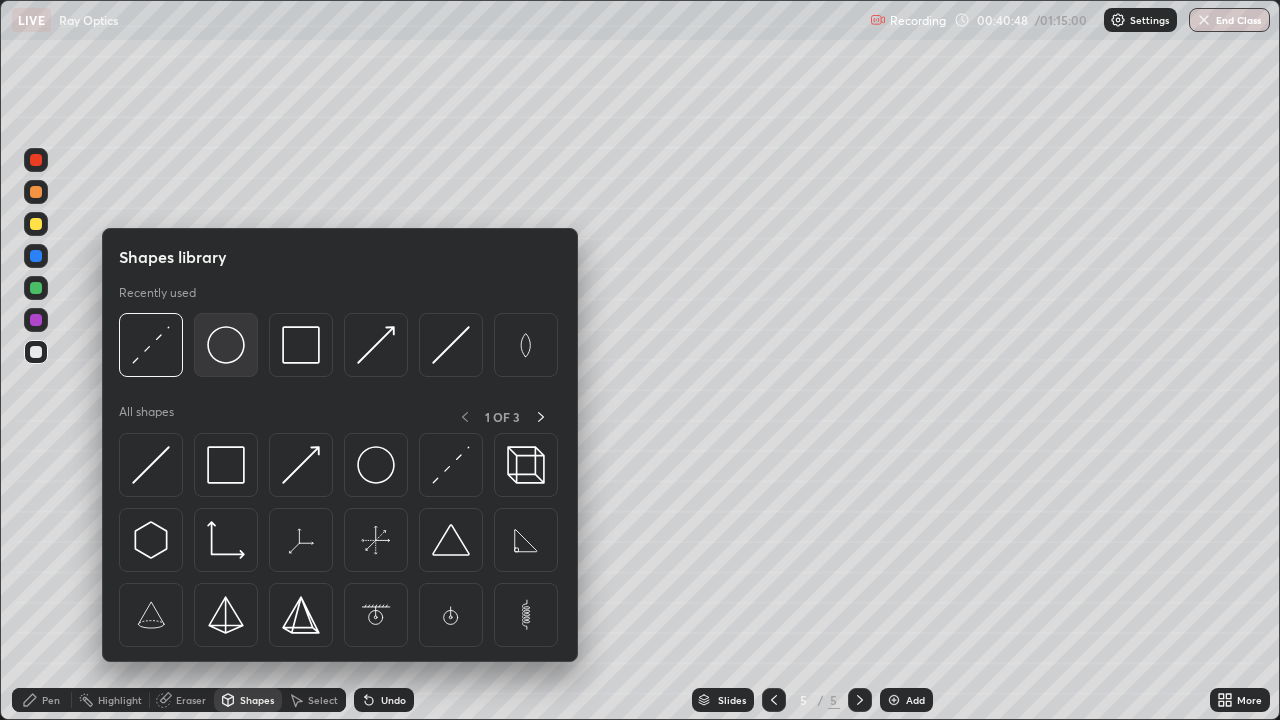 click at bounding box center [226, 345] 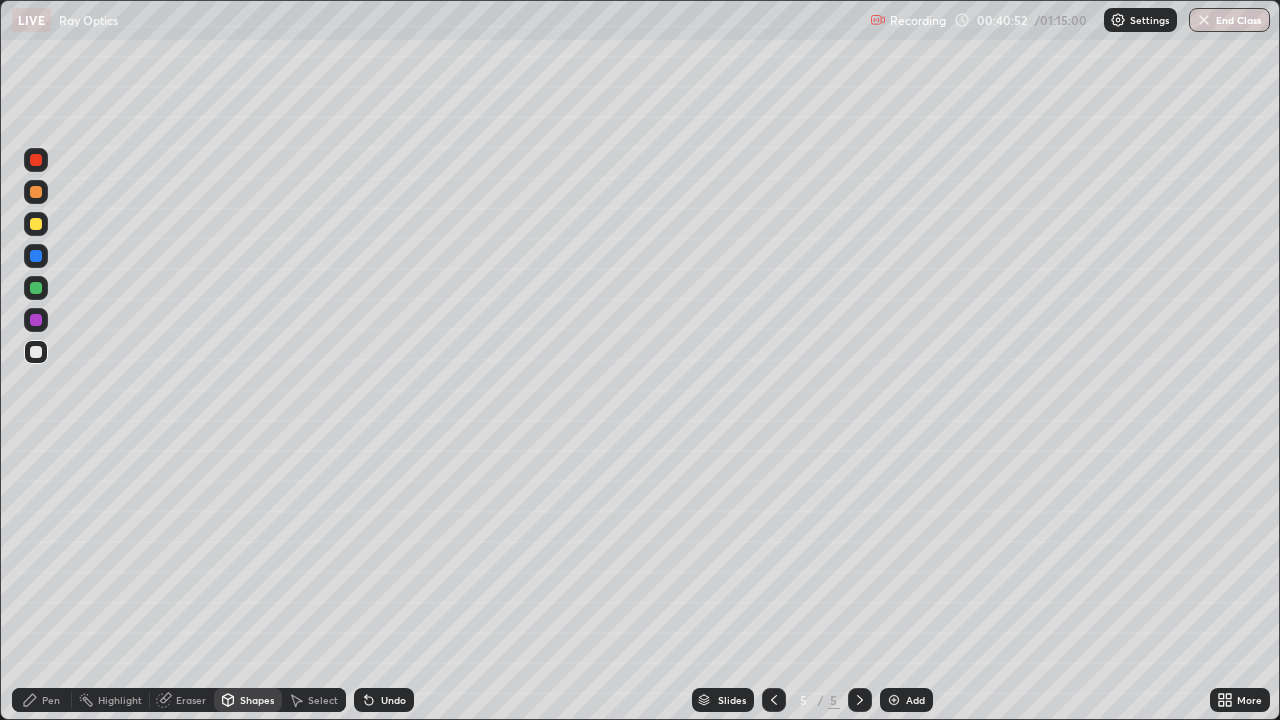 click on "Shapes" at bounding box center (248, 700) 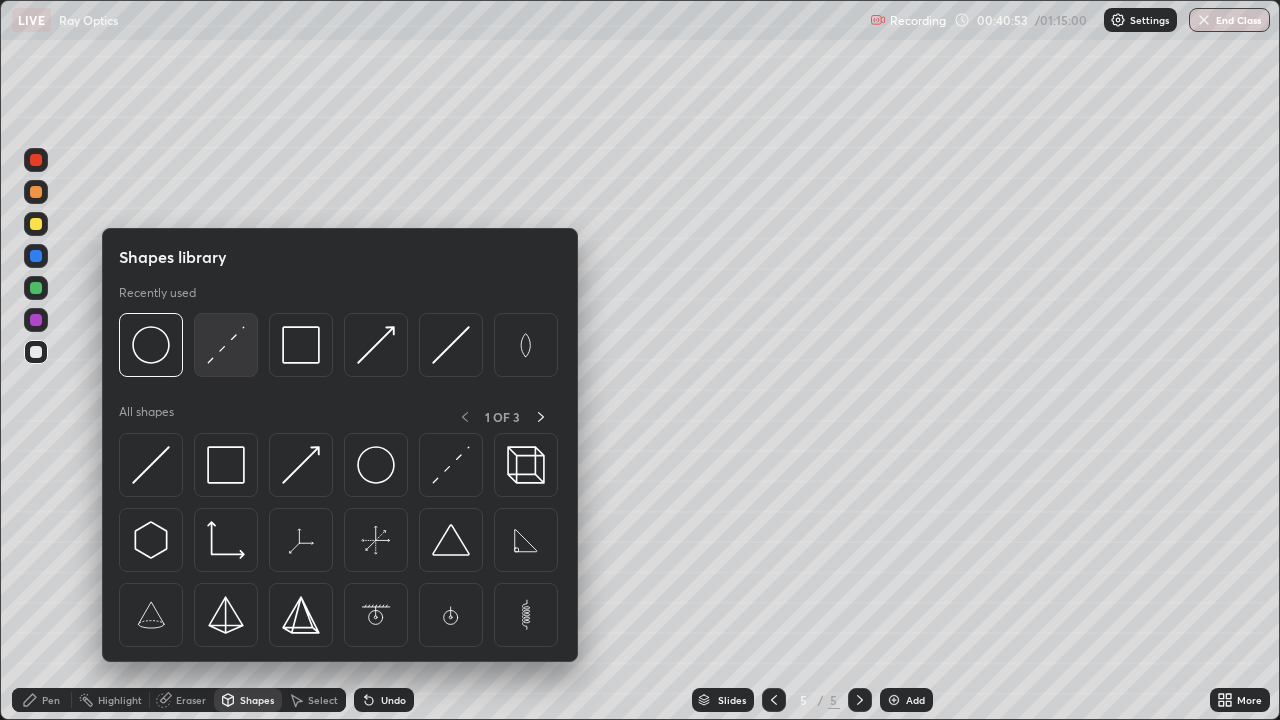 click at bounding box center [226, 345] 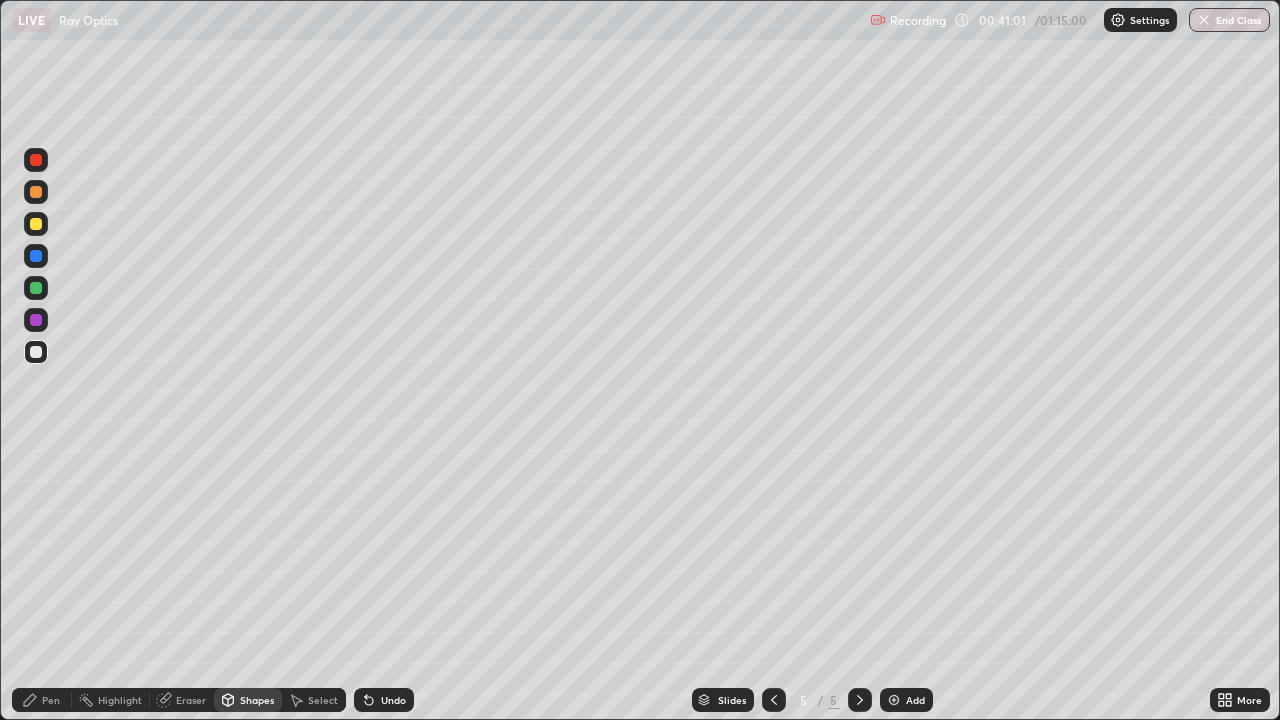 click 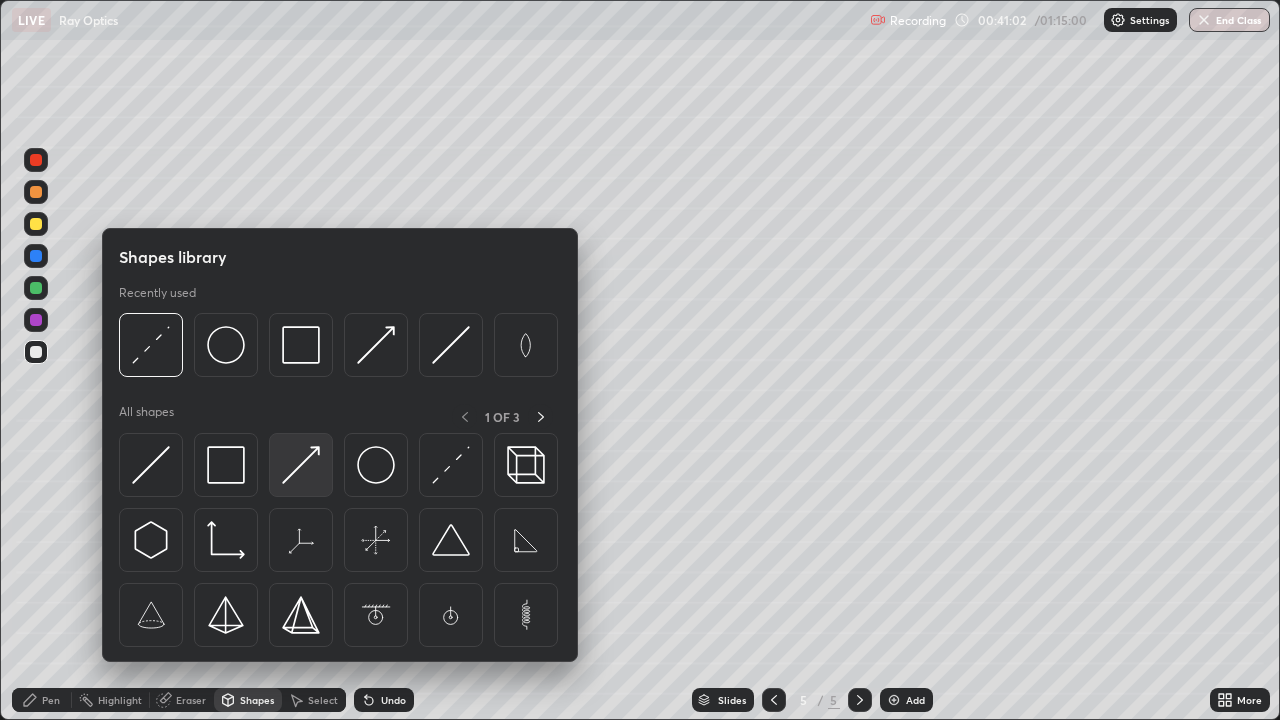 click at bounding box center (301, 465) 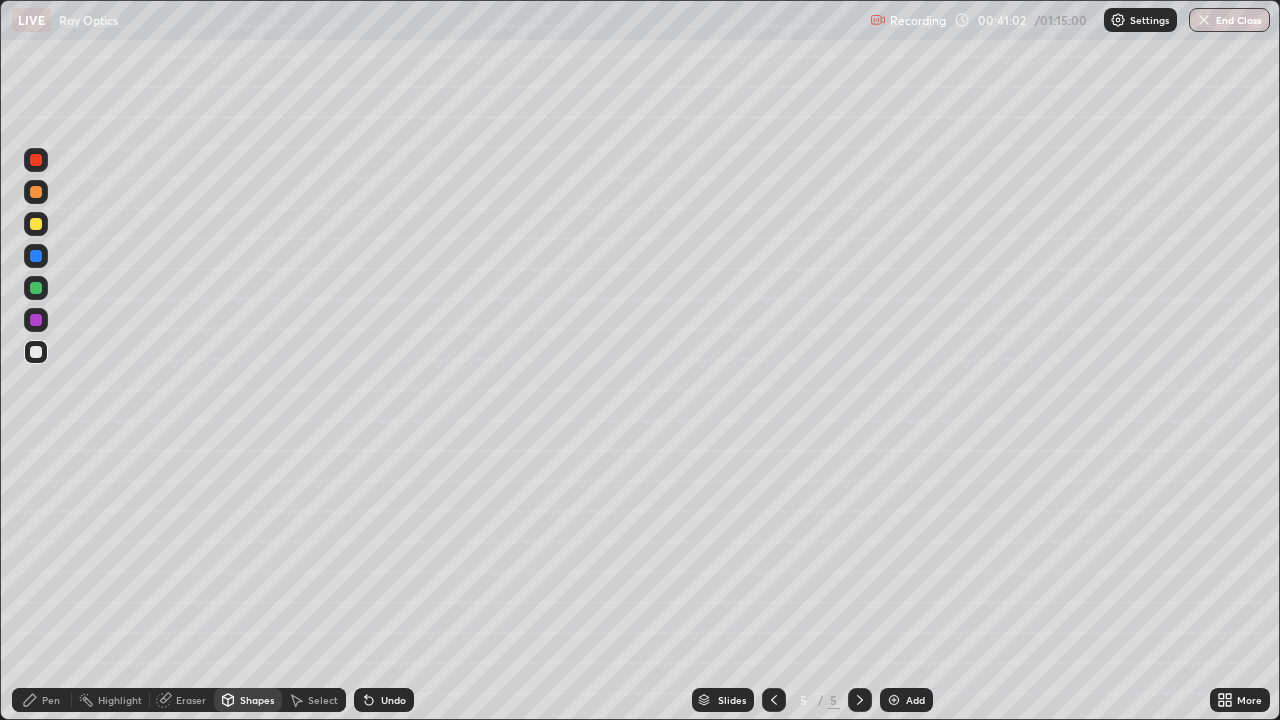 click at bounding box center (36, 288) 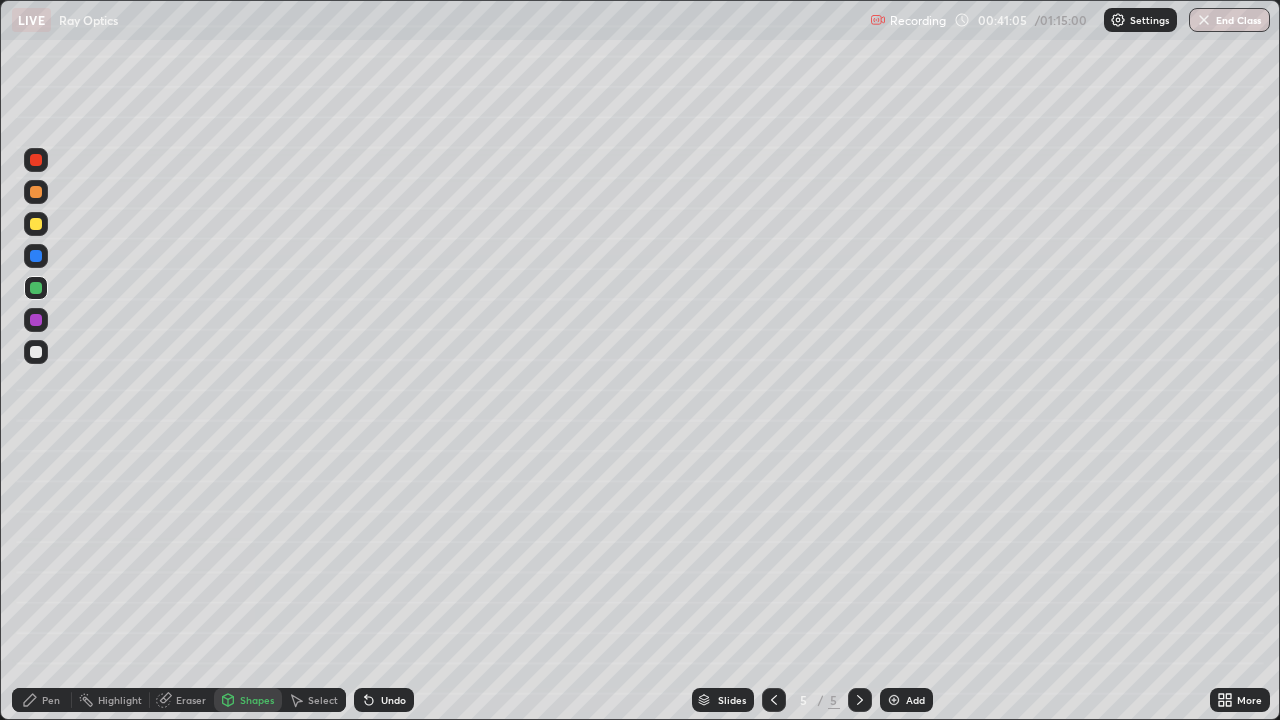click on "Undo" at bounding box center [393, 700] 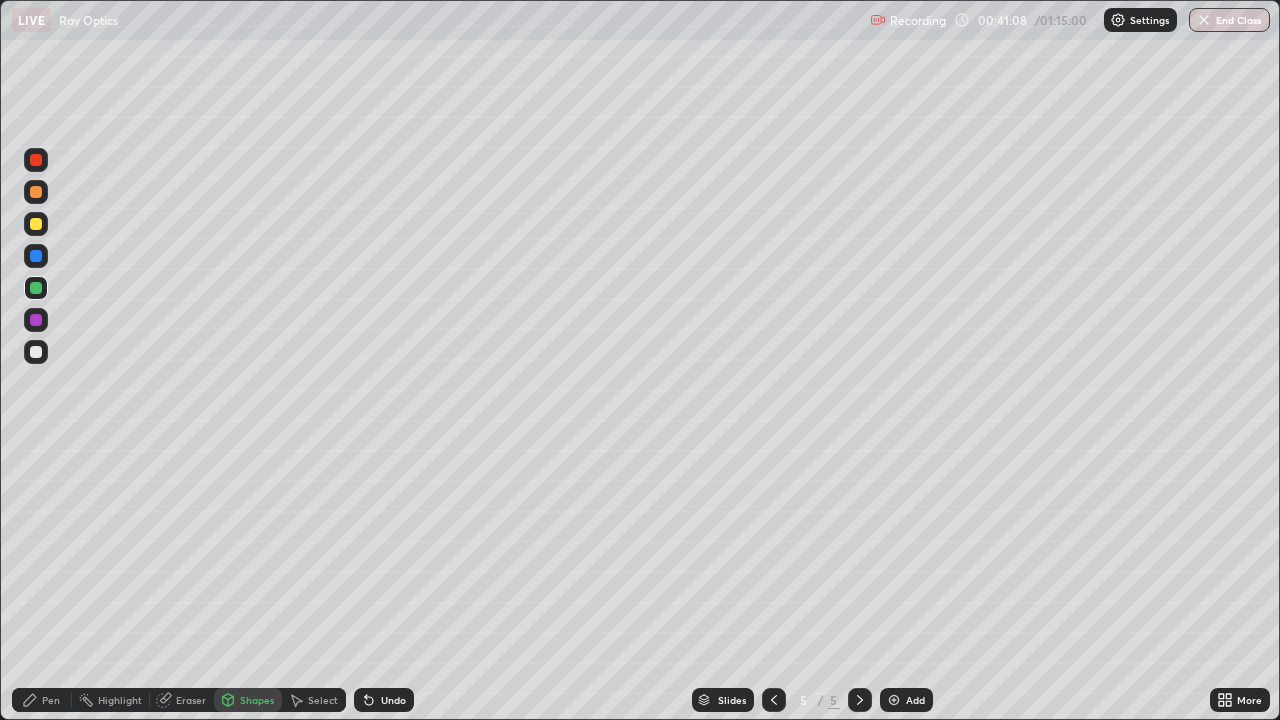 click on "Pen" at bounding box center [51, 700] 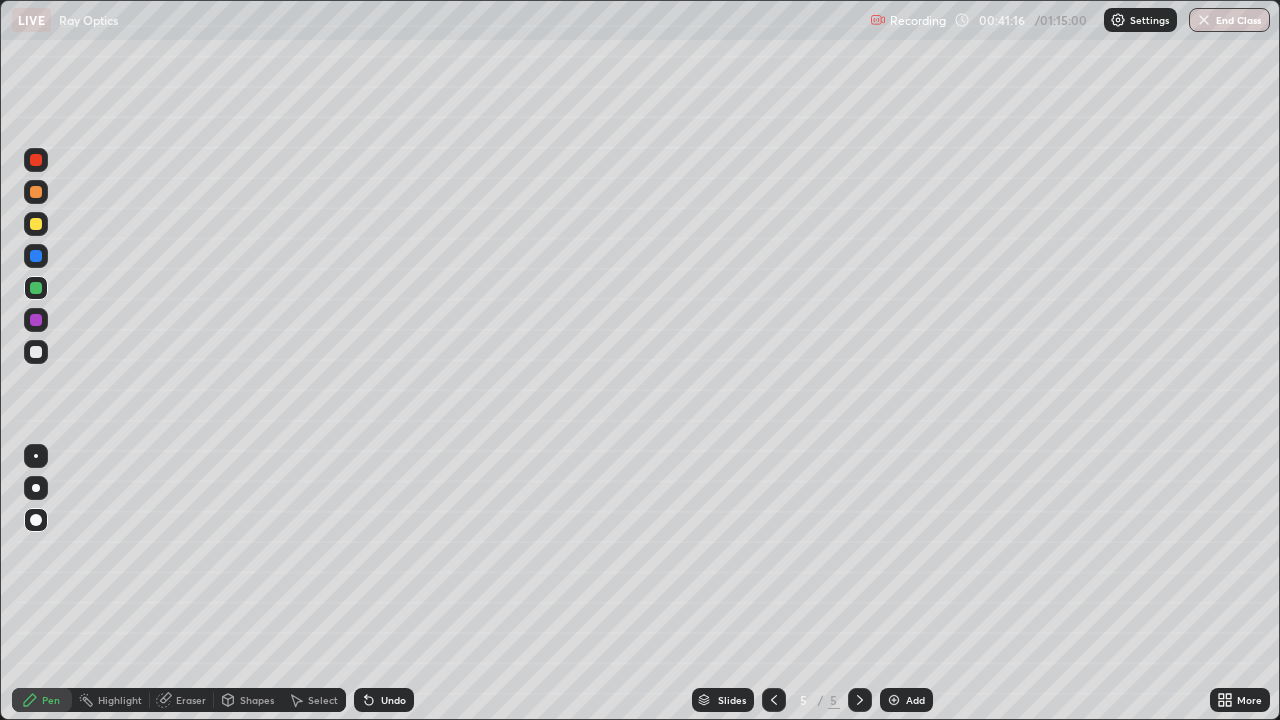 click at bounding box center [36, 224] 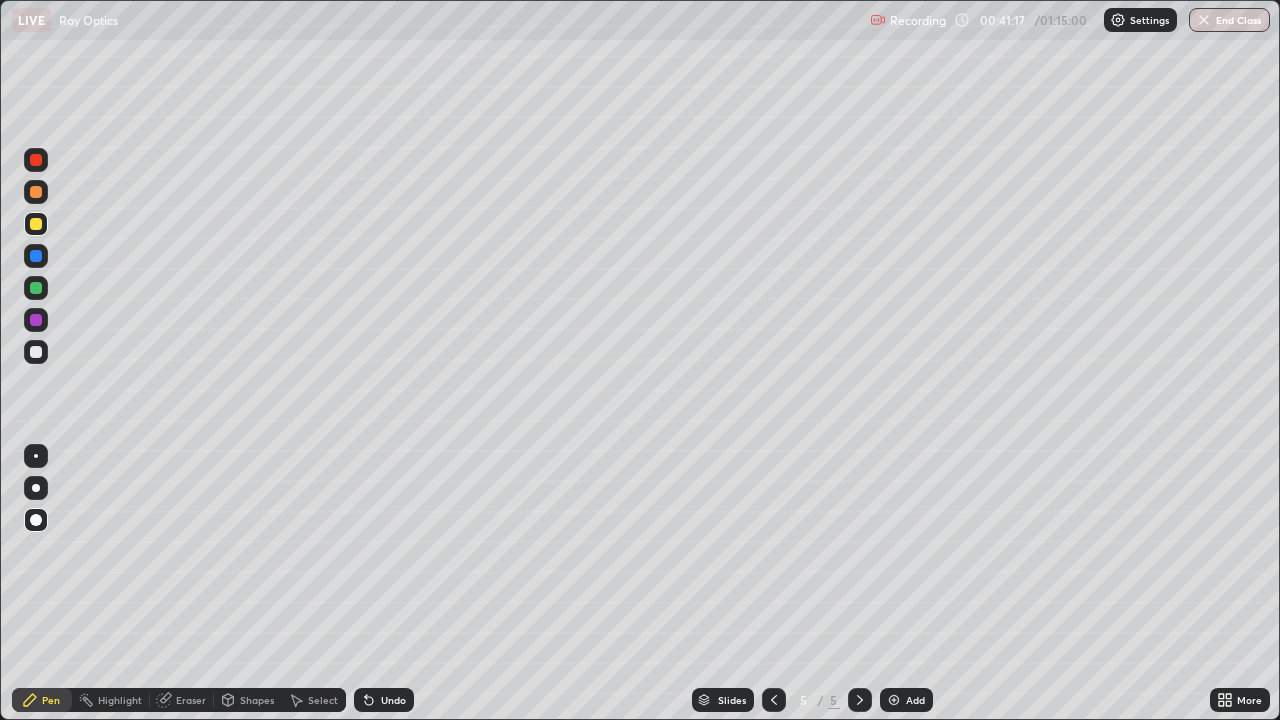 click on "Shapes" at bounding box center [257, 700] 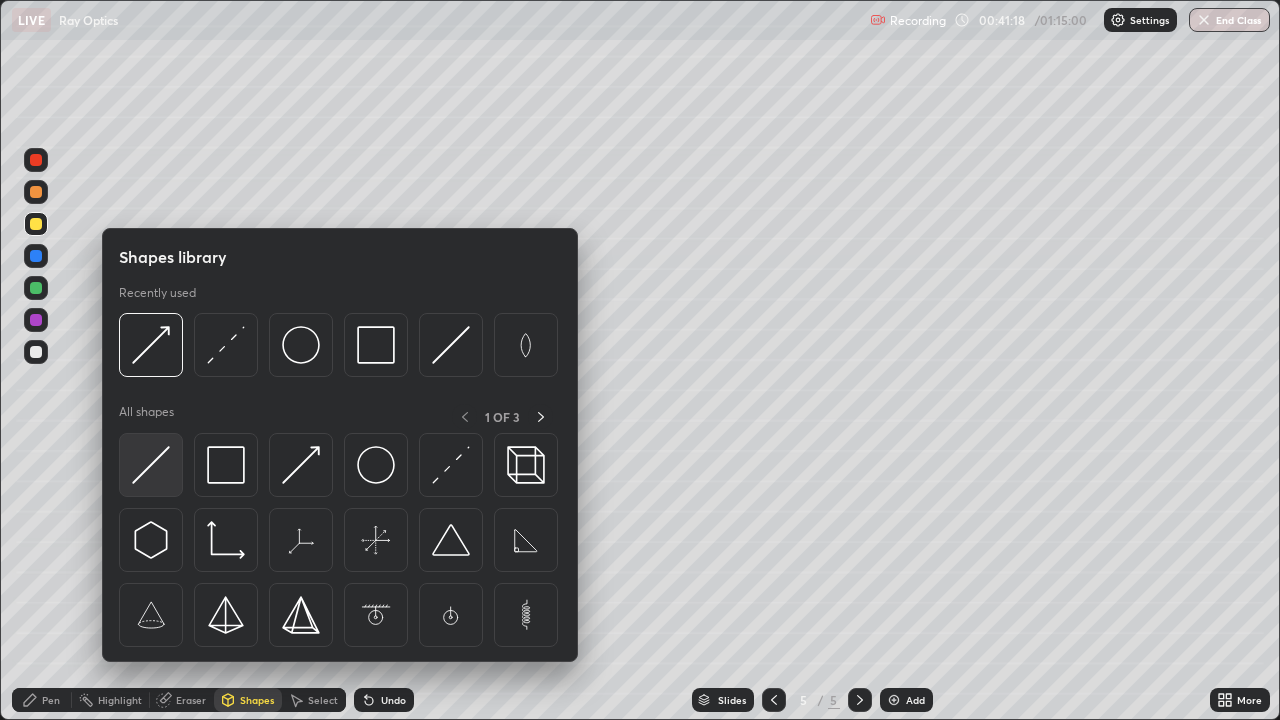click at bounding box center (151, 465) 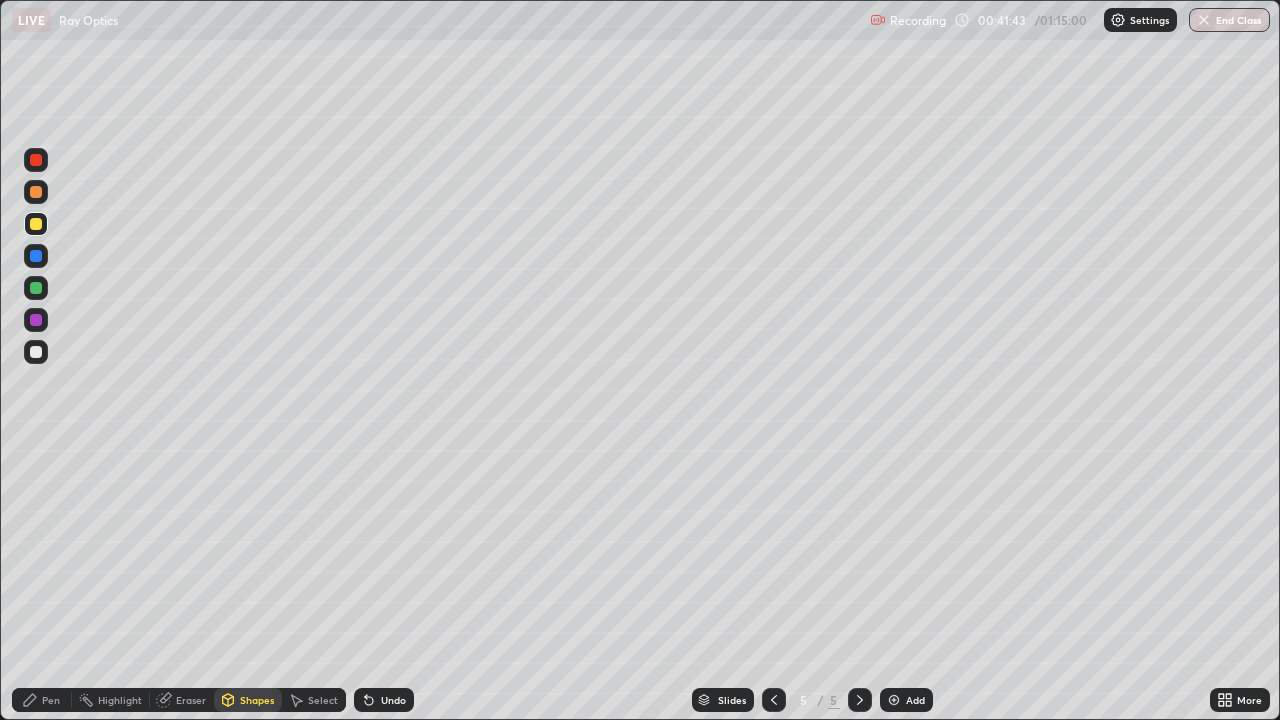 click on "Shapes" at bounding box center [257, 700] 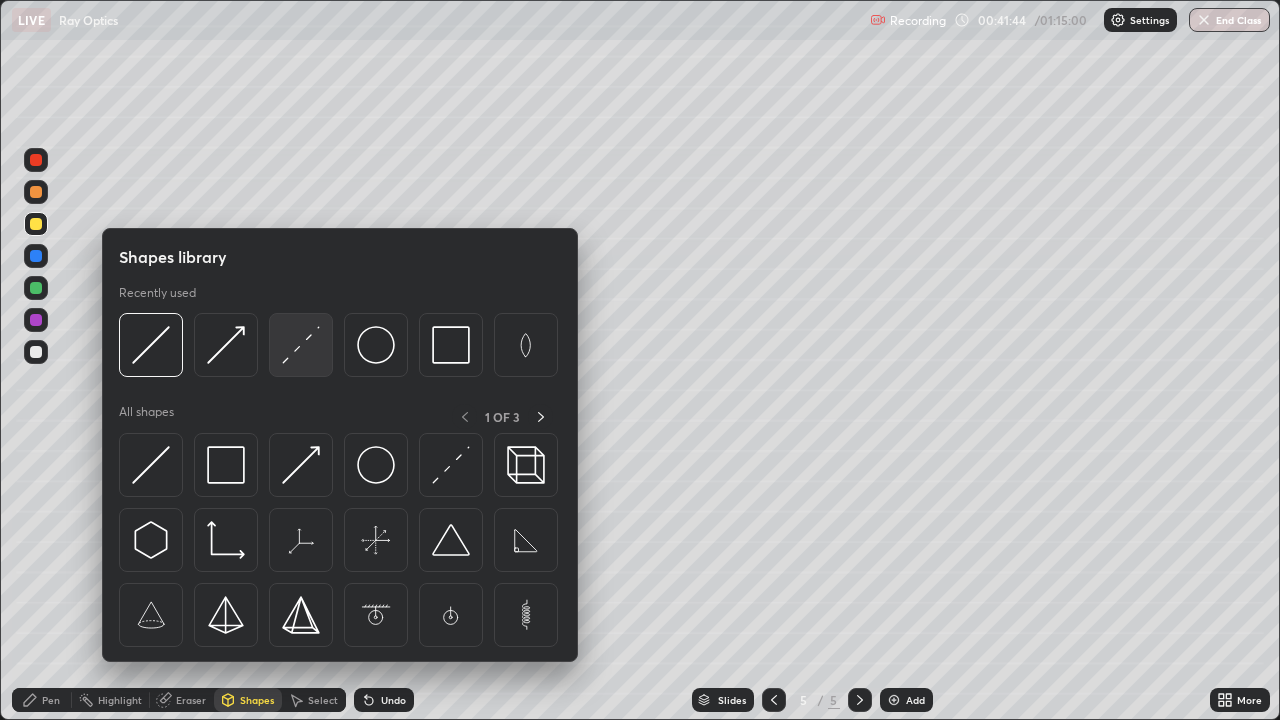 click at bounding box center (301, 345) 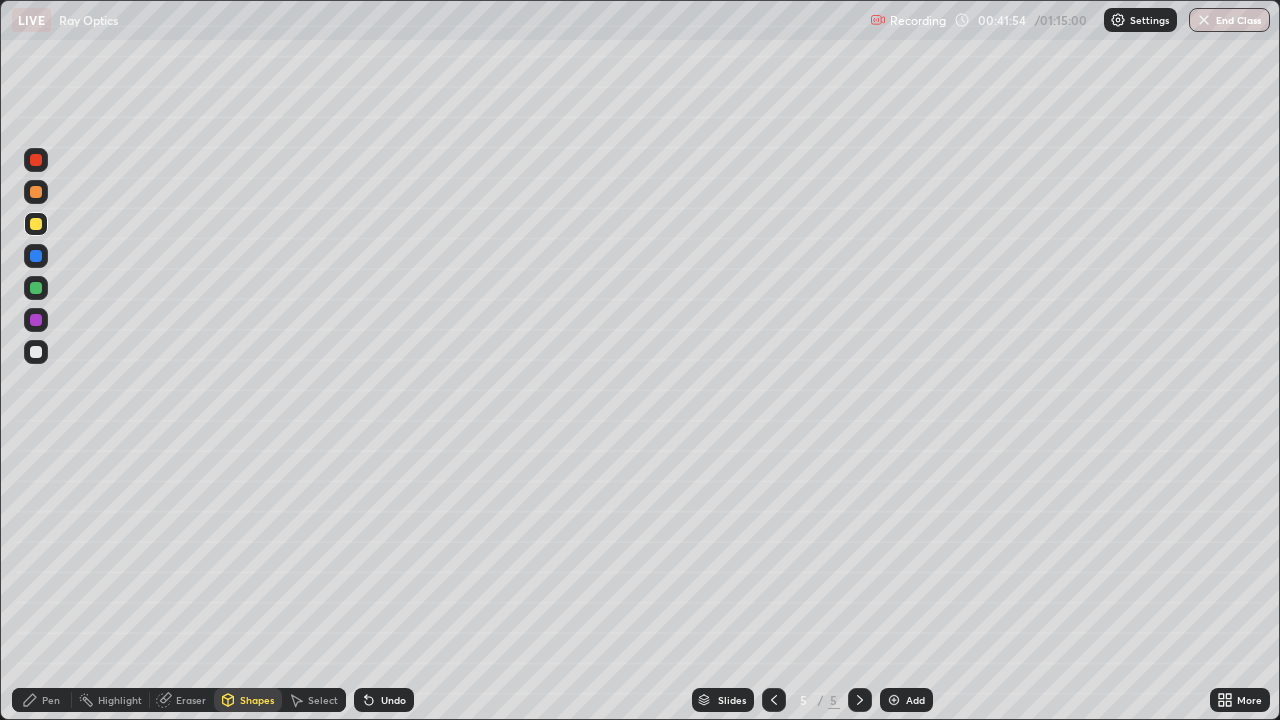 click on "Shapes" at bounding box center (257, 700) 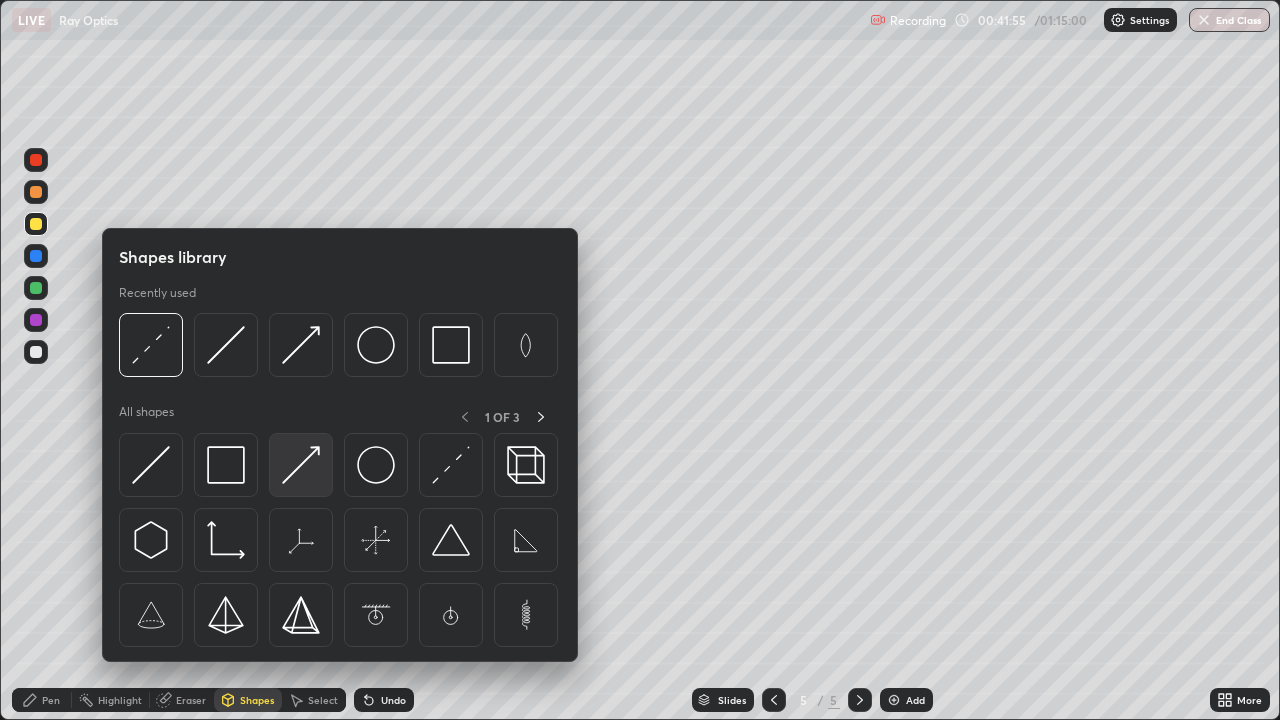 click at bounding box center [301, 465] 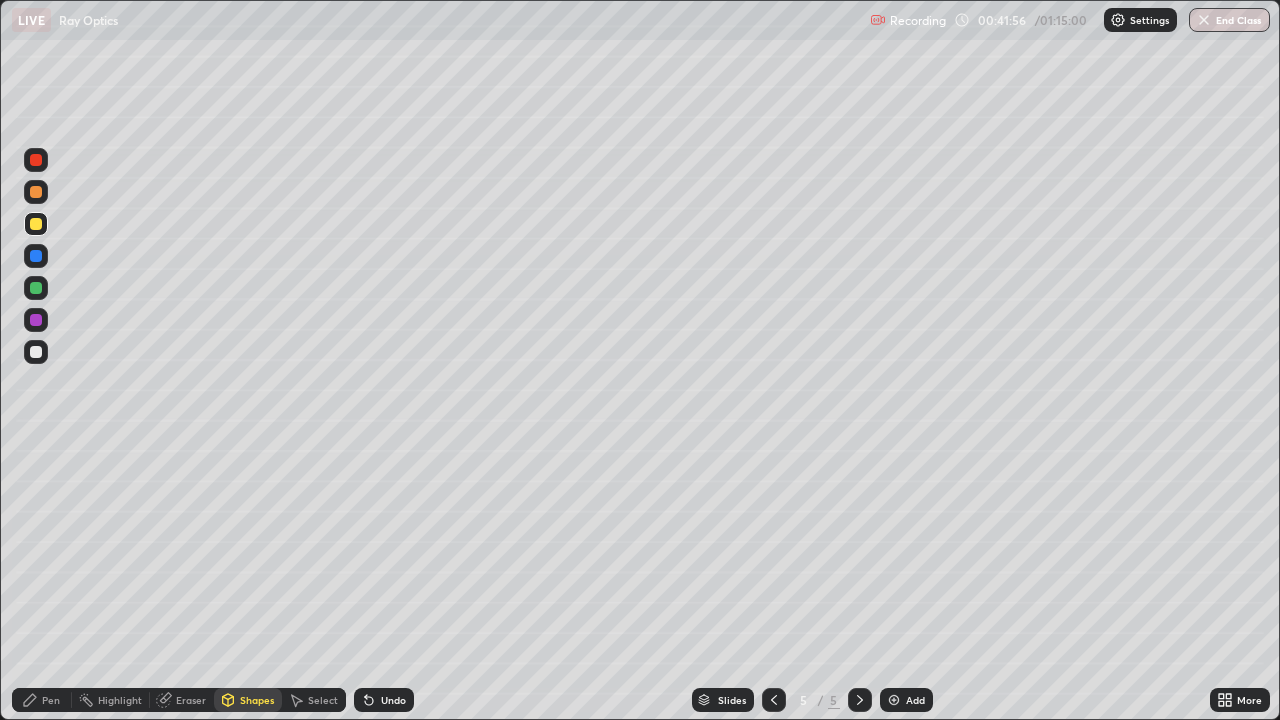 click at bounding box center (36, 320) 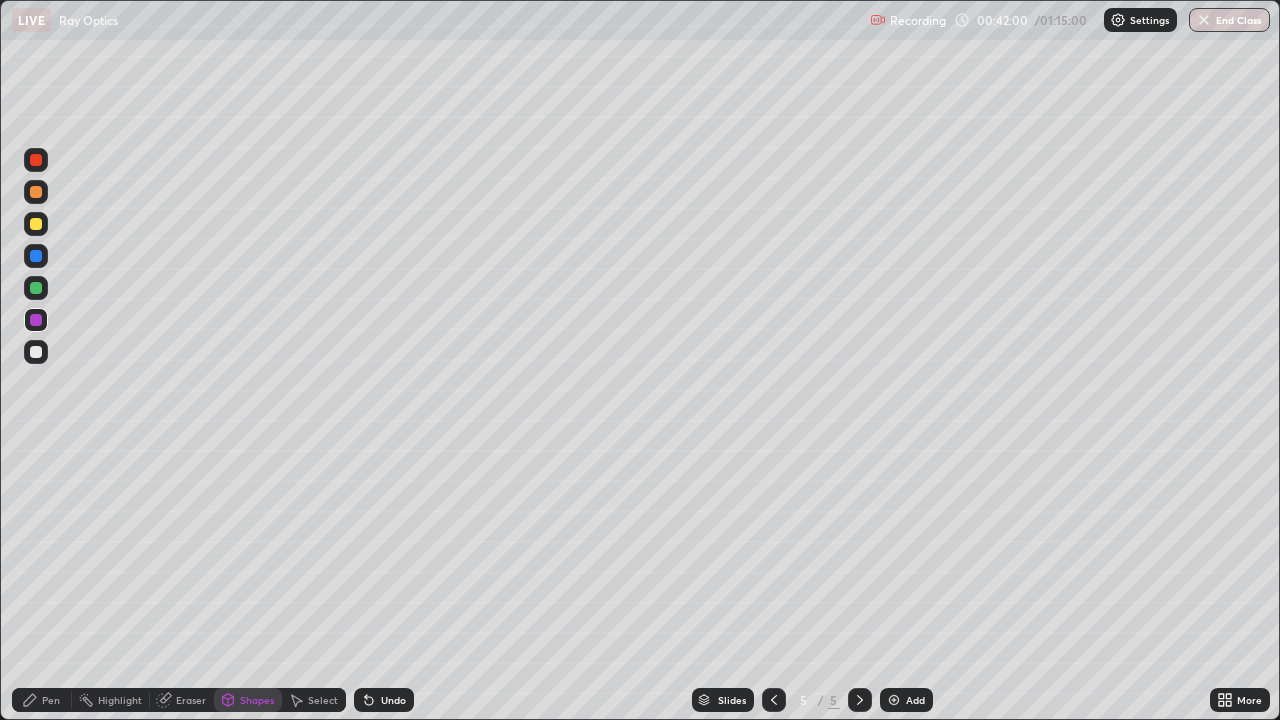 click on "Eraser" at bounding box center [191, 700] 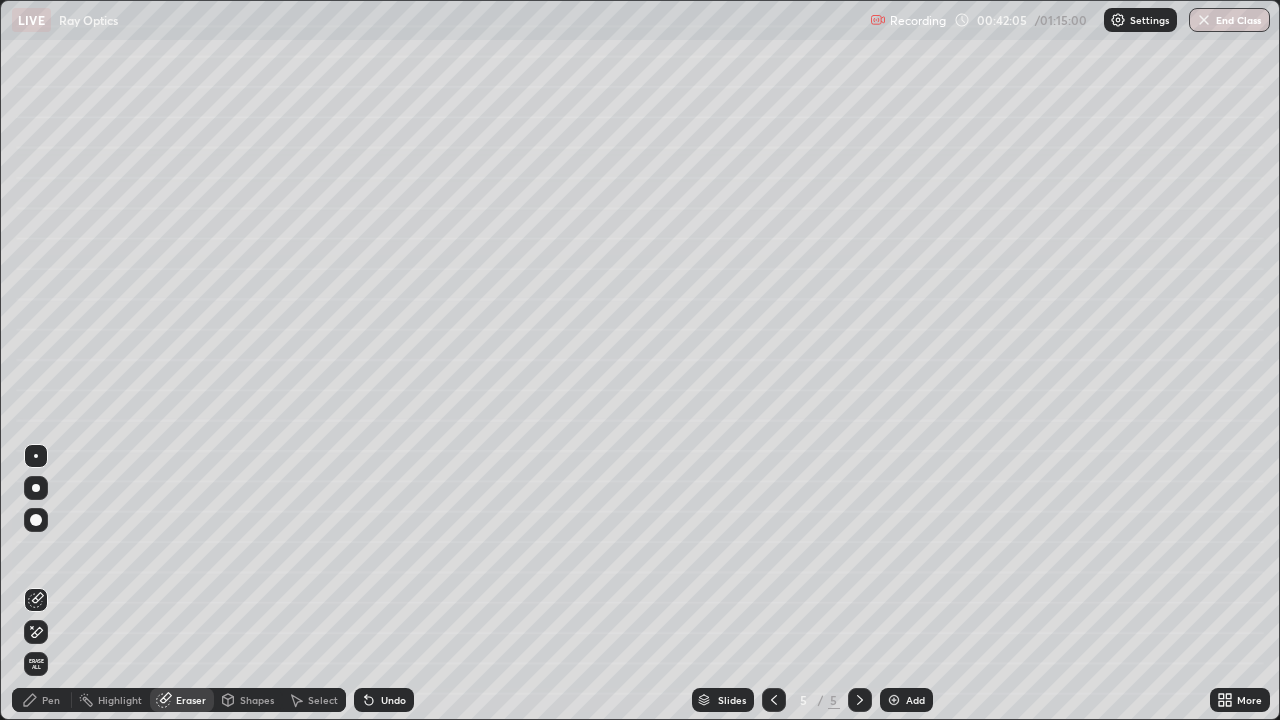 click on "Shapes" at bounding box center [257, 700] 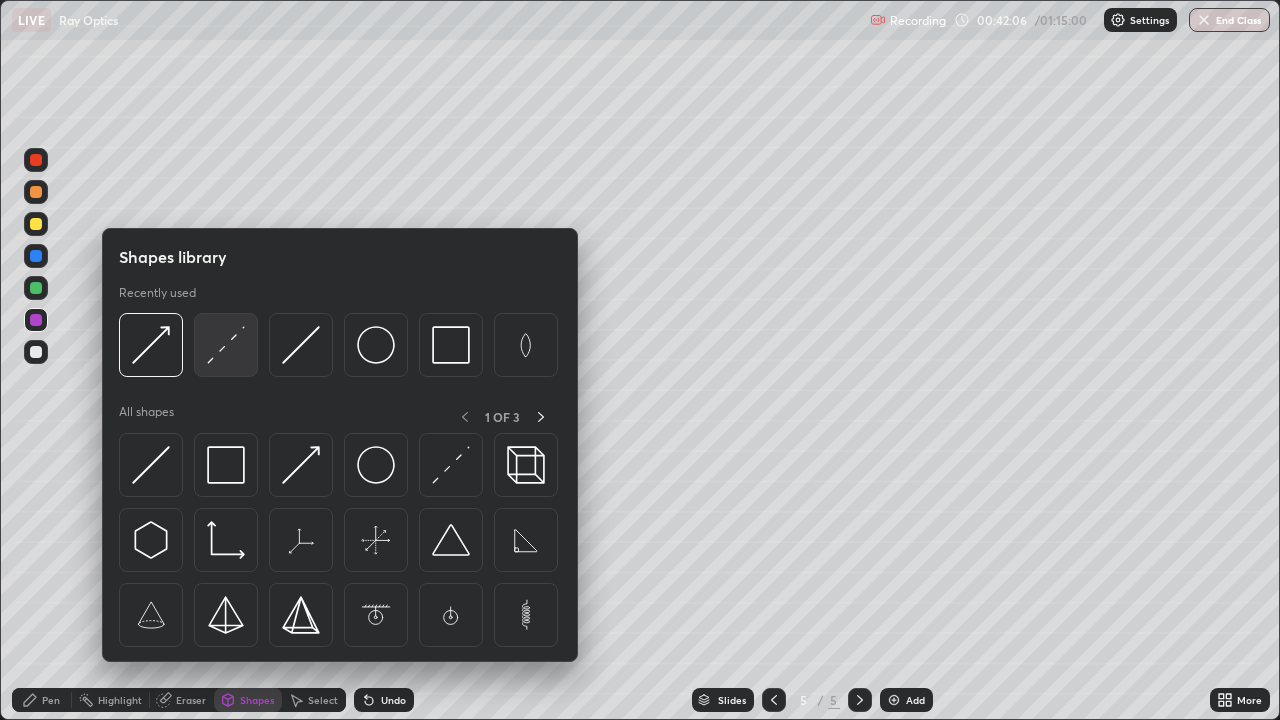click at bounding box center [226, 345] 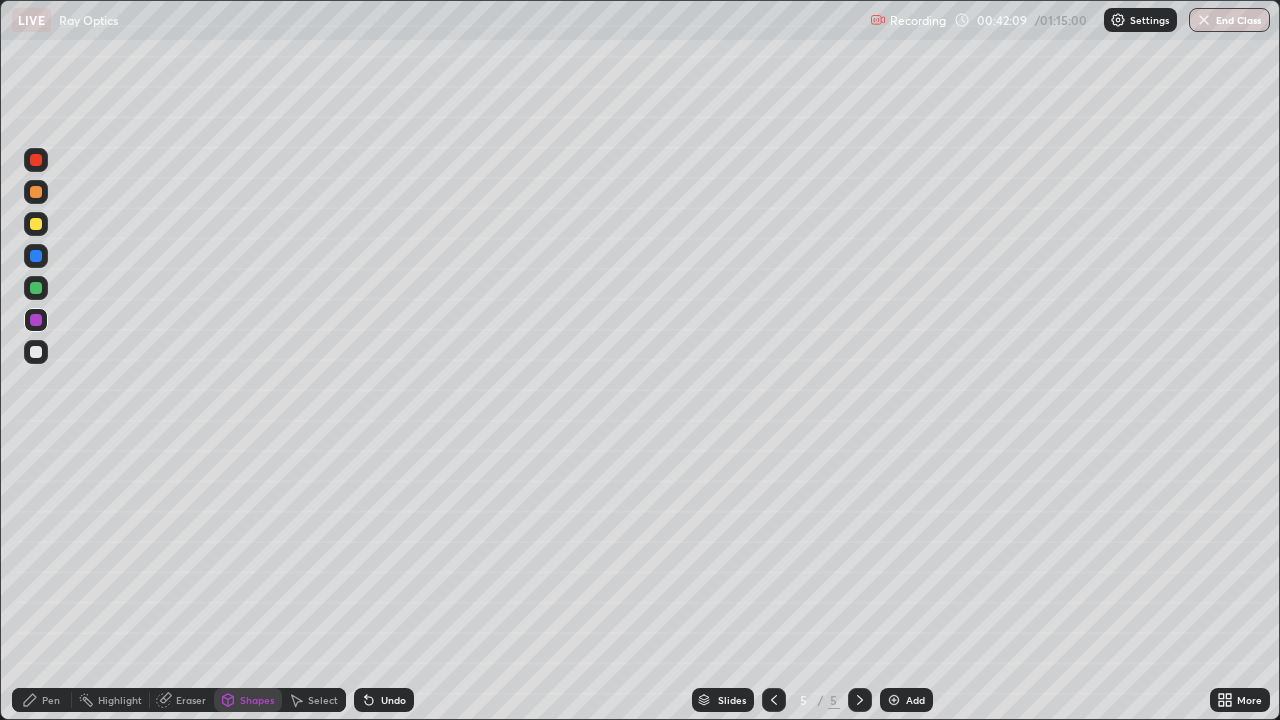 click on "Pen" at bounding box center (51, 700) 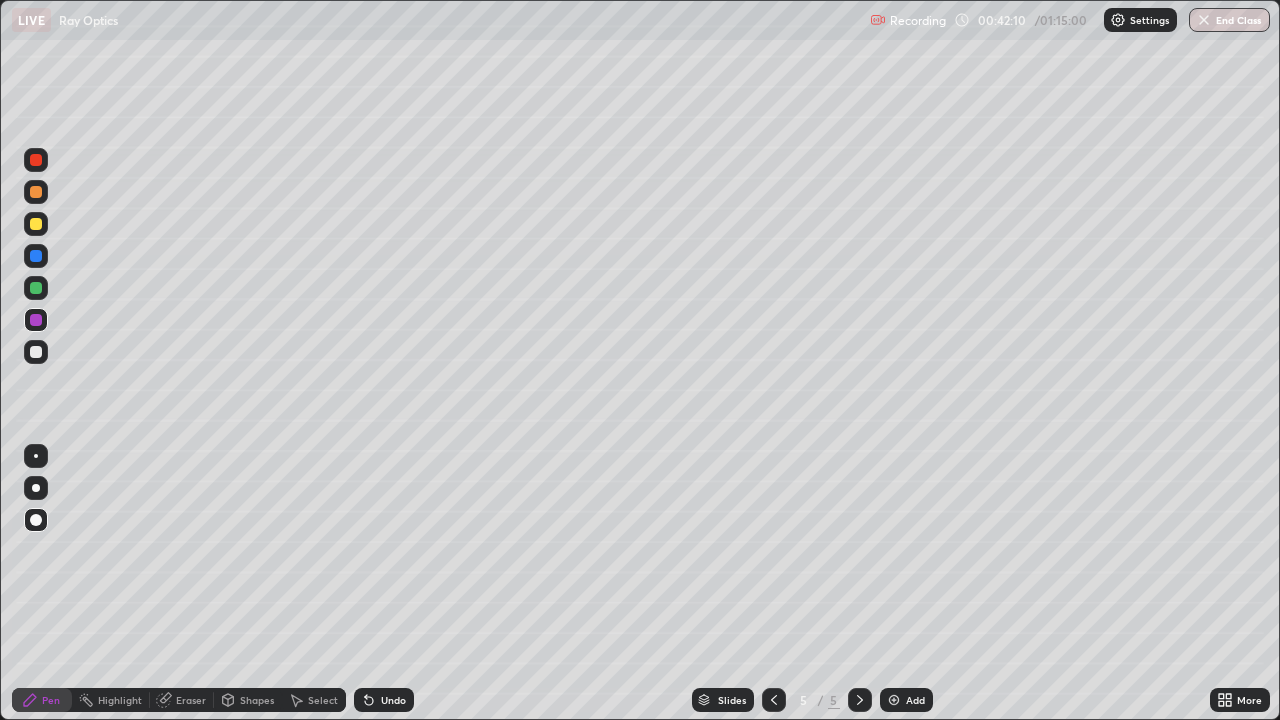 click on "Shapes" at bounding box center [257, 700] 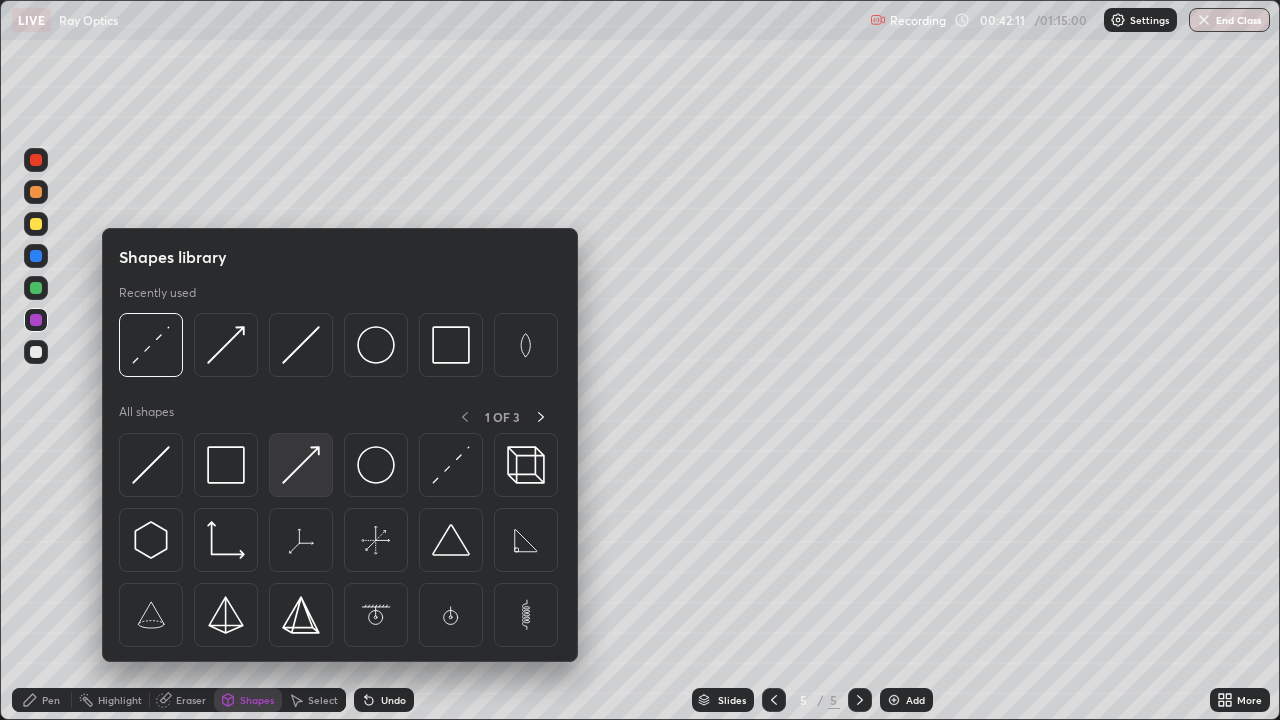 click at bounding box center [301, 465] 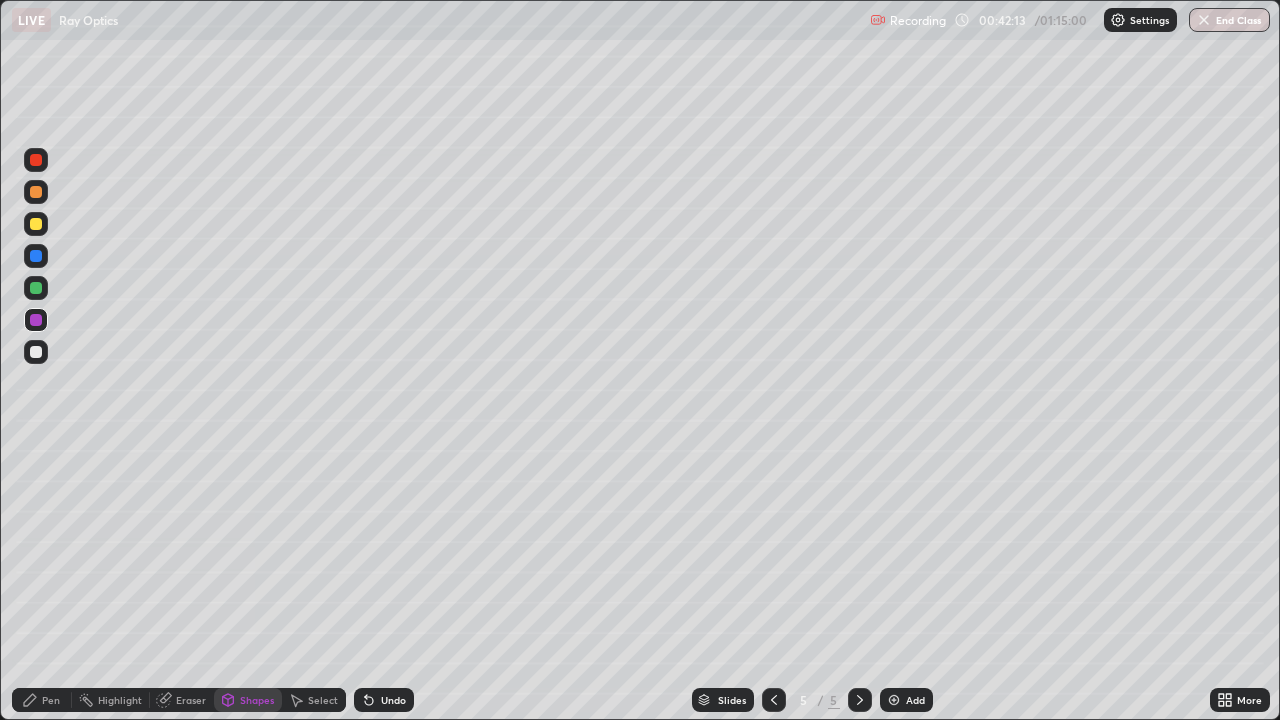 click on "Pen" at bounding box center (51, 700) 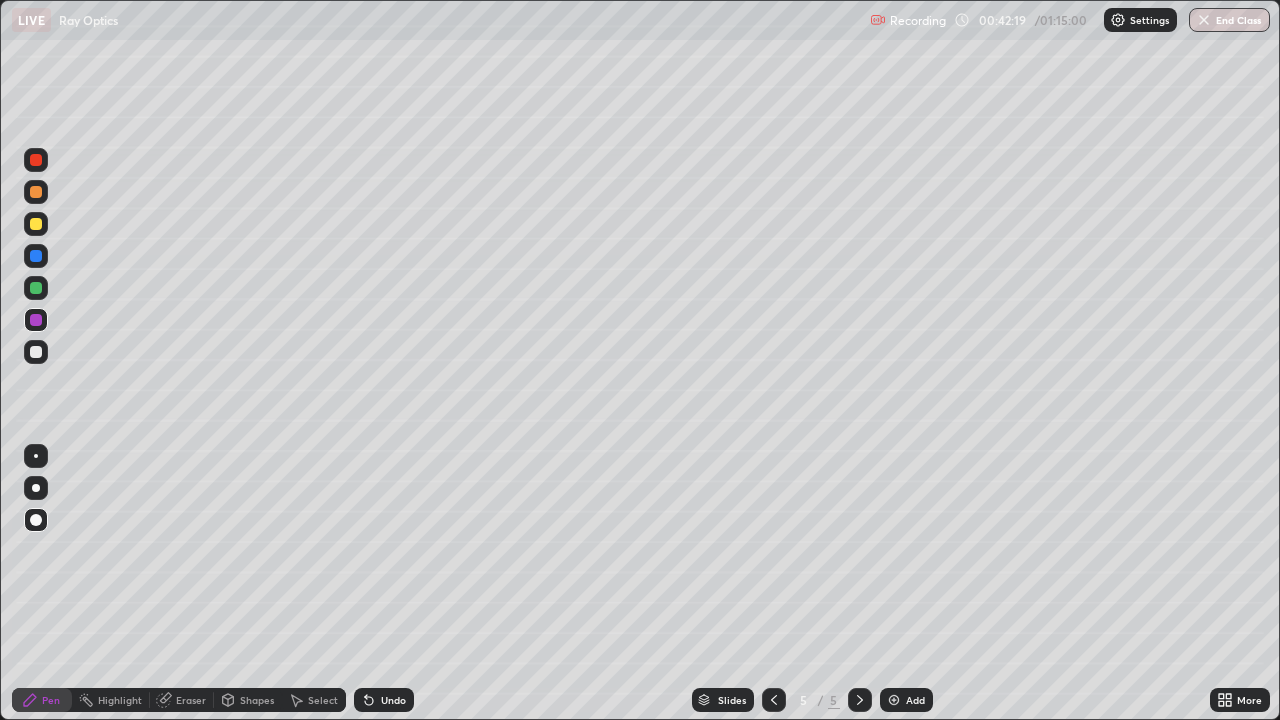click at bounding box center (36, 352) 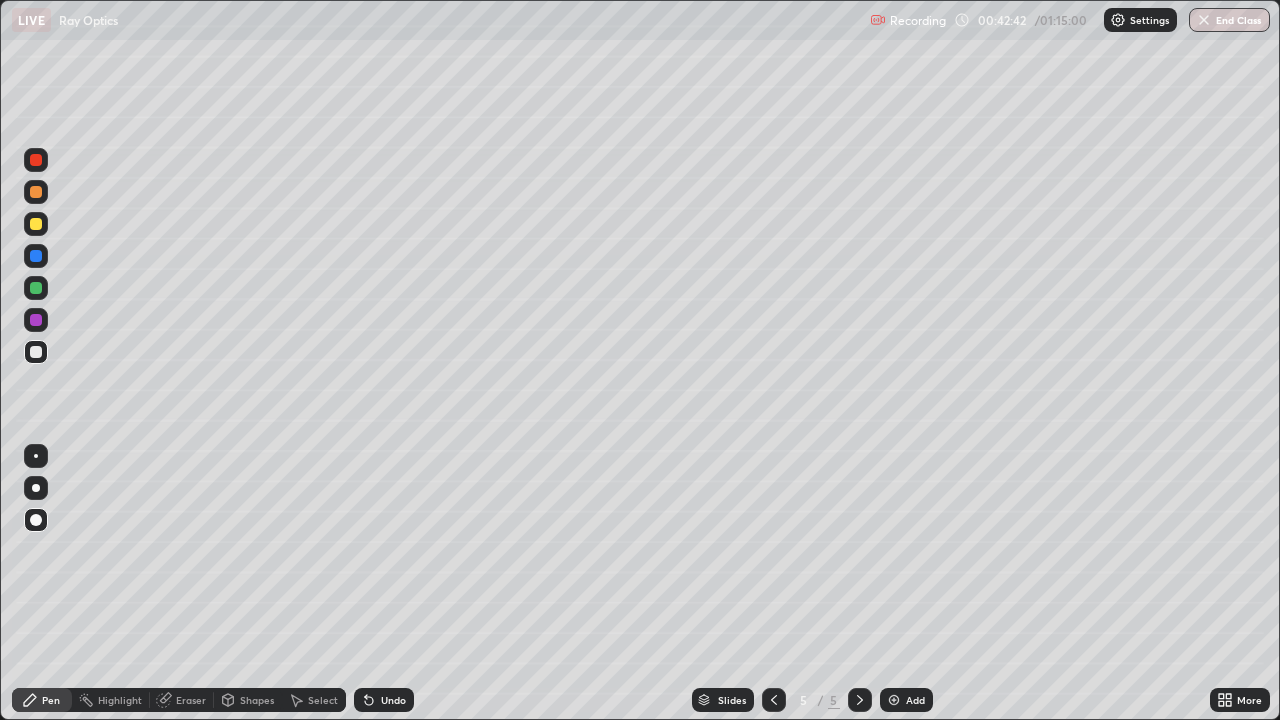 click on "Undo" at bounding box center (393, 700) 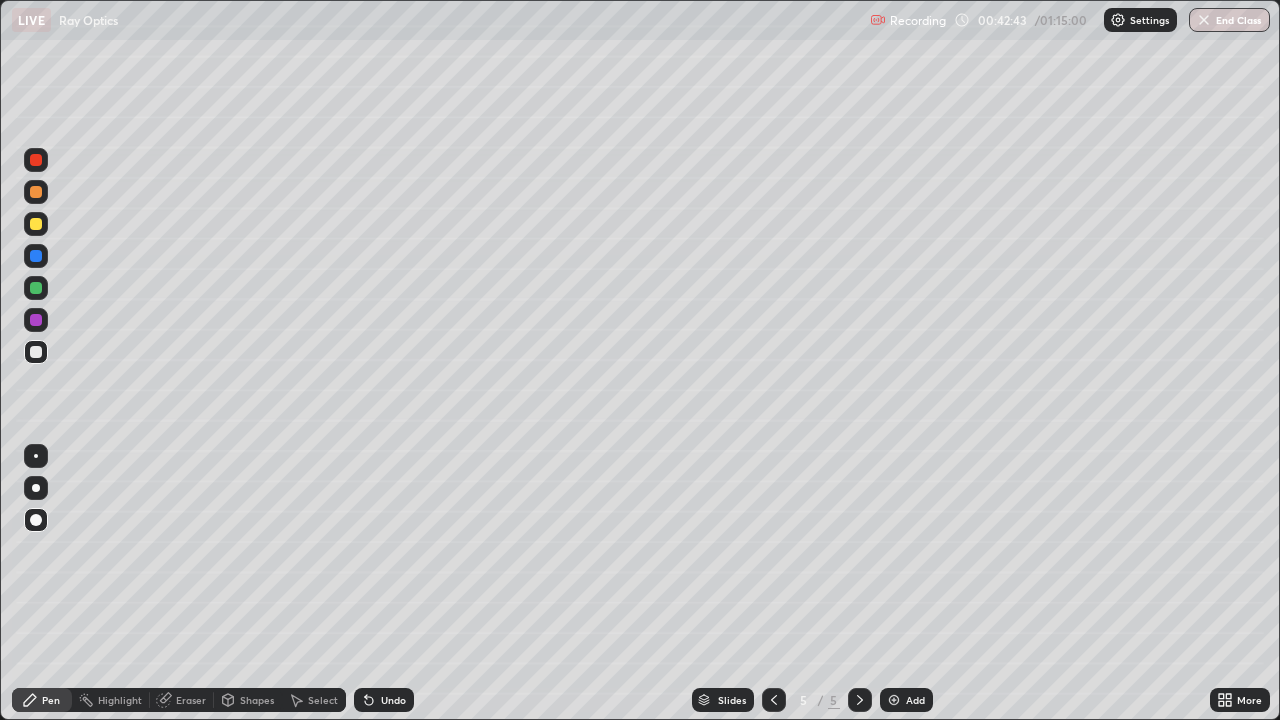 click on "Undo" at bounding box center [393, 700] 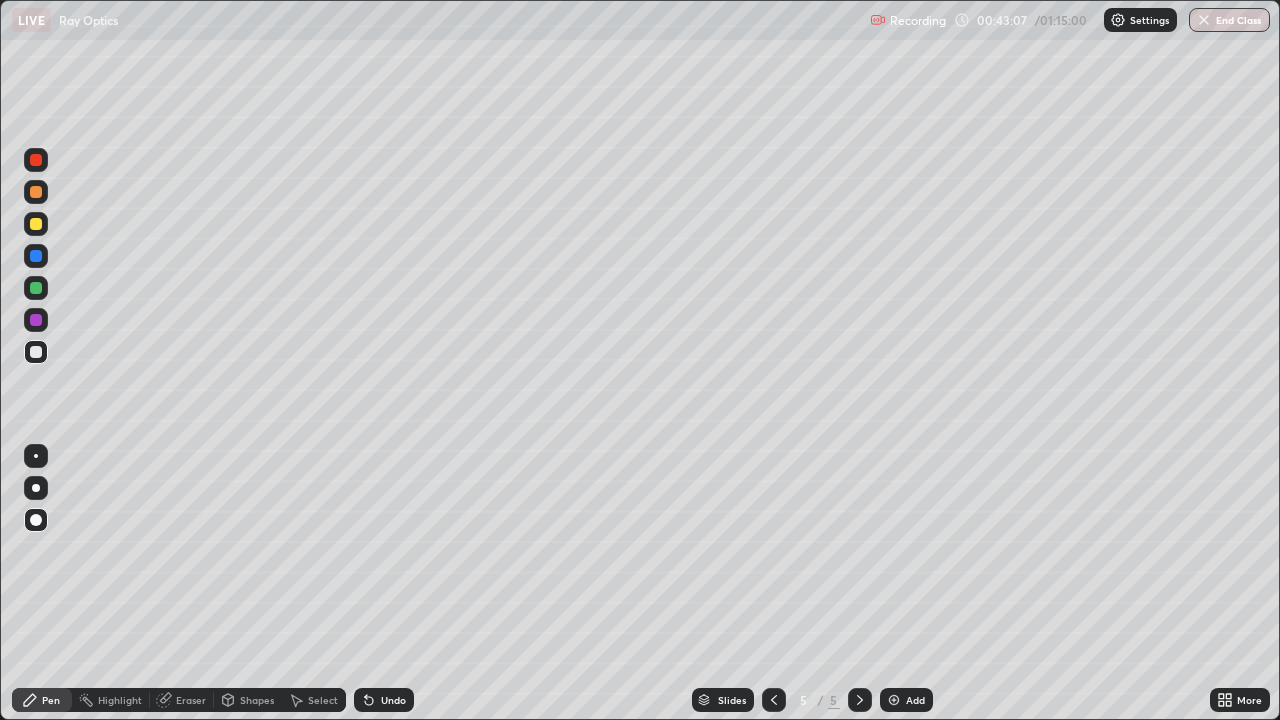 click on "Shapes" at bounding box center [248, 700] 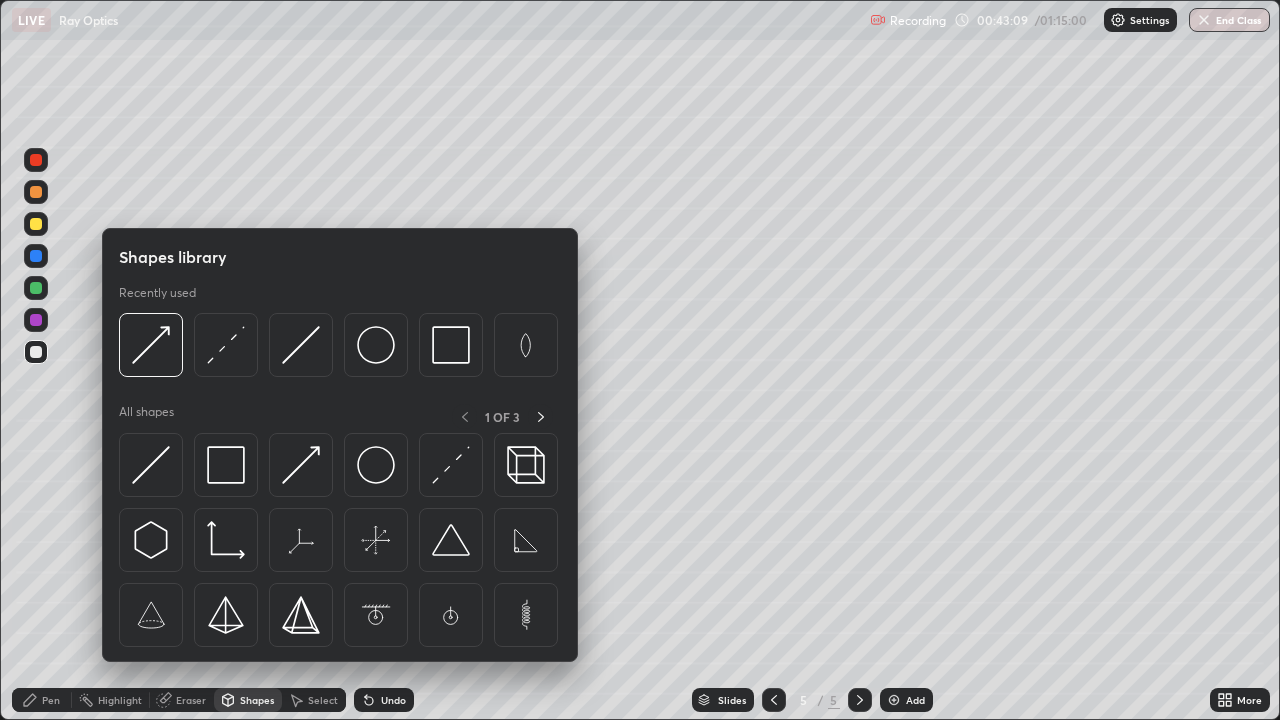 click on "Slides 5 / 5 Add" at bounding box center [812, 700] 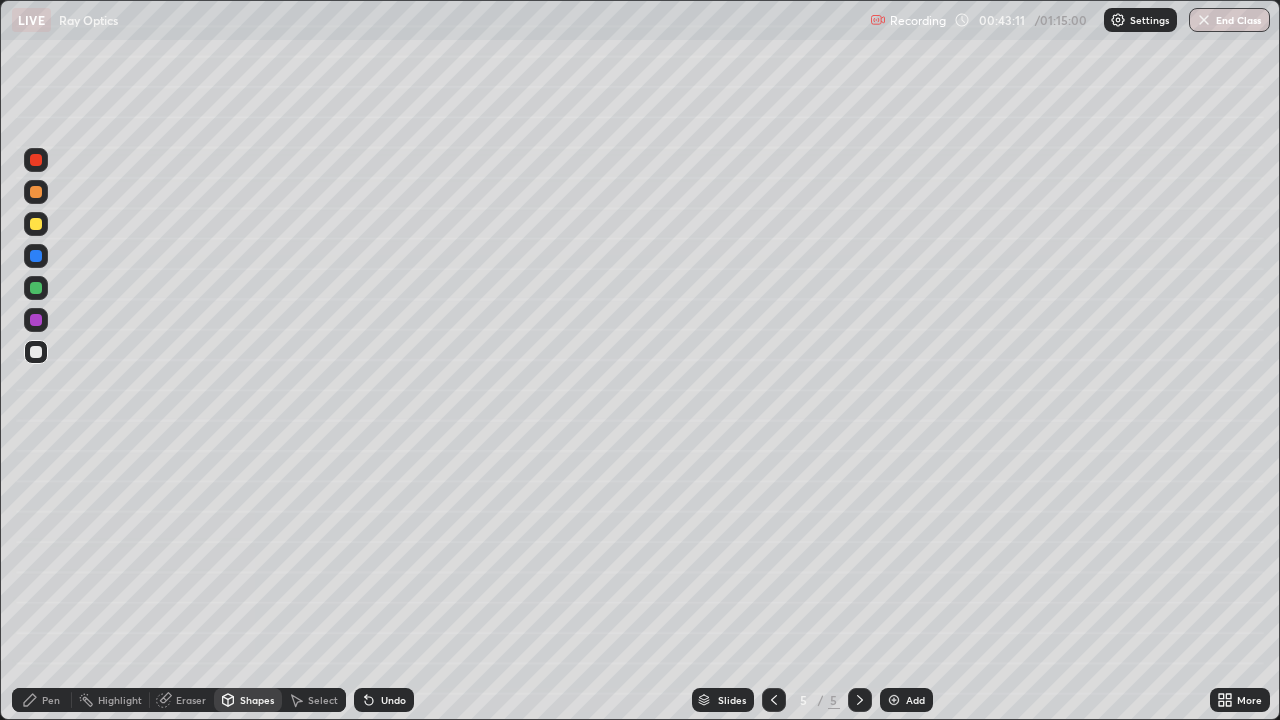 click on "Slides 5 / 5 Add" at bounding box center (812, 700) 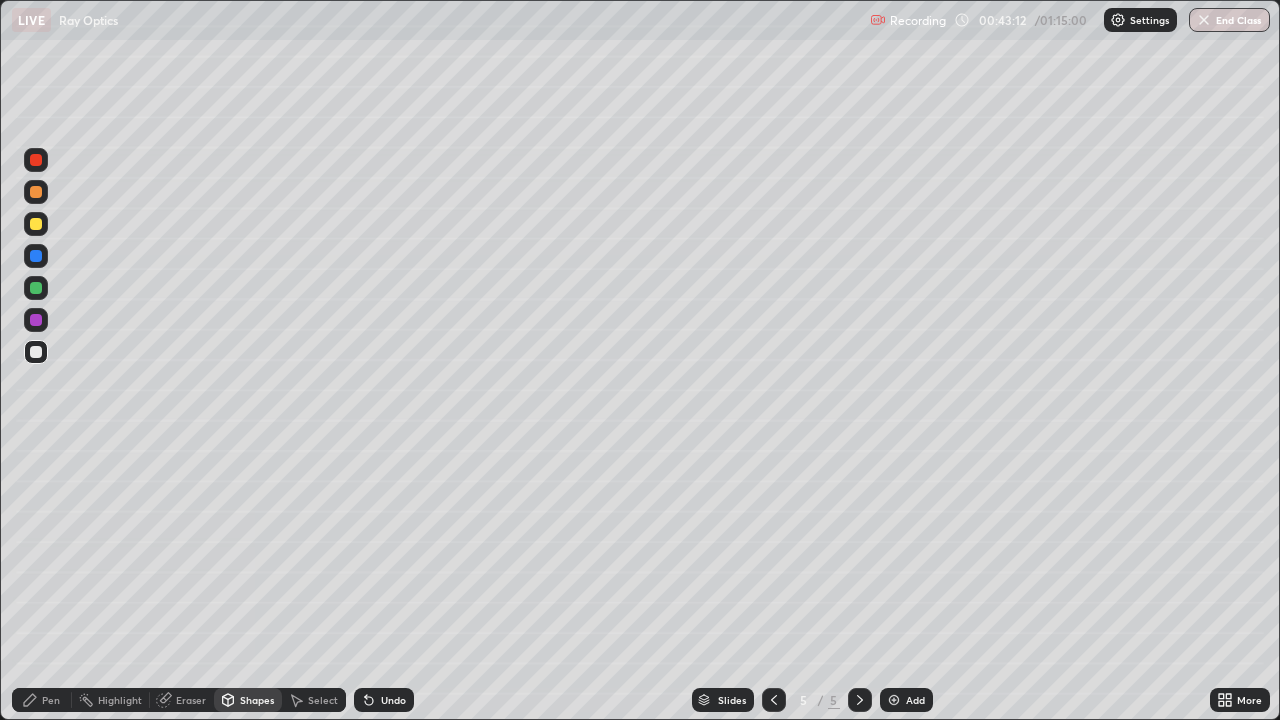 click on "Undo" at bounding box center [393, 700] 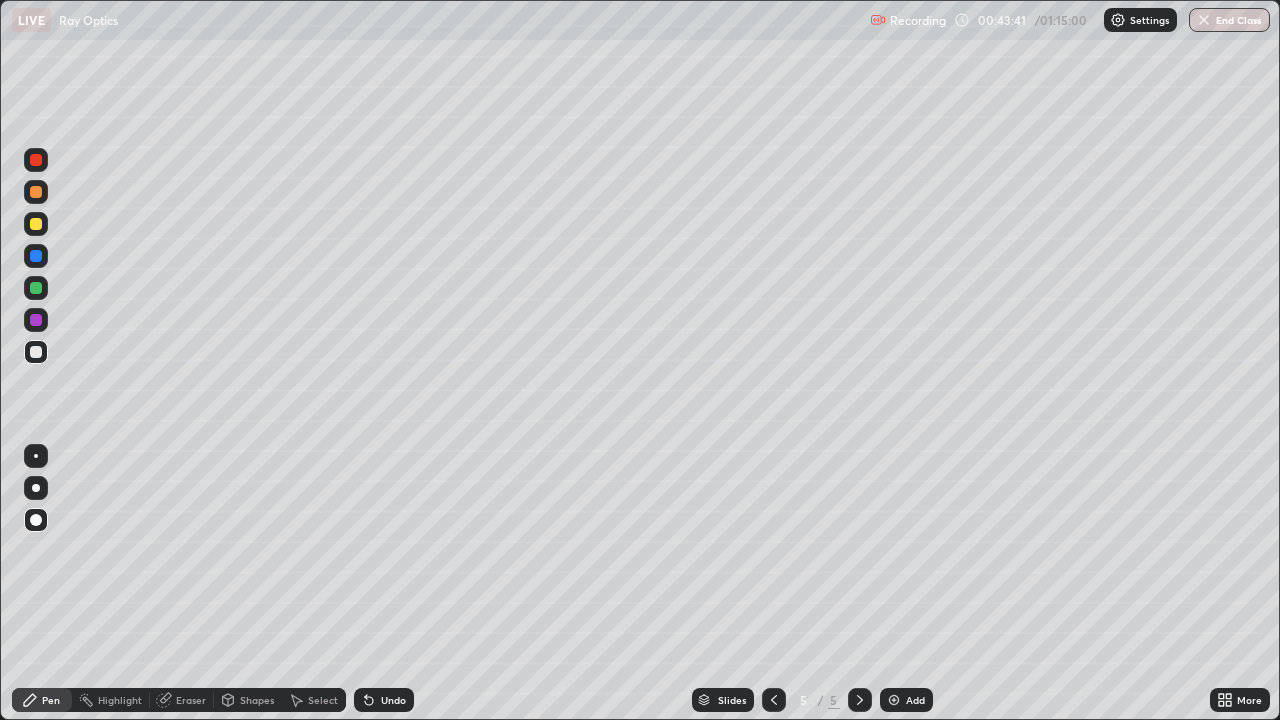 click on "Shapes" at bounding box center [257, 700] 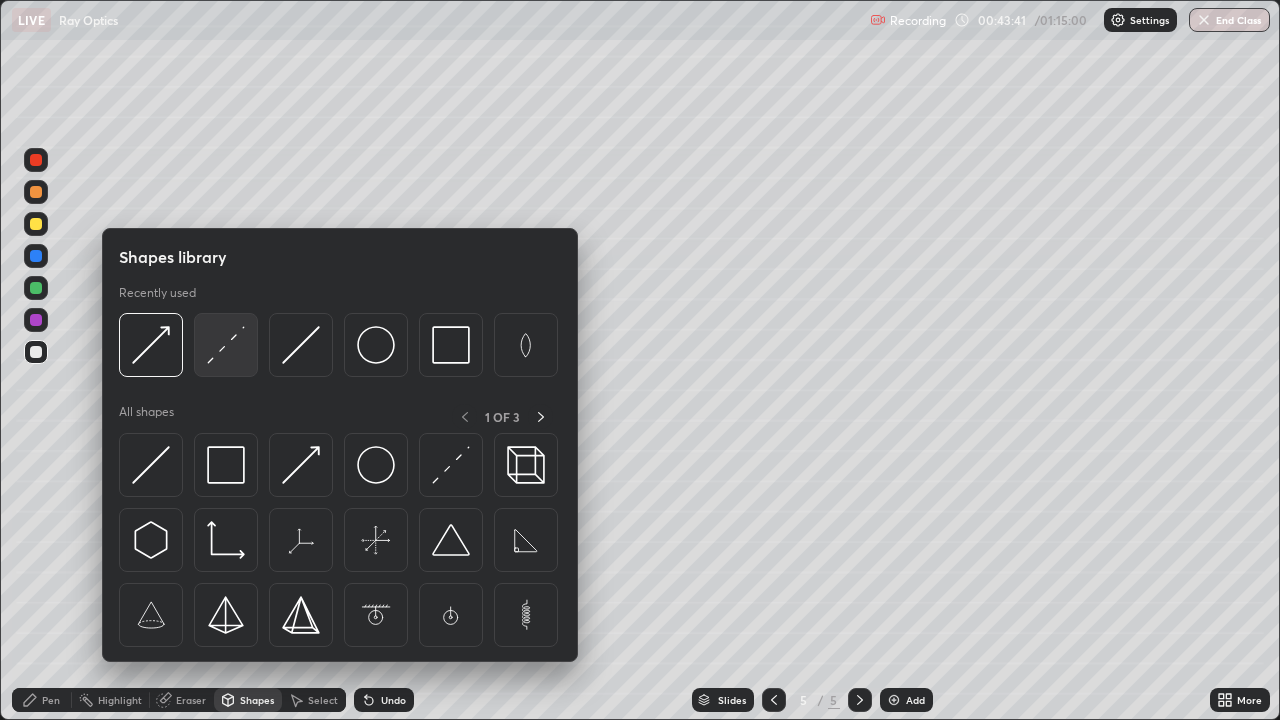 click at bounding box center [226, 345] 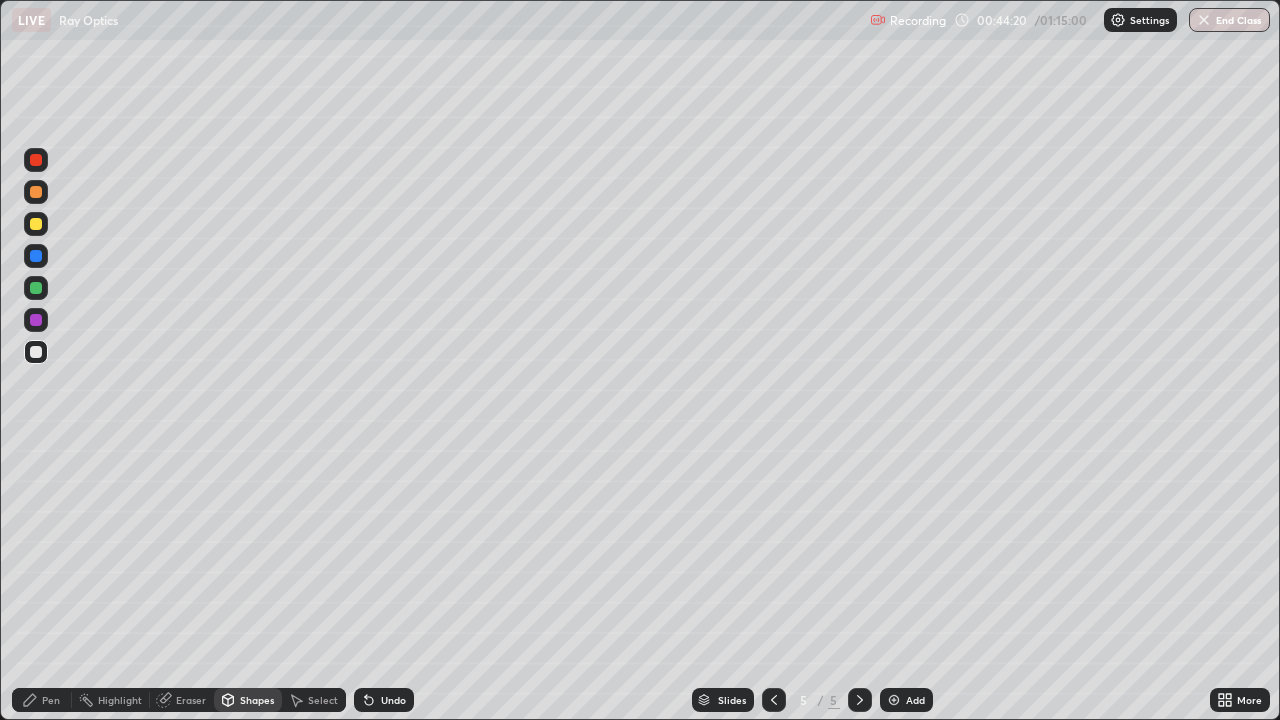 click on "Shapes" at bounding box center [257, 700] 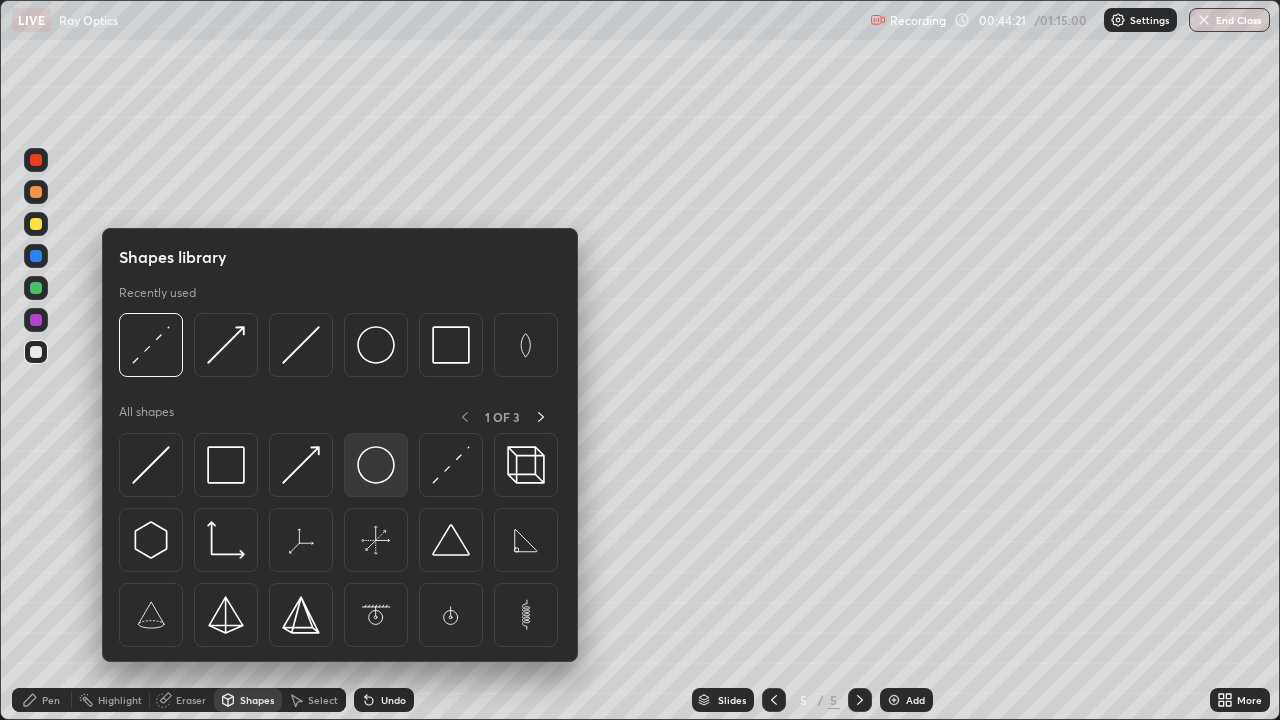 click at bounding box center (376, 465) 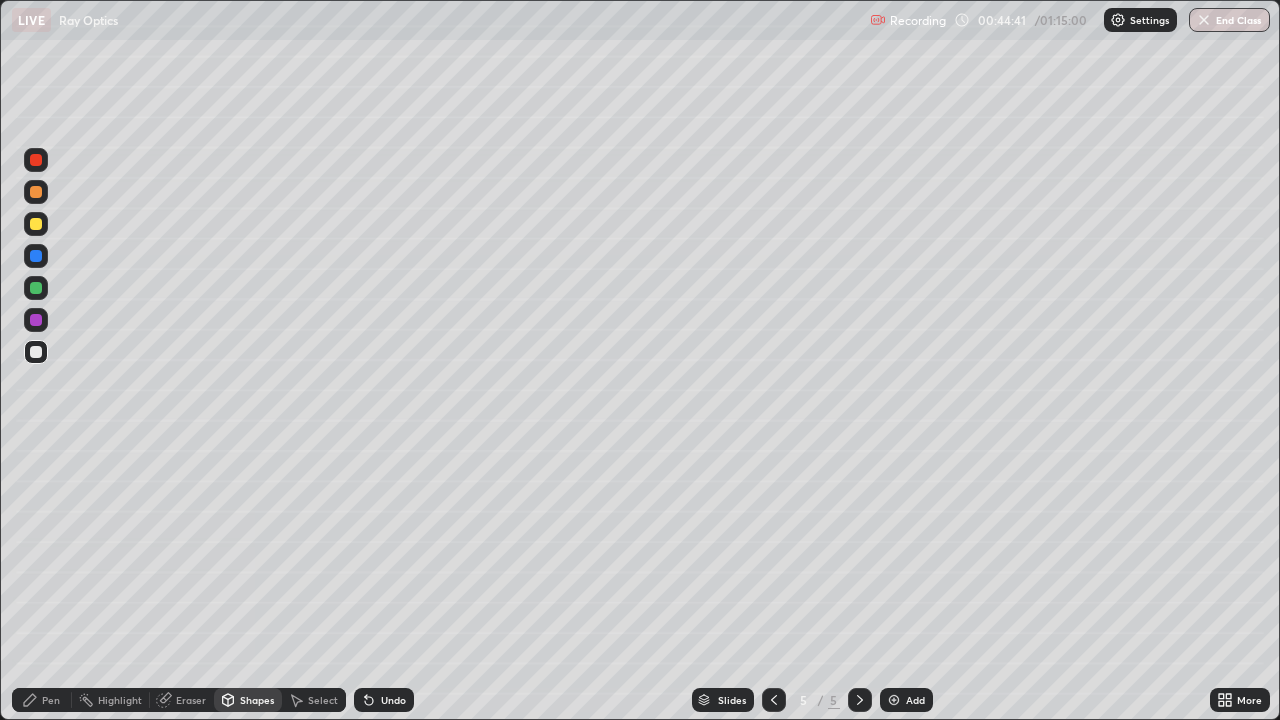 click on "Shapes" at bounding box center (257, 700) 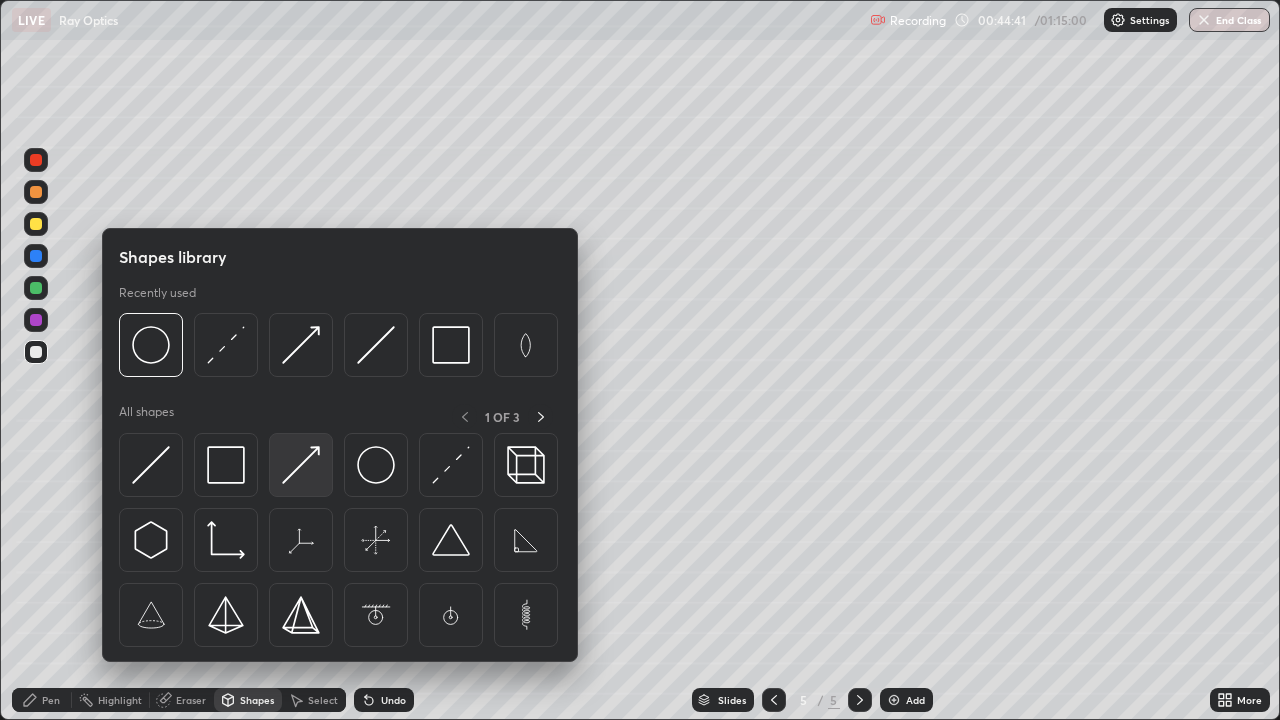 click at bounding box center [301, 465] 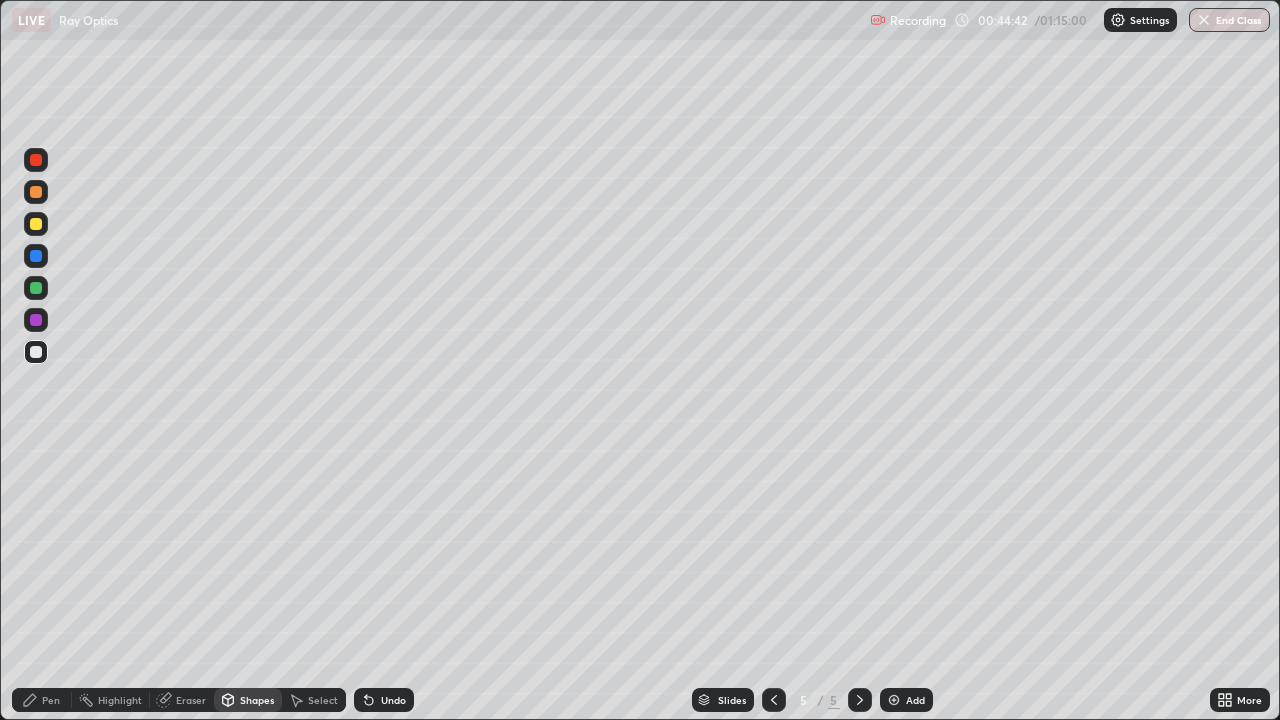 click at bounding box center [36, 288] 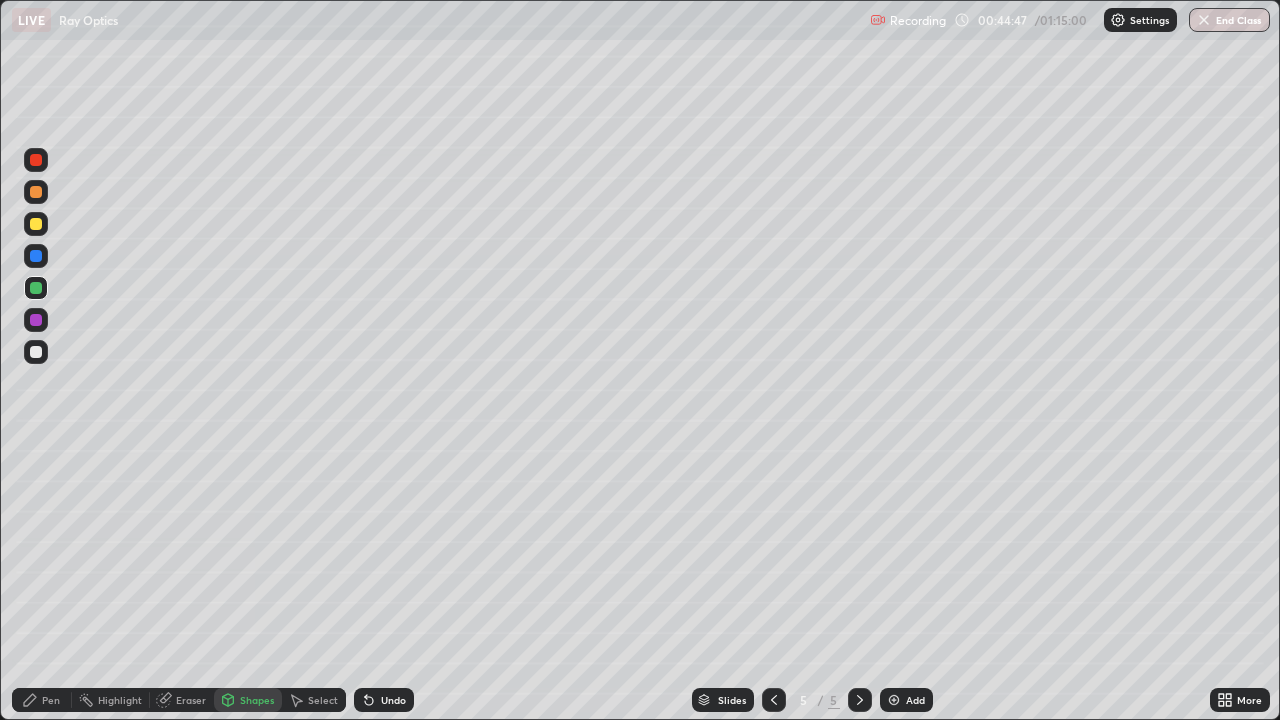 click at bounding box center (36, 224) 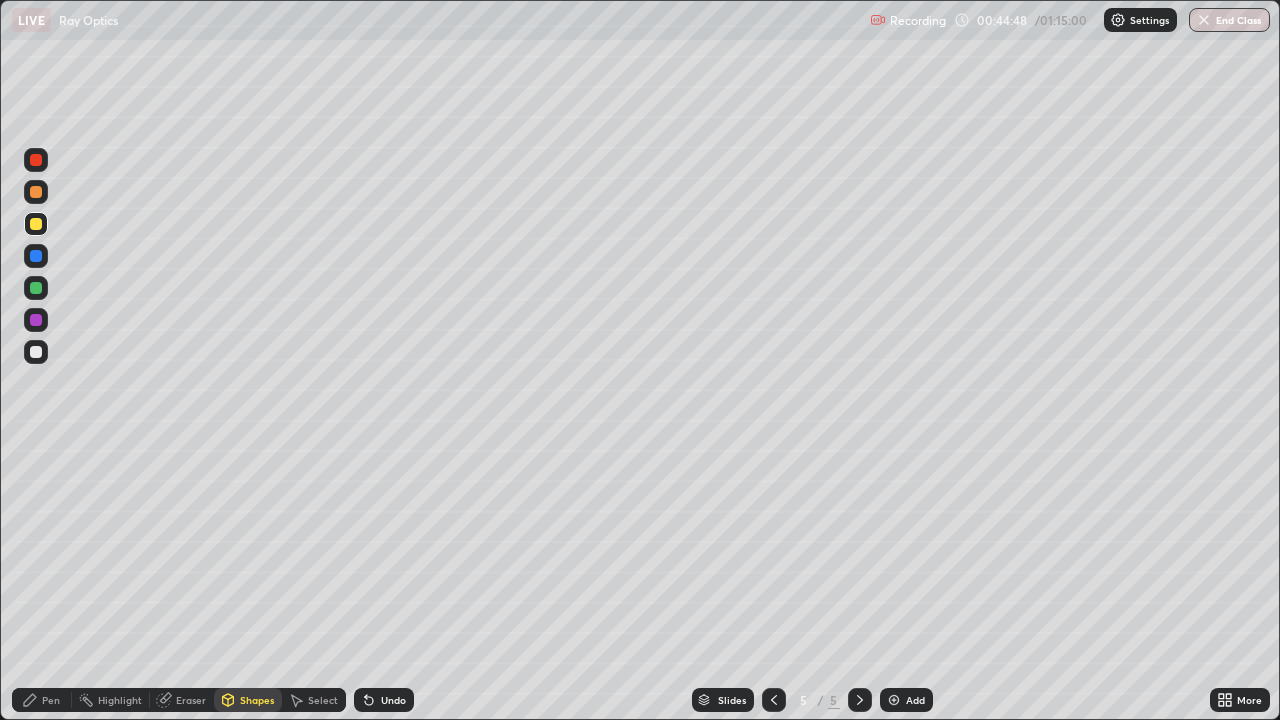 click on "Shapes" at bounding box center (257, 700) 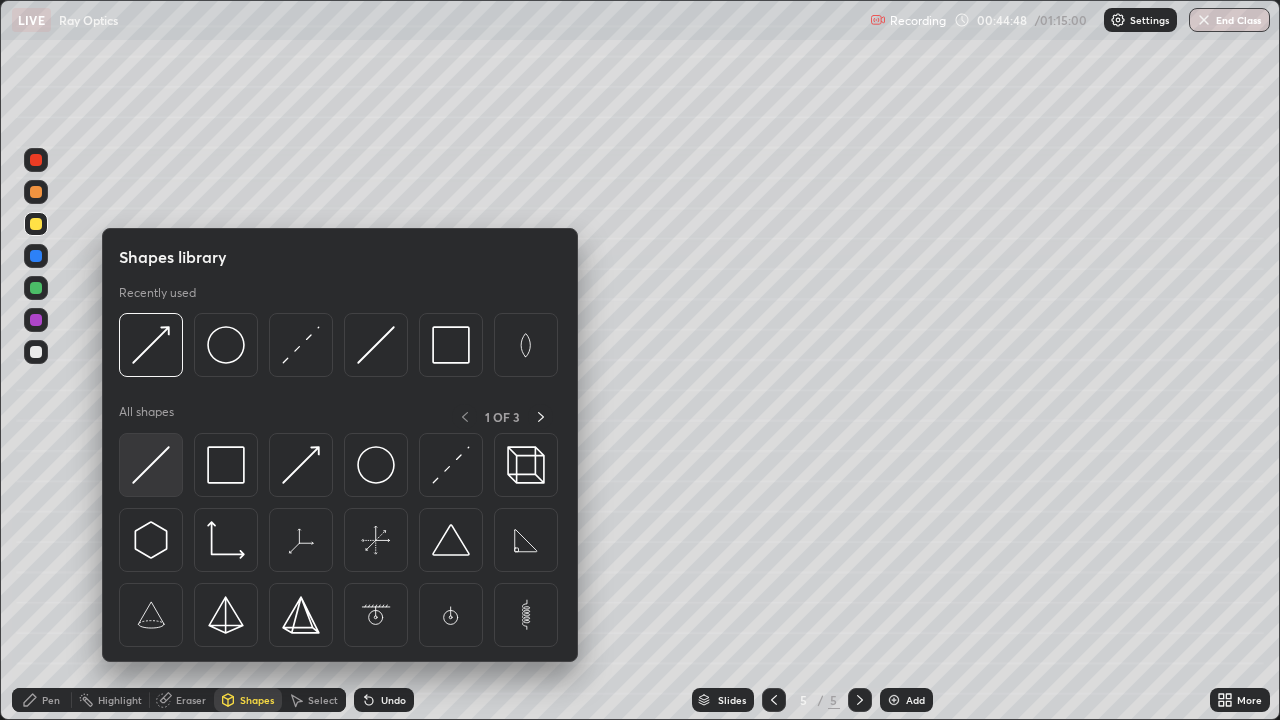 click at bounding box center (151, 465) 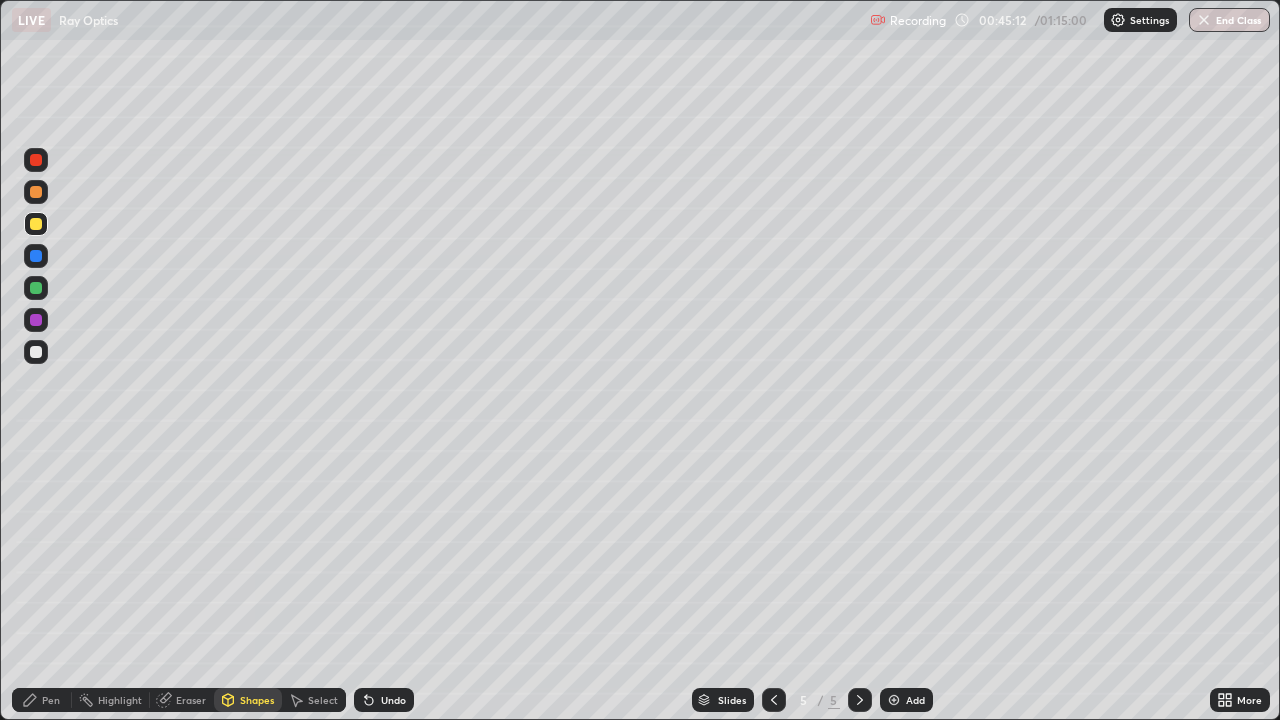 click at bounding box center (36, 320) 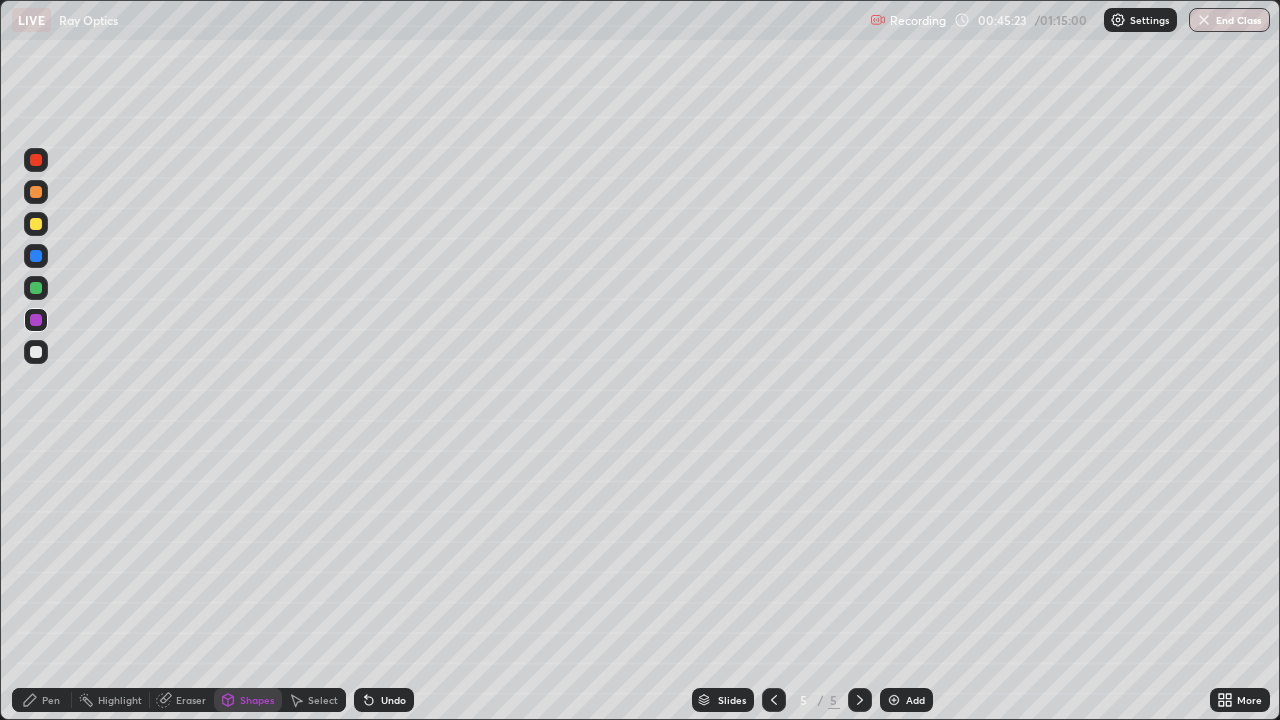 click at bounding box center (36, 192) 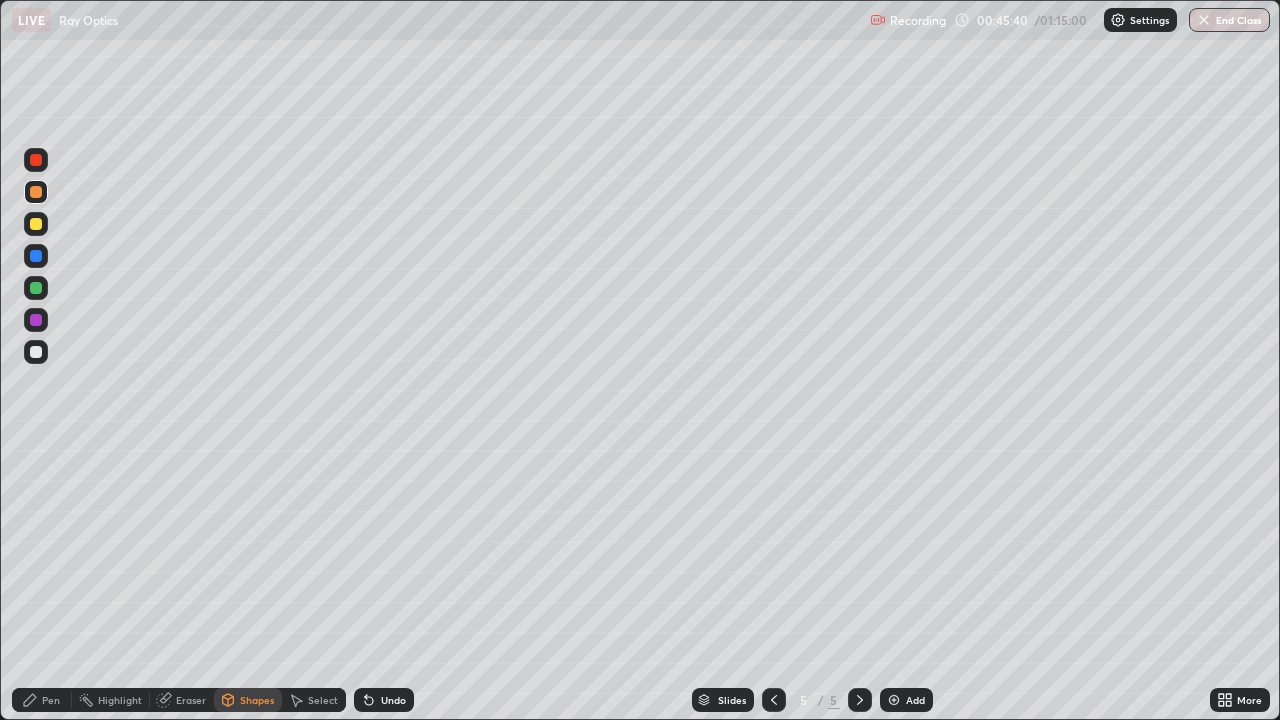 click on "Eraser" at bounding box center (191, 700) 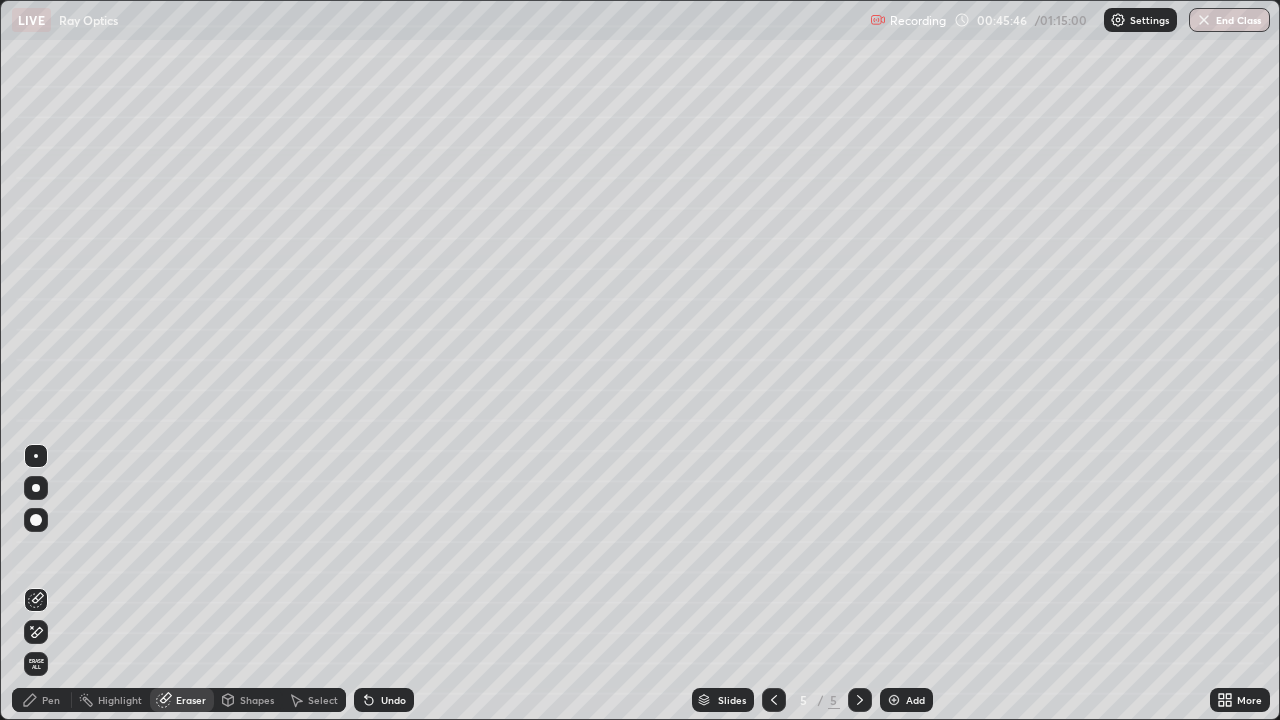 click on "Shapes" at bounding box center [257, 700] 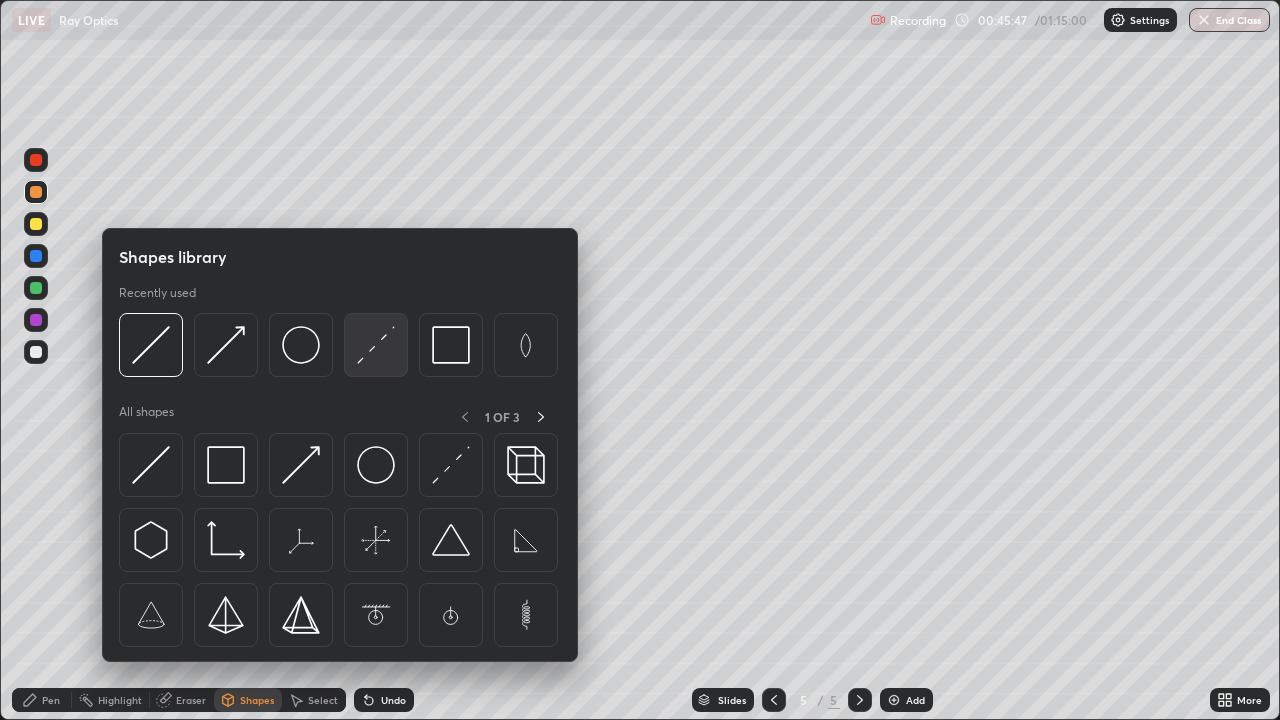 click at bounding box center [376, 345] 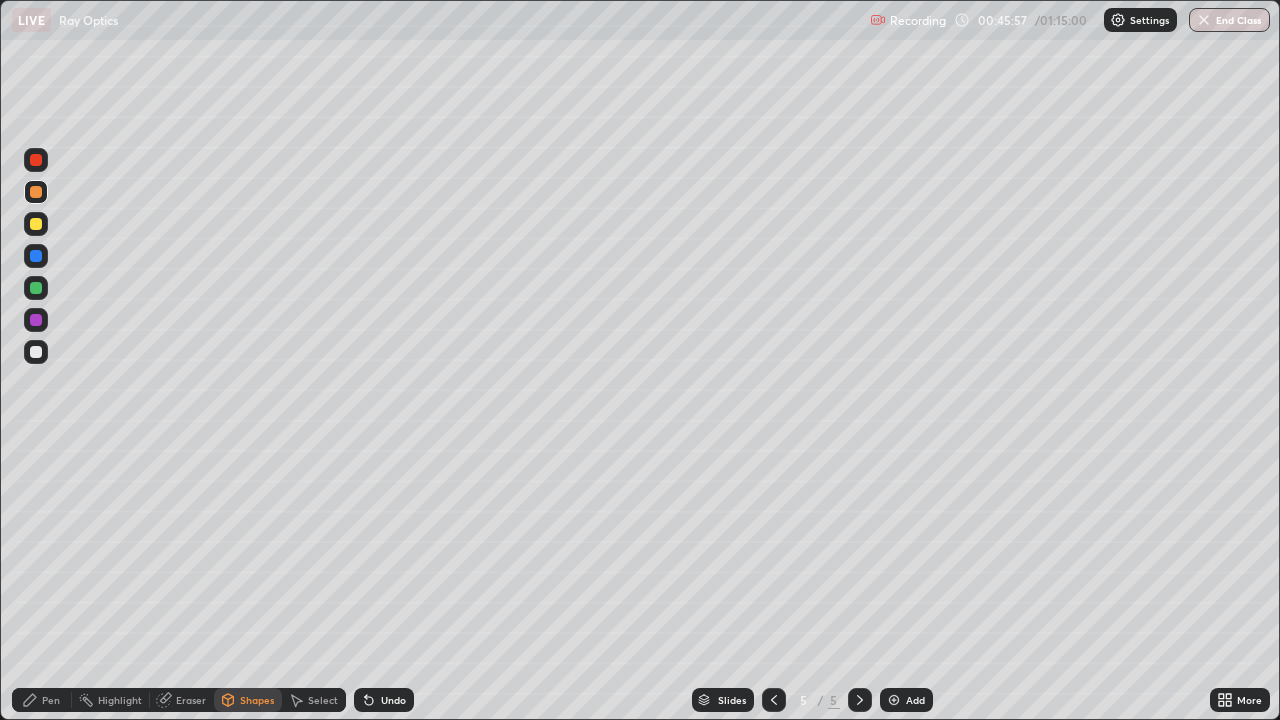 click at bounding box center (36, 160) 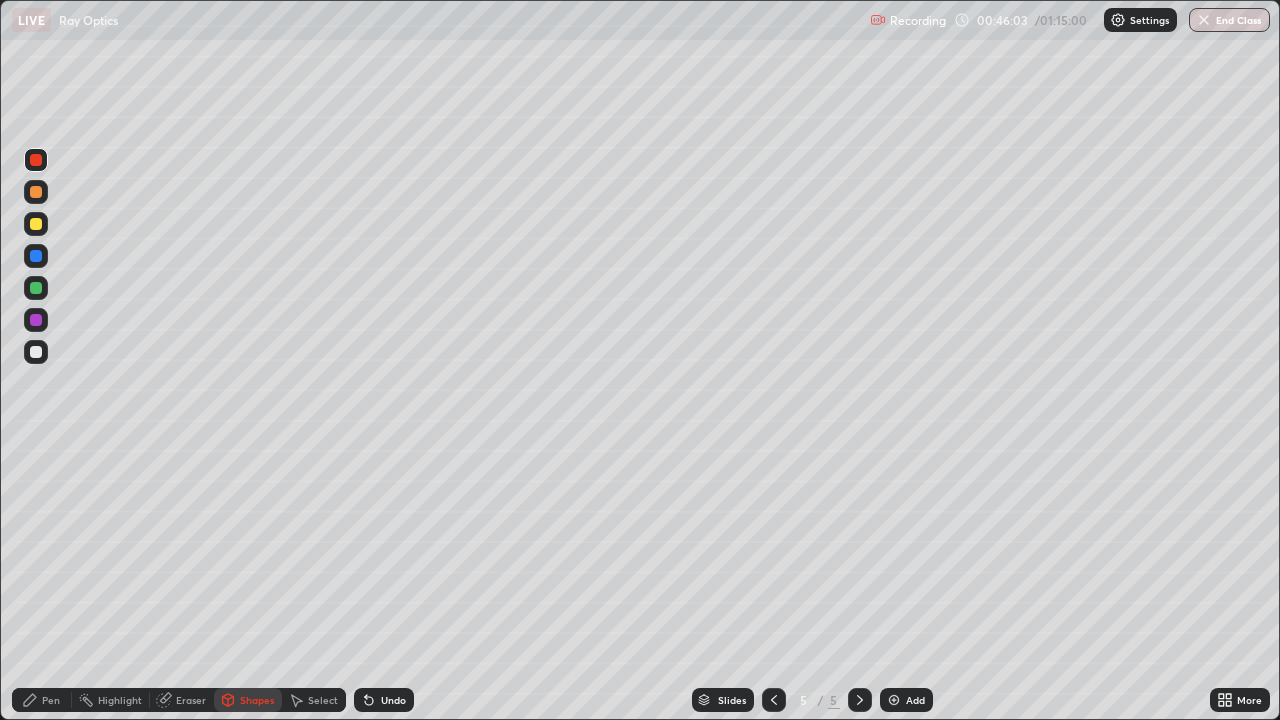click on "Pen" at bounding box center [51, 700] 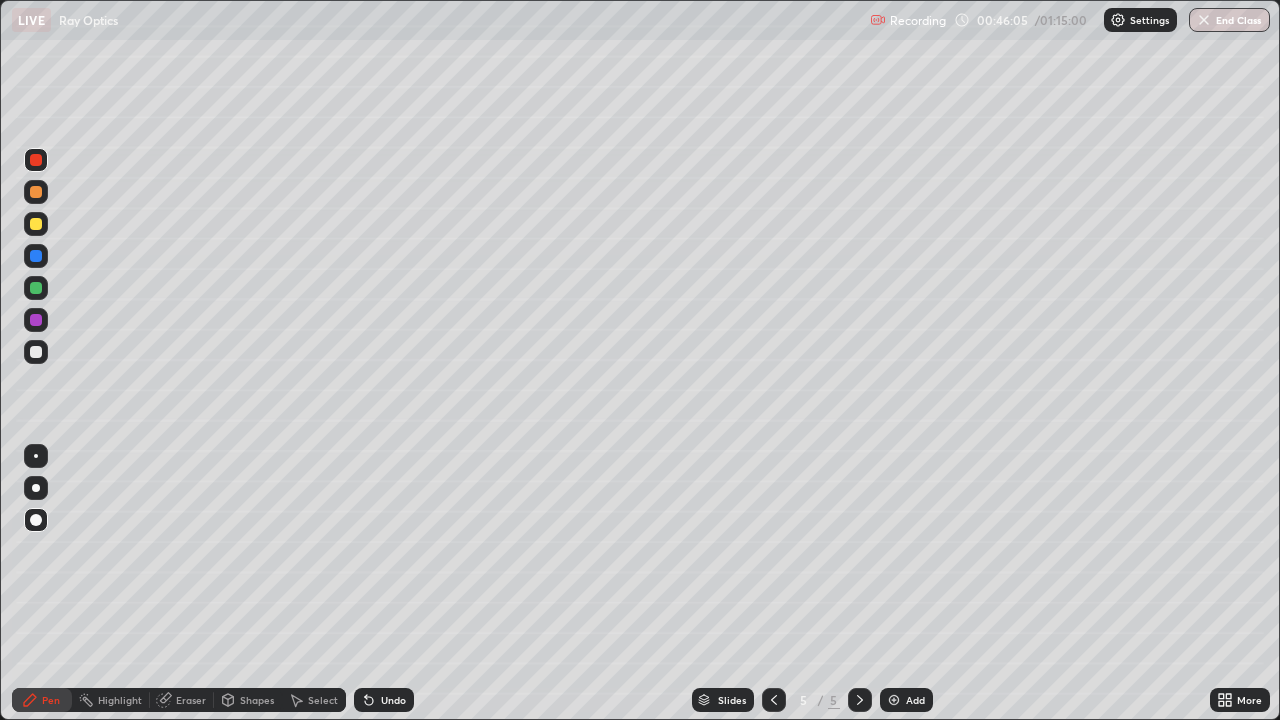 click on "Shapes" at bounding box center [257, 700] 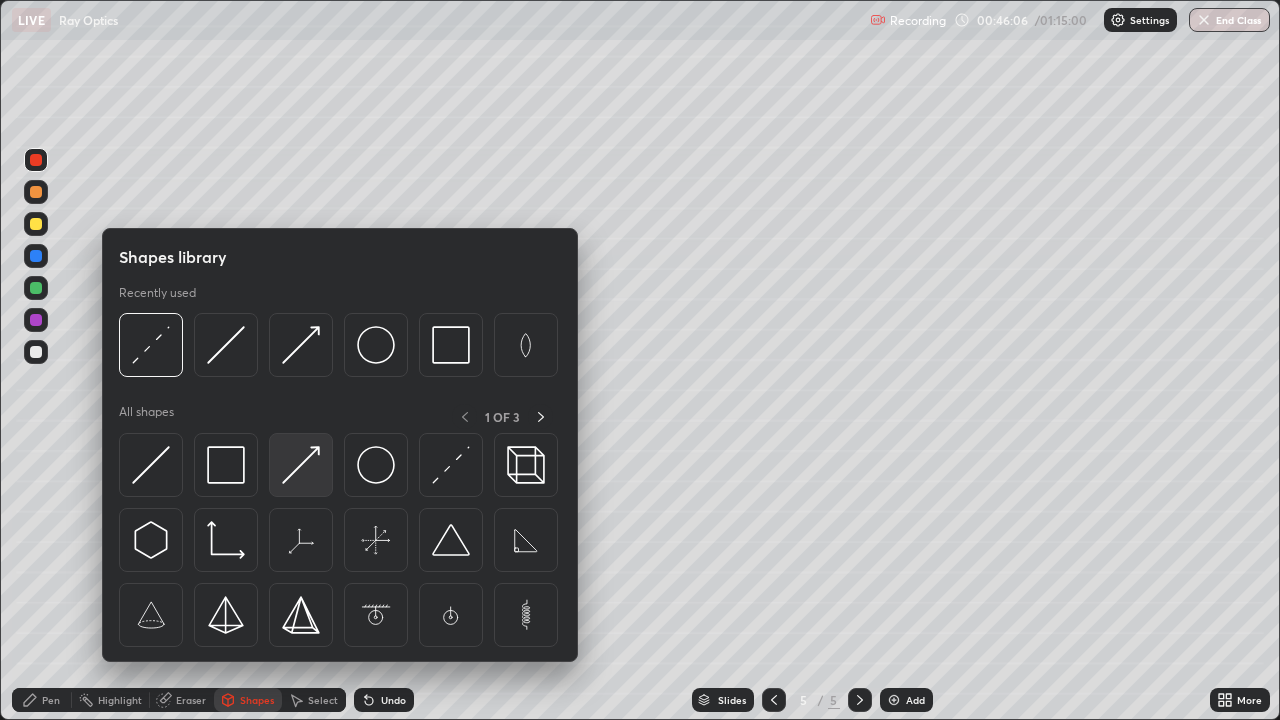 click at bounding box center (301, 465) 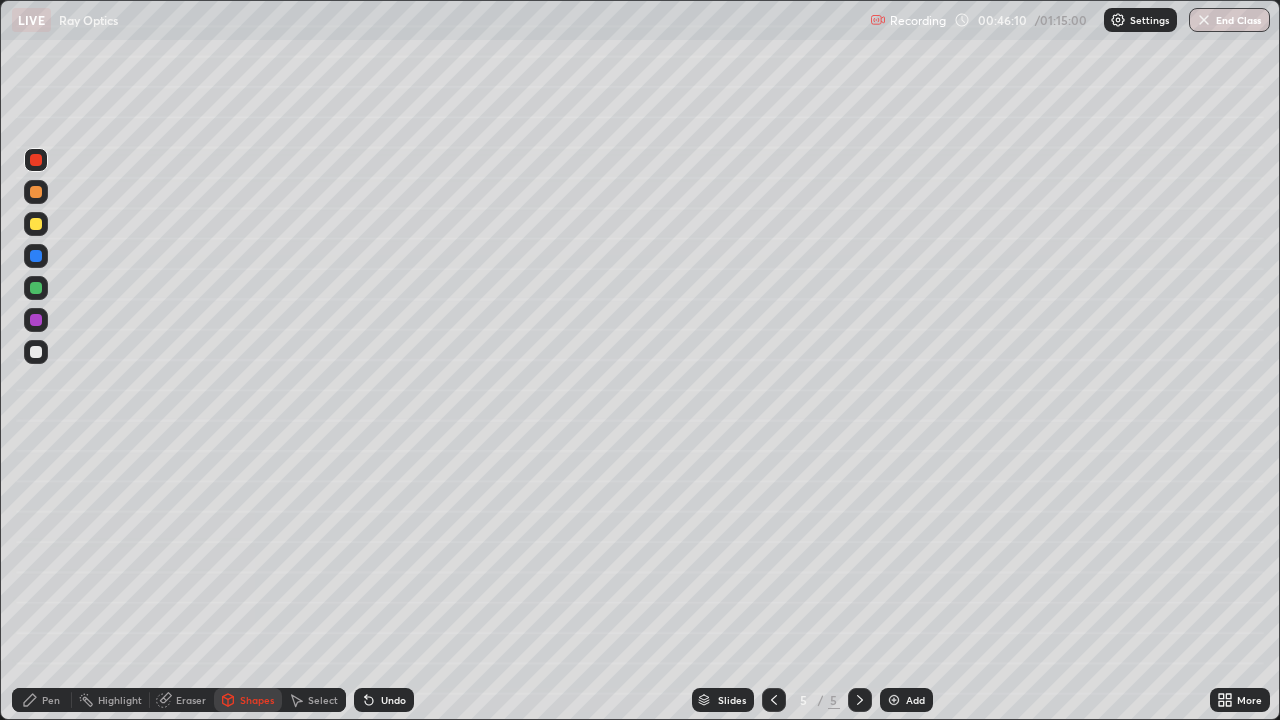 click on "Undo" at bounding box center [393, 700] 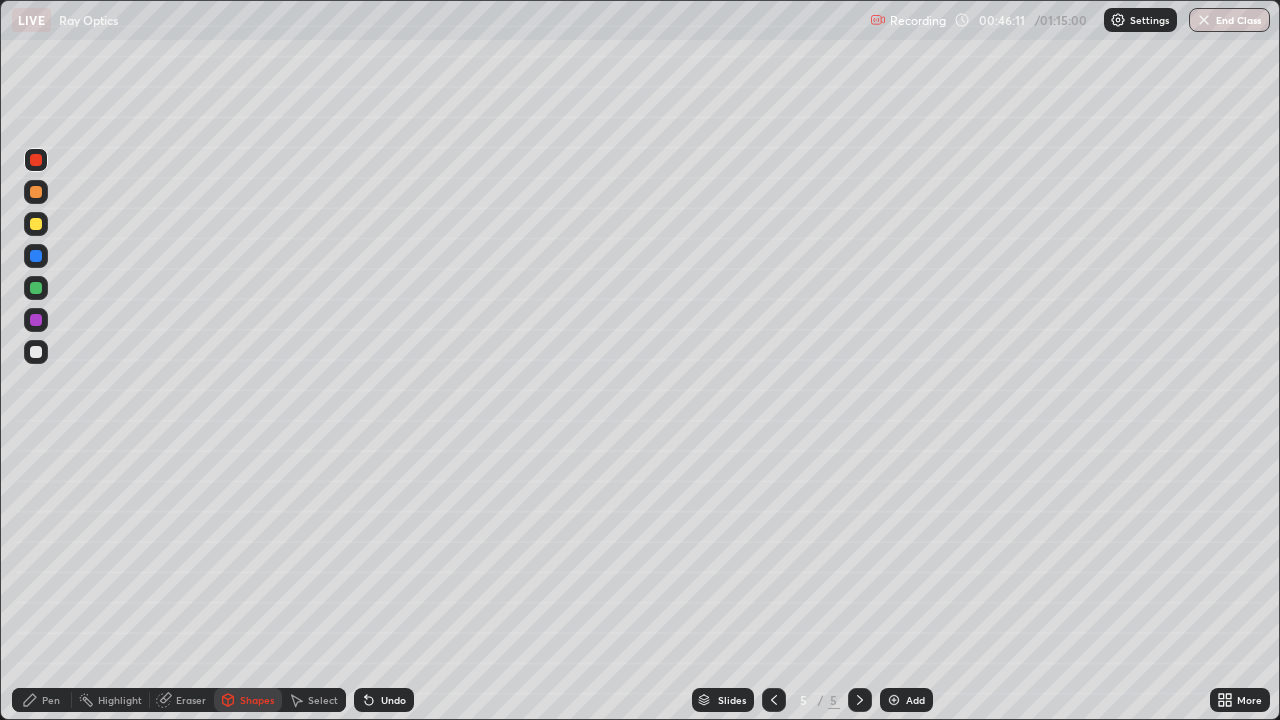 click at bounding box center (36, 352) 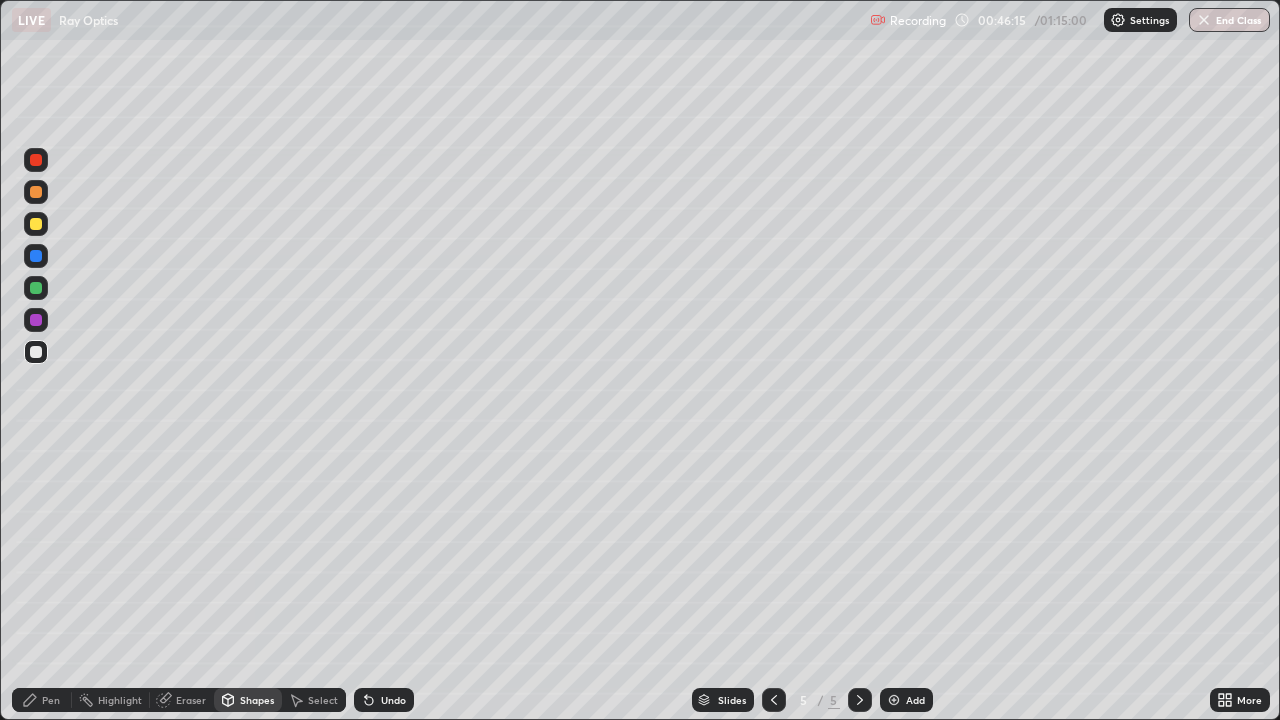 click on "Undo" at bounding box center [384, 700] 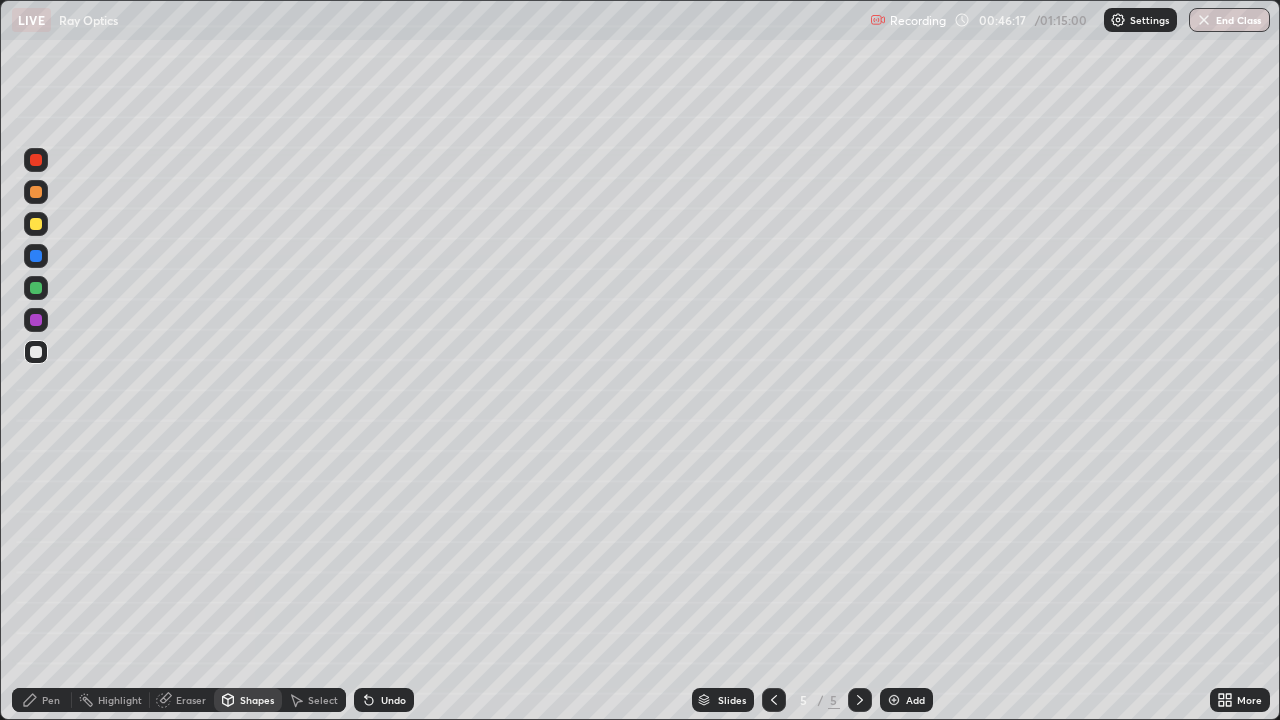 click on "Pen" at bounding box center (51, 700) 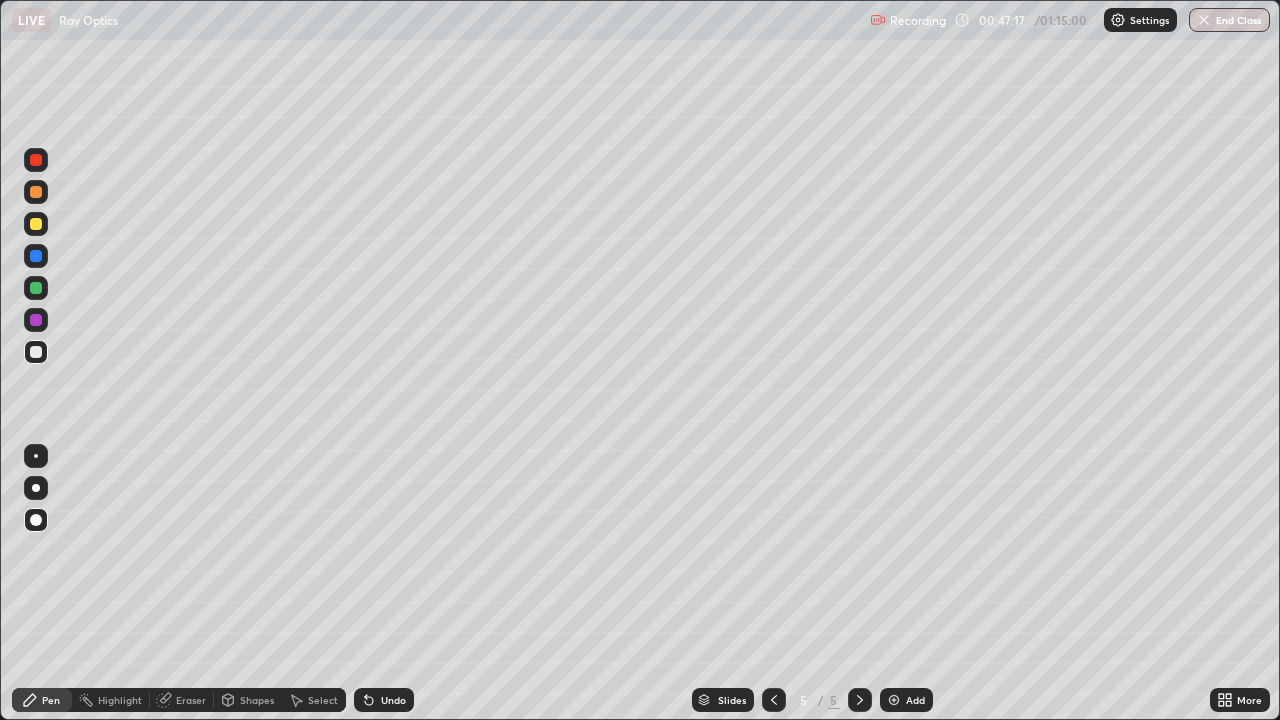 click at bounding box center [36, 320] 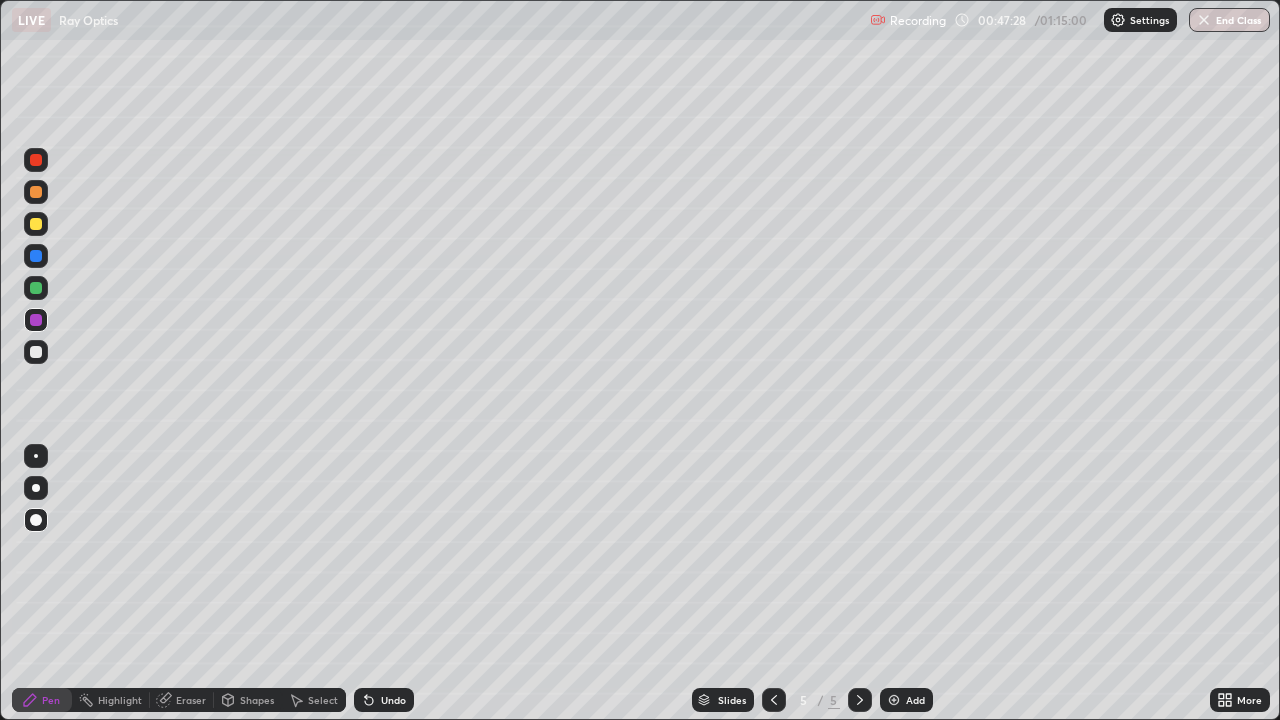 click at bounding box center (36, 160) 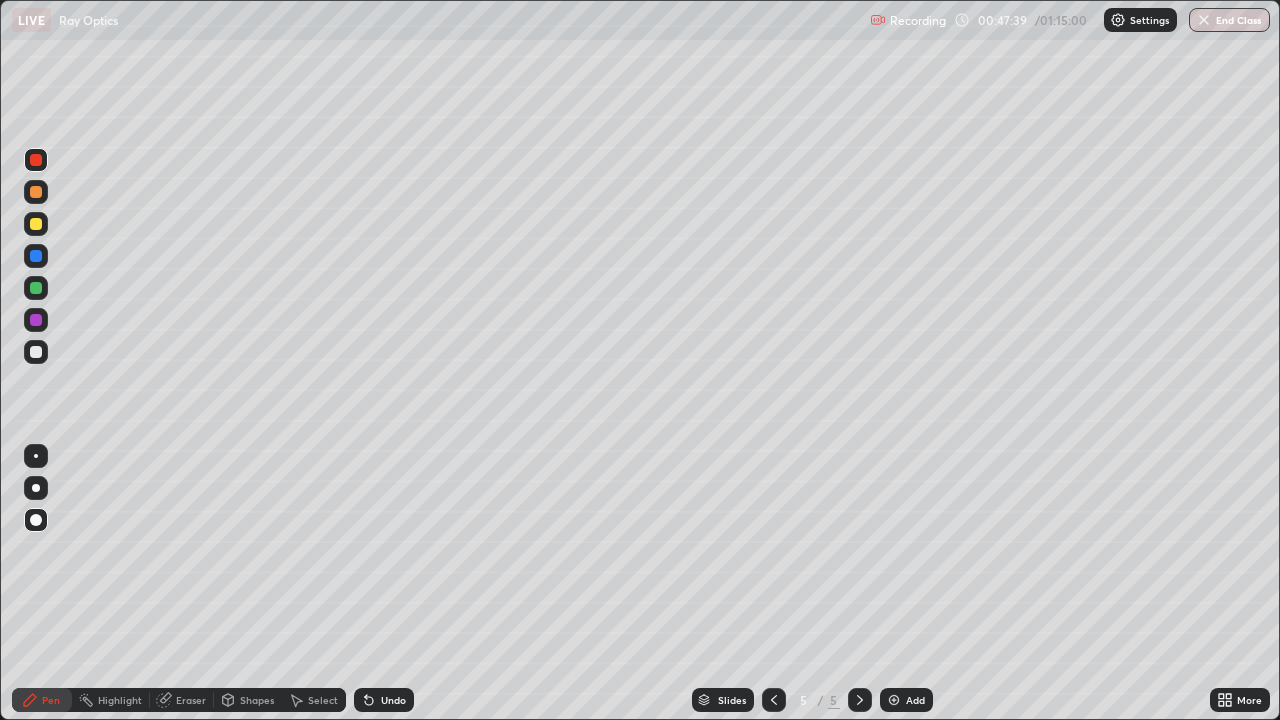 click at bounding box center (36, 288) 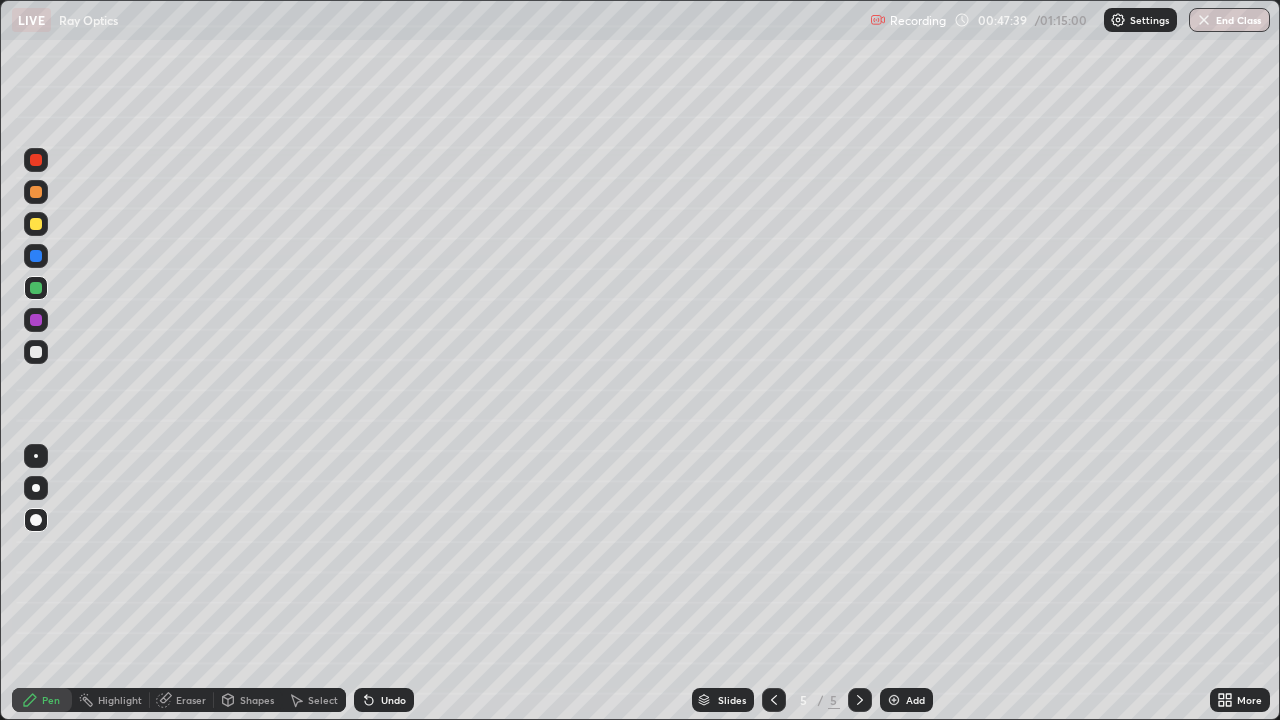 click on "Eraser" at bounding box center (191, 700) 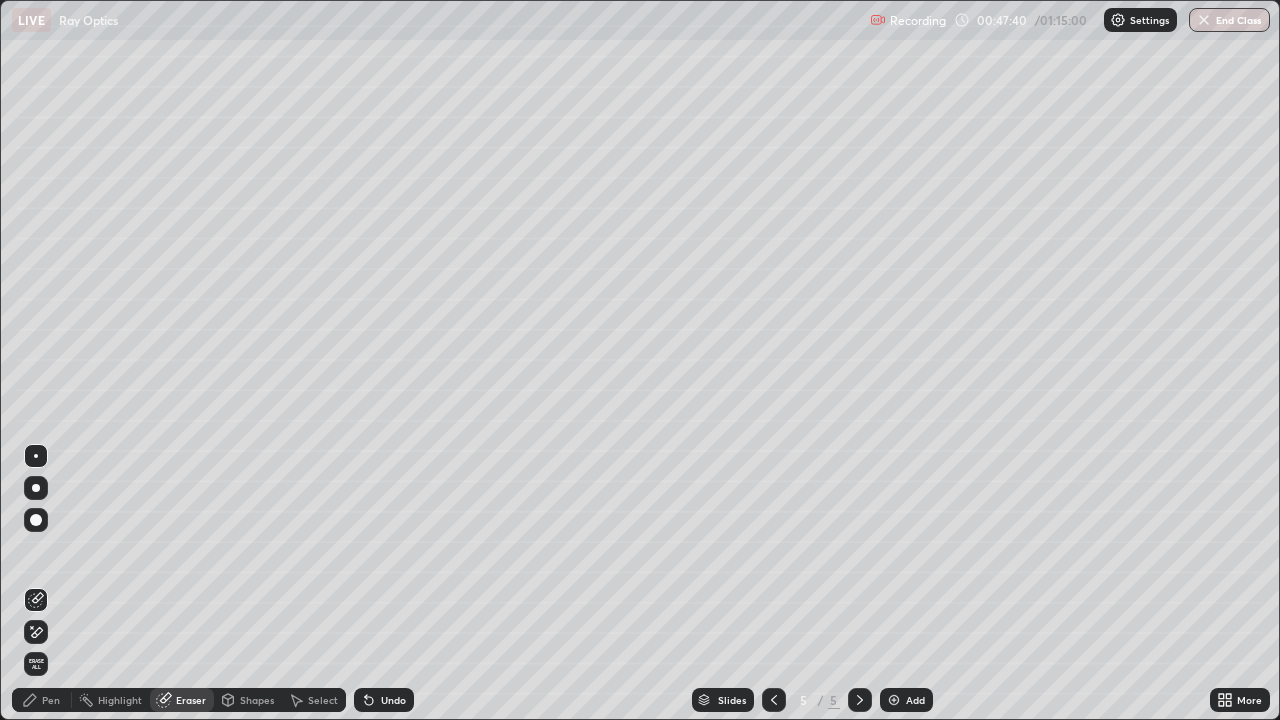 click on "Shapes" at bounding box center [257, 700] 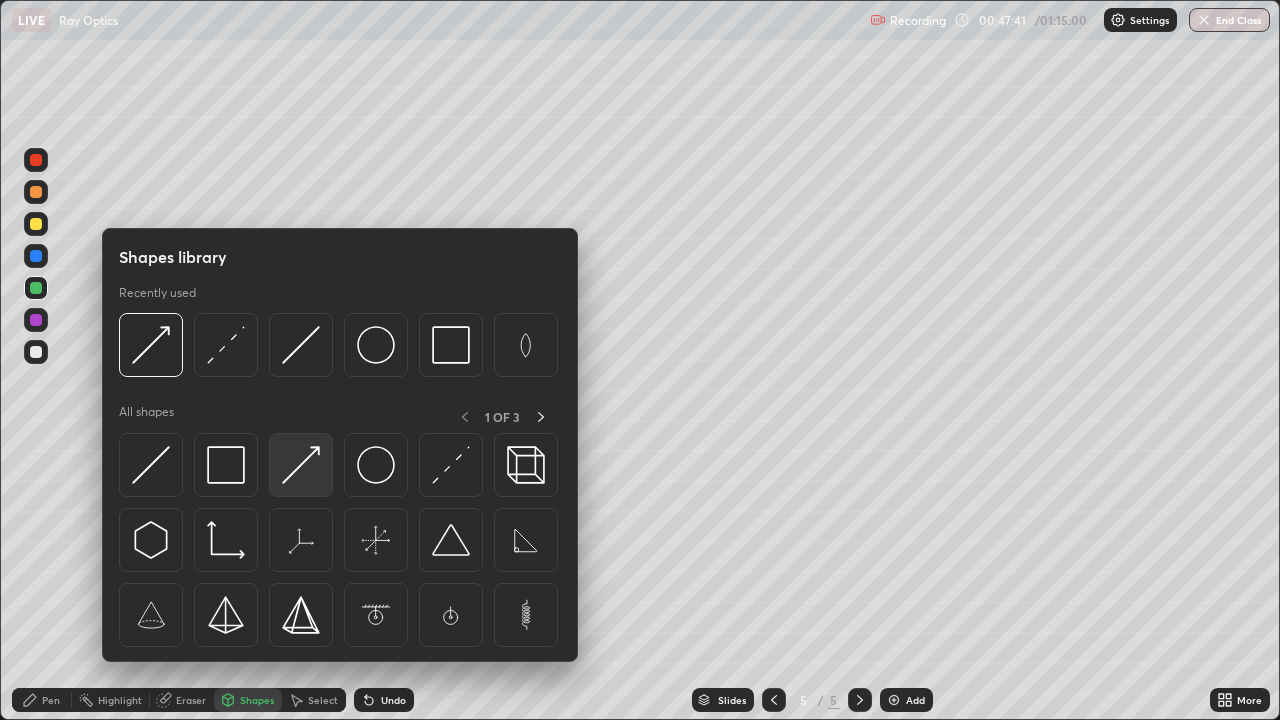 click at bounding box center [301, 465] 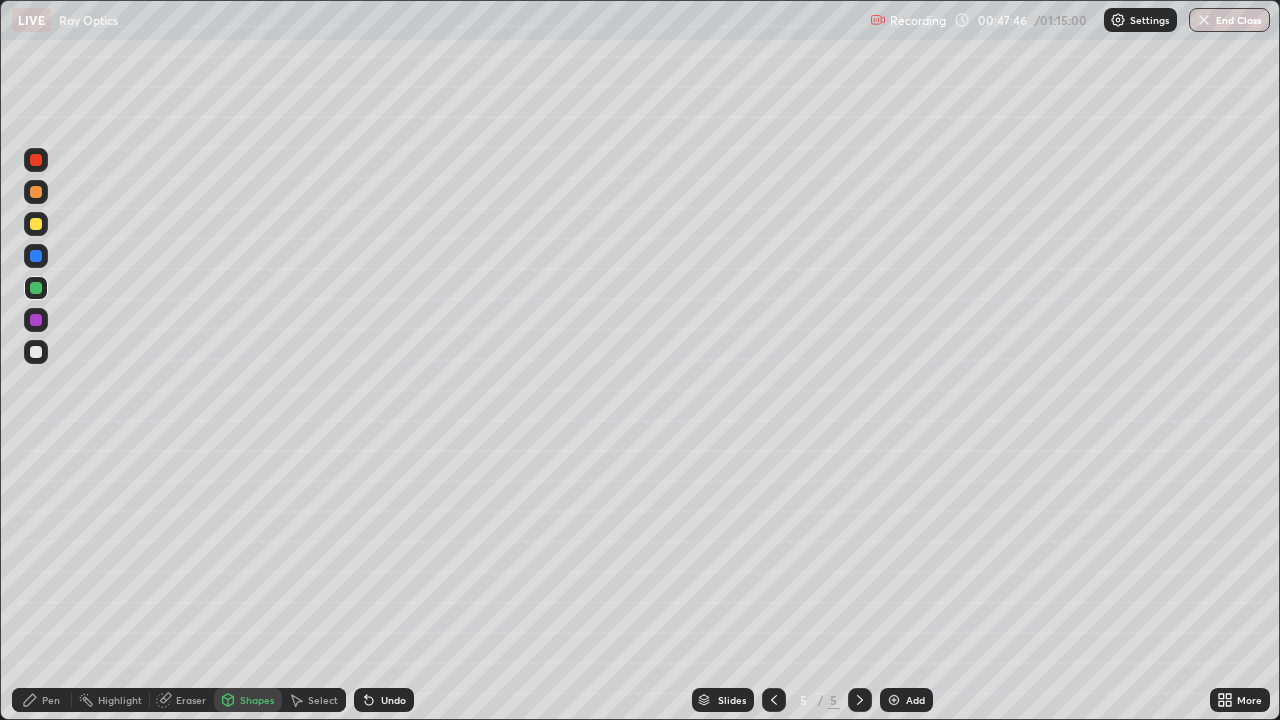click at bounding box center [36, 320] 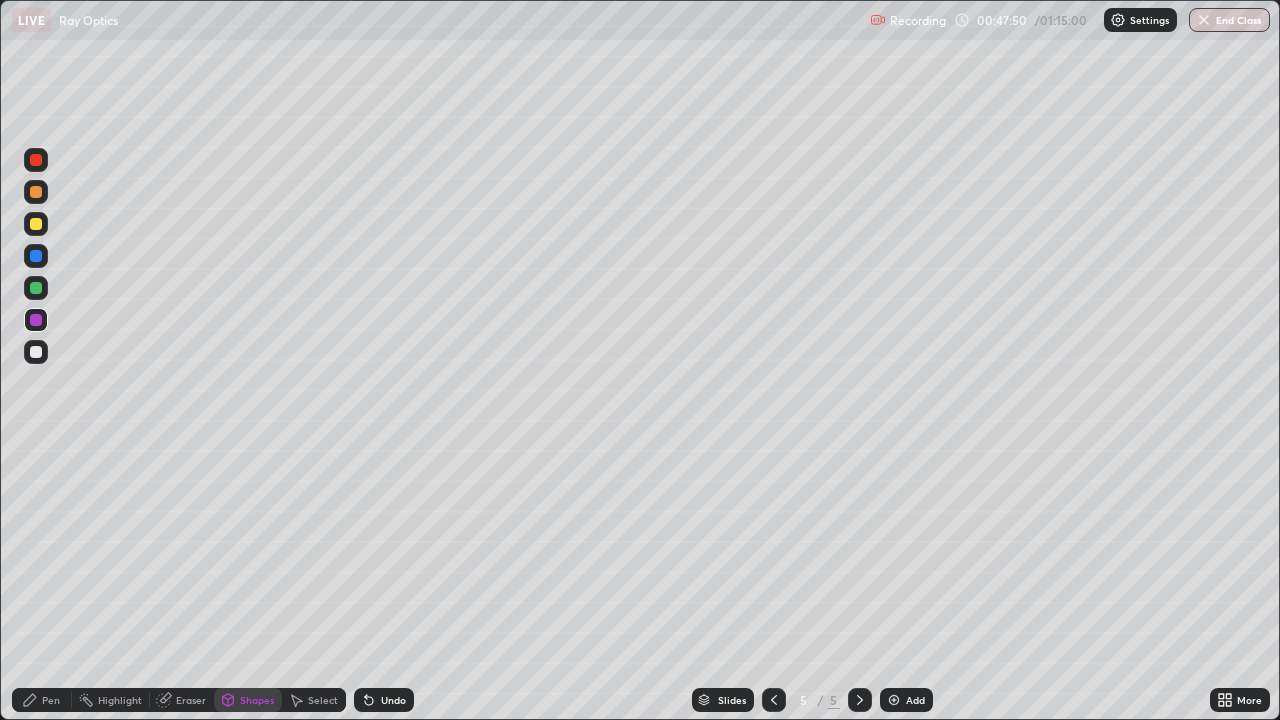 click on "Pen" at bounding box center [51, 700] 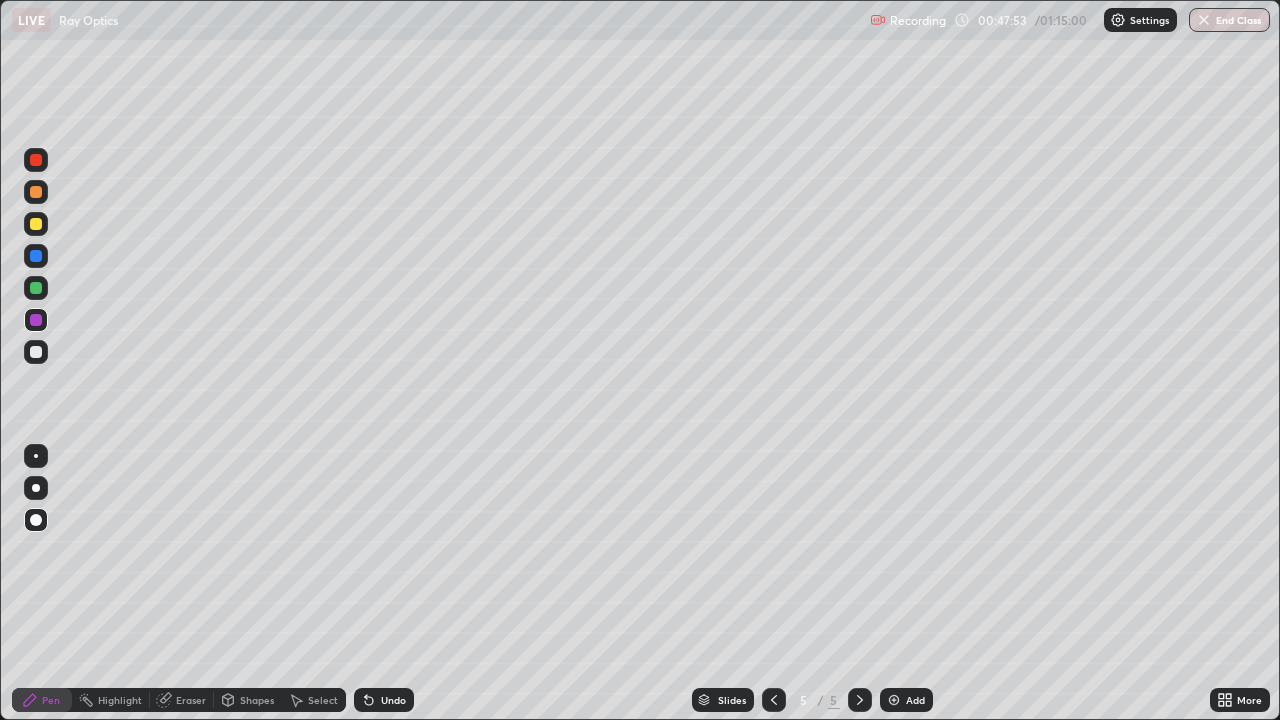 click at bounding box center (36, 288) 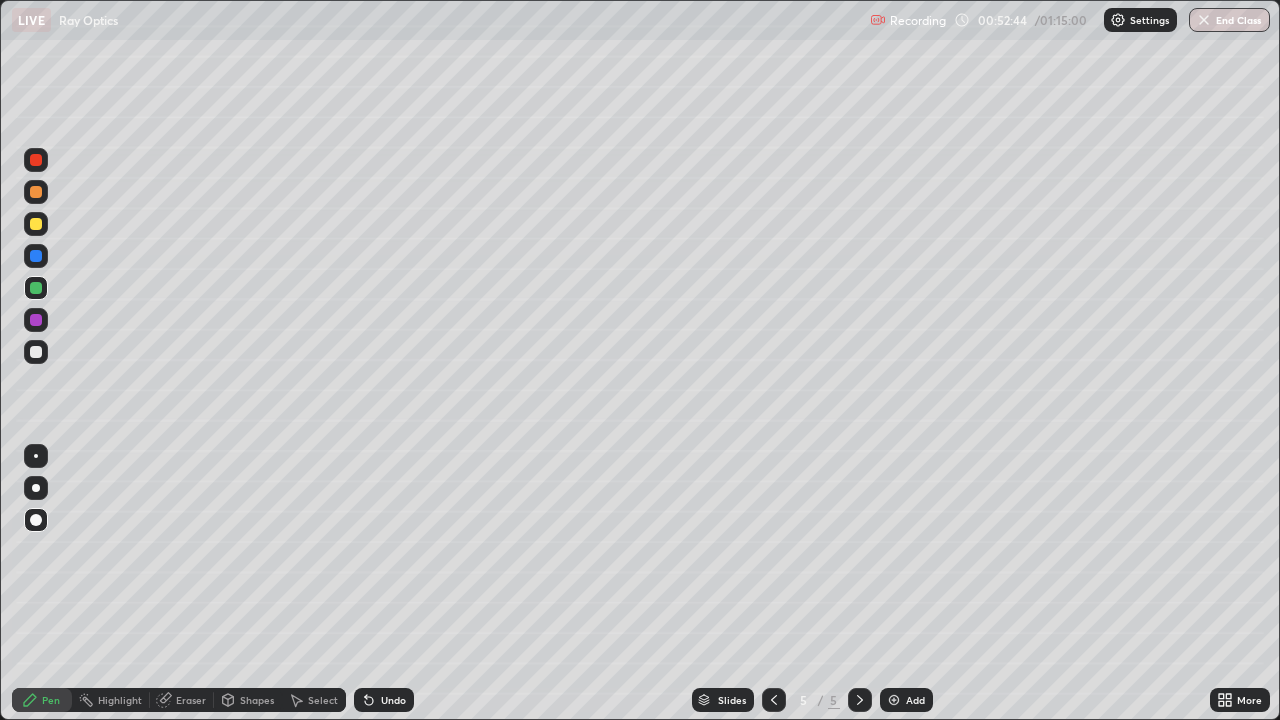 click at bounding box center (36, 352) 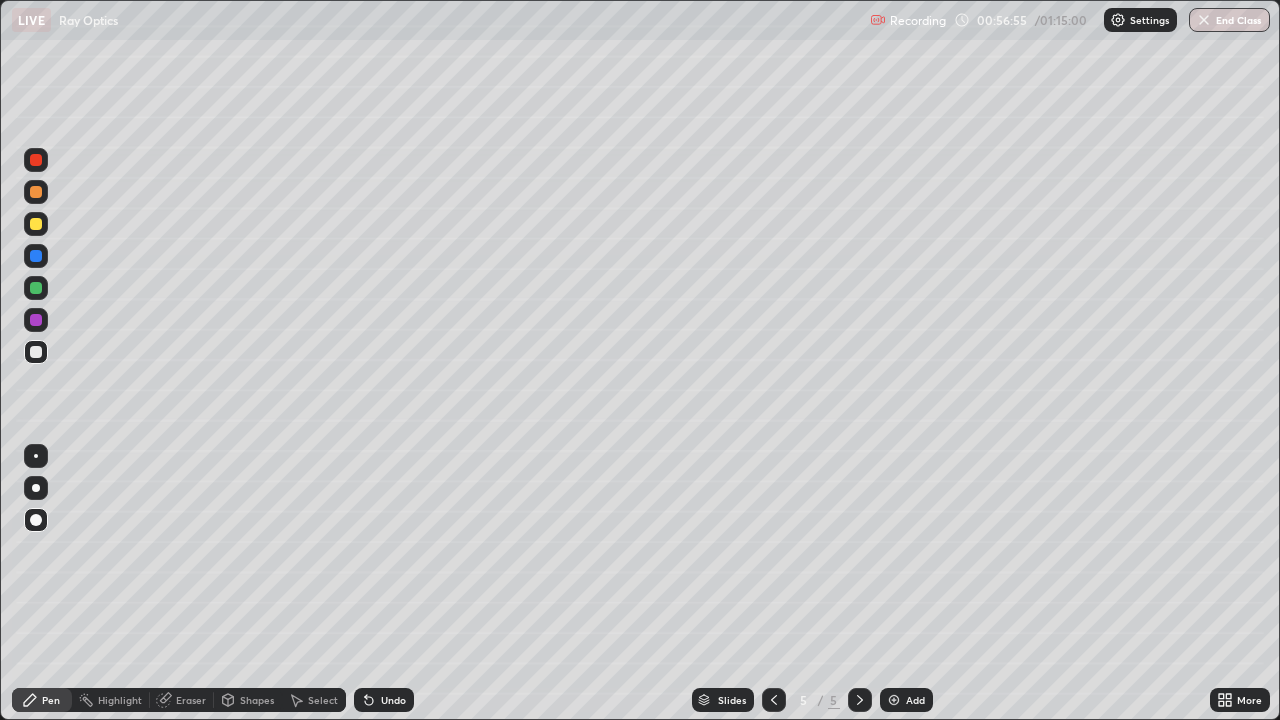 click on "Add" at bounding box center (915, 700) 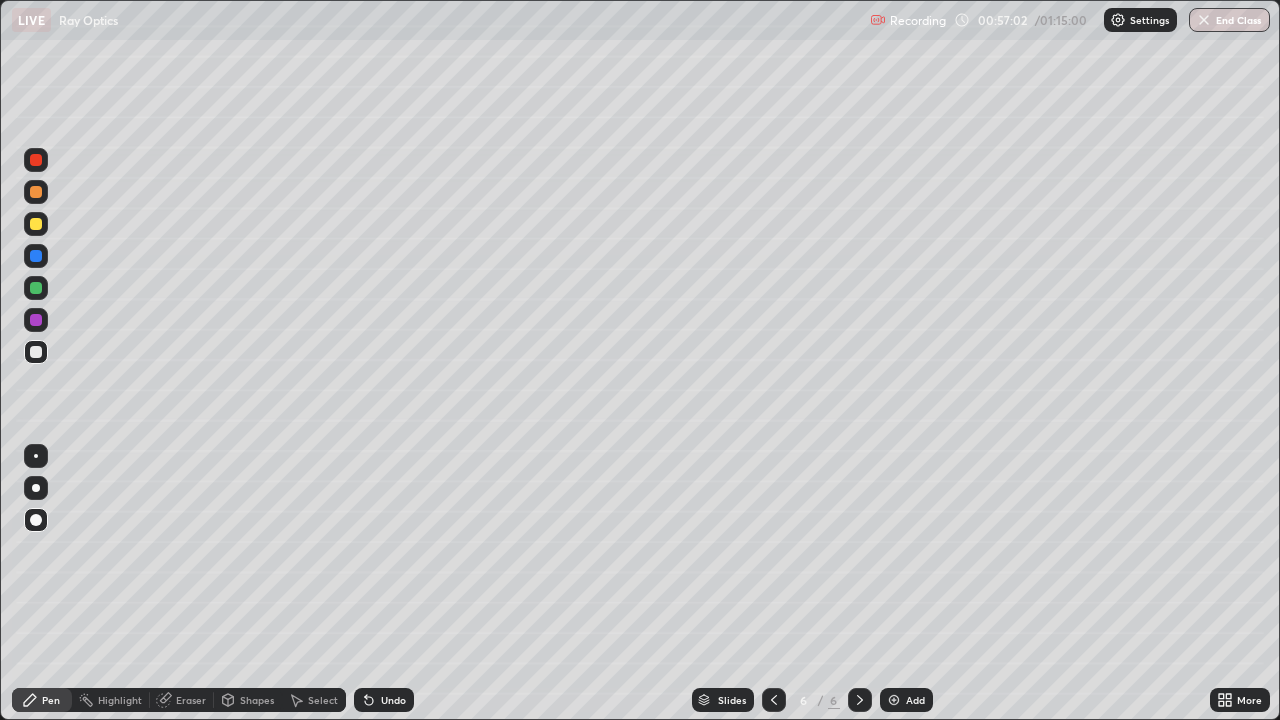 click on "Shapes" at bounding box center [257, 700] 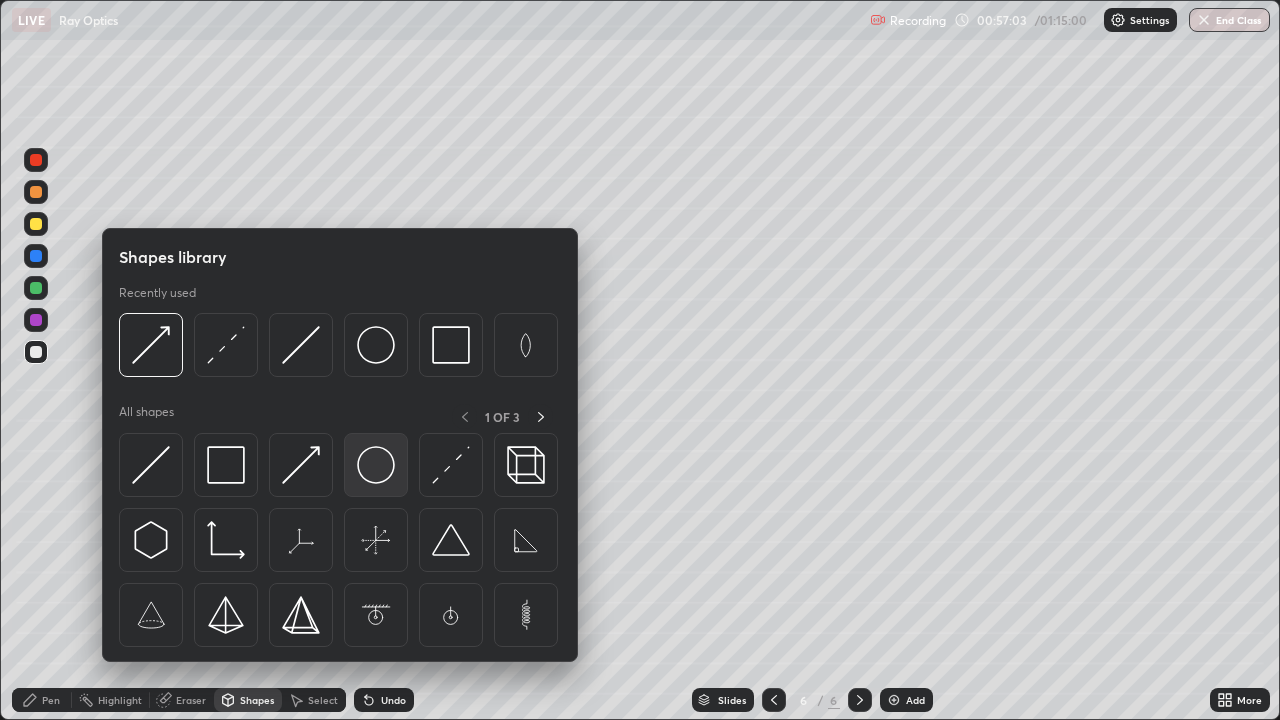 click at bounding box center [376, 465] 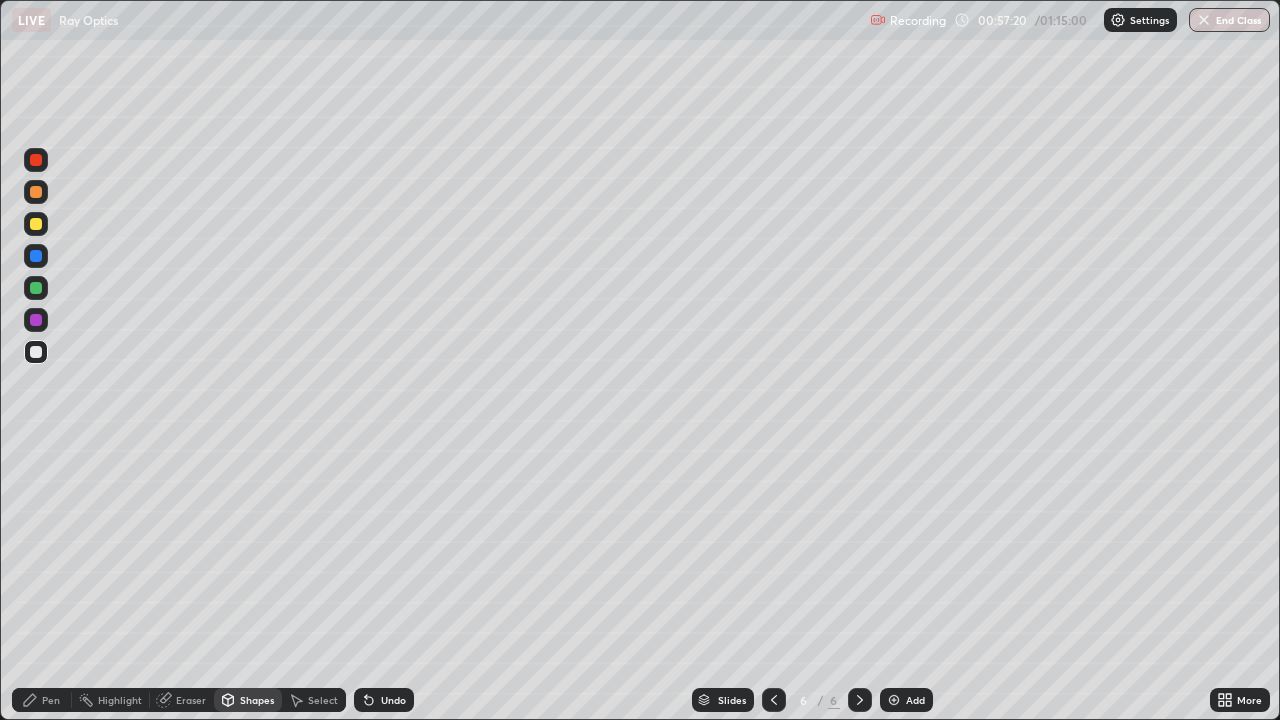 click on "Shapes" at bounding box center [257, 700] 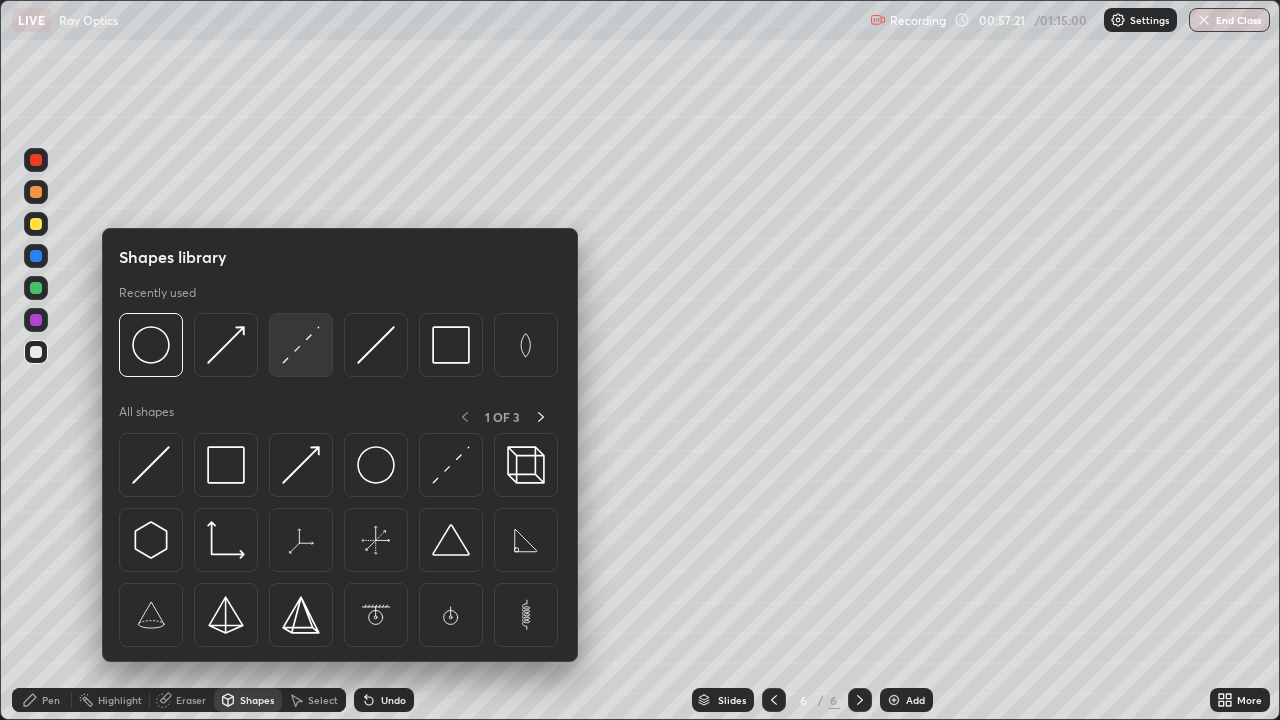 click at bounding box center (301, 345) 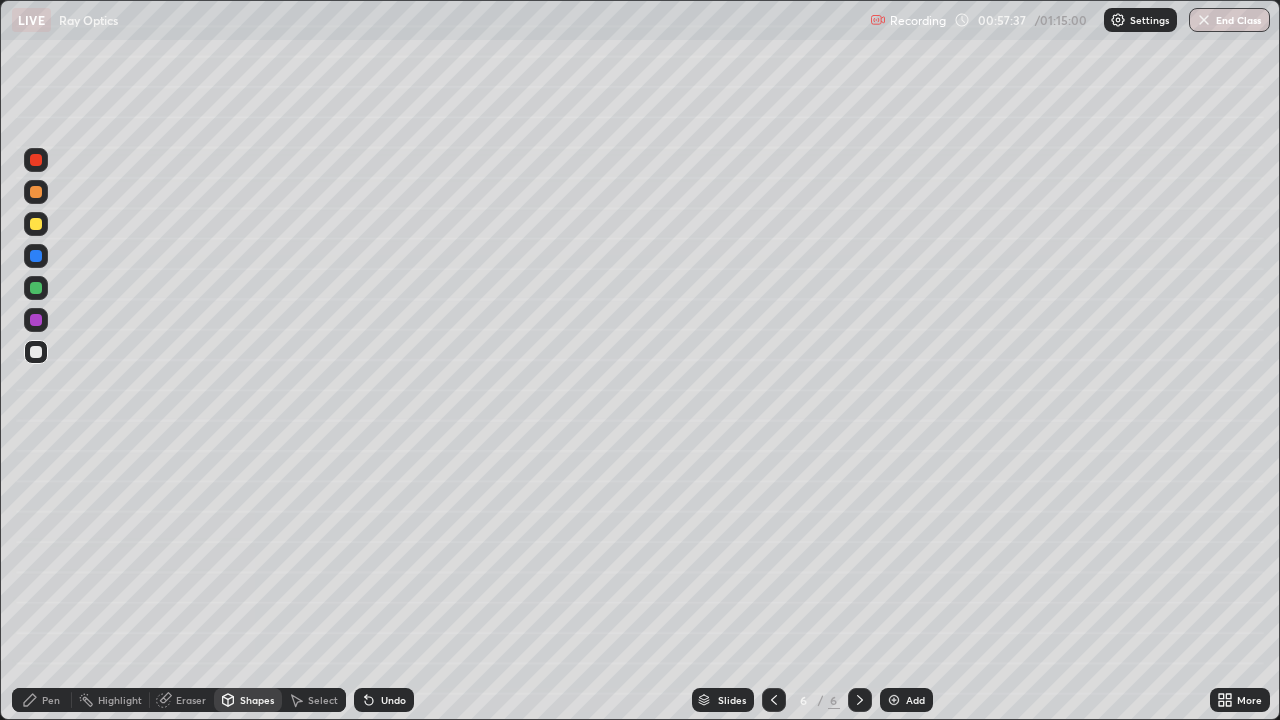 click on "Shapes" at bounding box center (257, 700) 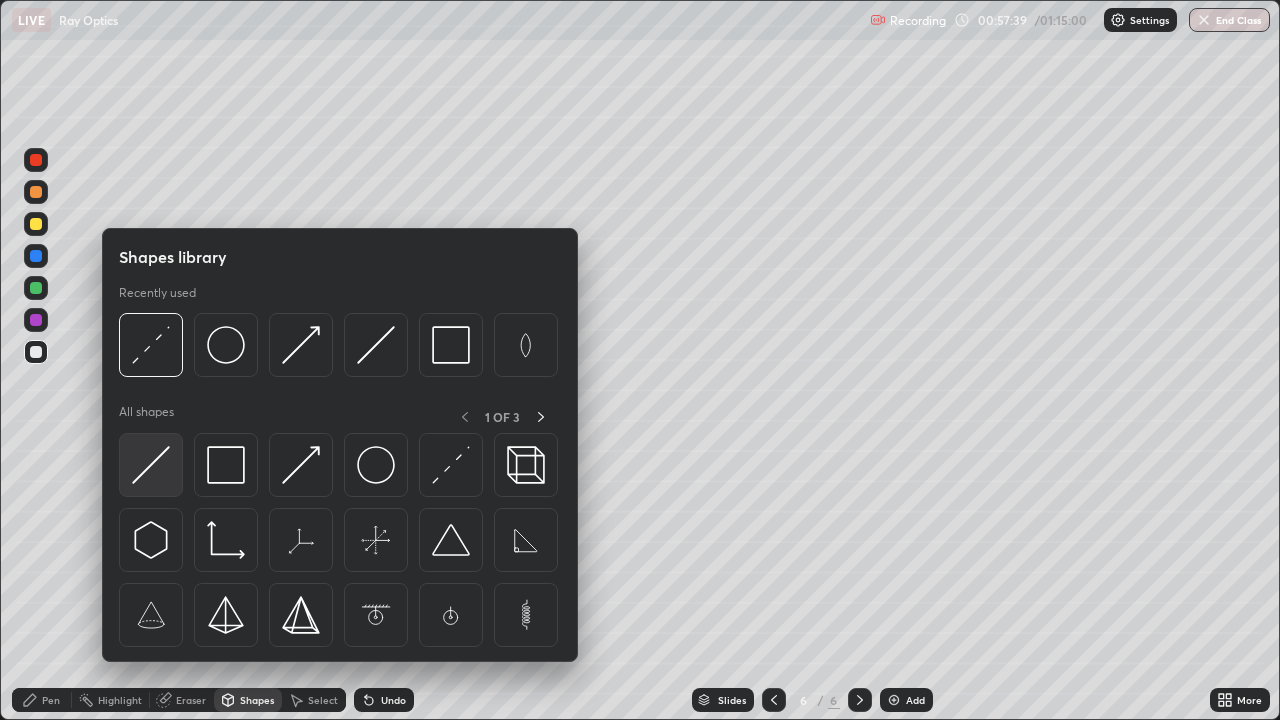 click at bounding box center [151, 465] 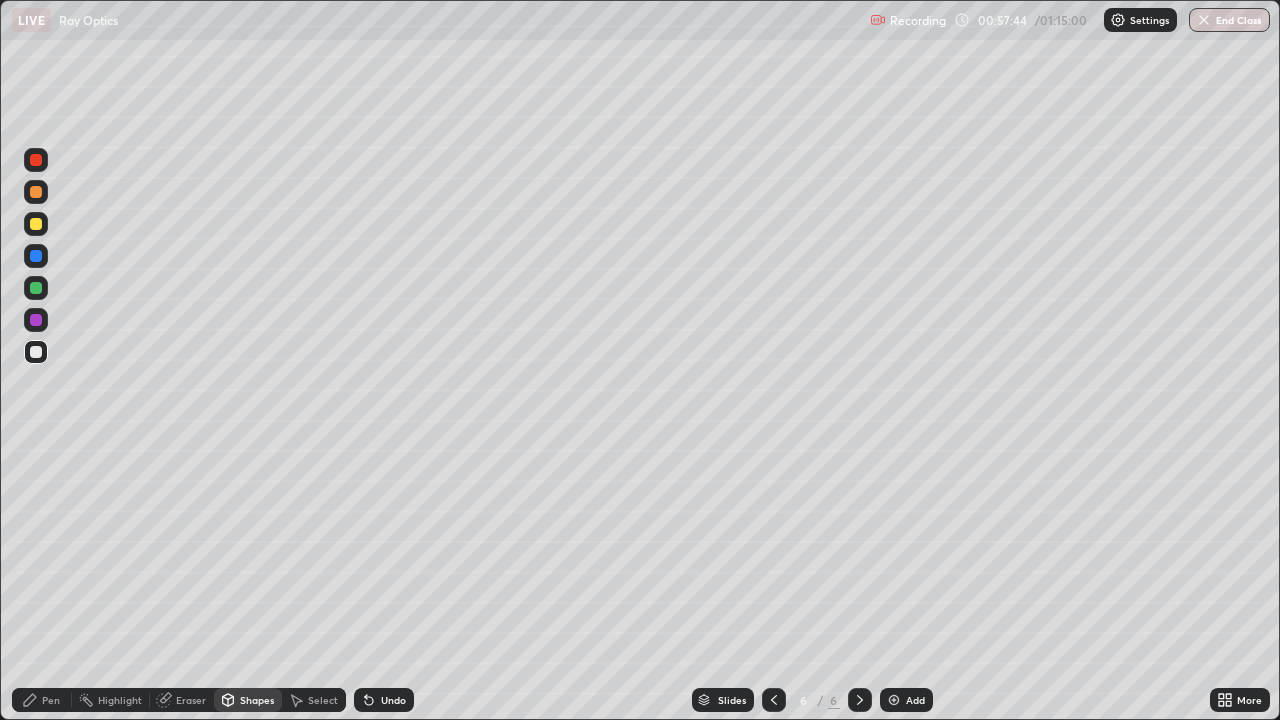click on "Undo" at bounding box center [393, 700] 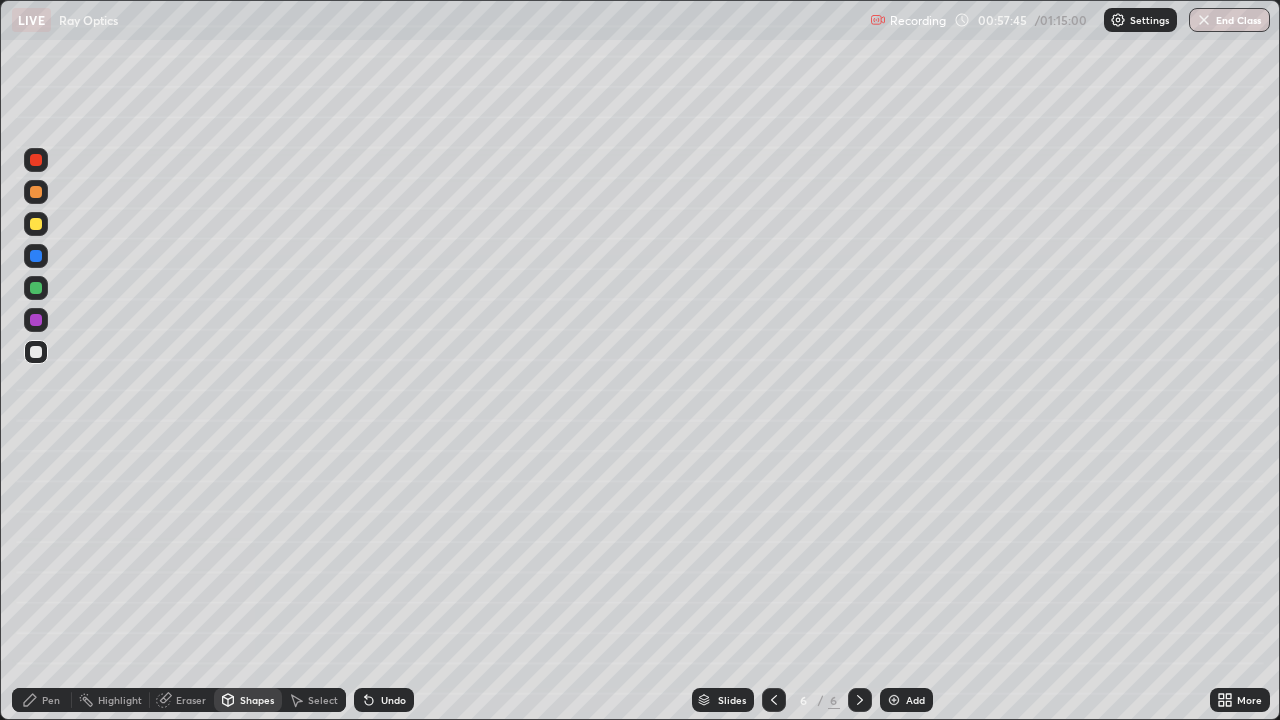 click at bounding box center (36, 224) 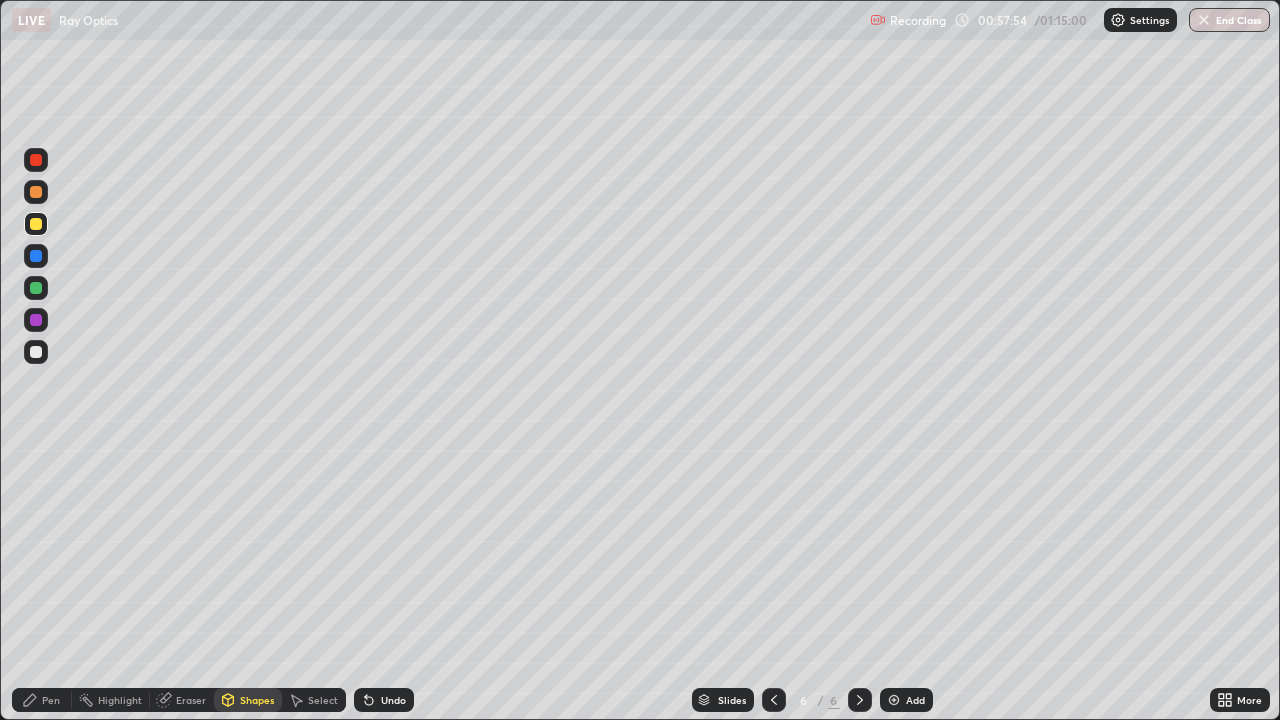 click on "Undo" at bounding box center (393, 700) 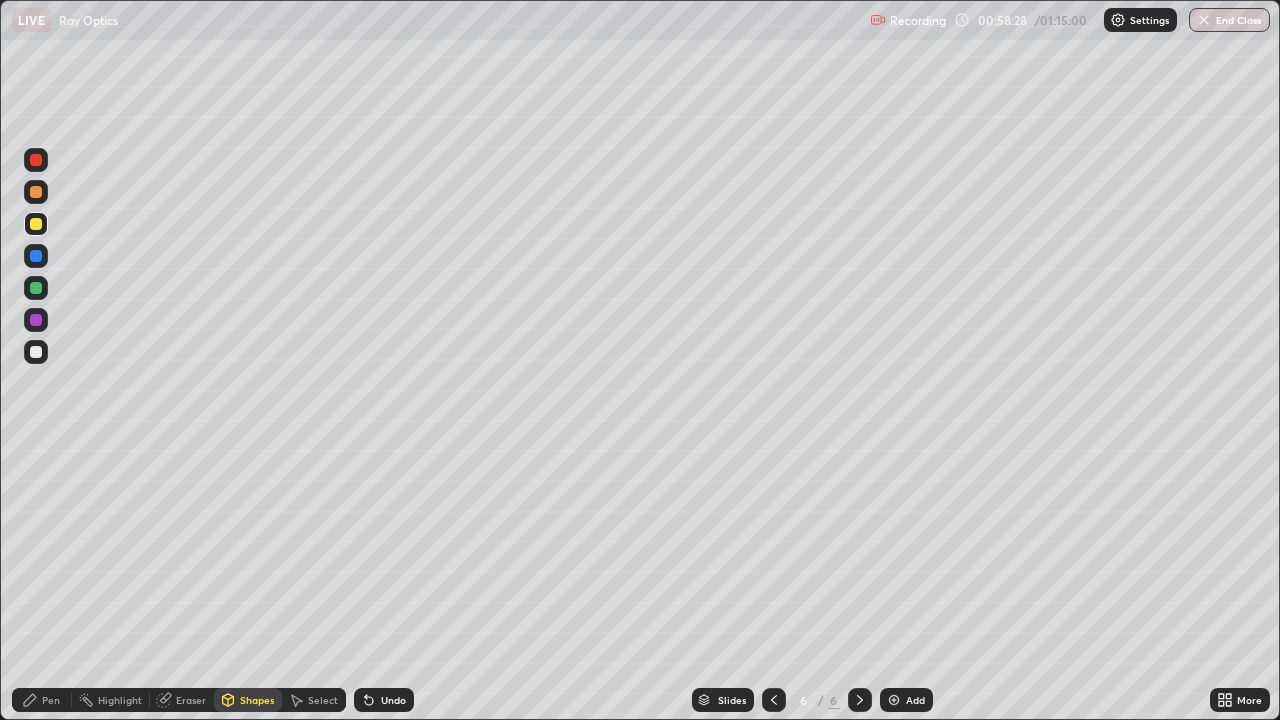 click on "Shapes" at bounding box center [248, 700] 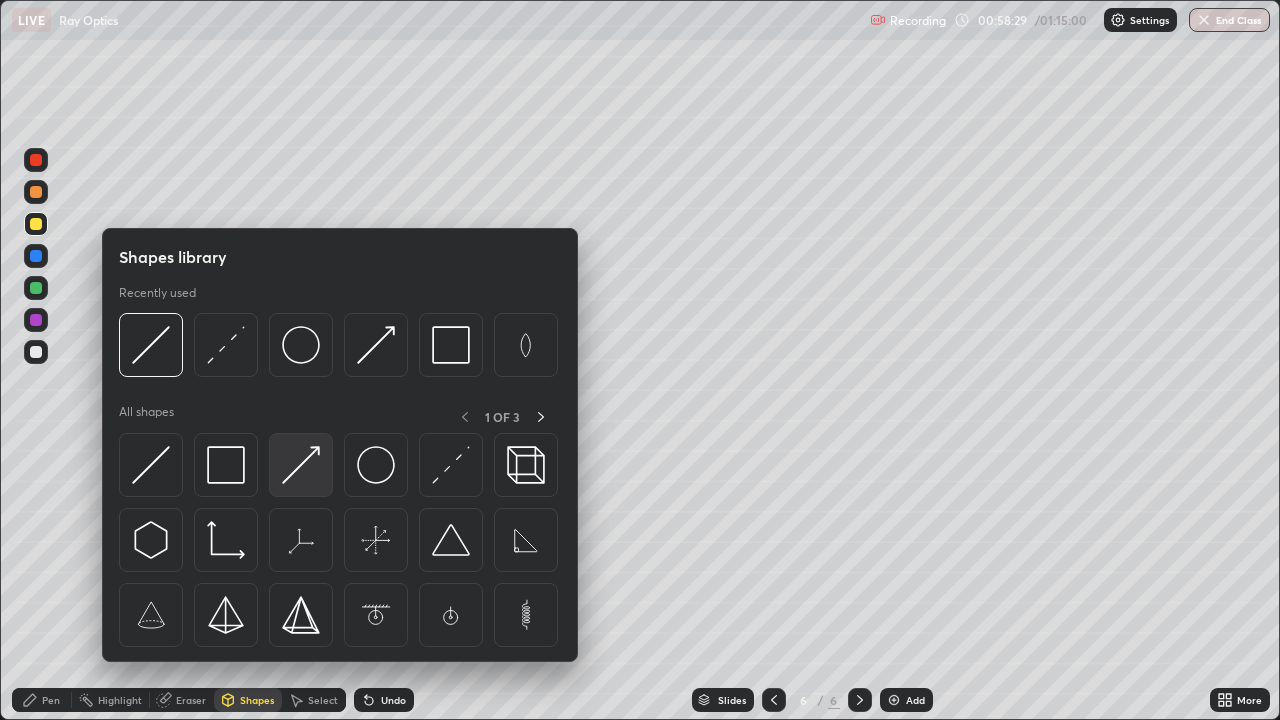 click at bounding box center [301, 465] 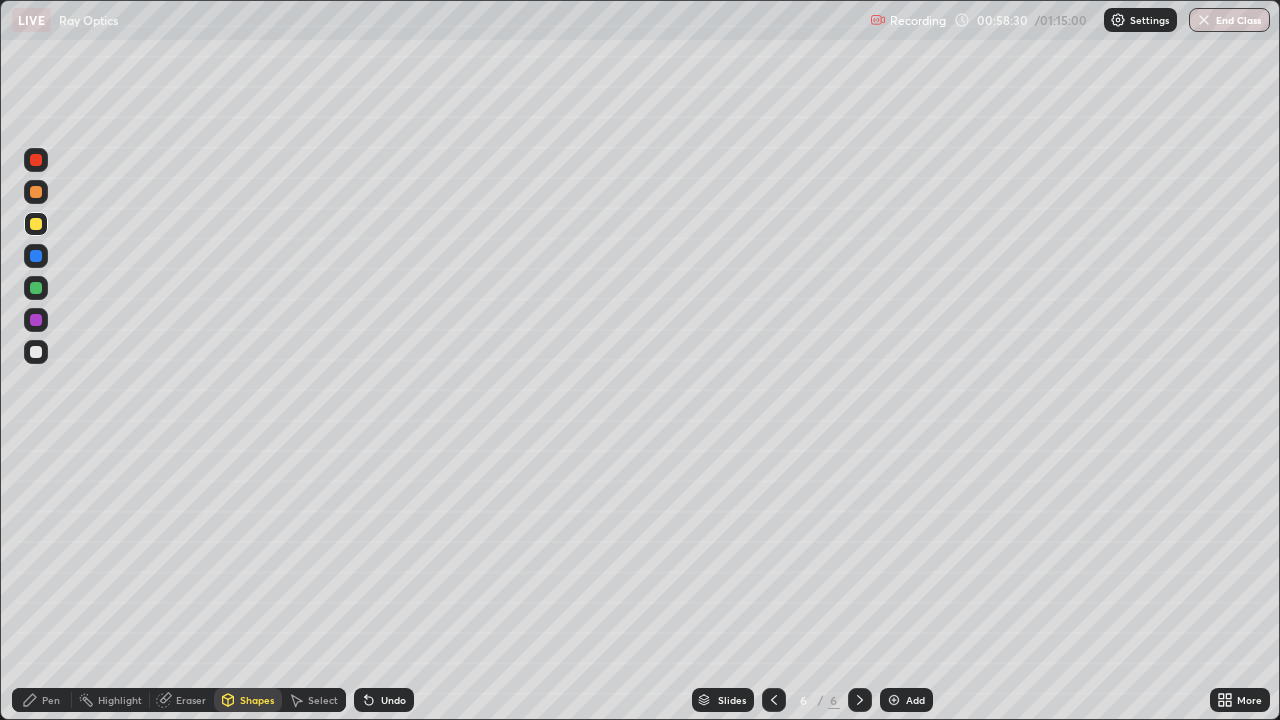 click at bounding box center (36, 320) 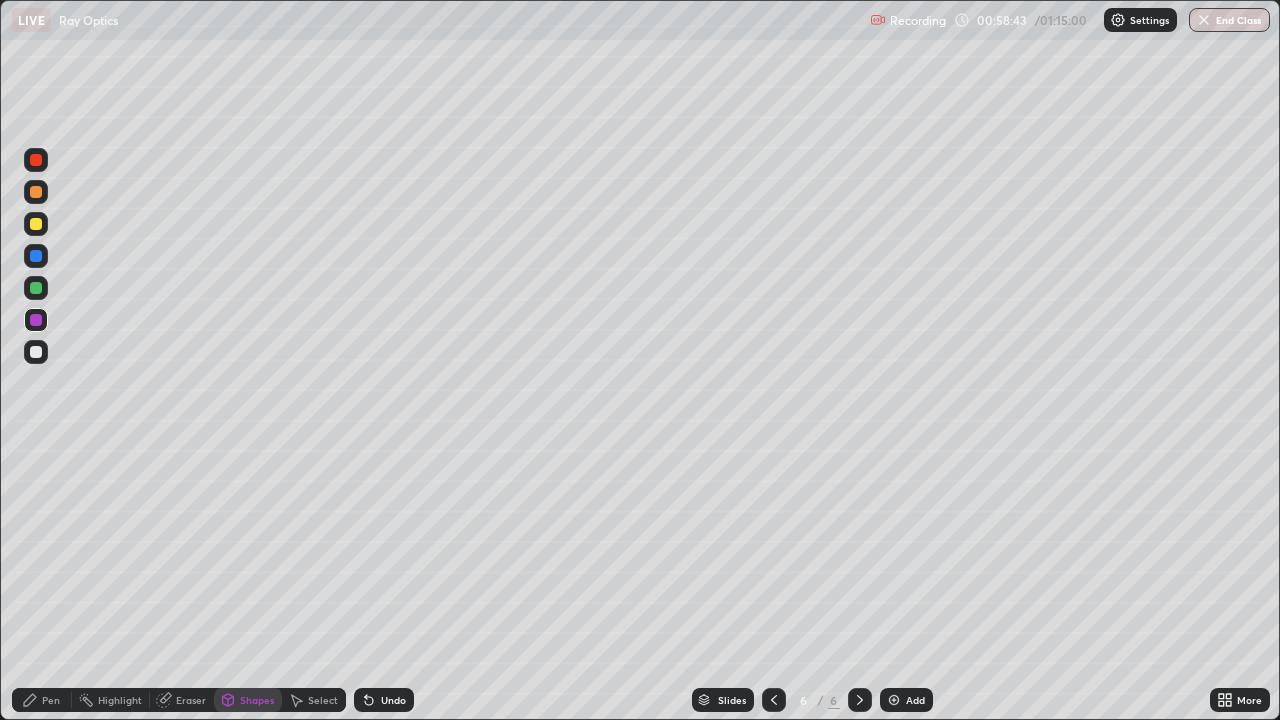 click on "Shapes" at bounding box center (257, 700) 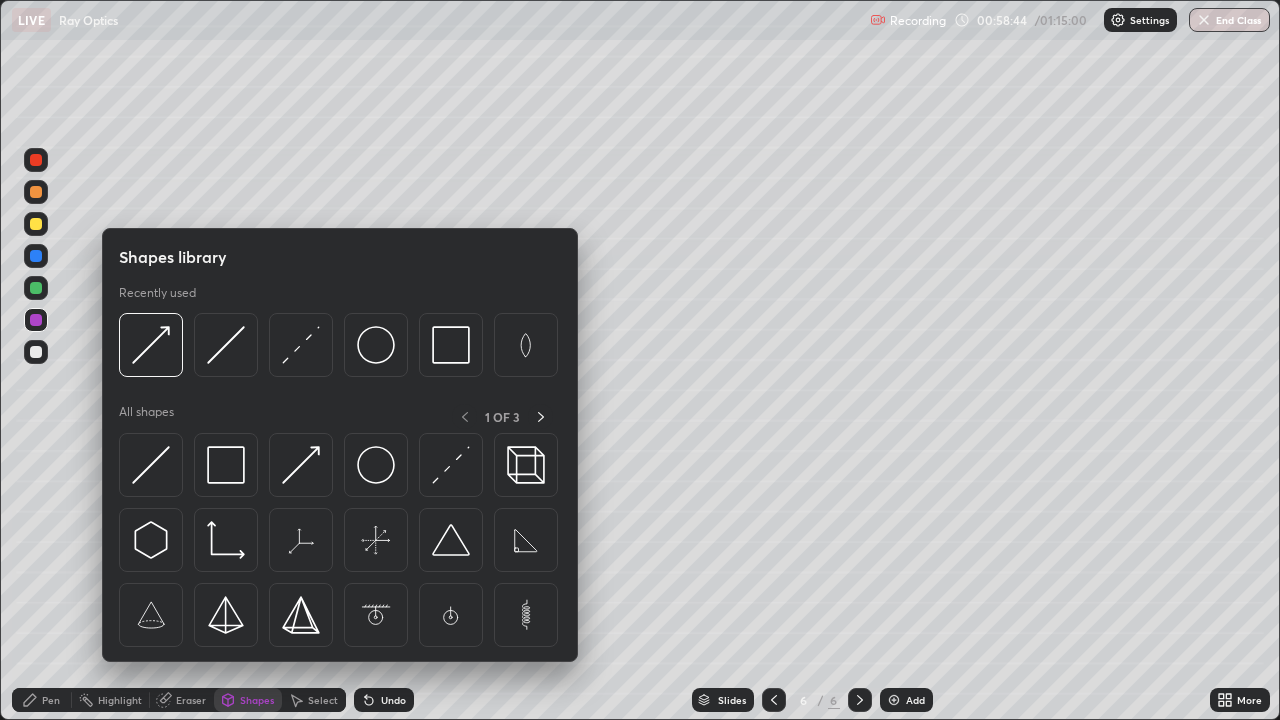click on "Shapes" at bounding box center (248, 700) 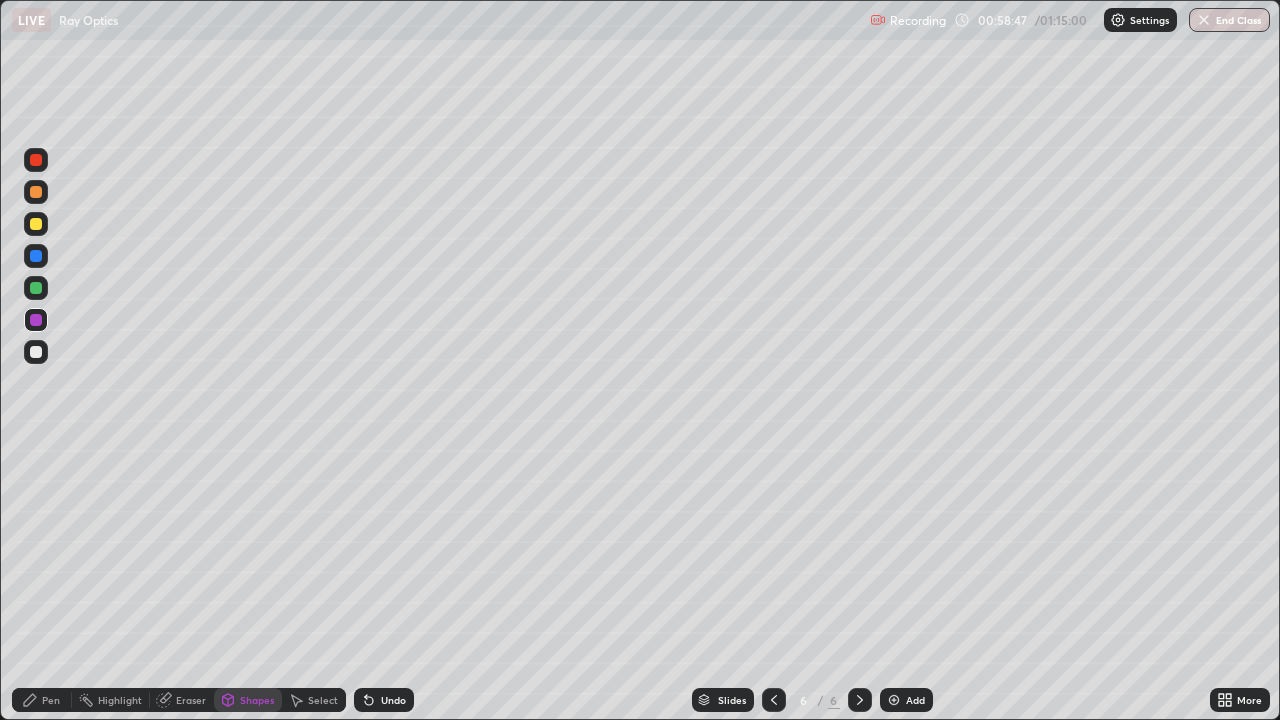click at bounding box center [36, 224] 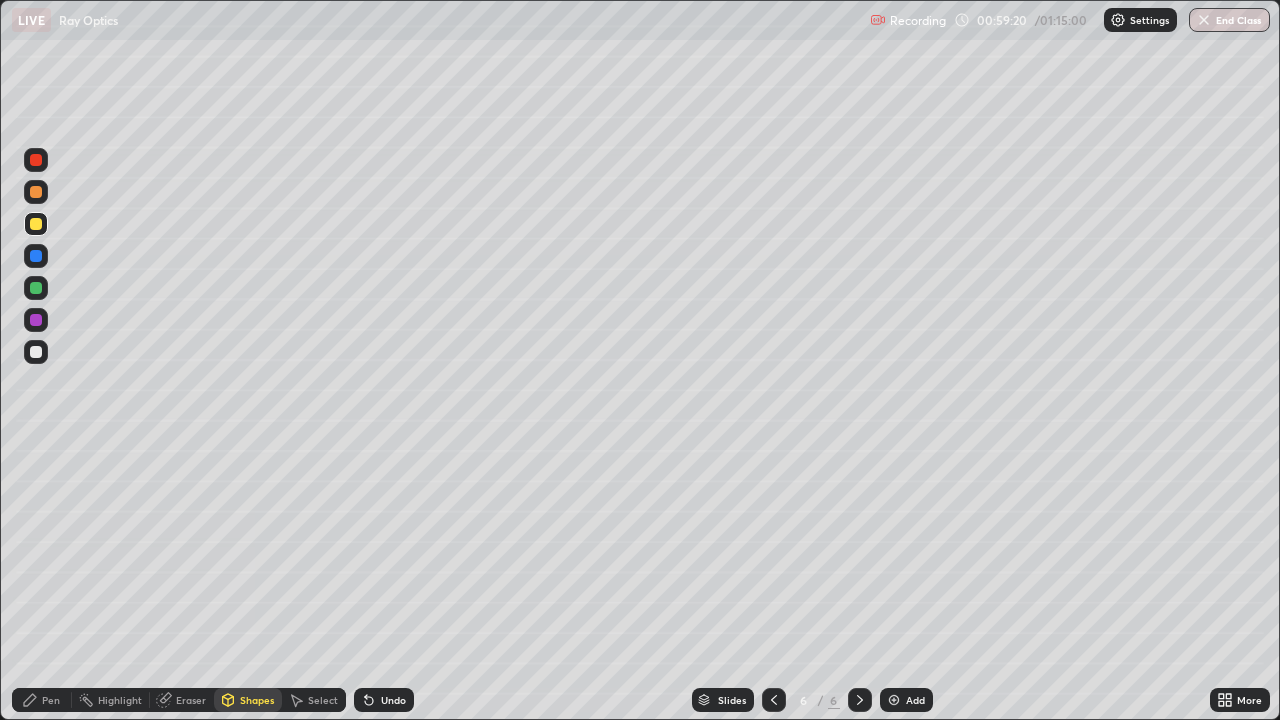 click on "Shapes" at bounding box center [257, 700] 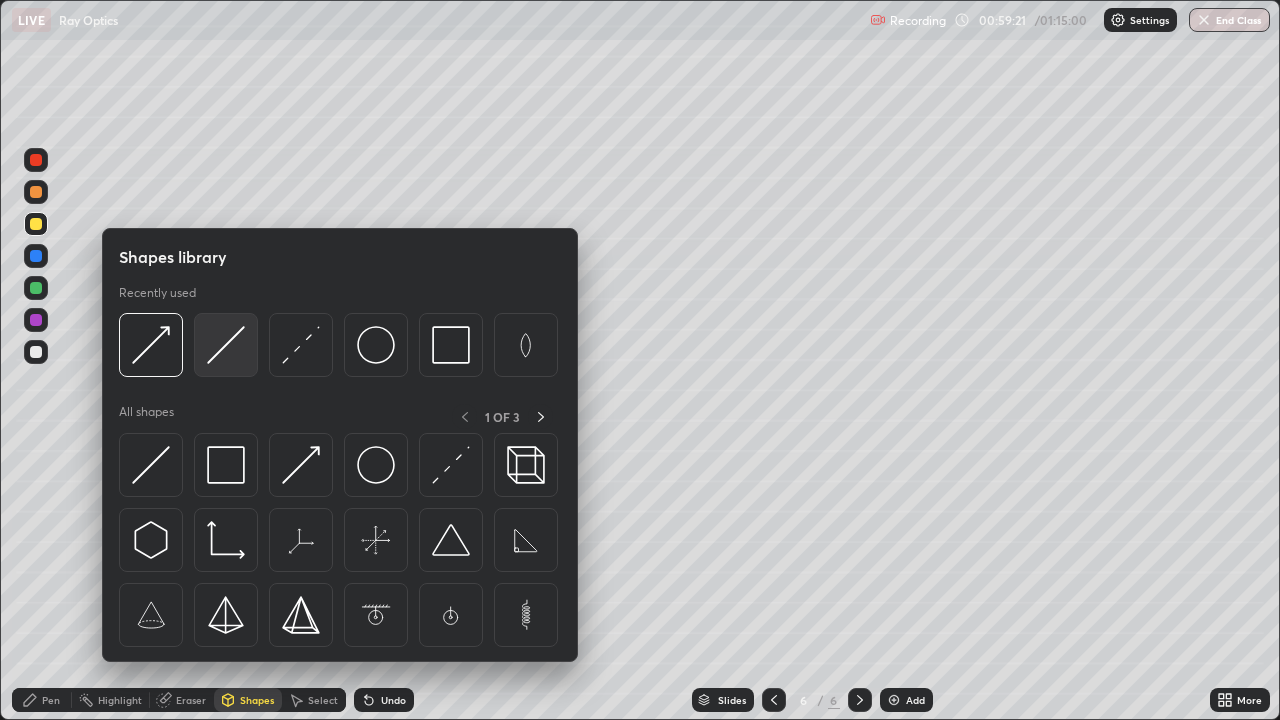 click at bounding box center [226, 345] 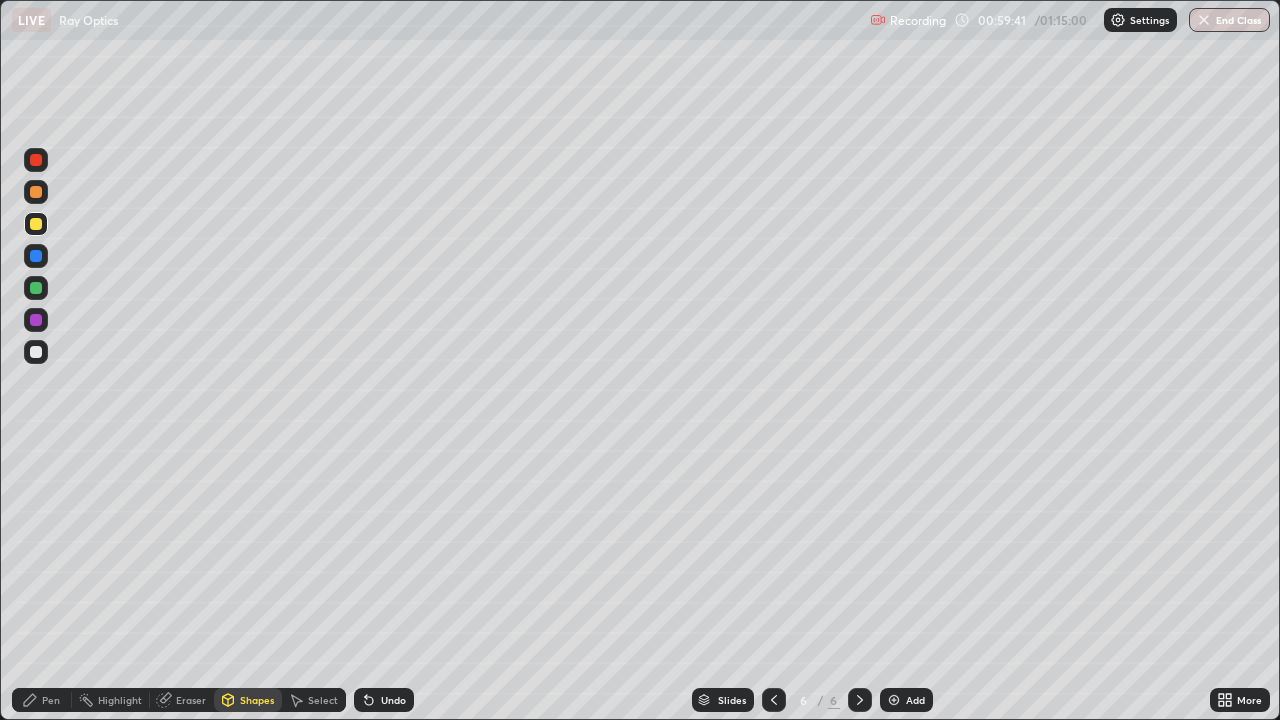 click on "Shapes" at bounding box center (257, 700) 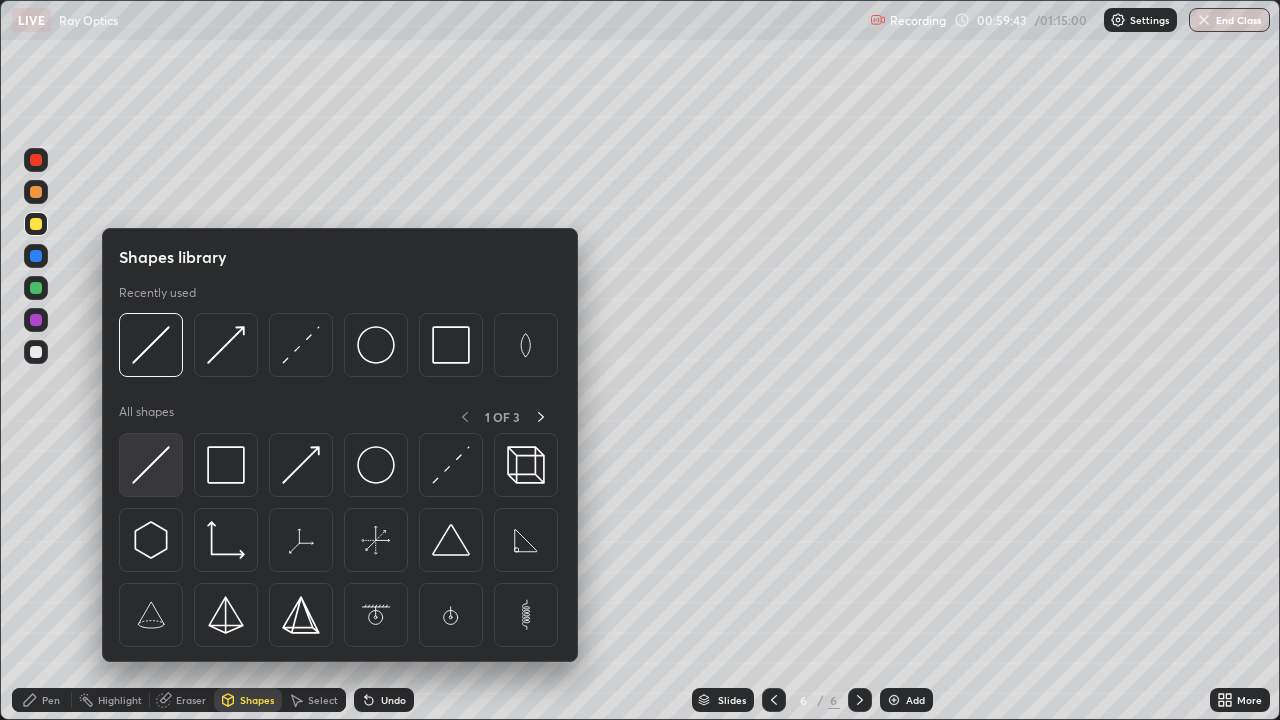 click at bounding box center [151, 465] 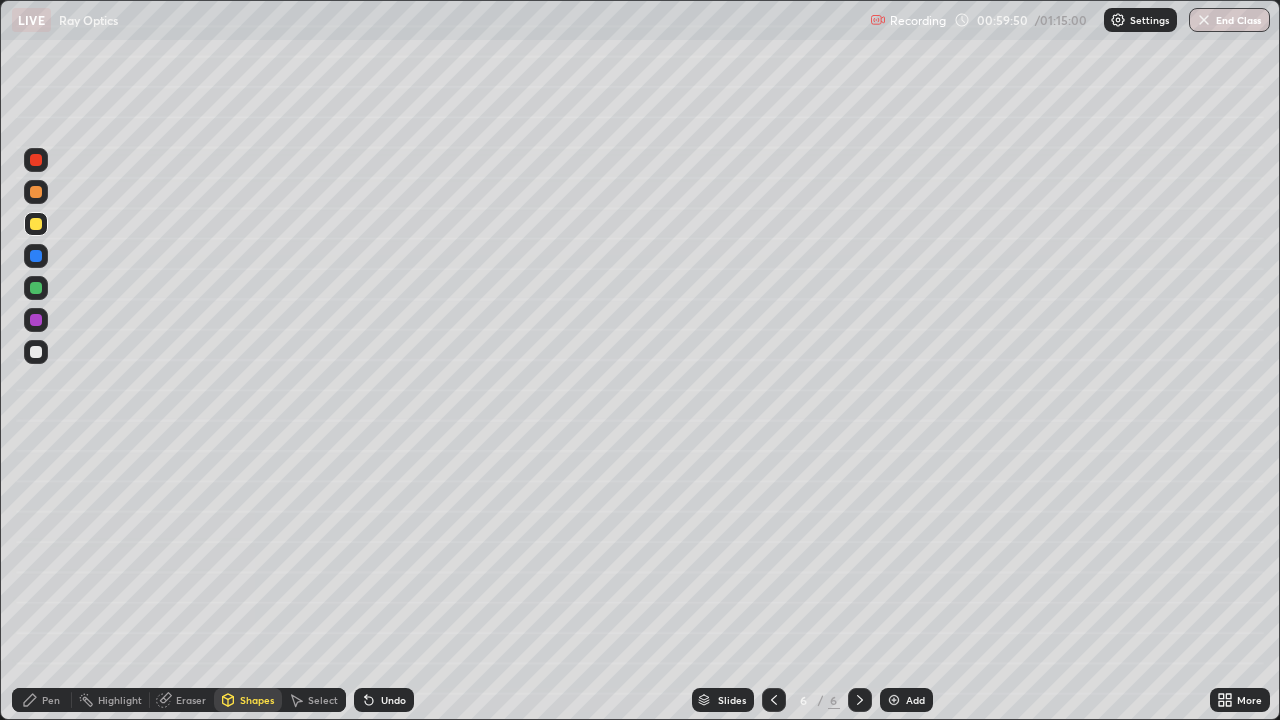 click on "Shapes" at bounding box center (257, 700) 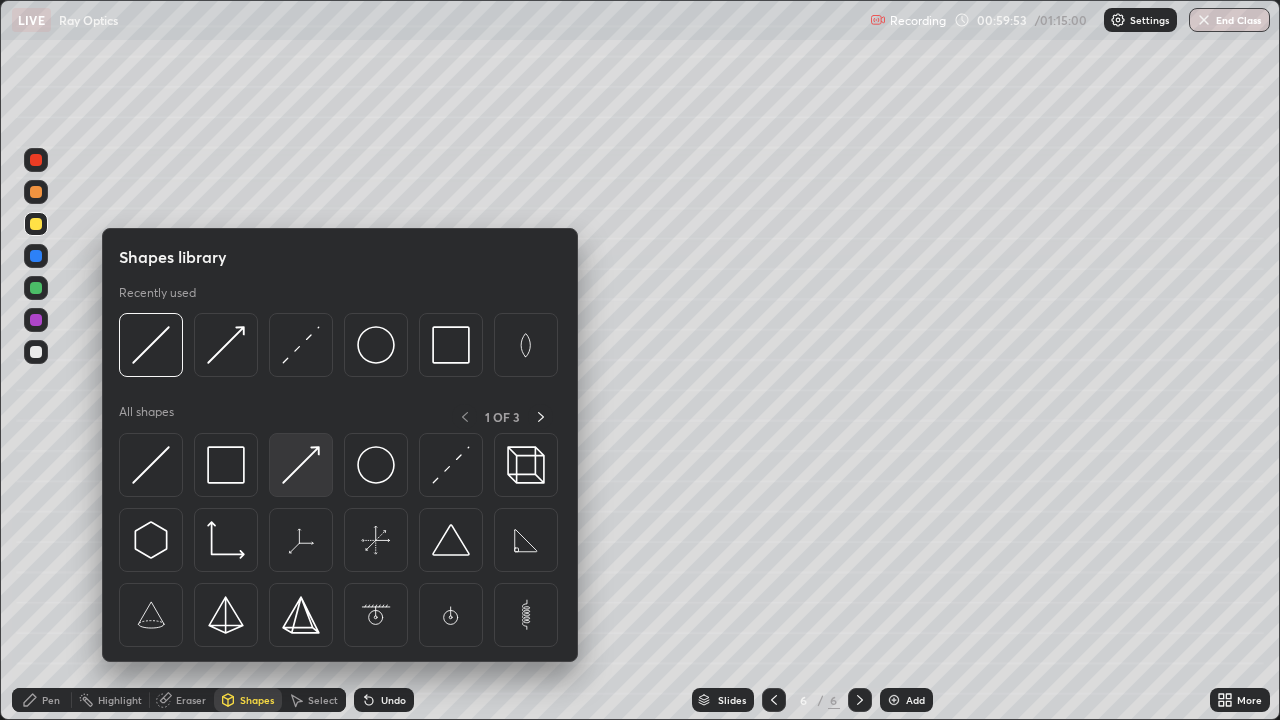 click at bounding box center (301, 465) 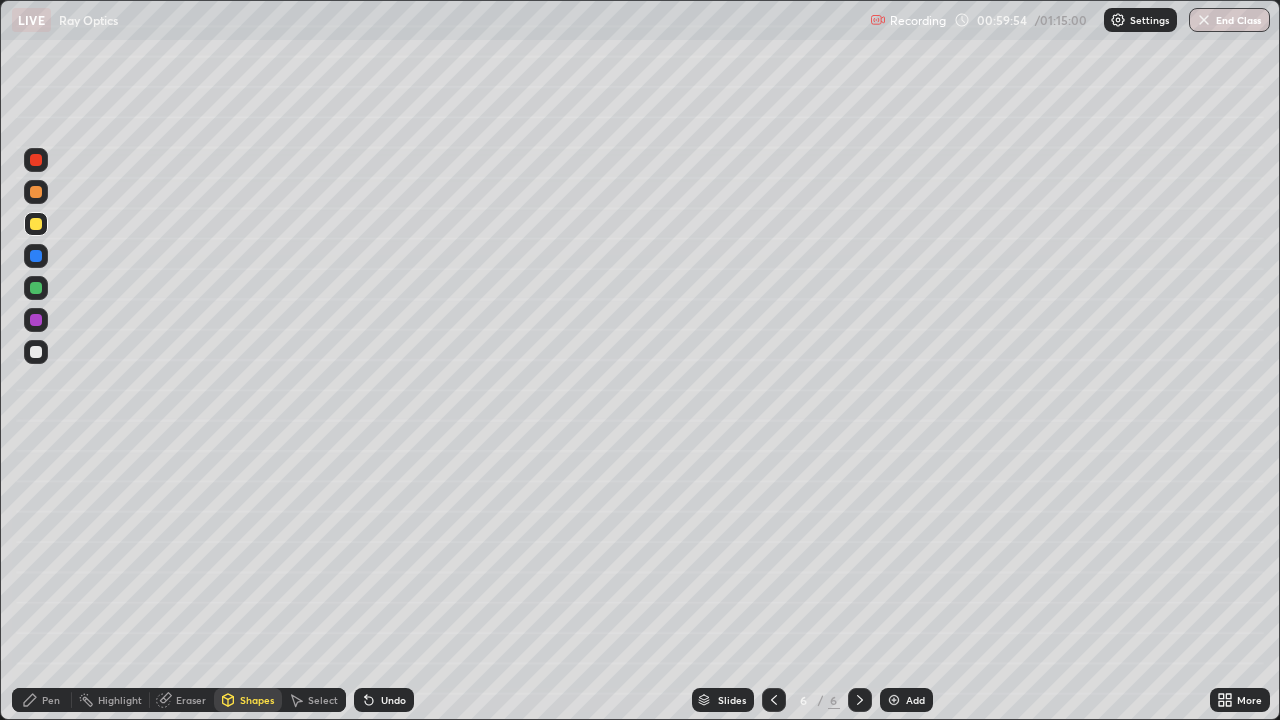 click at bounding box center [36, 352] 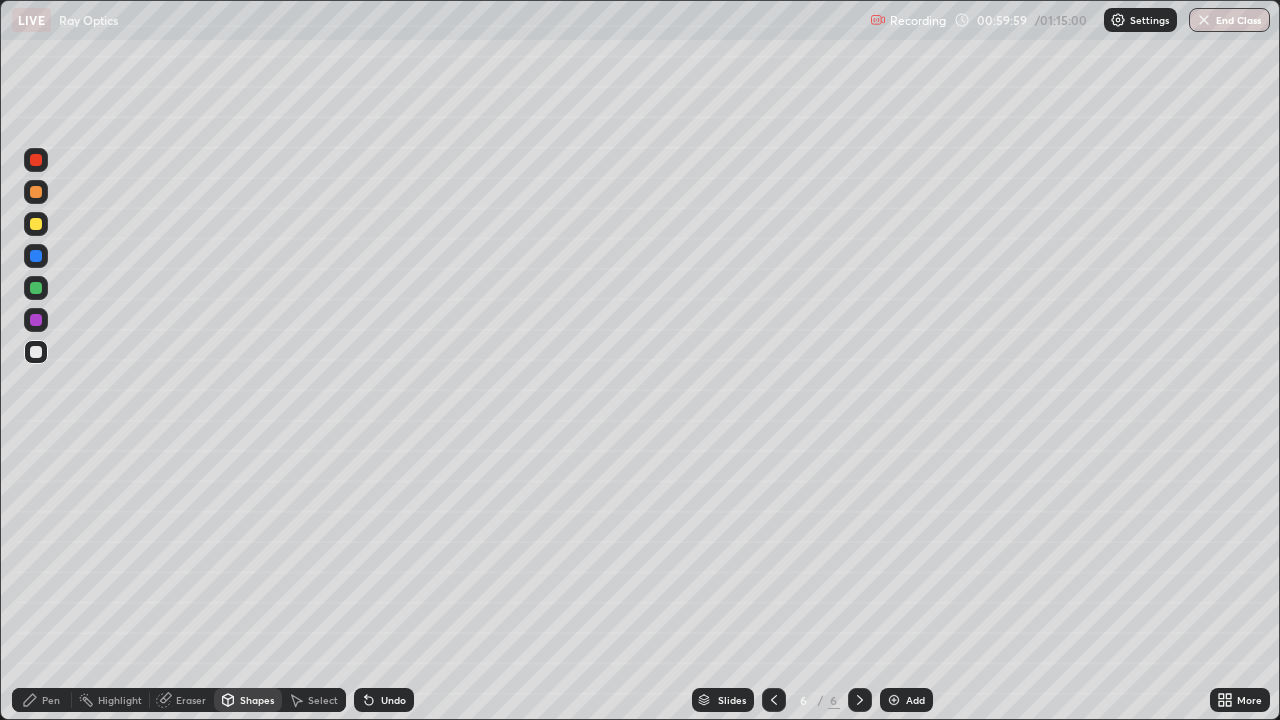 click on "Pen" at bounding box center (51, 700) 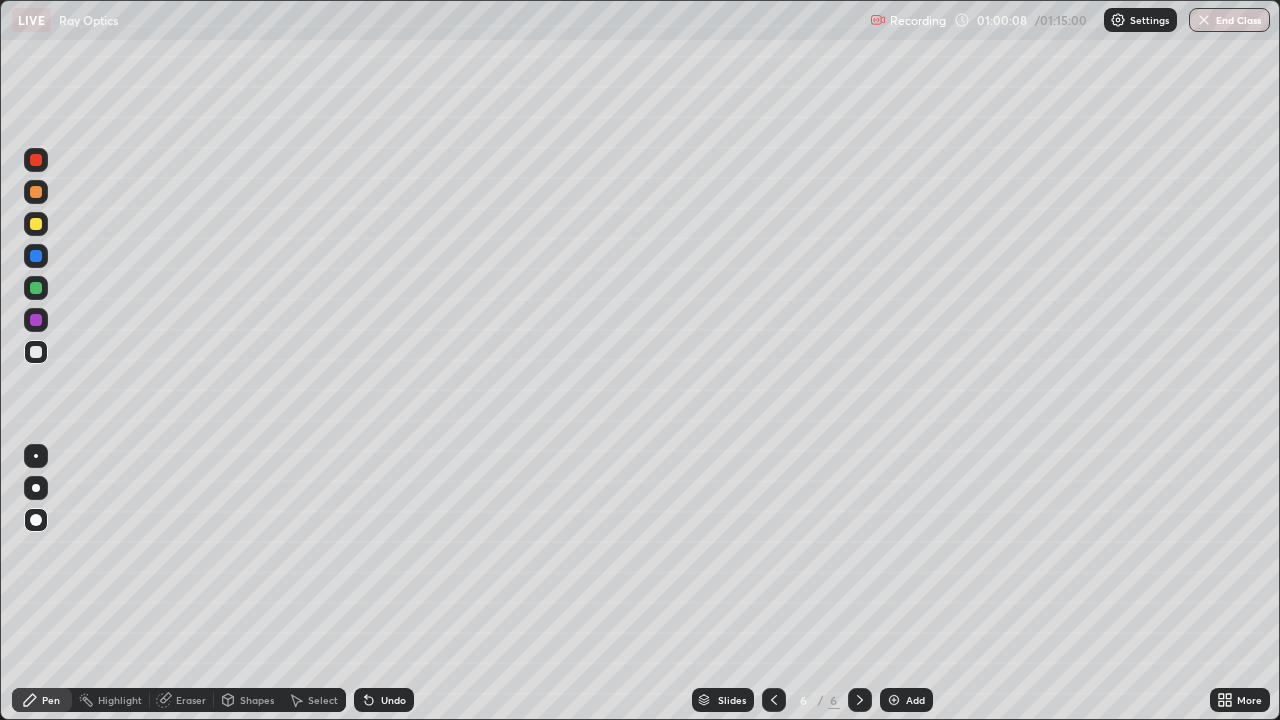 click on "Shapes" at bounding box center (257, 700) 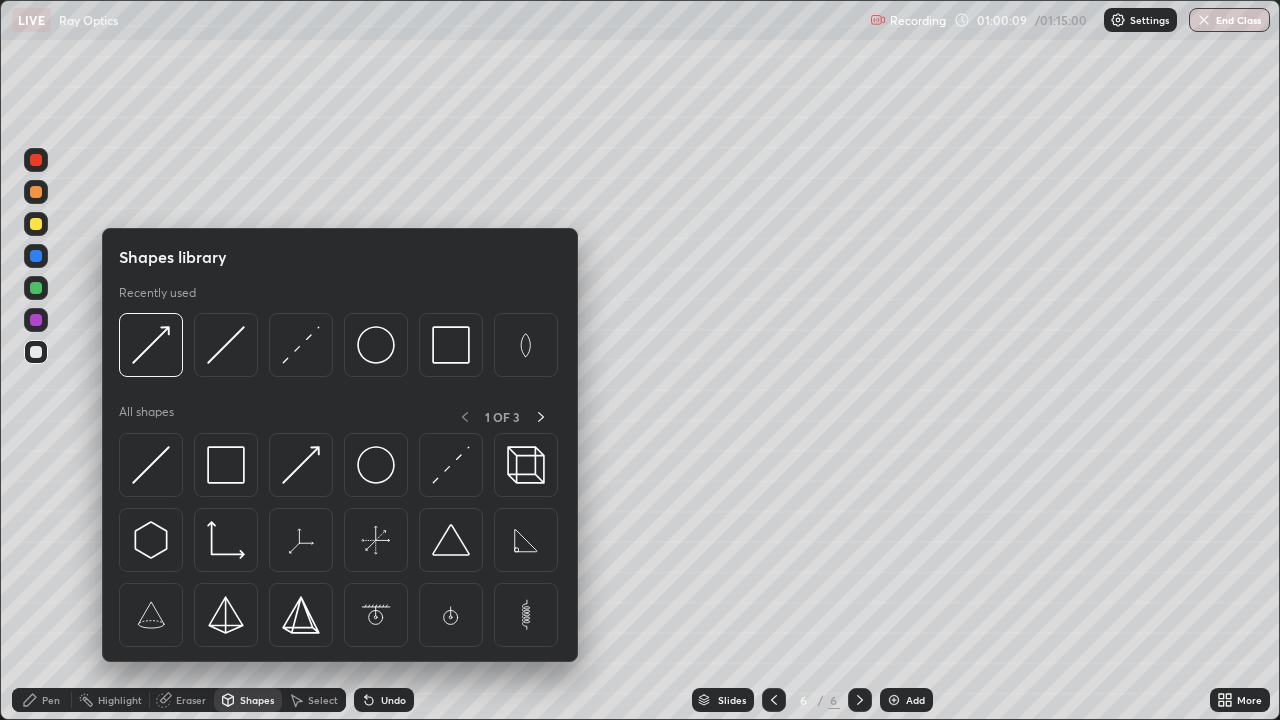 click on "Pen" at bounding box center (51, 700) 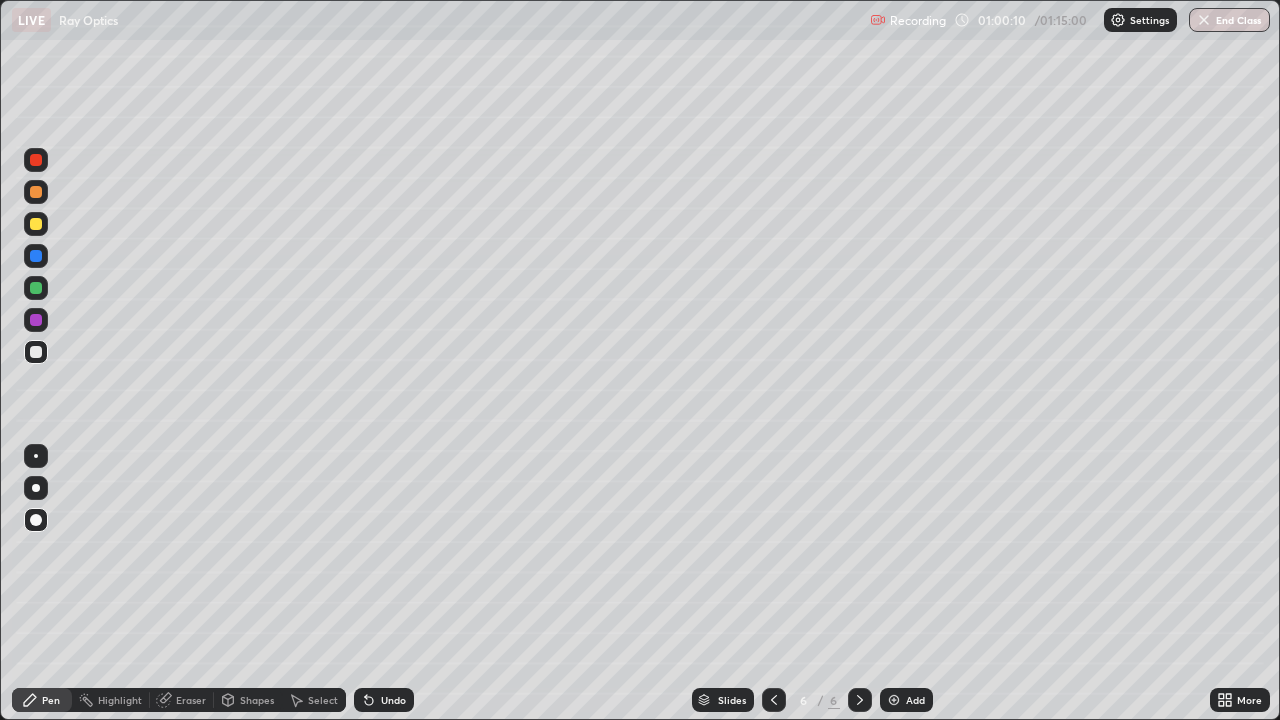 click on "Shapes" at bounding box center [257, 700] 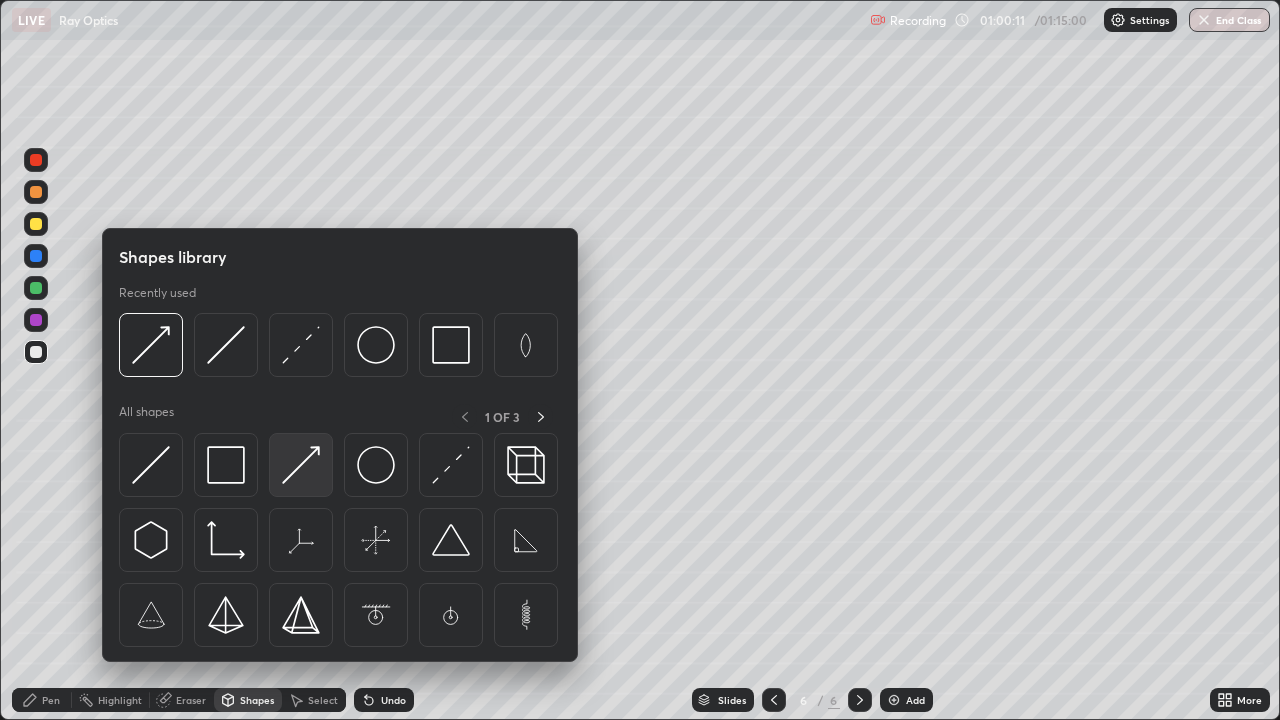 click at bounding box center [301, 465] 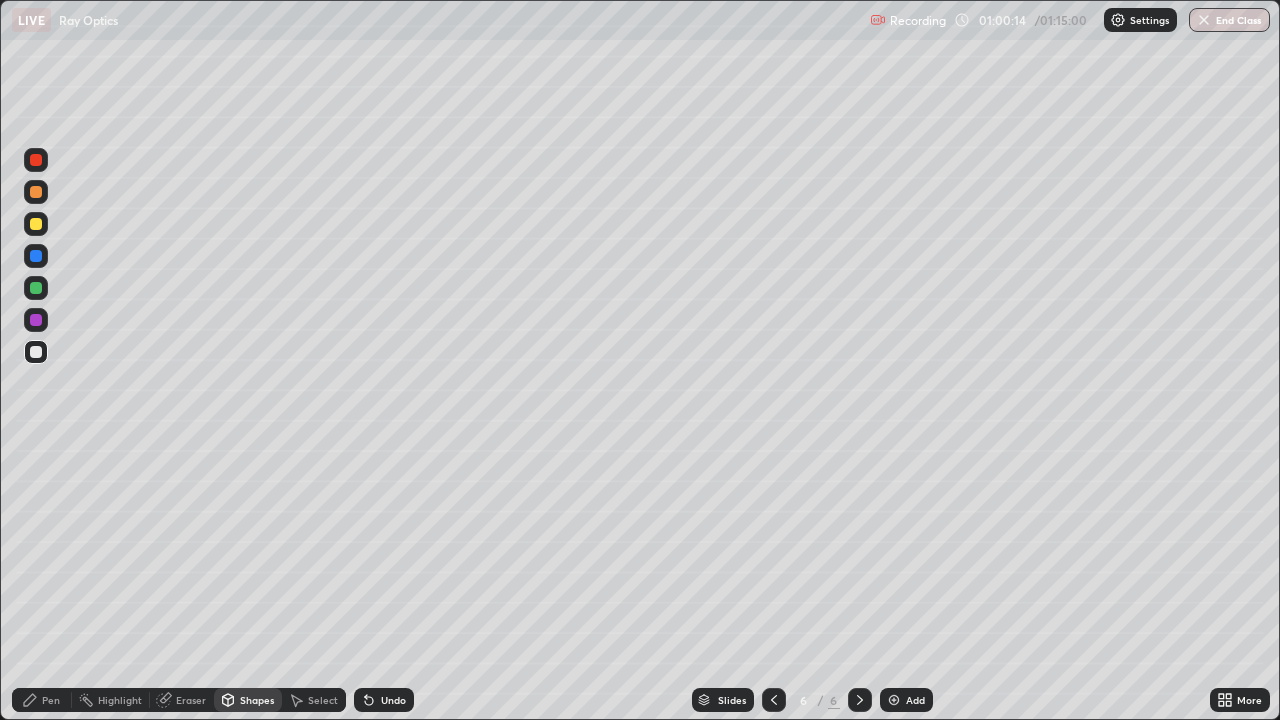 click on "Pen" at bounding box center (51, 700) 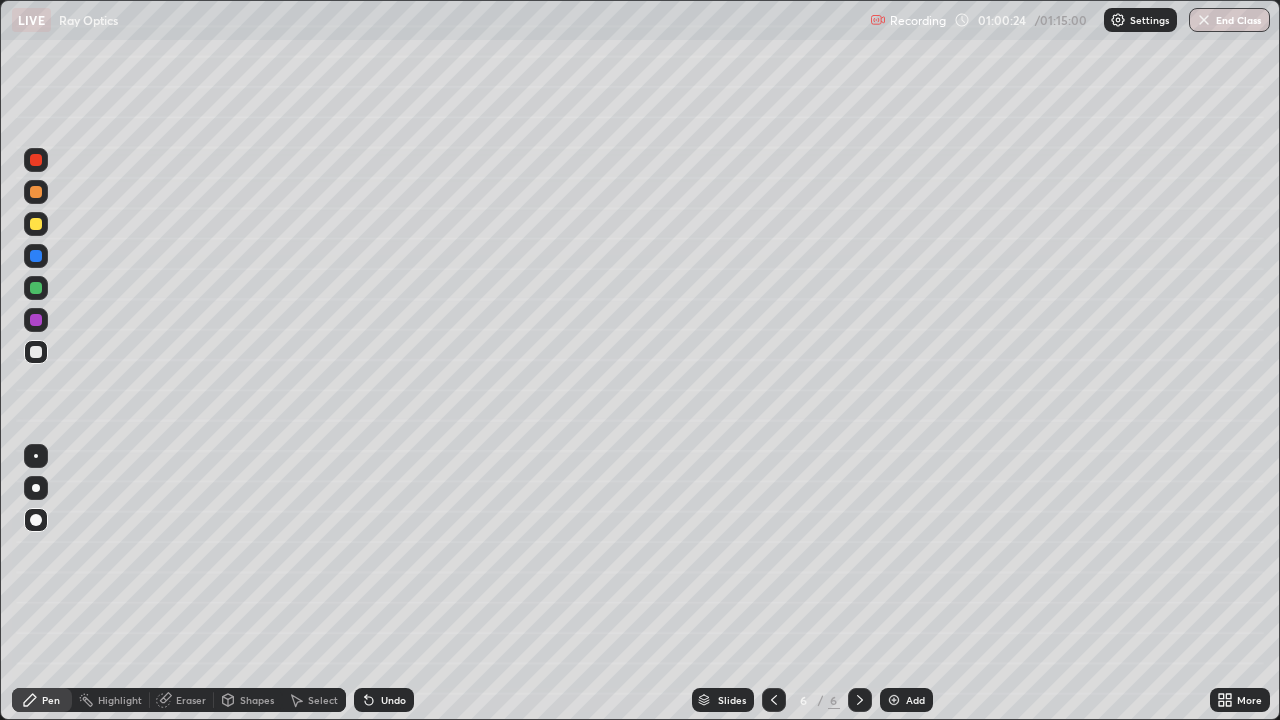 click on "Shapes" at bounding box center [257, 700] 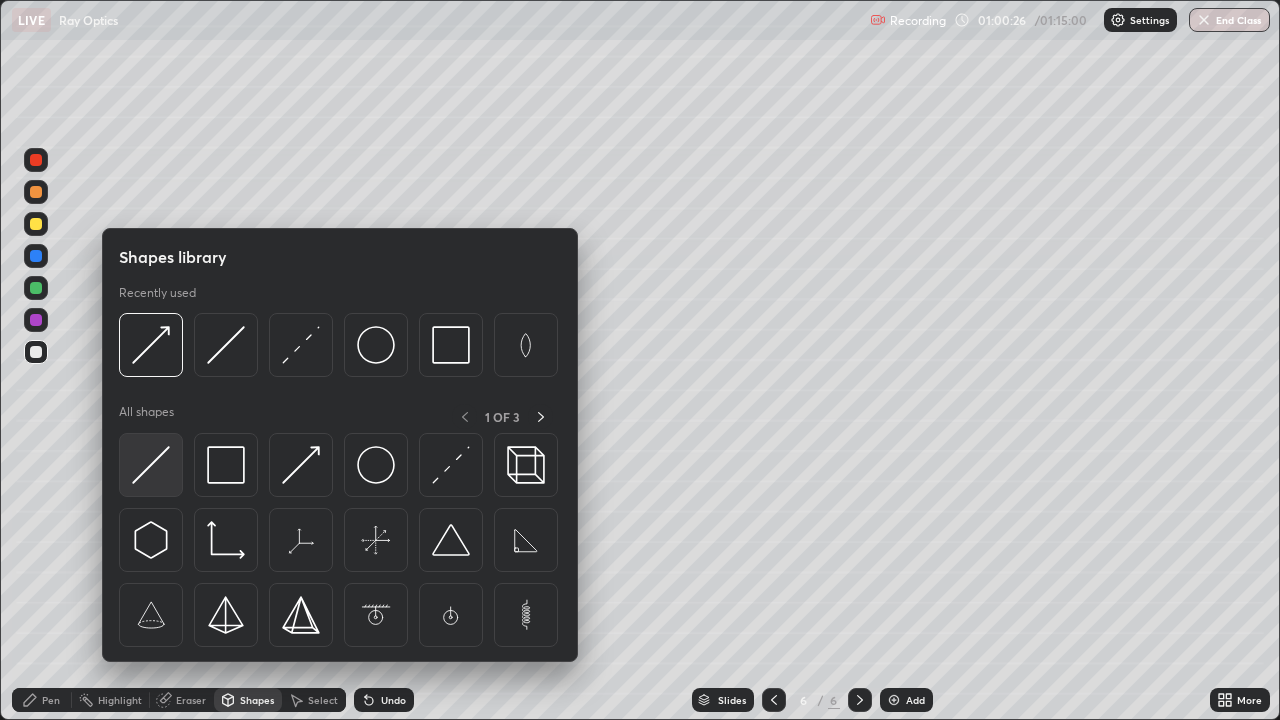 click at bounding box center [151, 465] 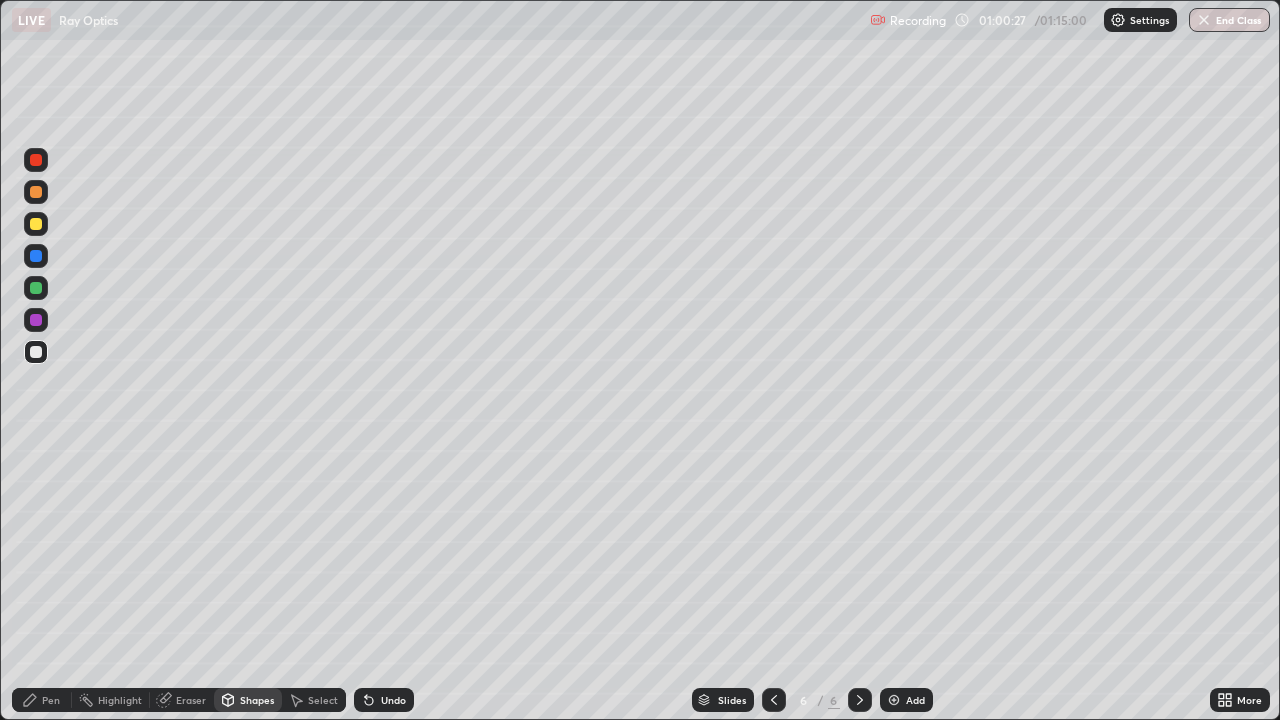 click at bounding box center (36, 224) 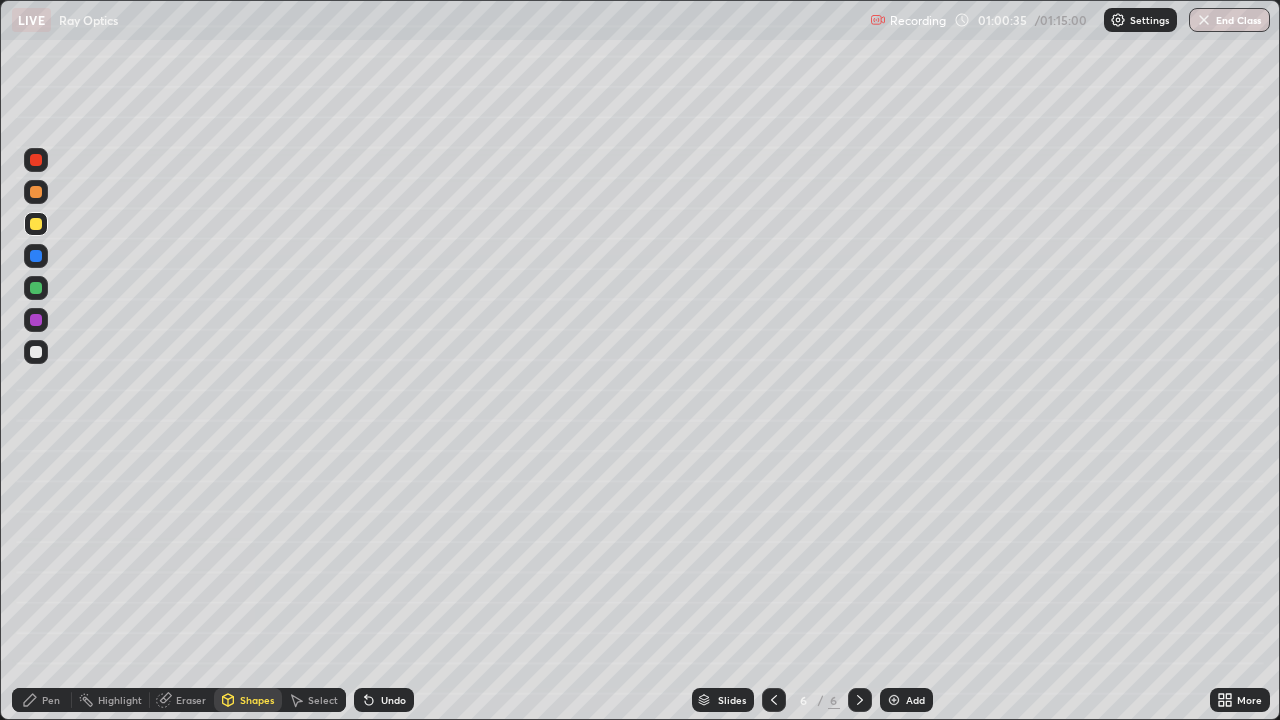 click on "Undo" at bounding box center (393, 700) 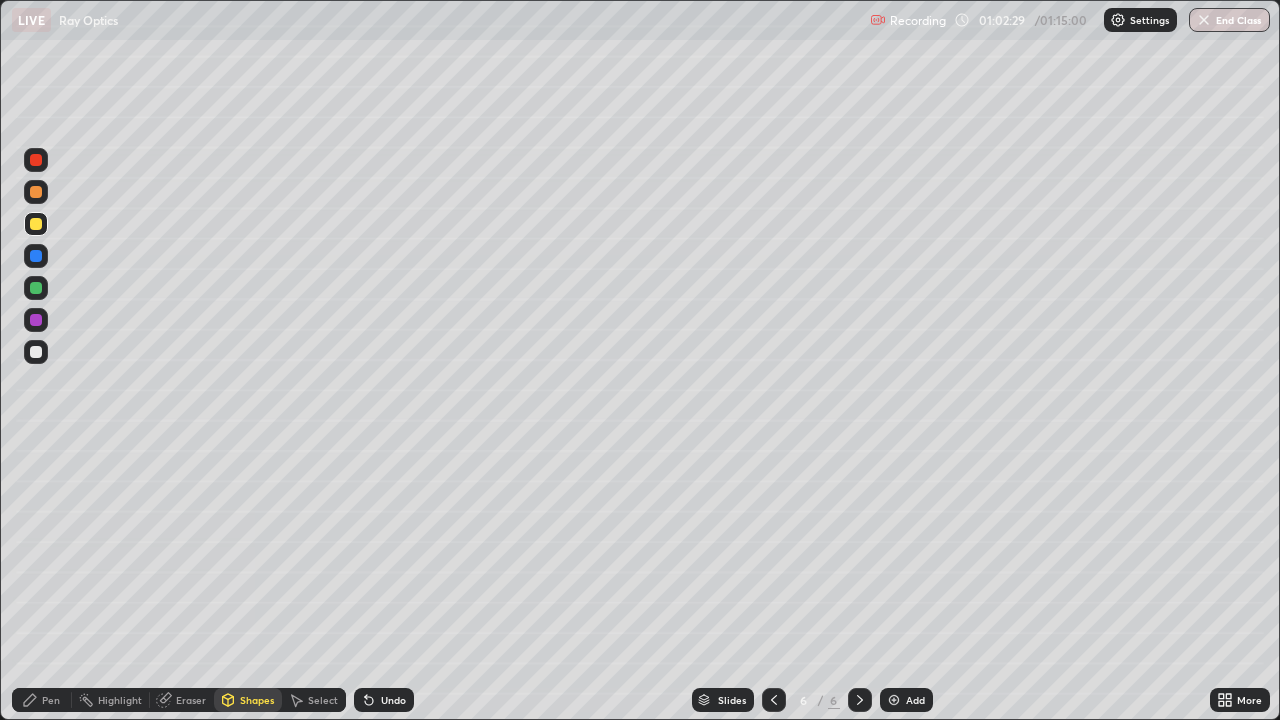 click on "Pen" at bounding box center [42, 700] 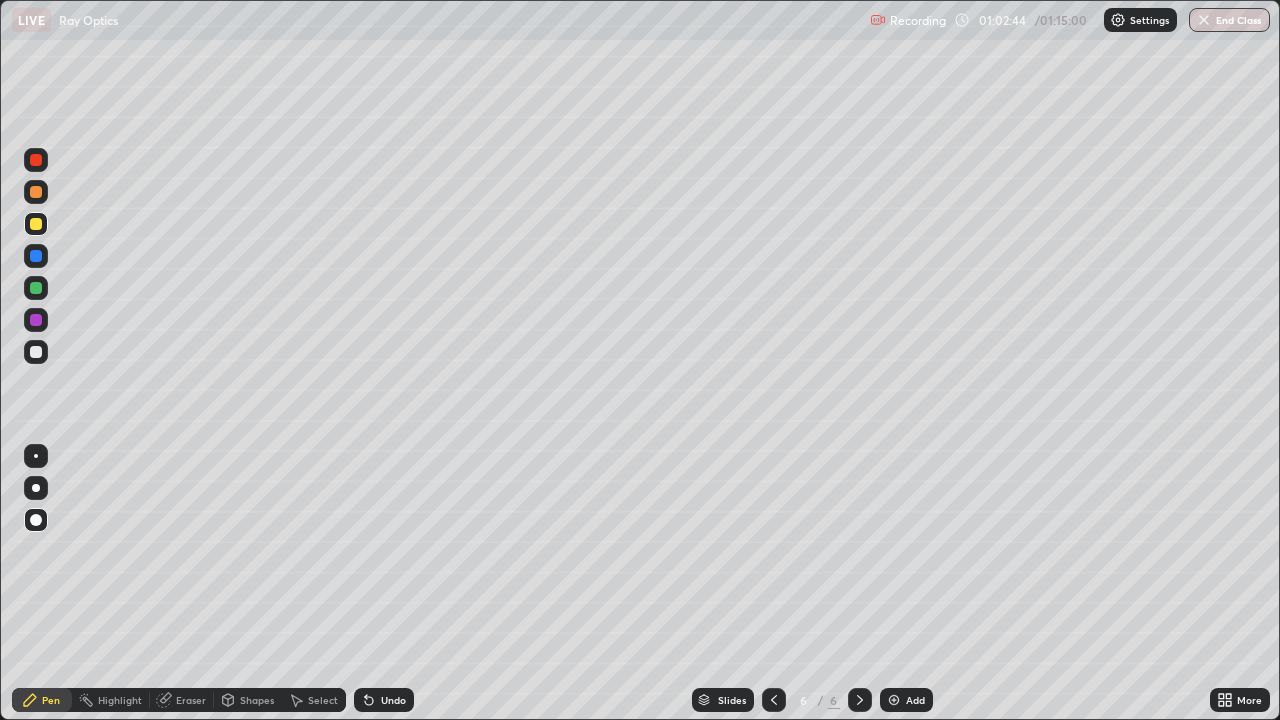click on "Undo" at bounding box center [393, 700] 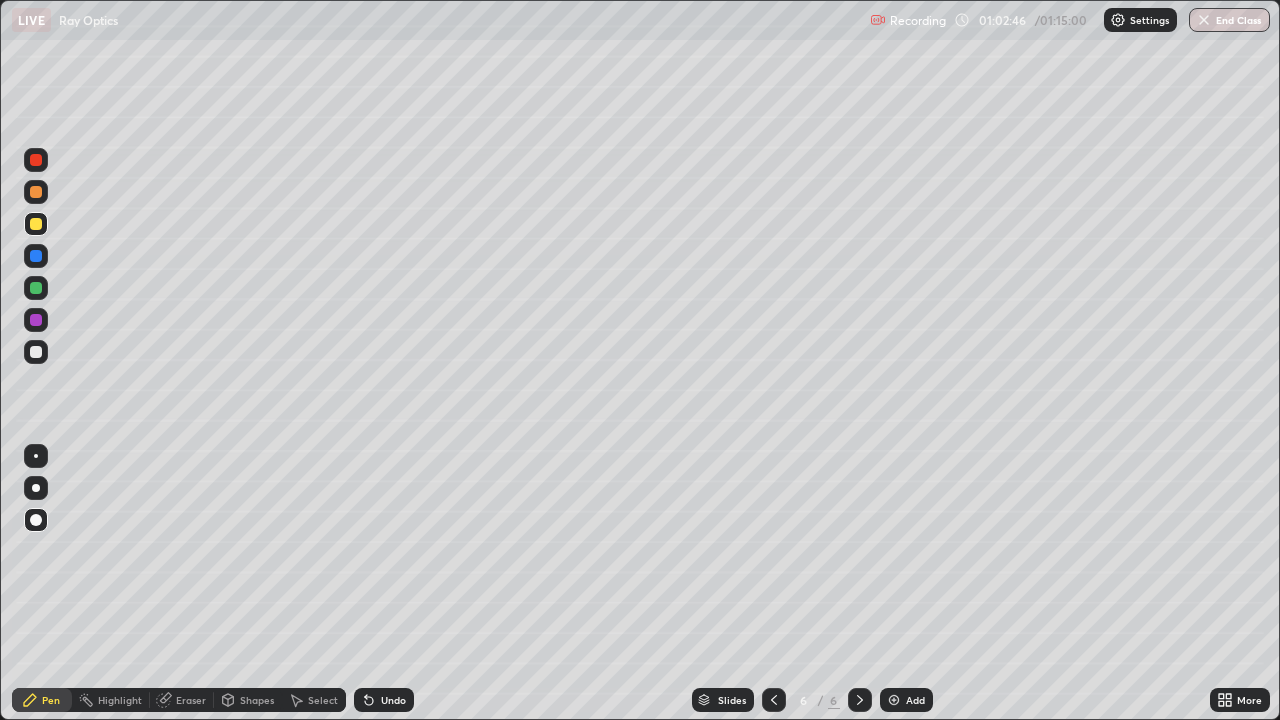 click at bounding box center [36, 352] 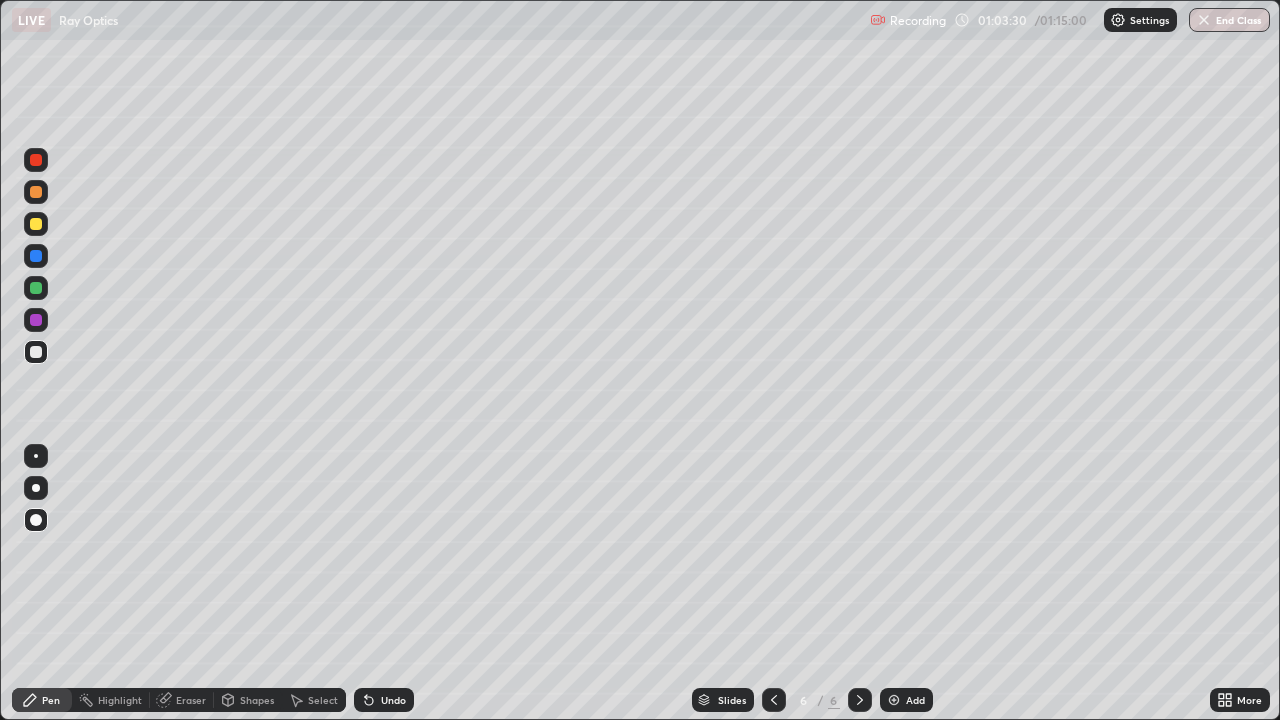 click at bounding box center (36, 160) 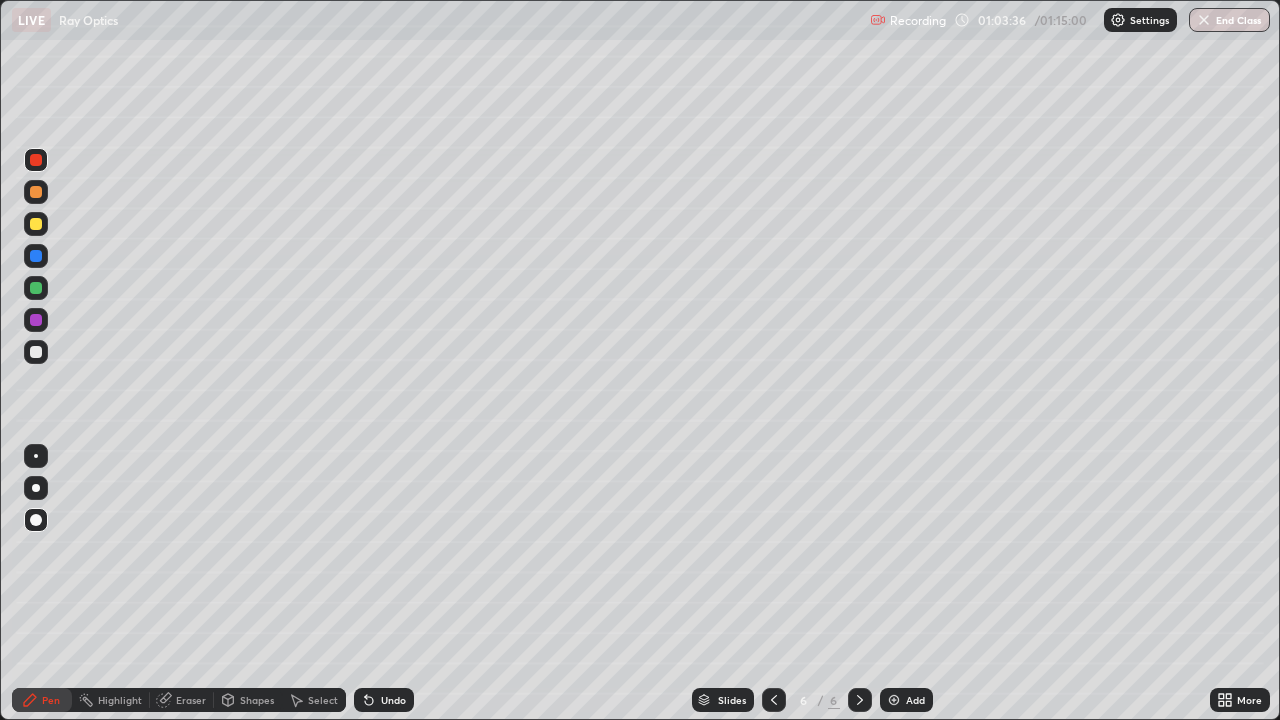 click at bounding box center (36, 224) 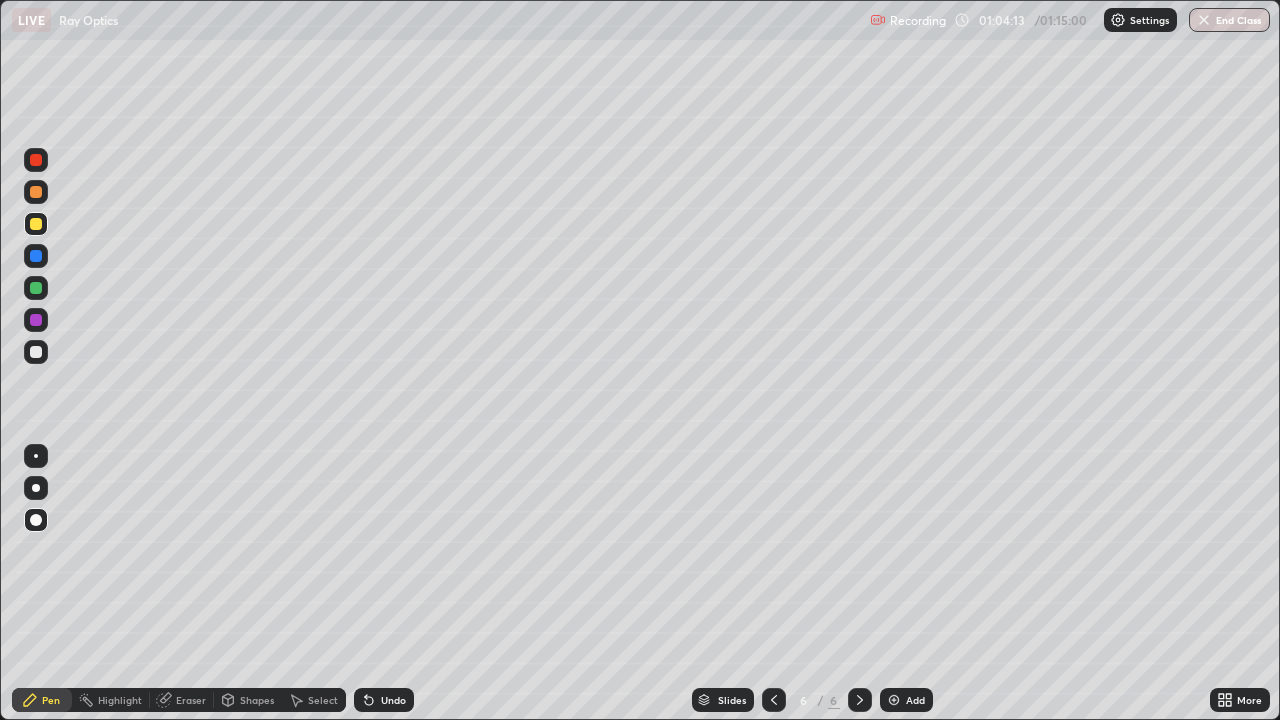 click on "Undo" at bounding box center [393, 700] 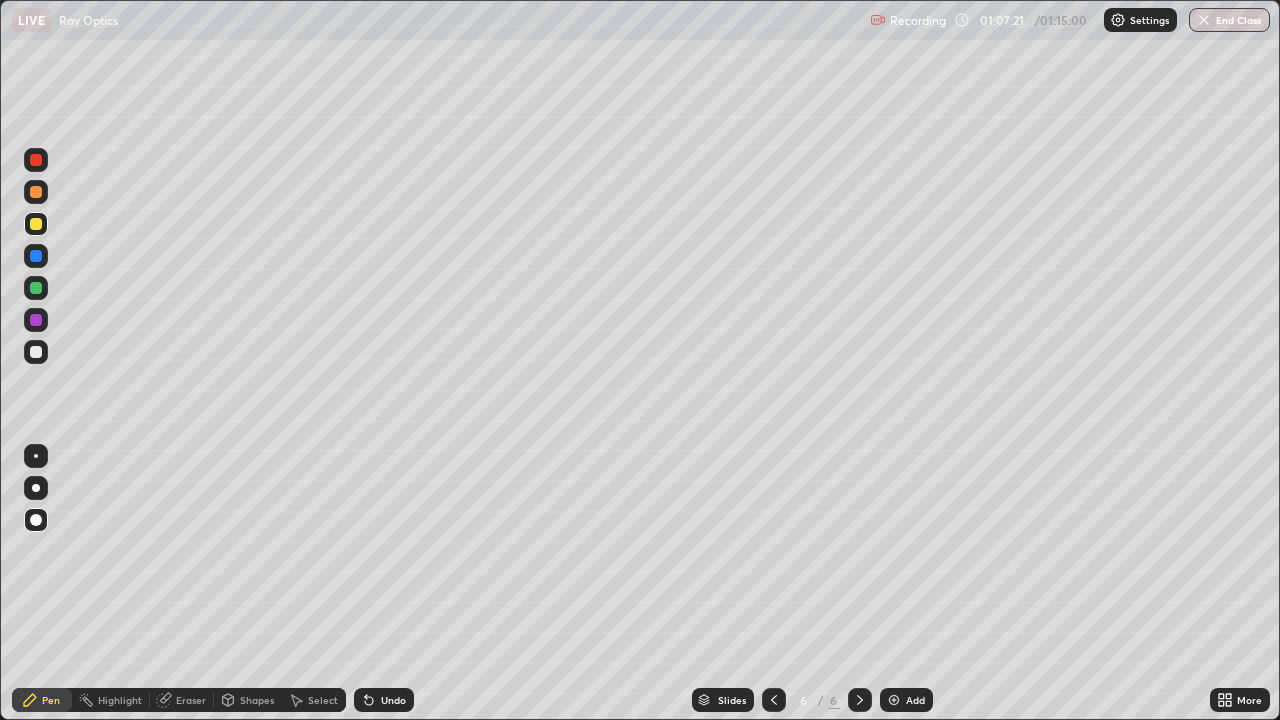 click on "Shapes" at bounding box center (257, 700) 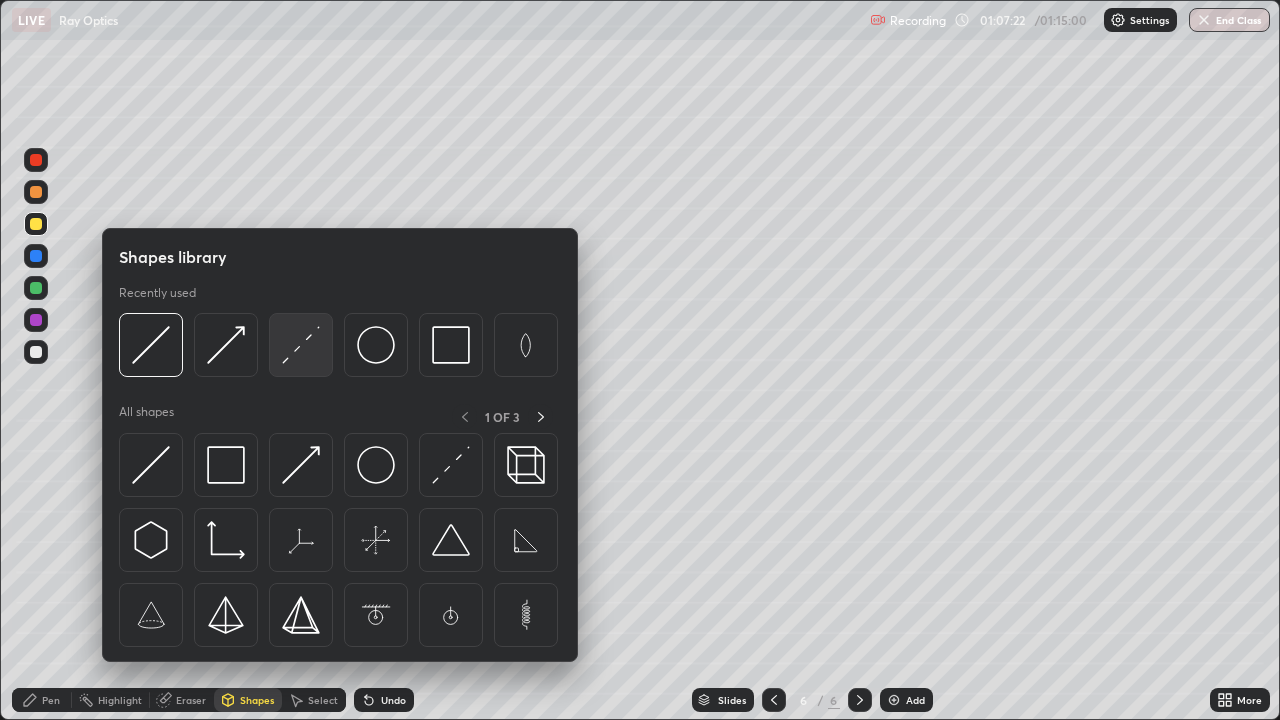 click at bounding box center [301, 345] 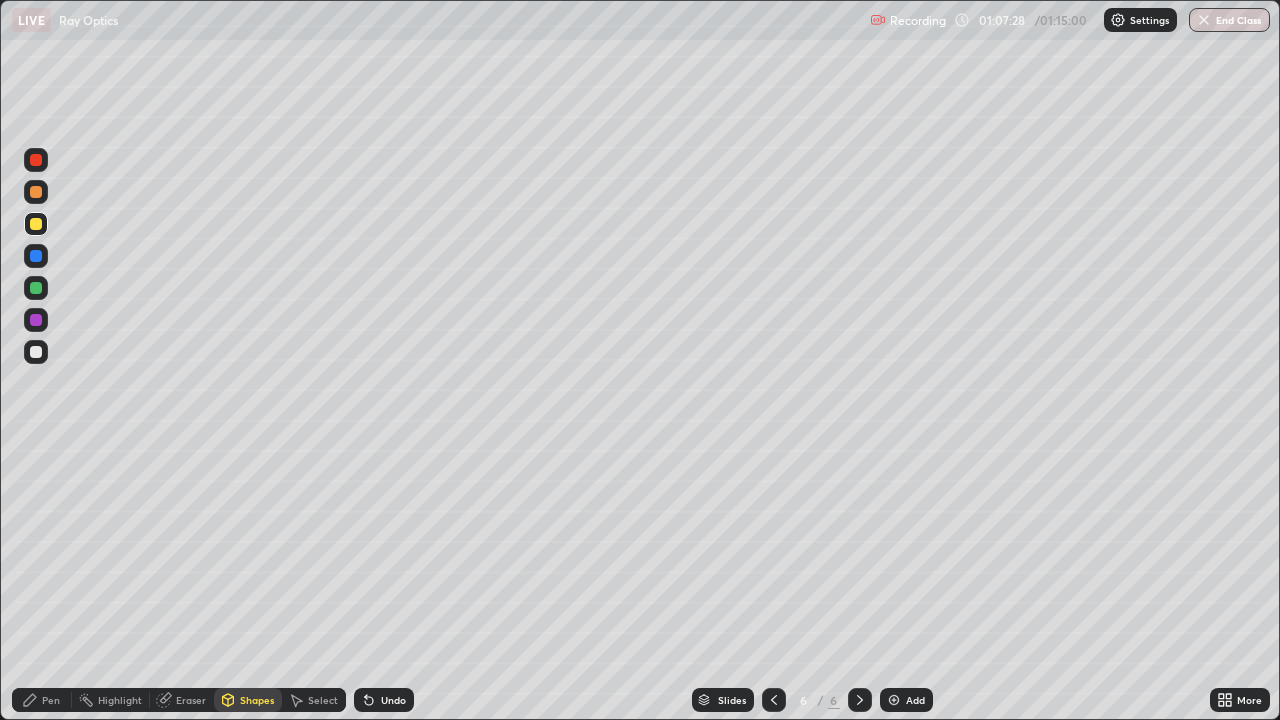 click on "Shapes" at bounding box center (257, 700) 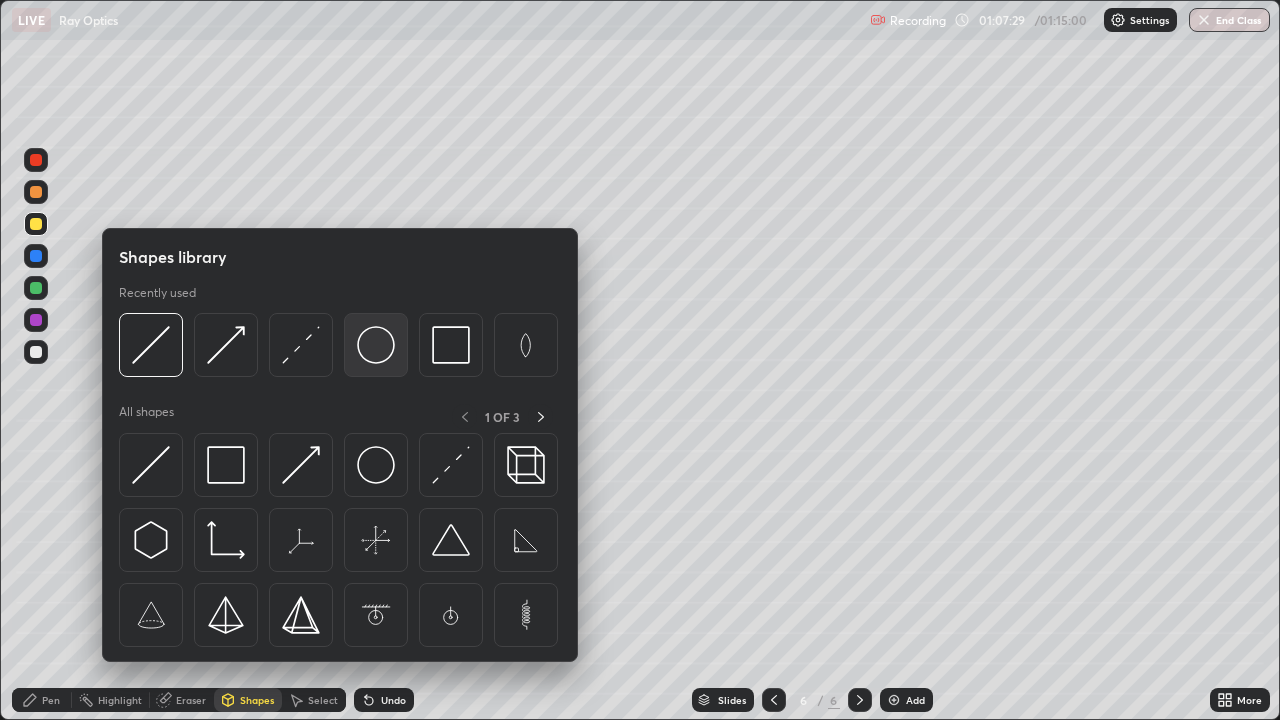 click at bounding box center [376, 345] 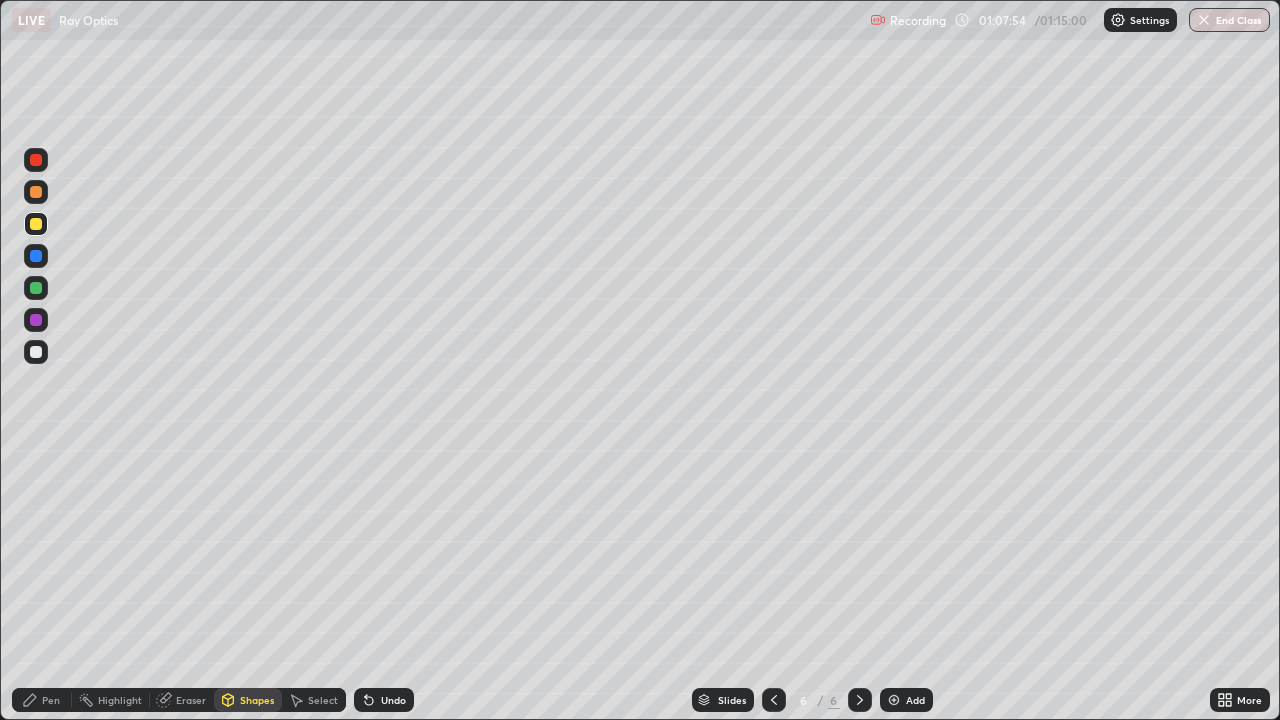click on "Shapes" at bounding box center [257, 700] 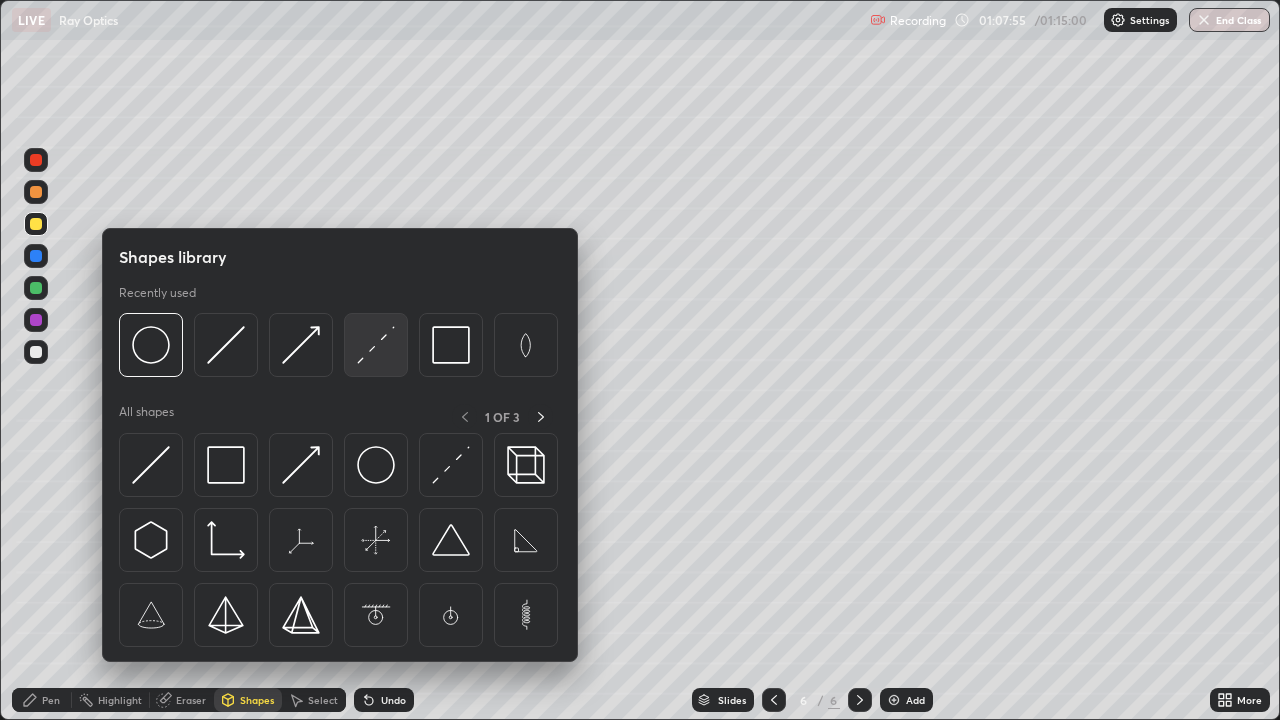 click at bounding box center [376, 345] 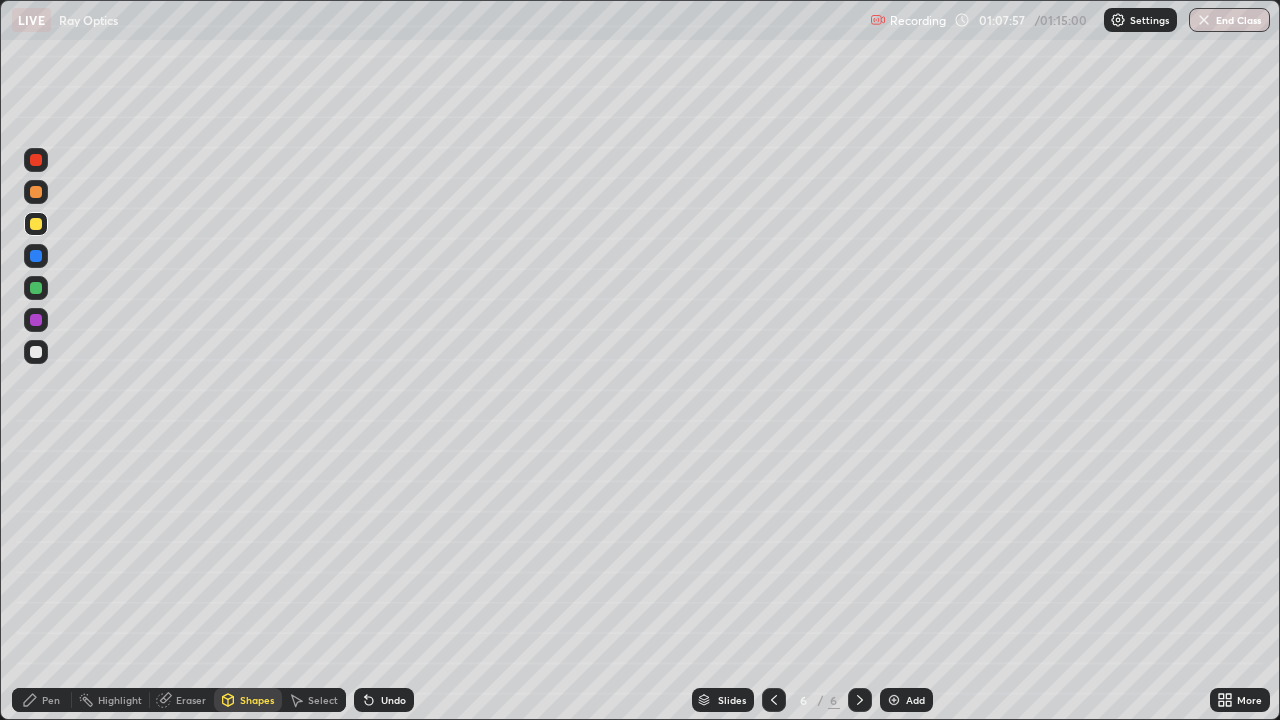 click at bounding box center [36, 256] 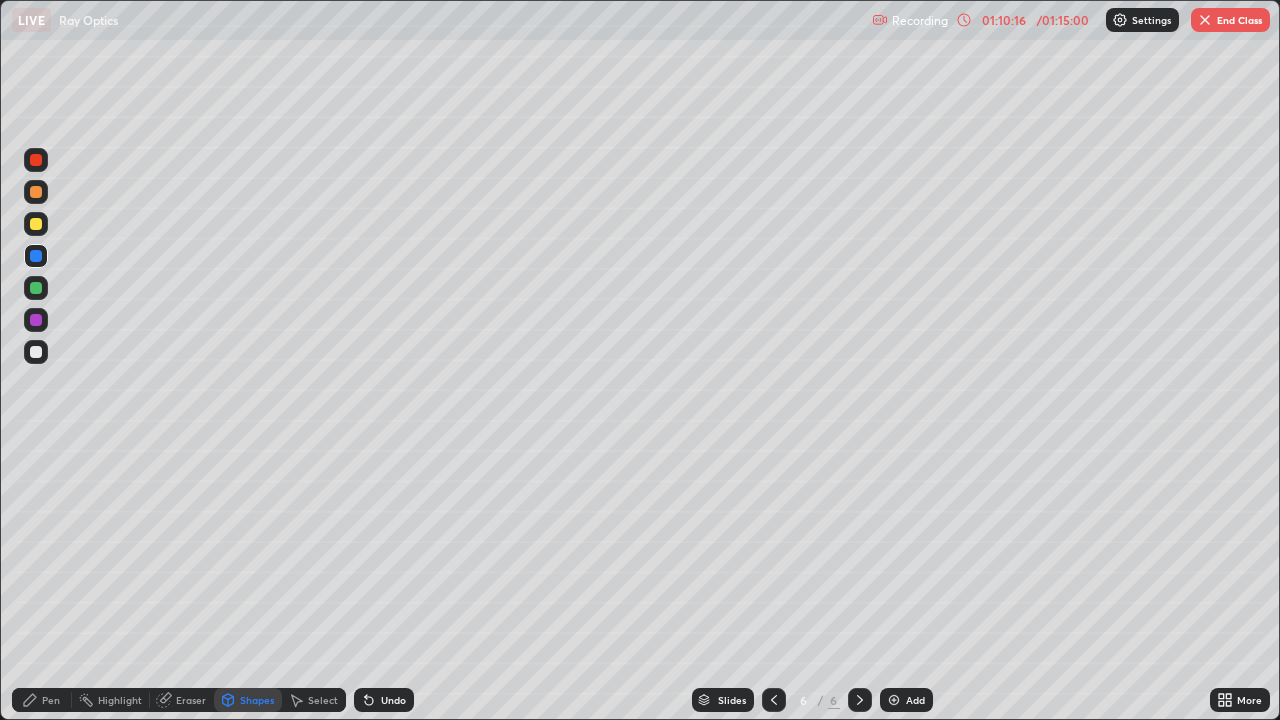click on "Shapes" at bounding box center [257, 700] 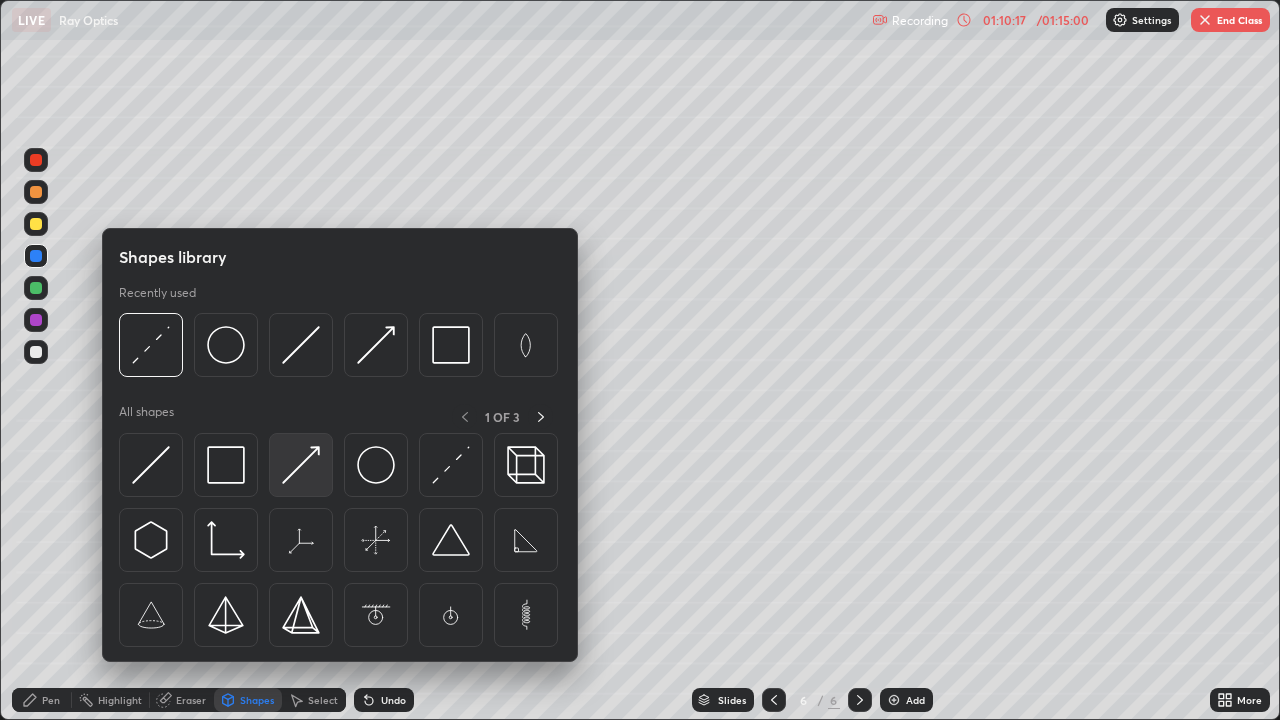 click at bounding box center (301, 465) 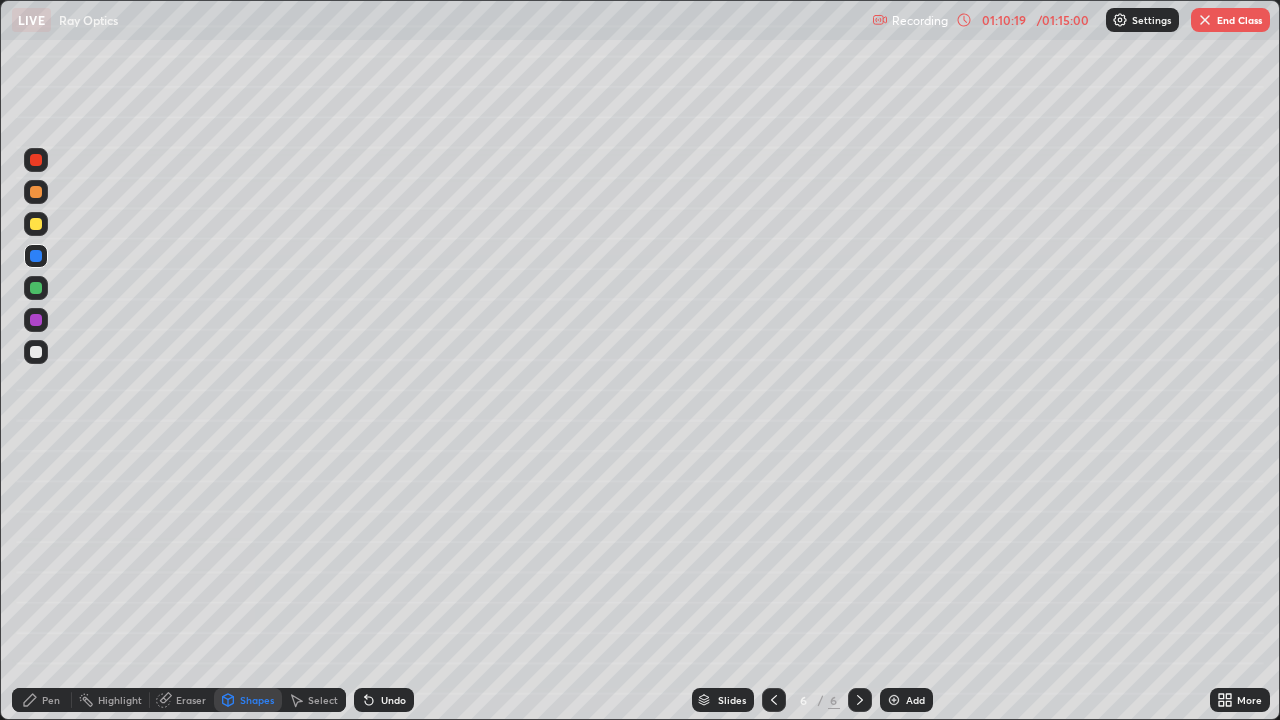 click at bounding box center (36, 320) 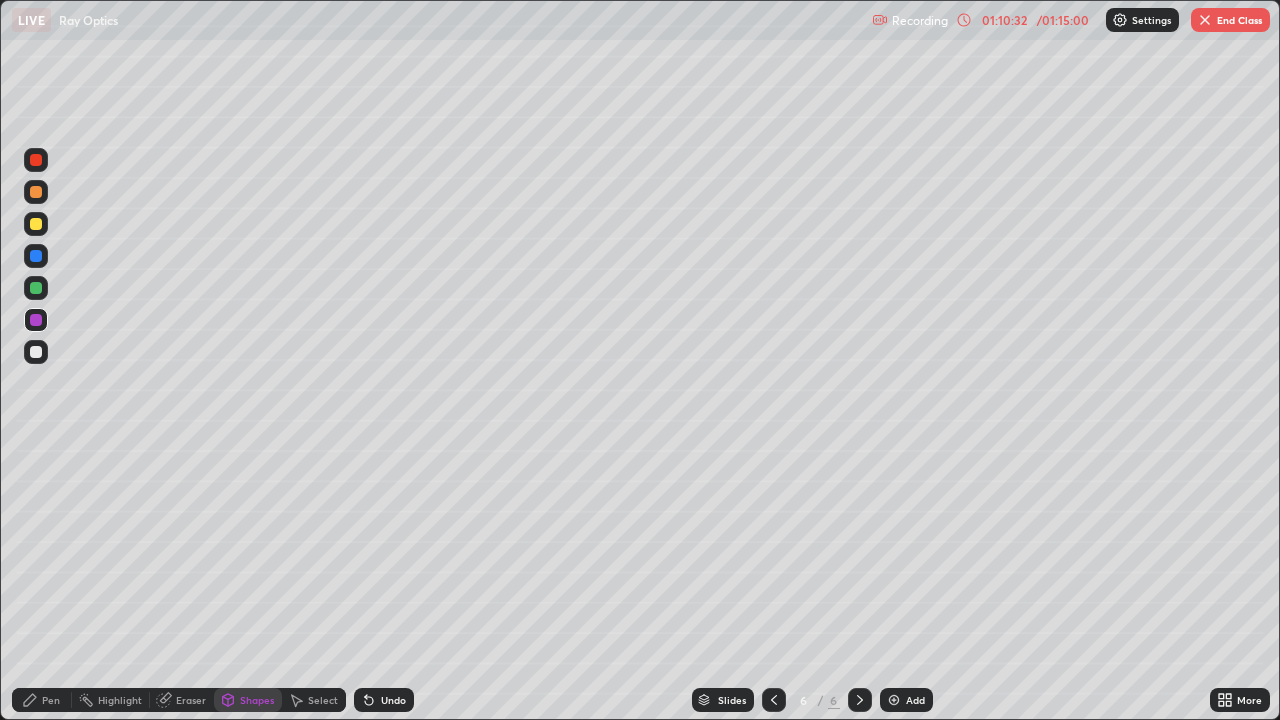 click on "Shapes" at bounding box center [248, 700] 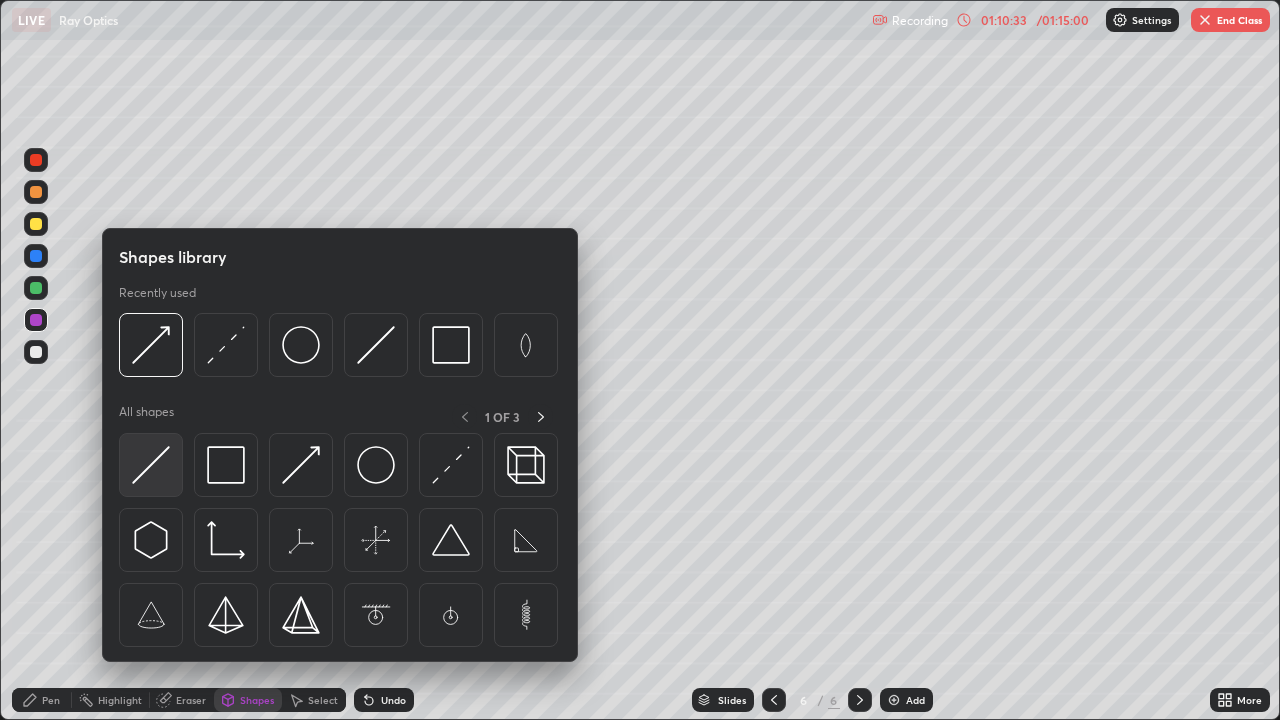 click at bounding box center [151, 465] 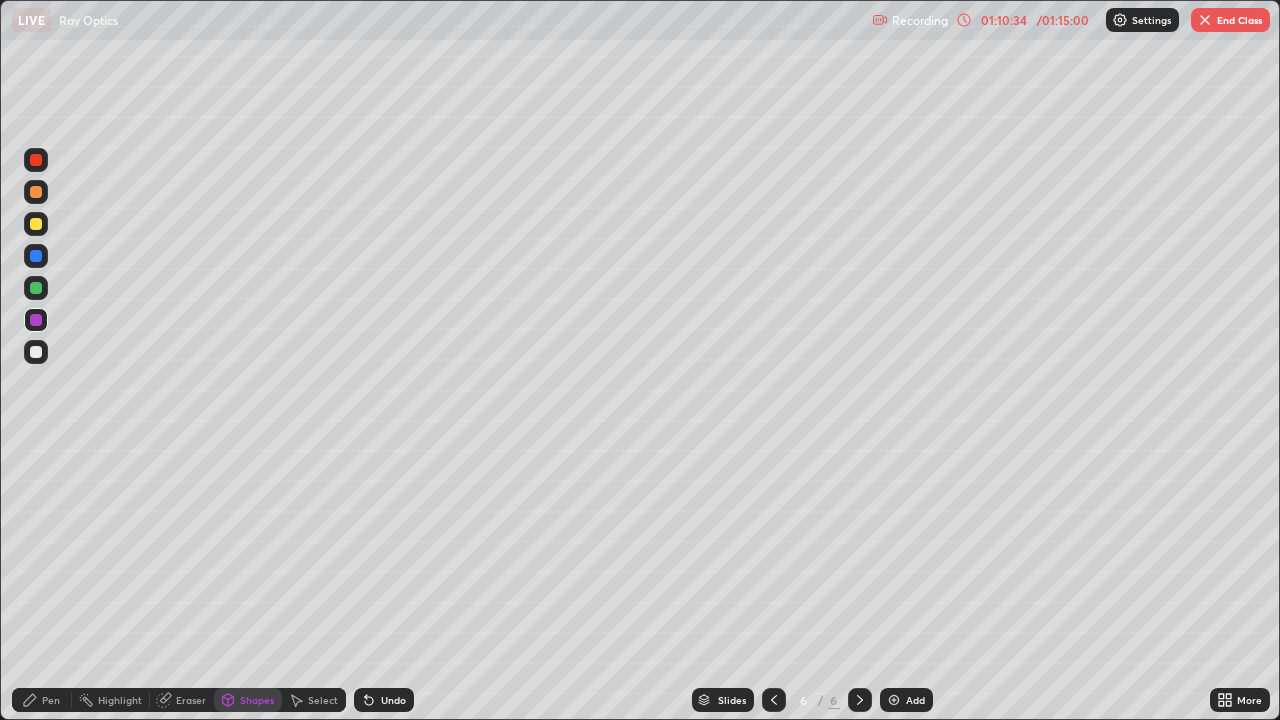 click at bounding box center (36, 192) 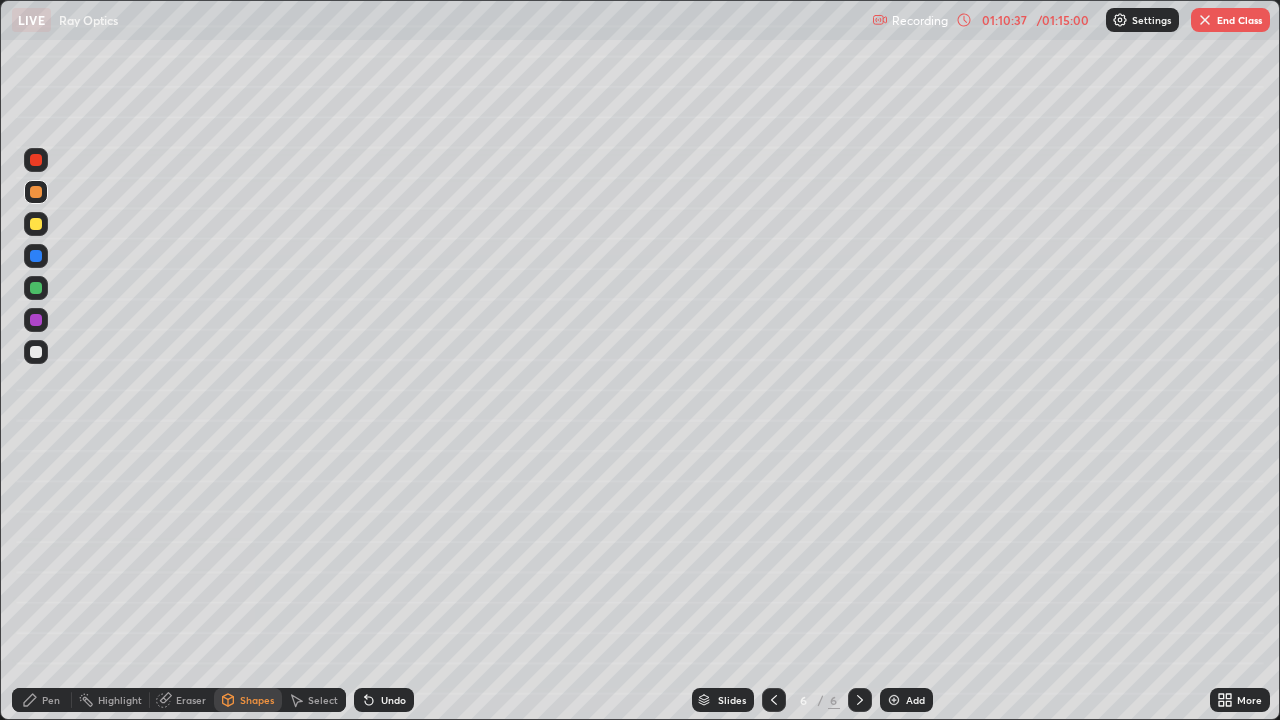 click at bounding box center (36, 256) 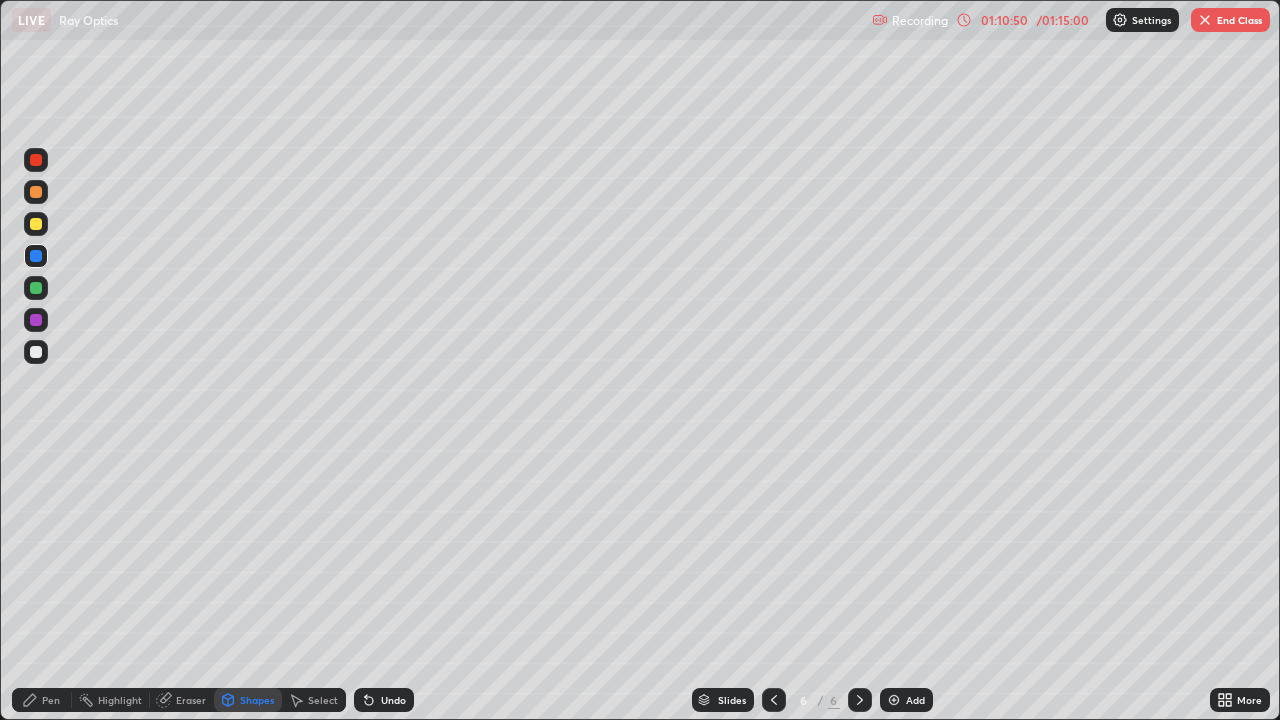click on "Undo" at bounding box center [393, 700] 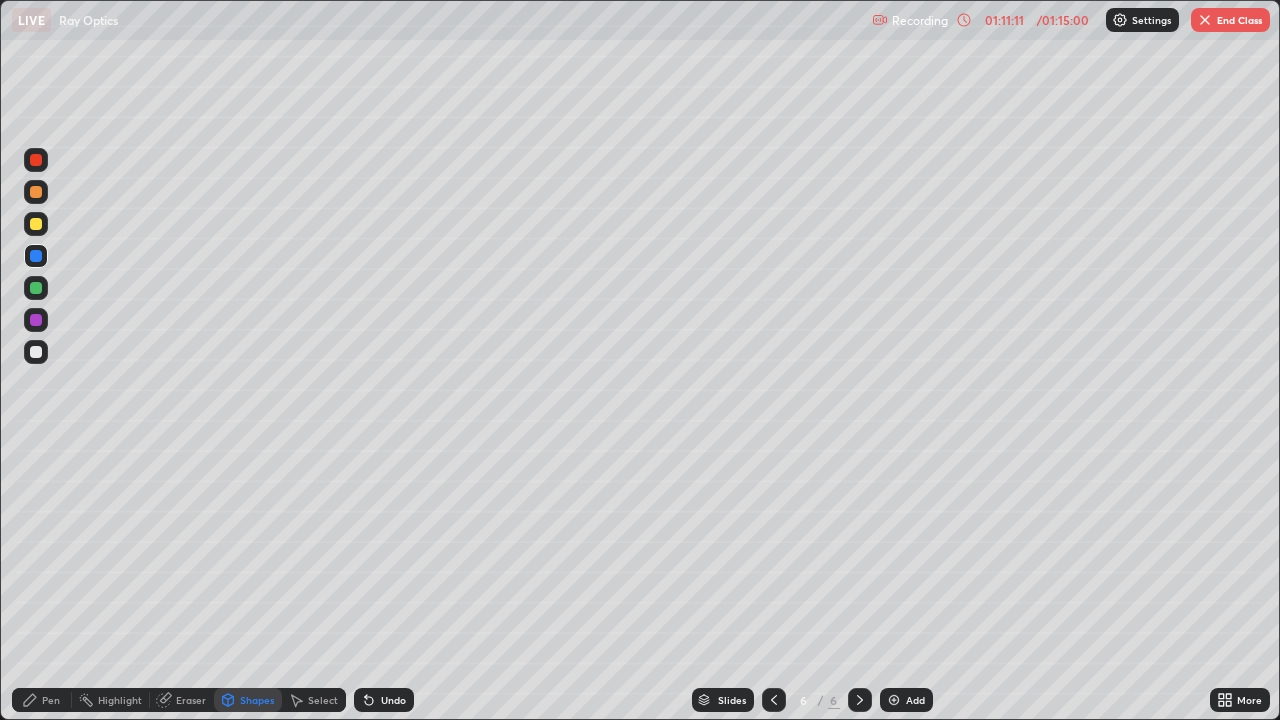 click on "Undo" at bounding box center (393, 700) 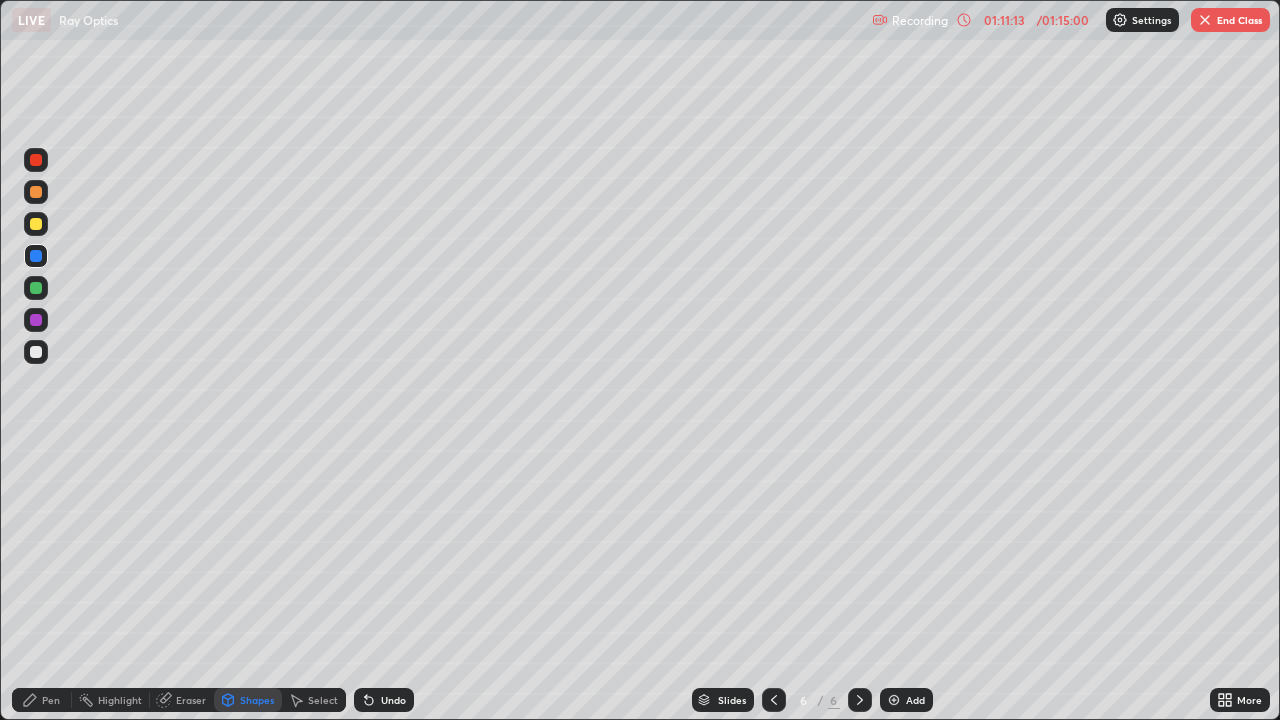 click on "Undo" at bounding box center (384, 700) 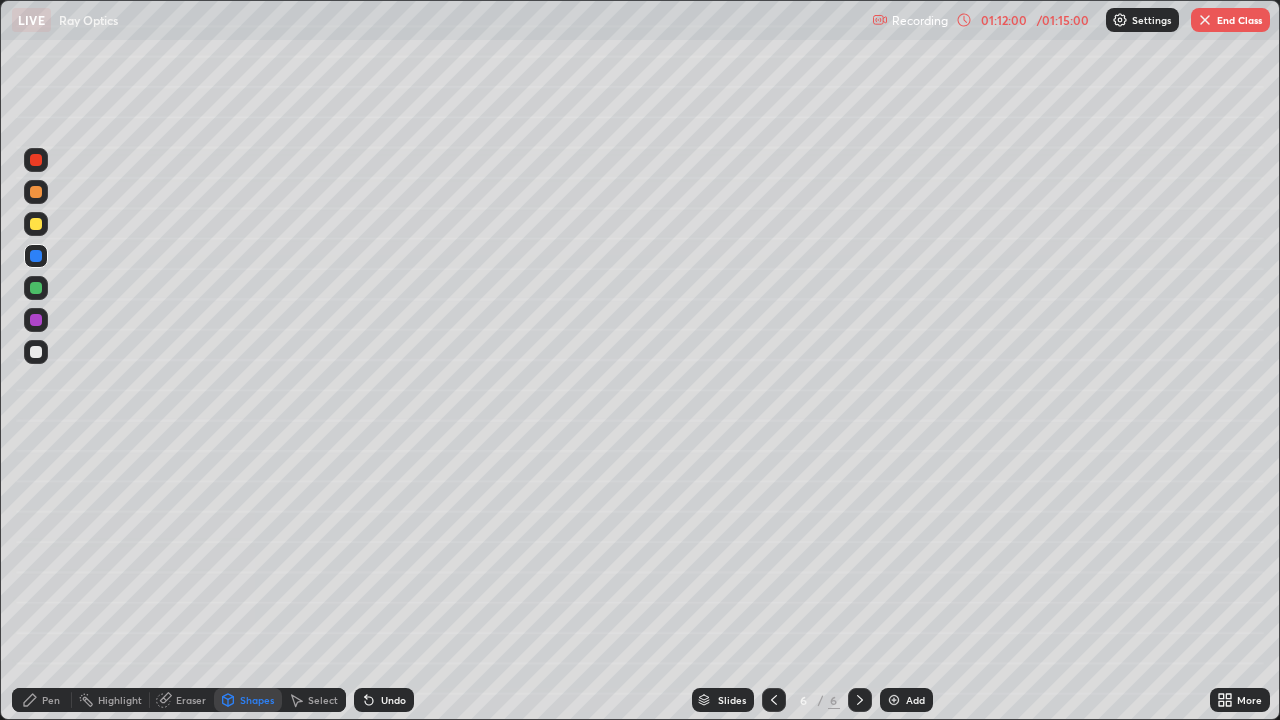 click on "Eraser" at bounding box center (182, 700) 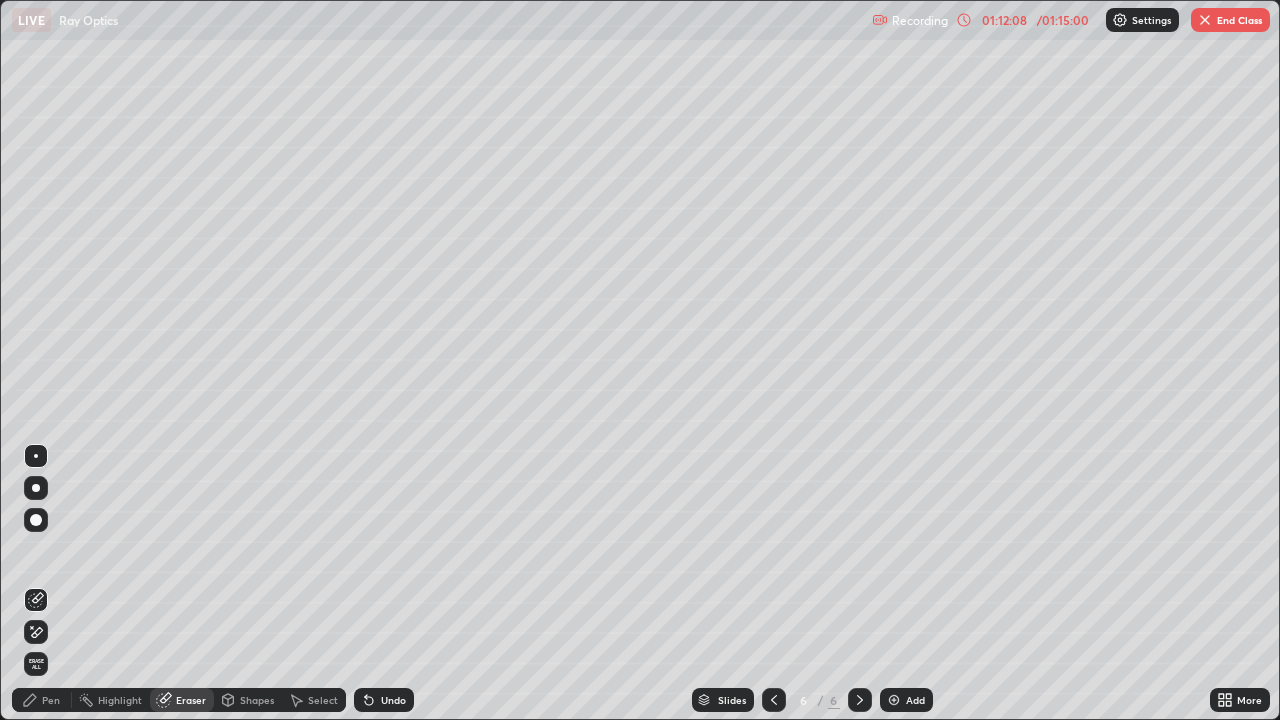 click on "Shapes" at bounding box center (257, 700) 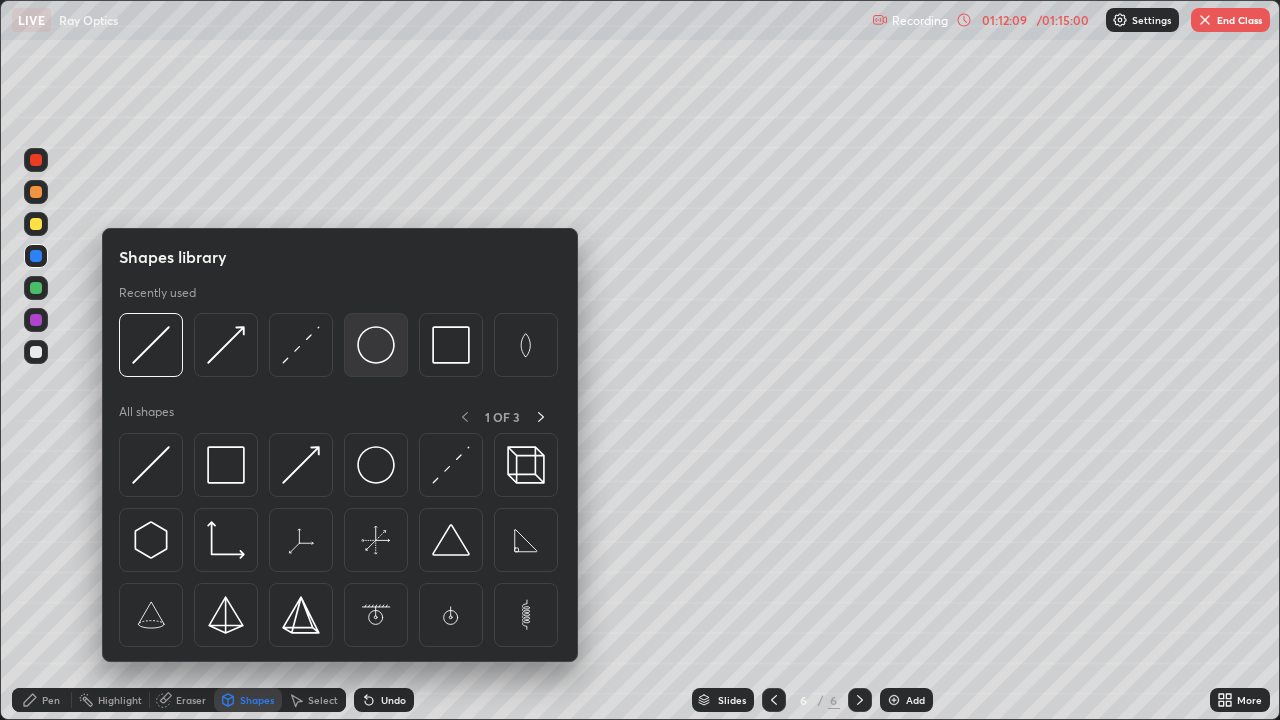 click at bounding box center (376, 345) 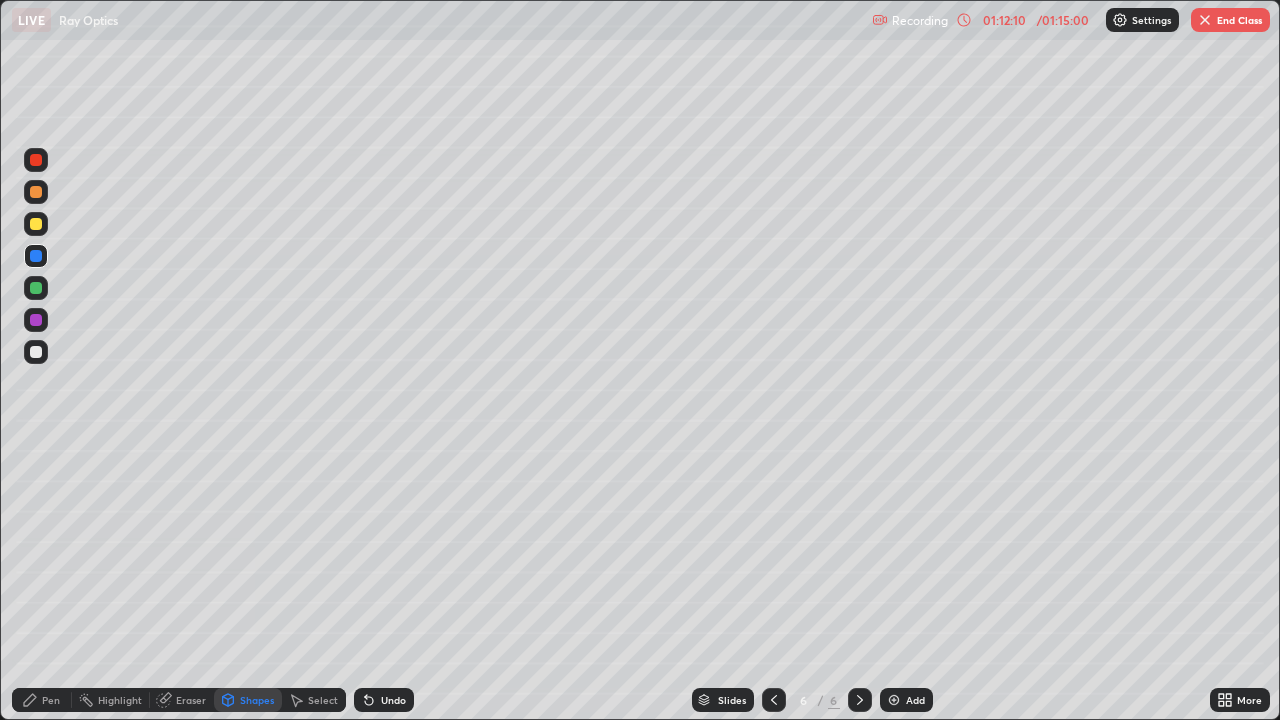 click at bounding box center (36, 224) 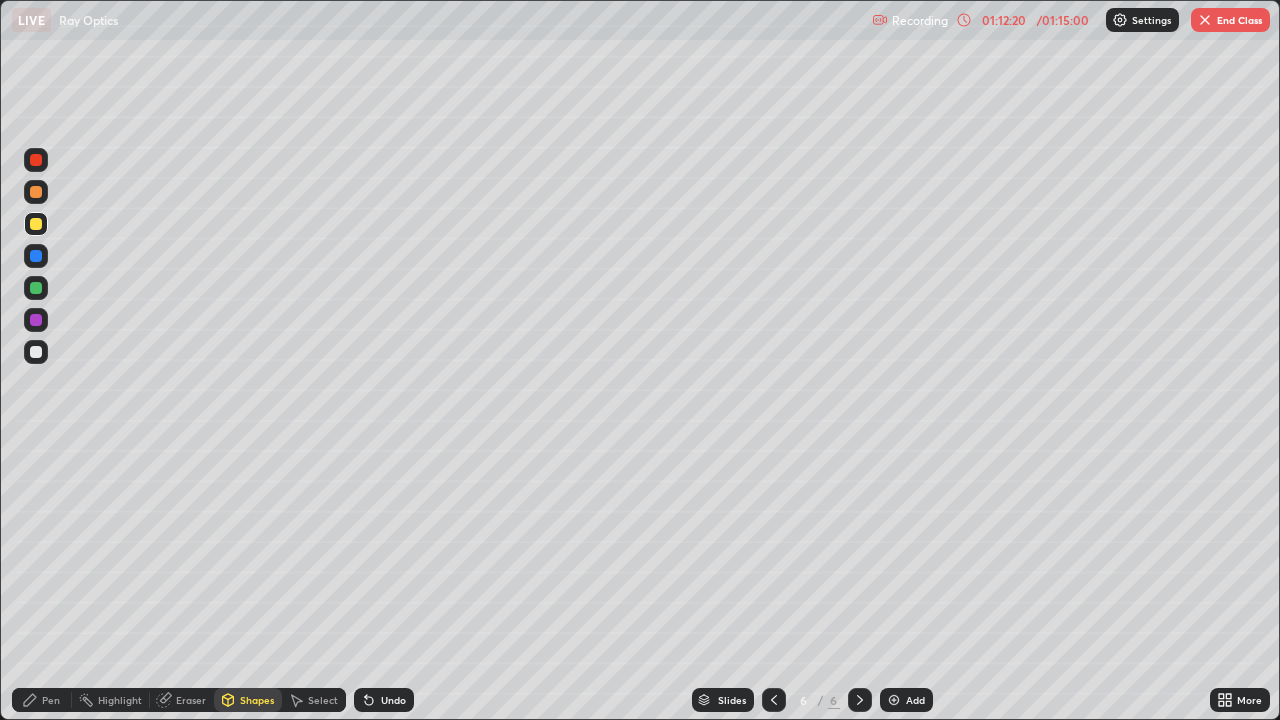 click on "Shapes" at bounding box center (257, 700) 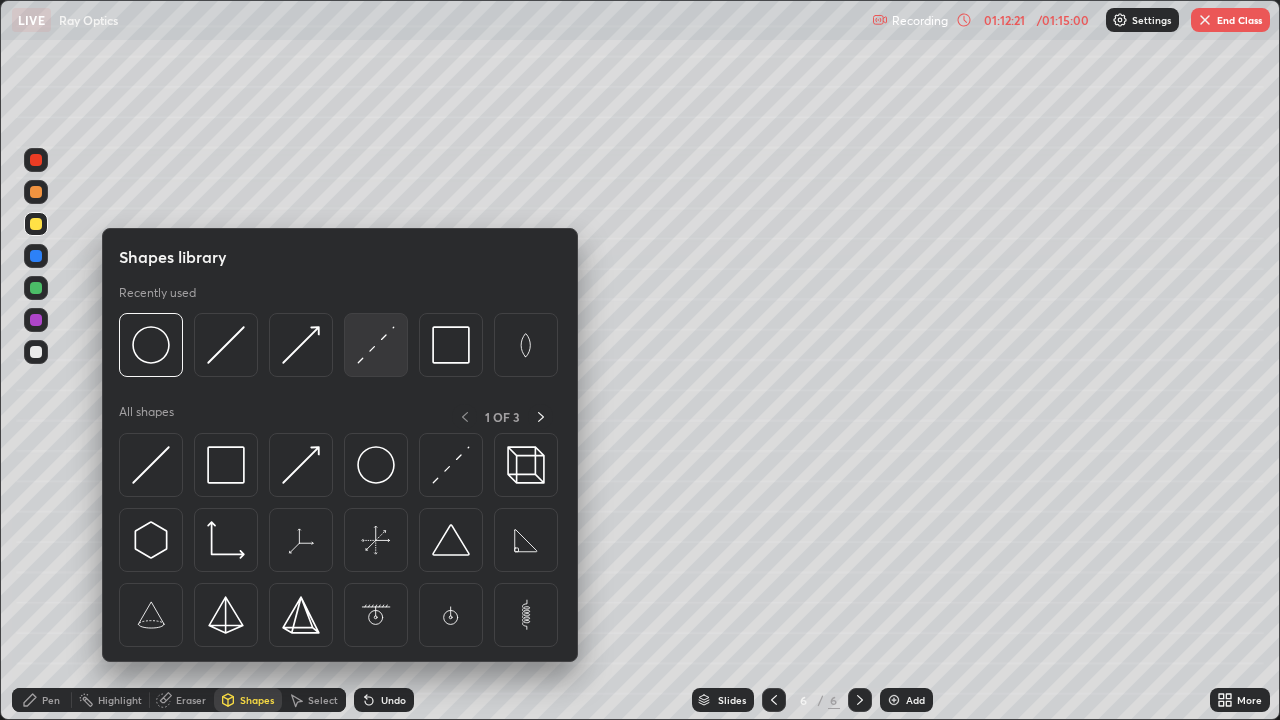 click at bounding box center (376, 345) 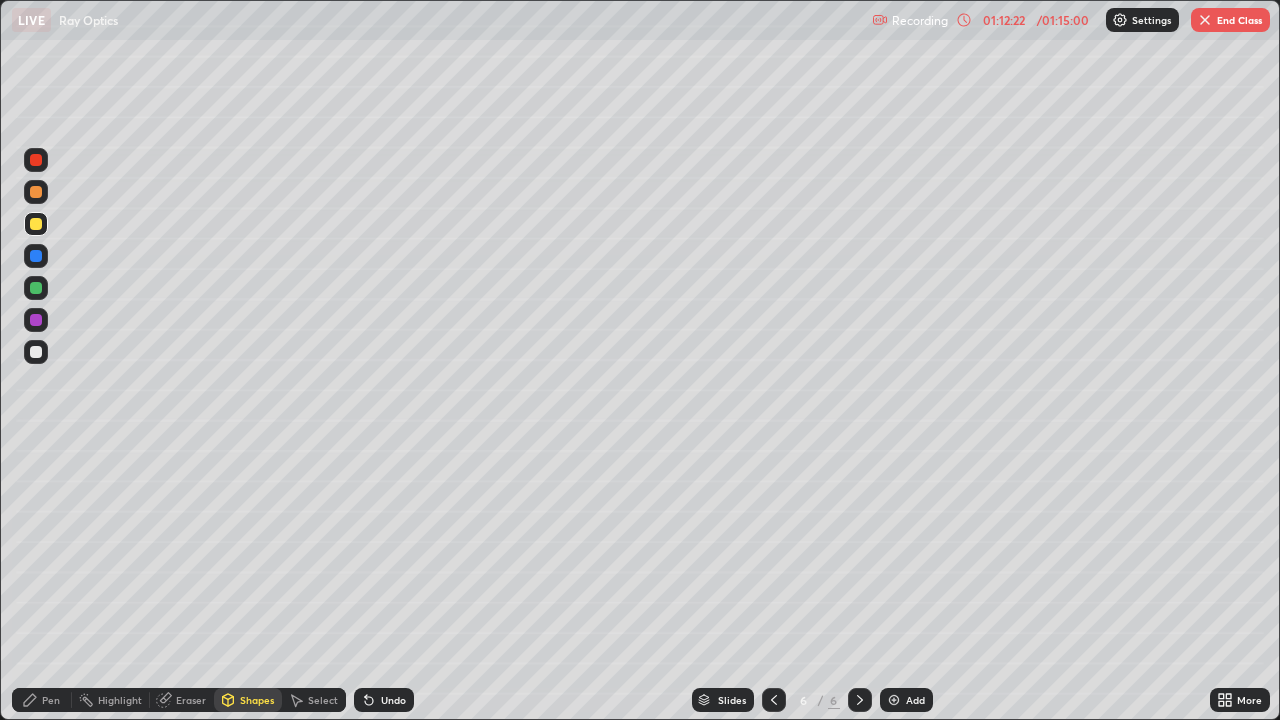 click at bounding box center (36, 288) 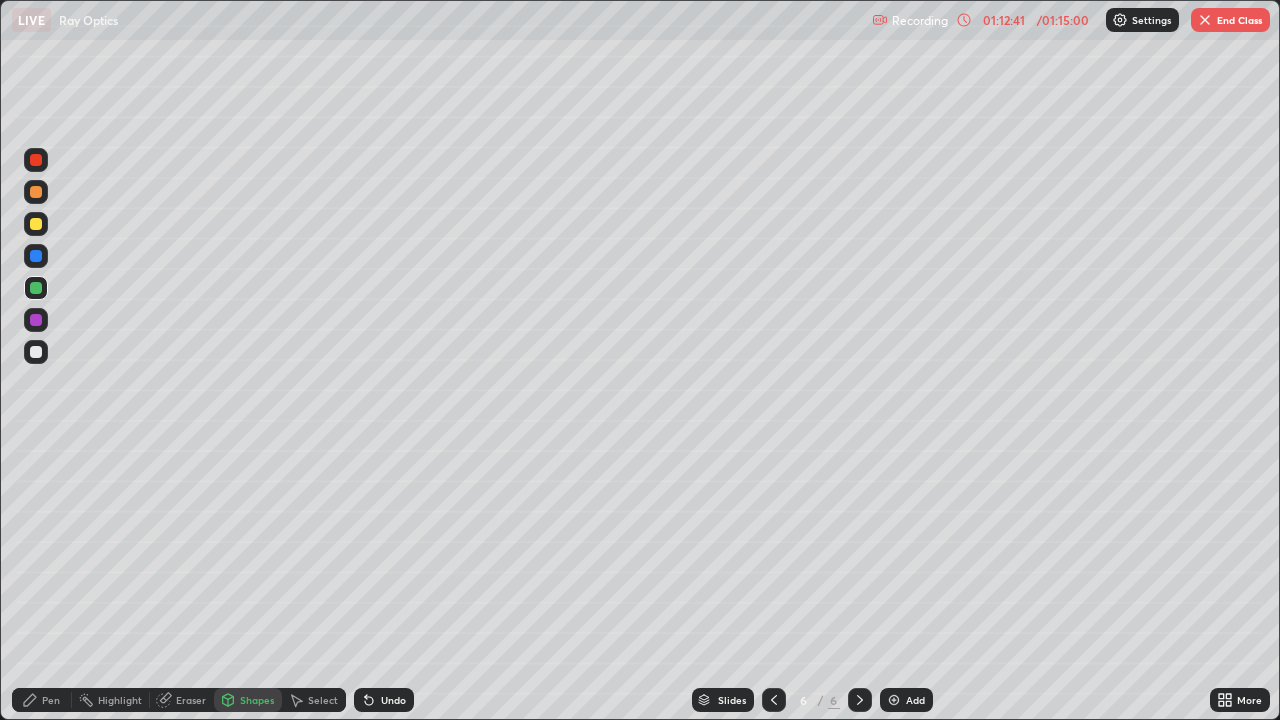 click on "Shapes" at bounding box center [257, 700] 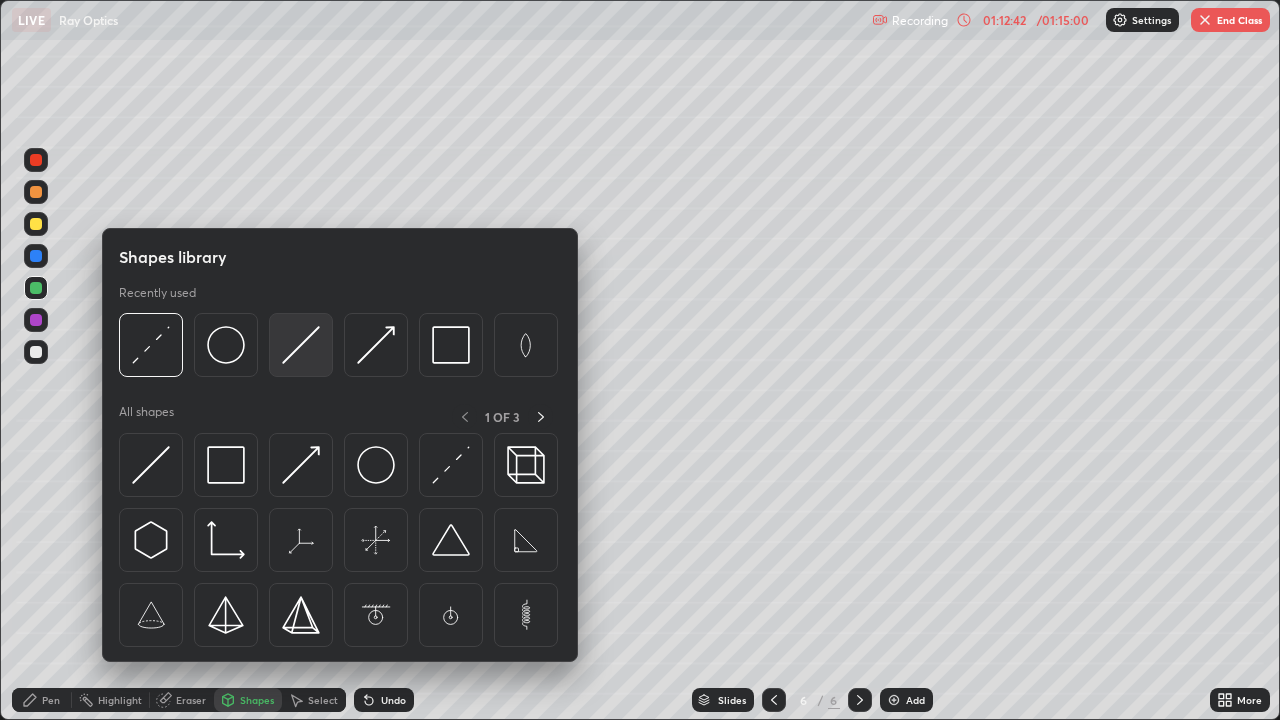 click at bounding box center (301, 345) 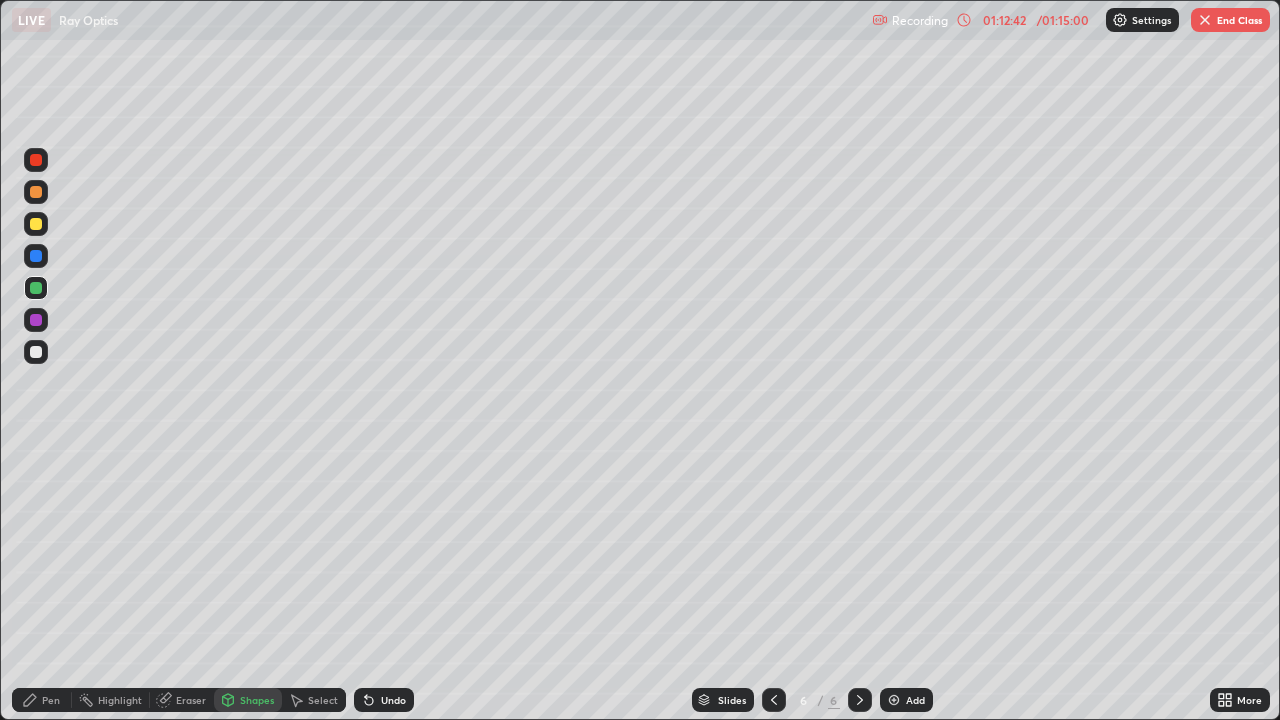 click at bounding box center [36, 256] 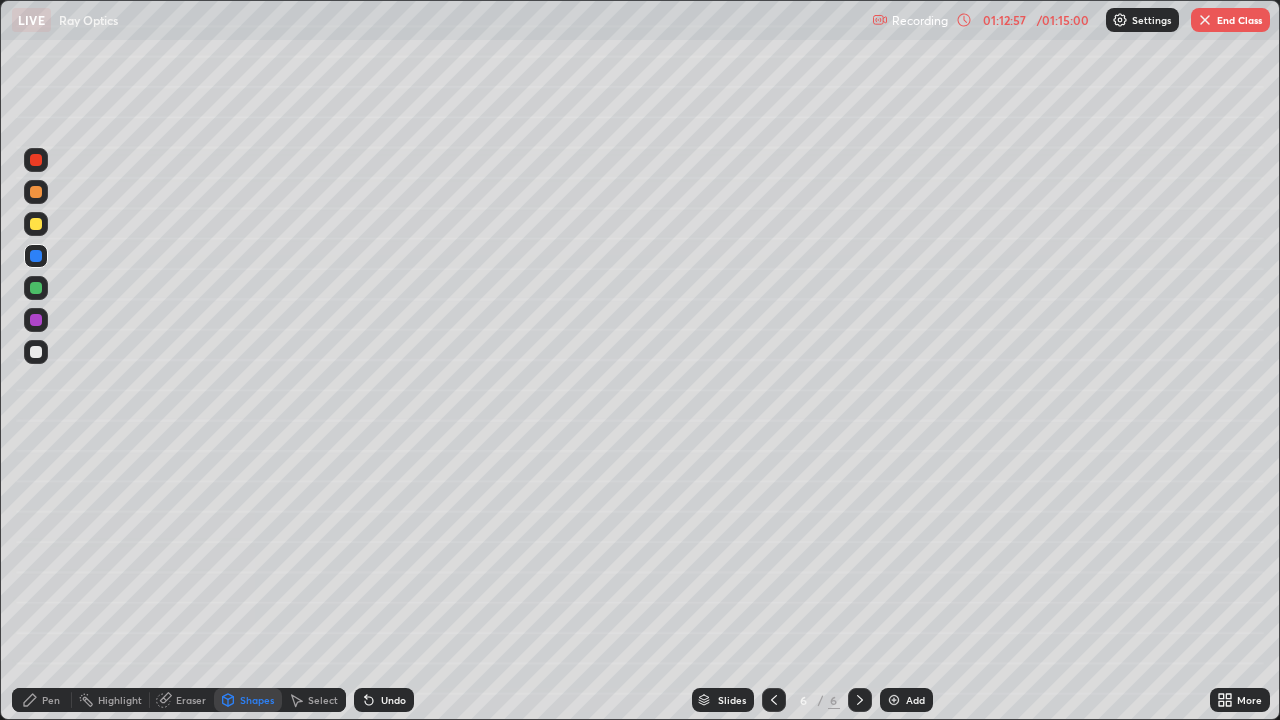 click on "Eraser" at bounding box center [191, 700] 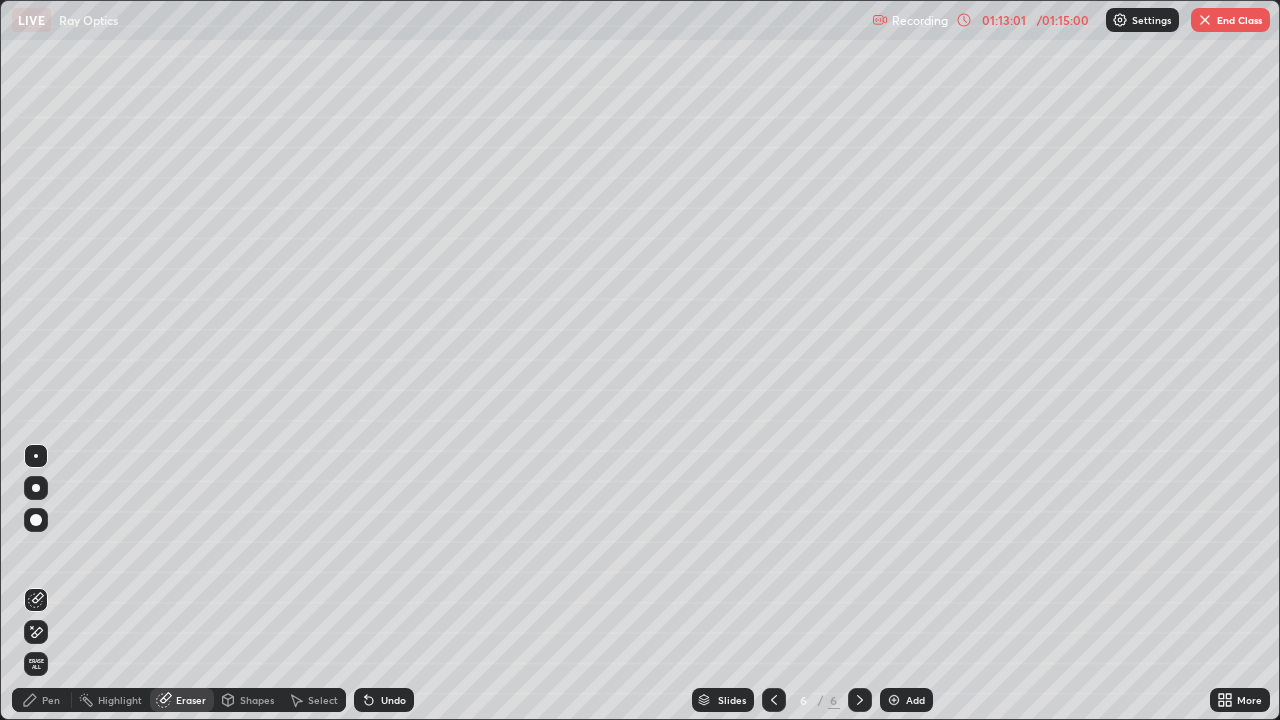 click on "Shapes" at bounding box center [257, 700] 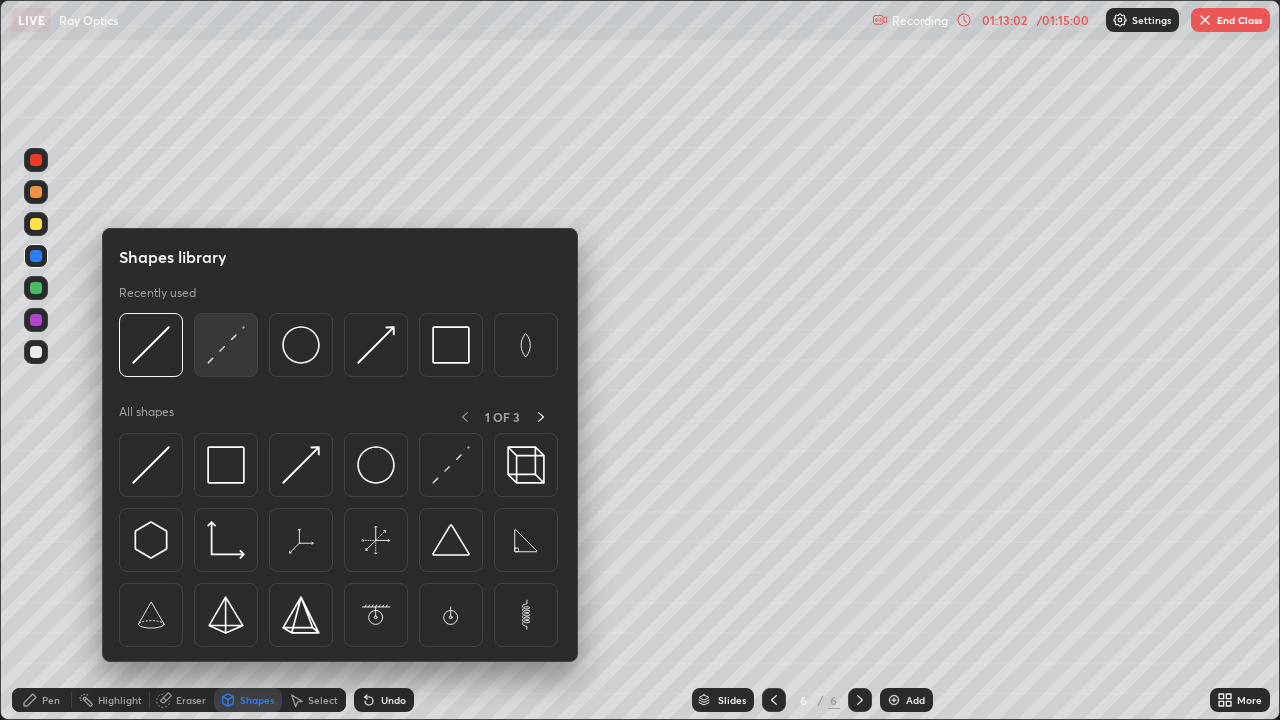click at bounding box center [226, 345] 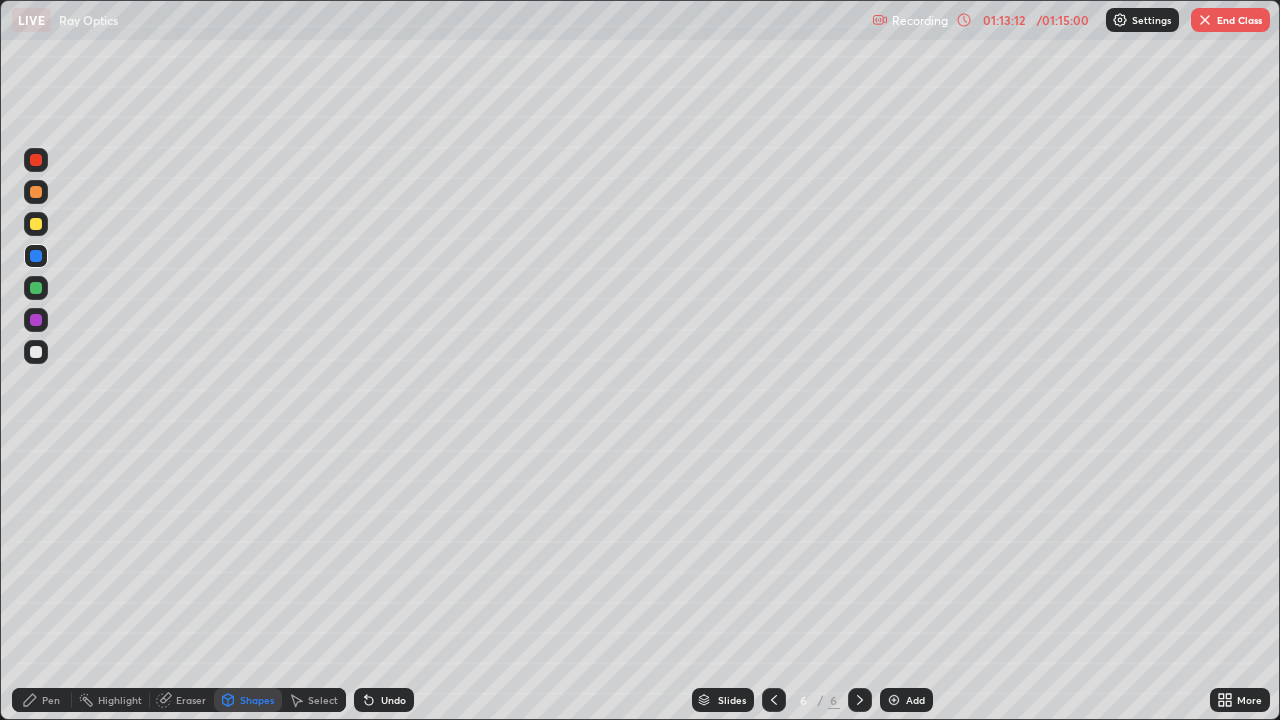 click on "Pen" at bounding box center [51, 700] 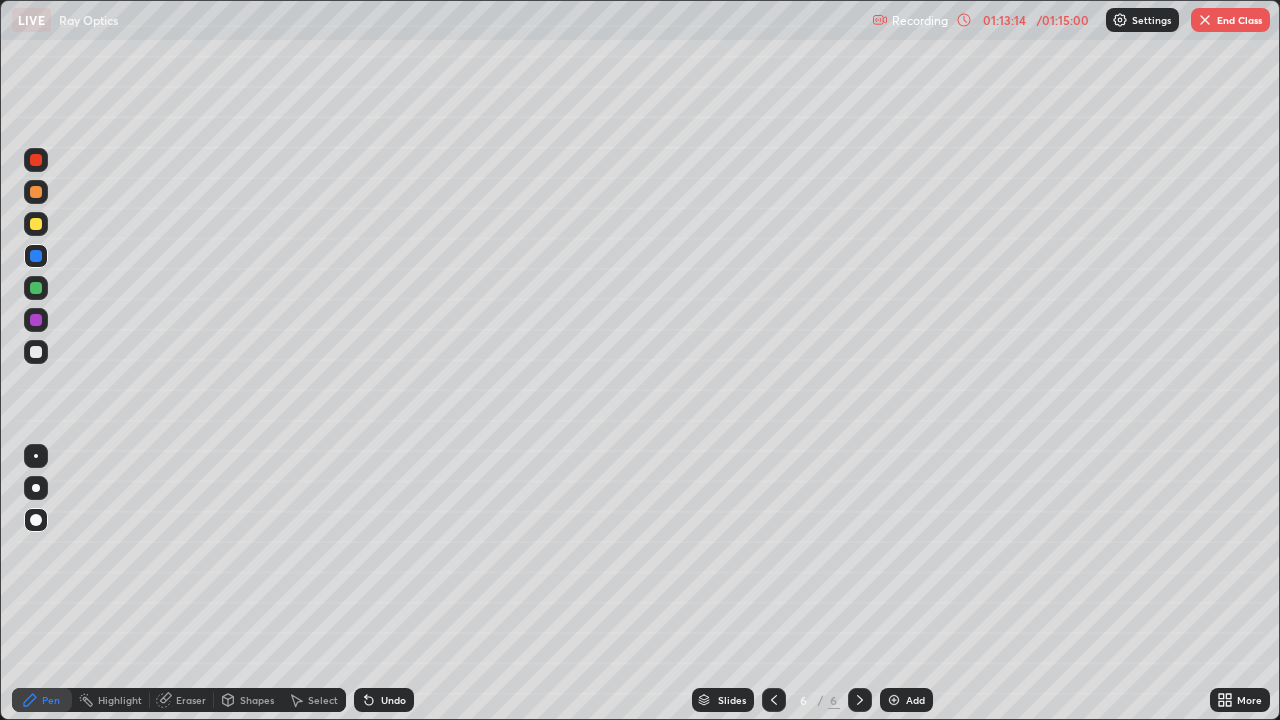 click at bounding box center (36, 352) 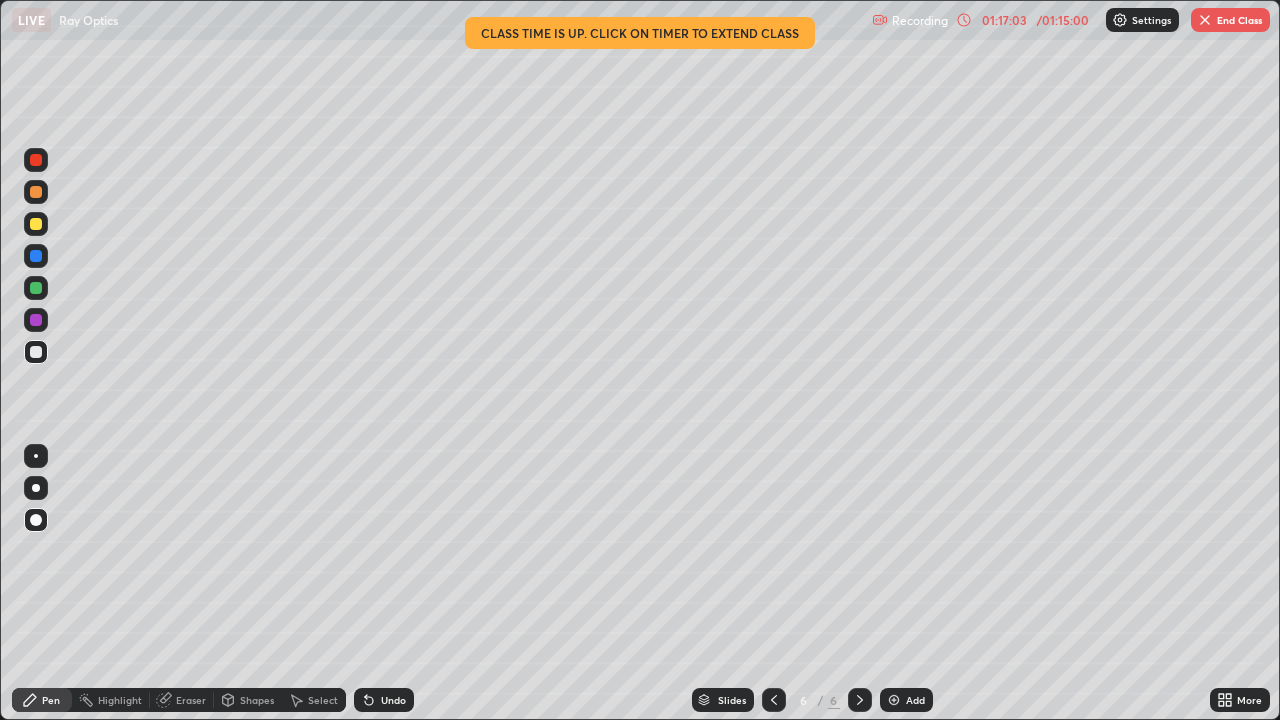 click 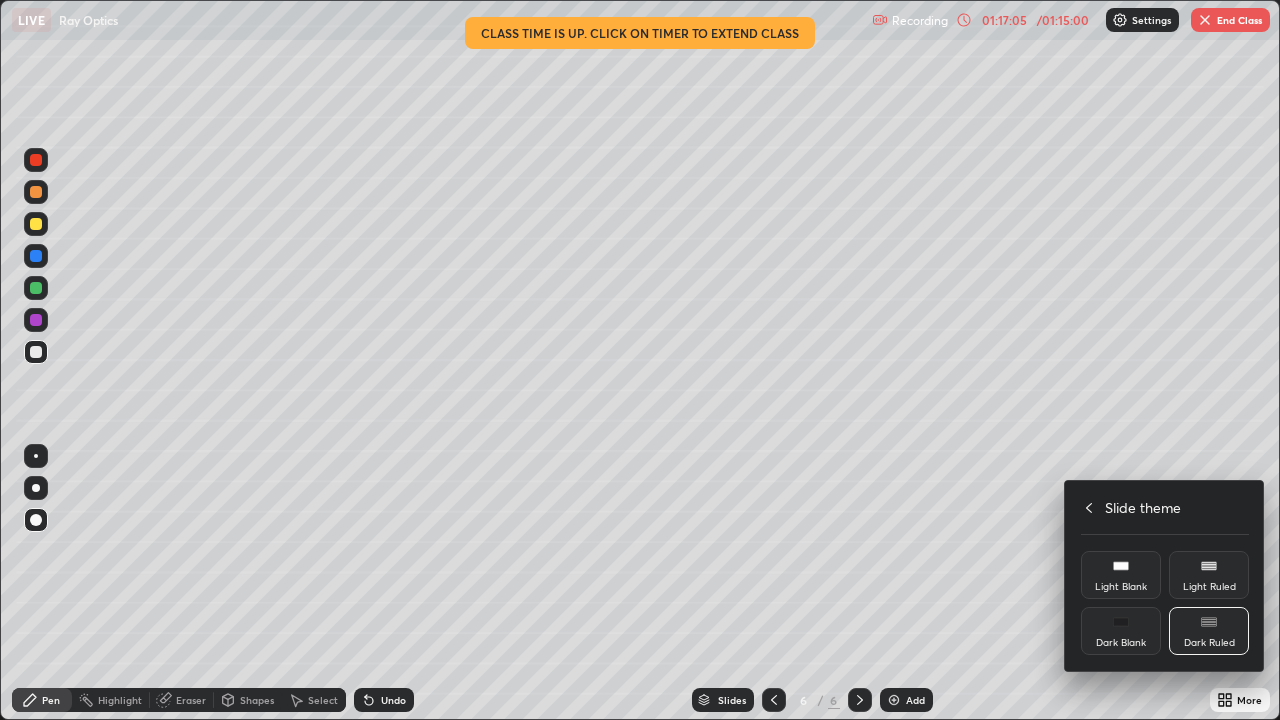 click on "Light Ruled" at bounding box center (1209, 587) 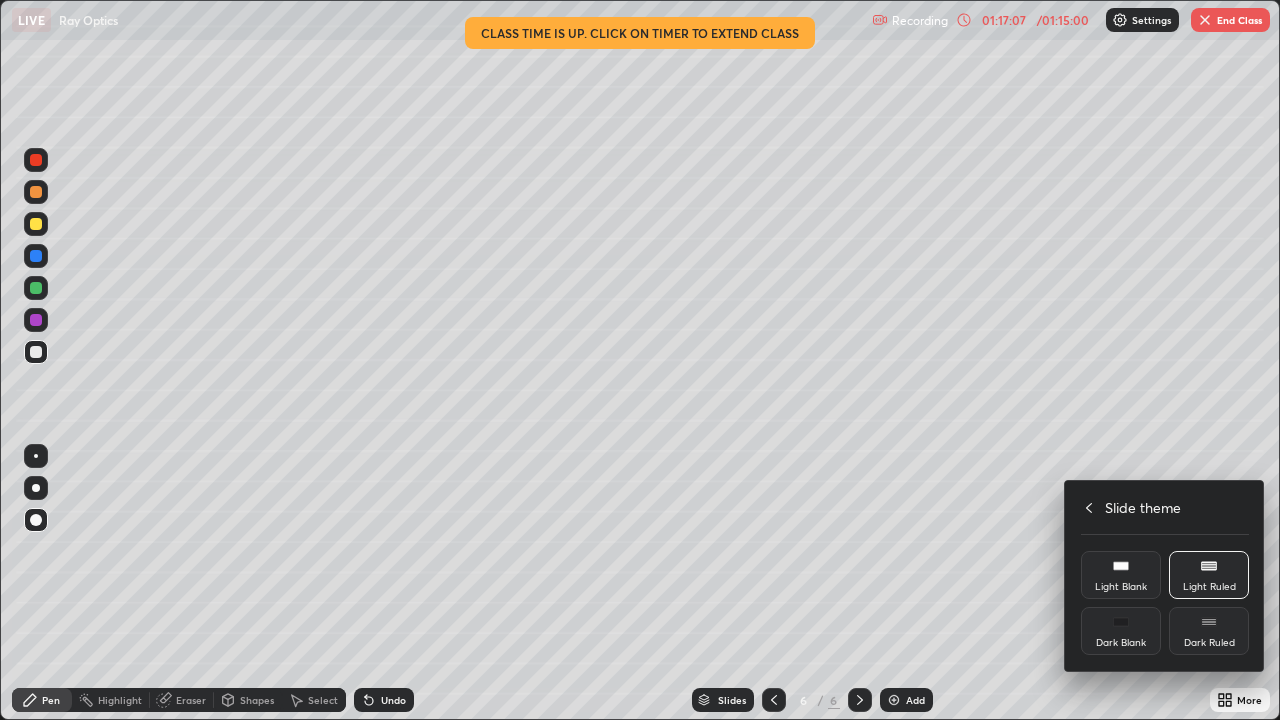 click at bounding box center (640, 360) 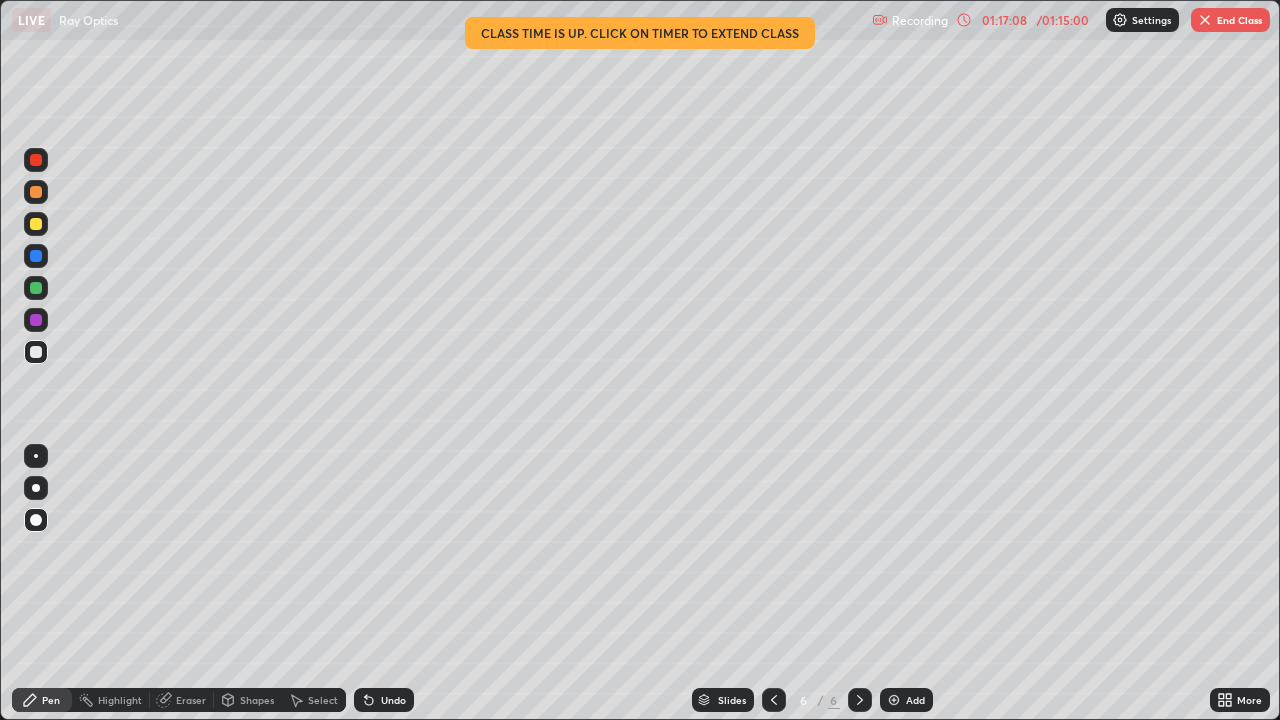 click 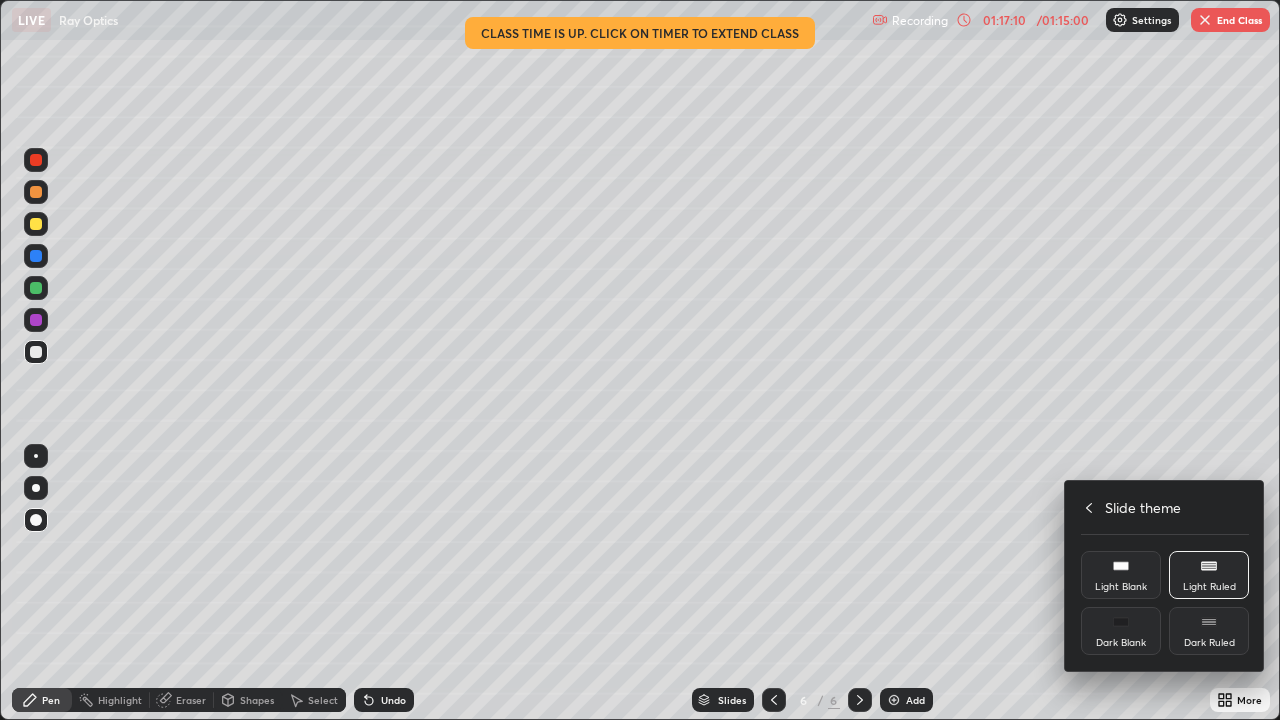 click on "Light Blank" at bounding box center [1121, 575] 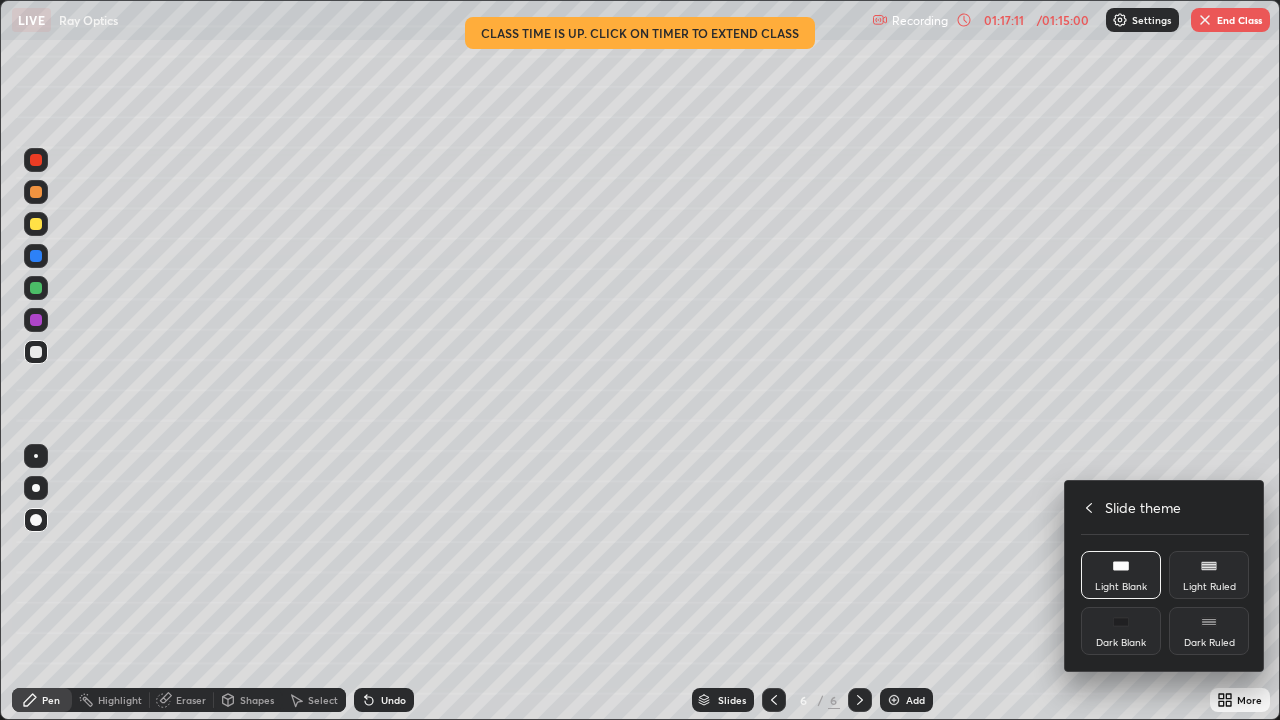 click at bounding box center [640, 360] 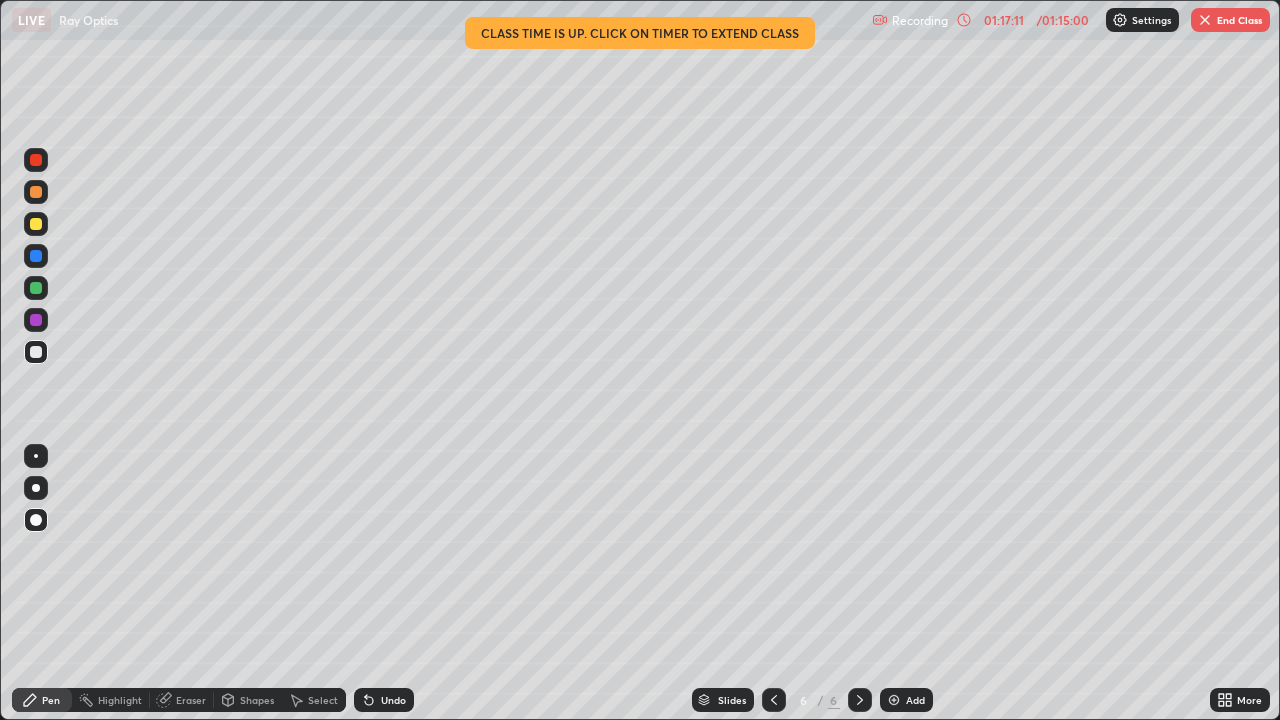 click on "Slides 6 / 6 Add" at bounding box center [812, 700] 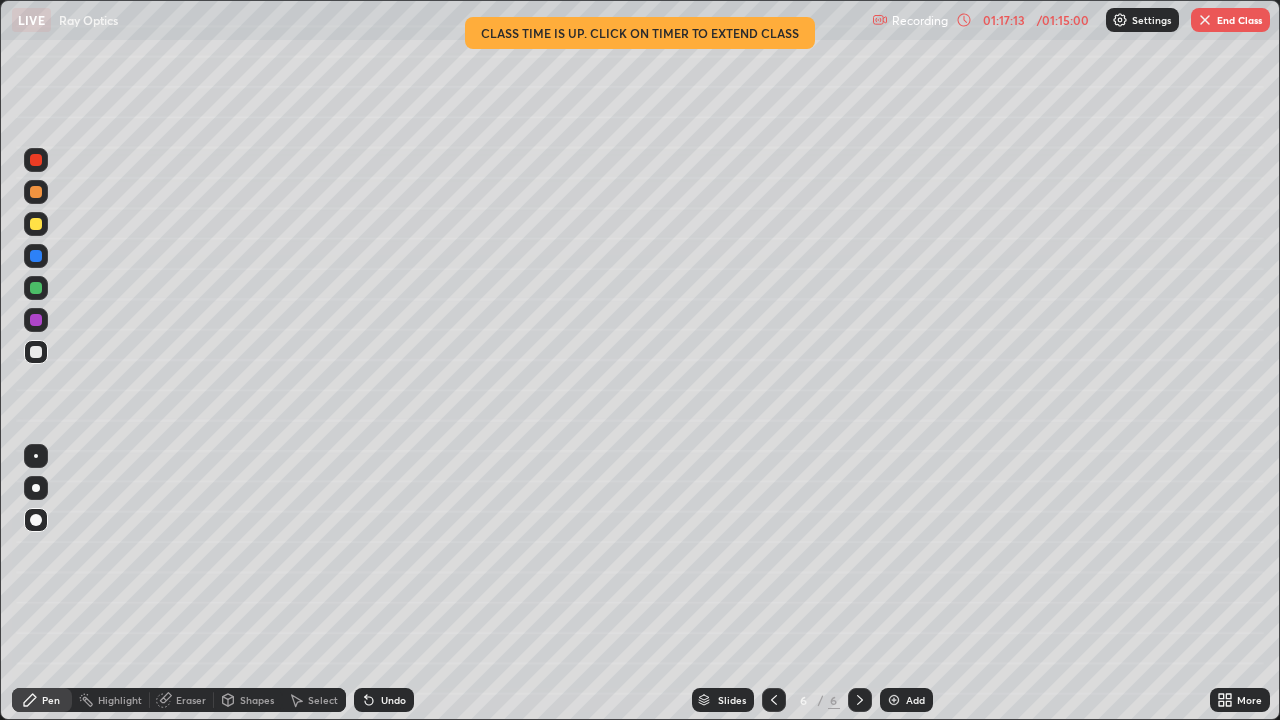 click on "More" at bounding box center [1249, 700] 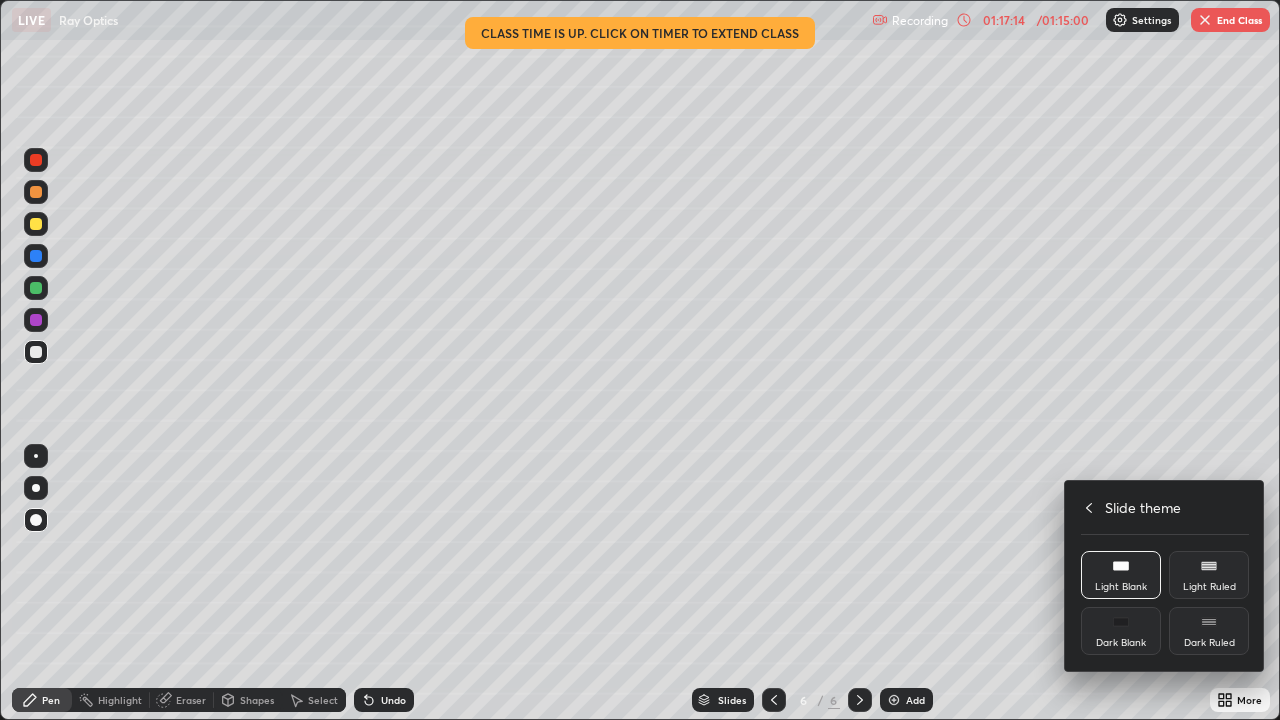 click at bounding box center (640, 360) 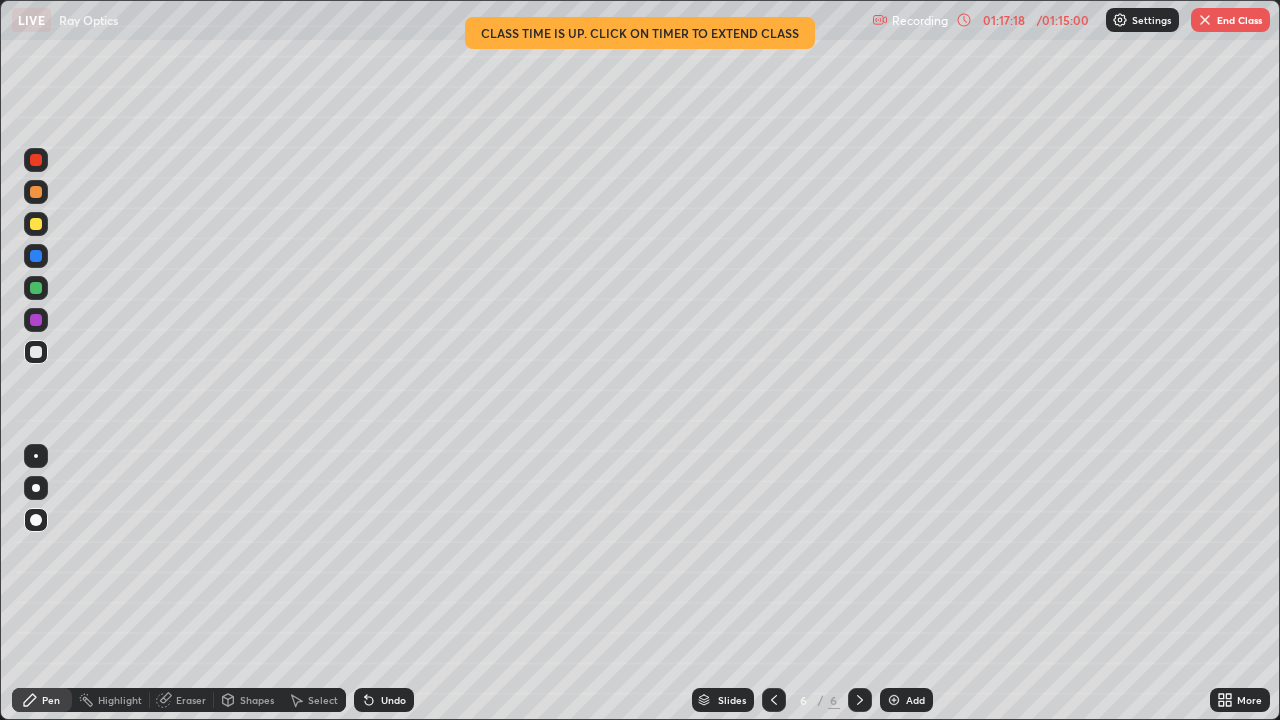 click 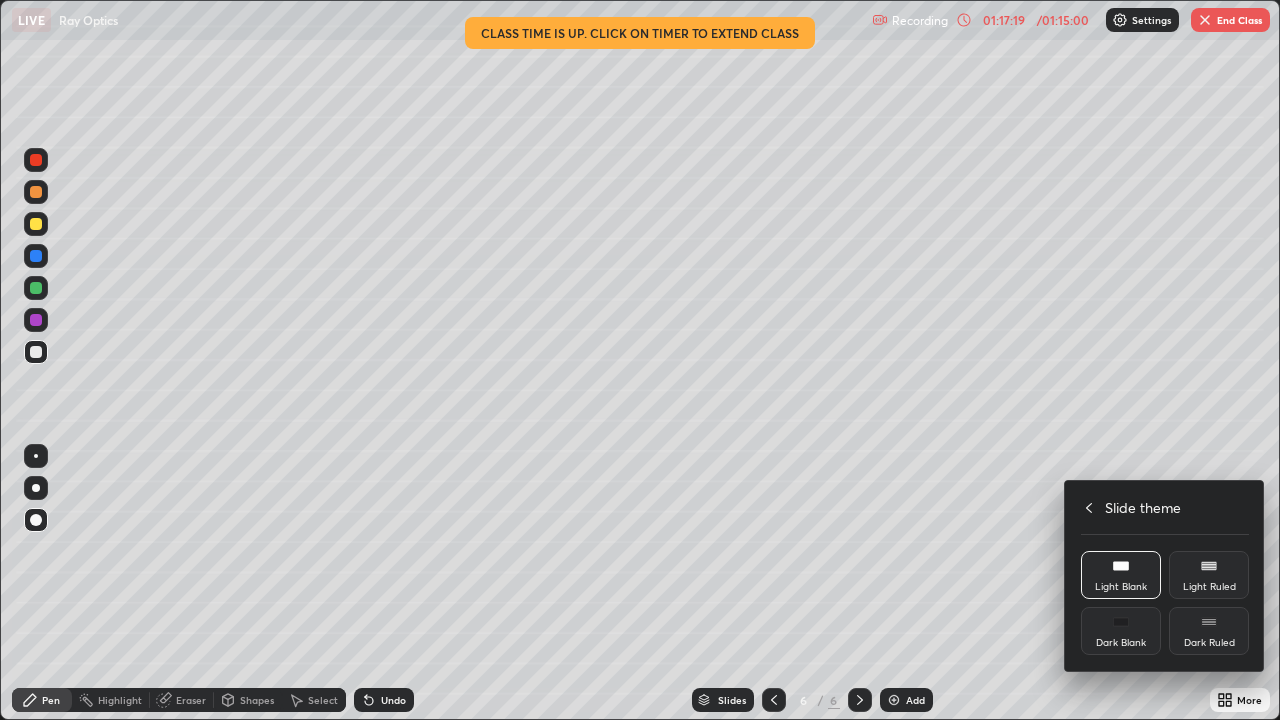 click on "Dark Blank" at bounding box center [1121, 643] 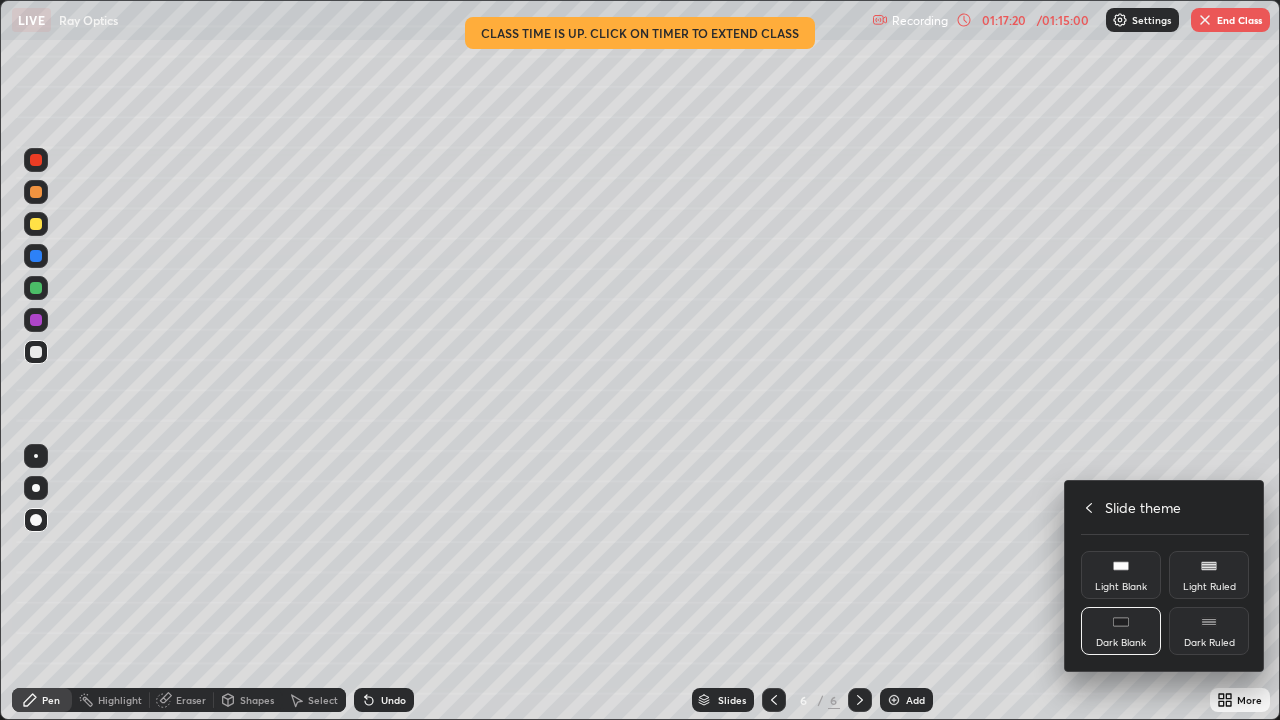 click at bounding box center [640, 360] 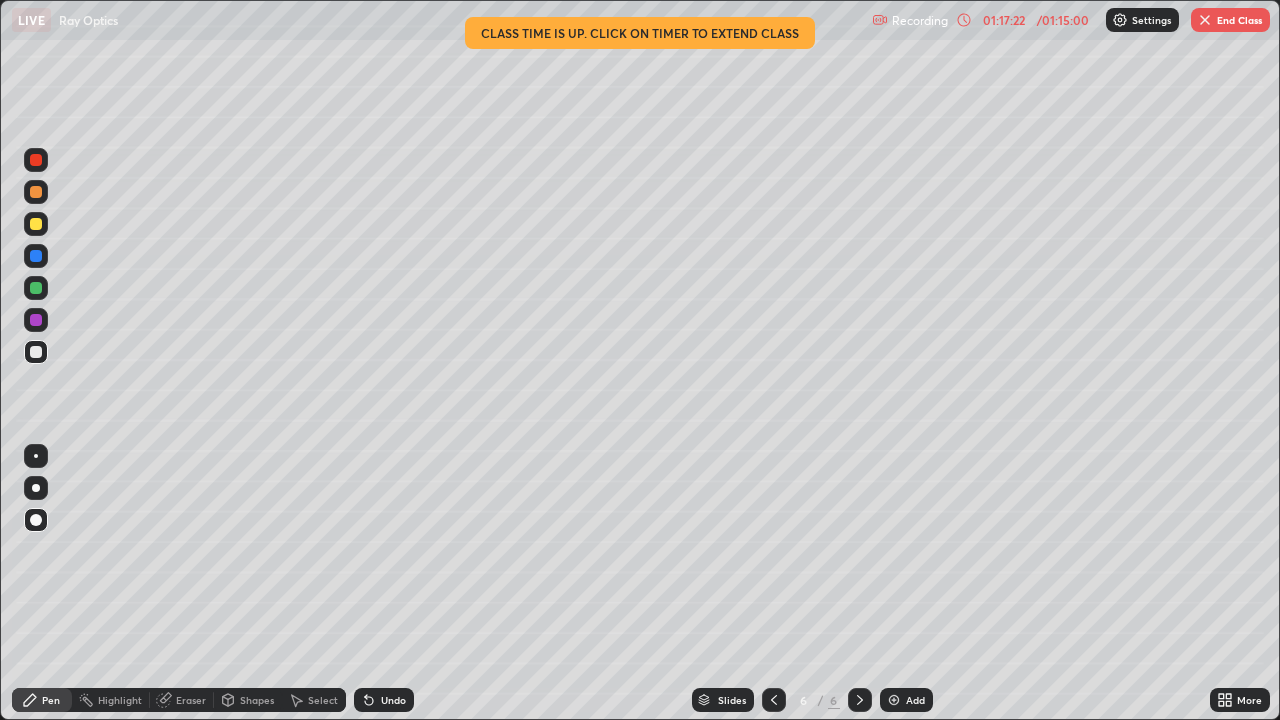 click 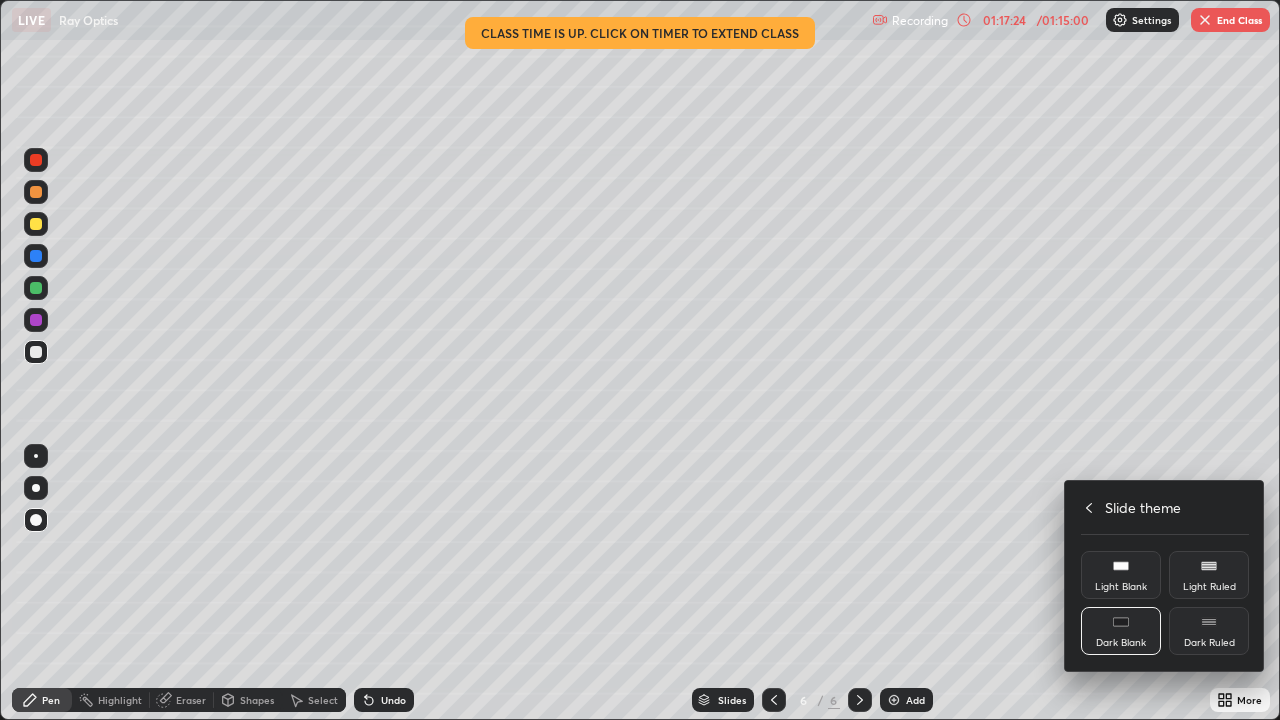 click on "Dark Ruled" at bounding box center (1209, 631) 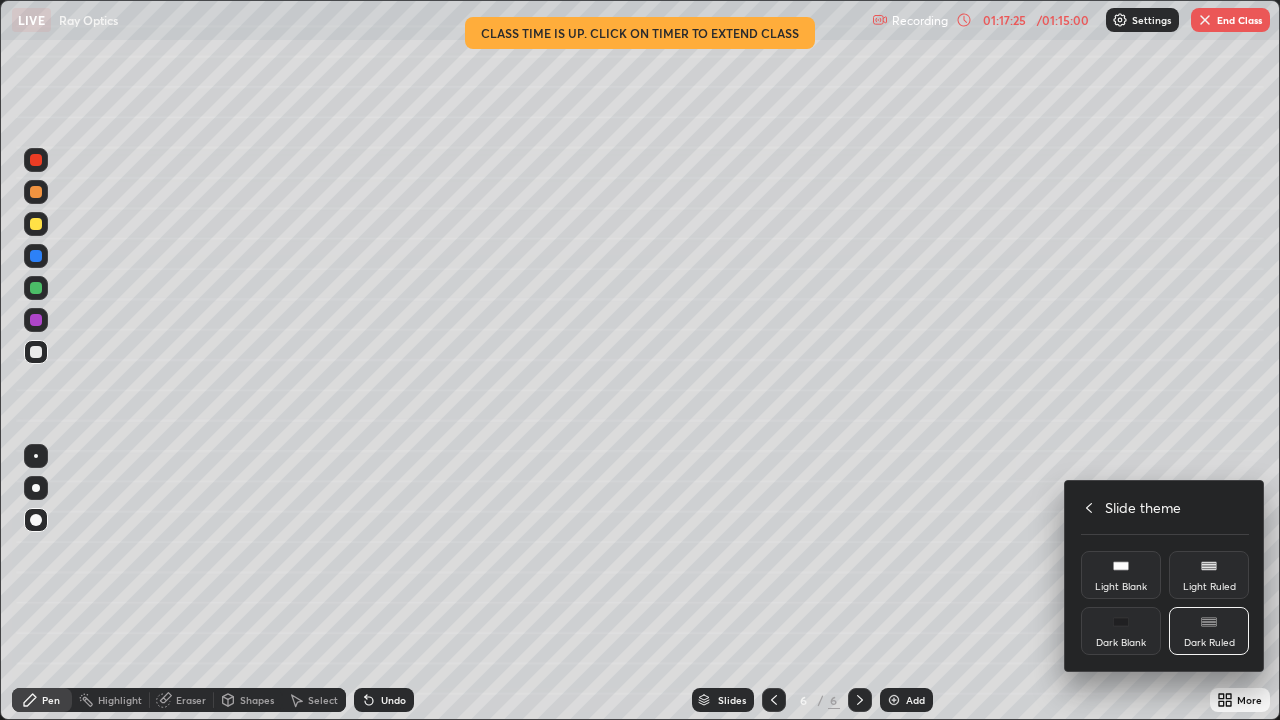 click at bounding box center (640, 360) 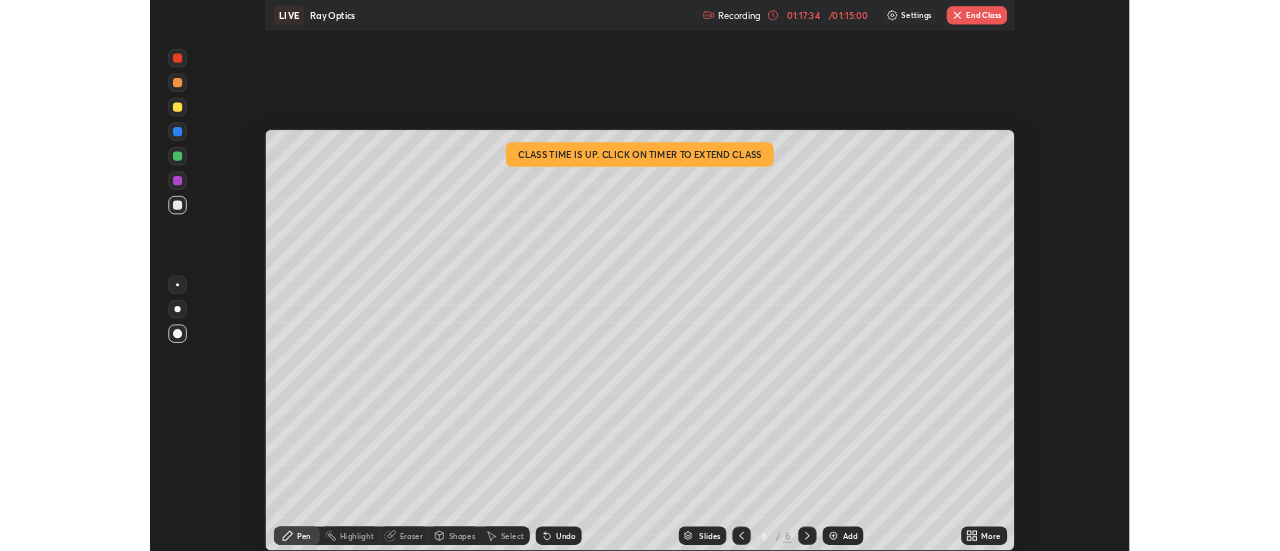 scroll, scrollTop: 551, scrollLeft: 1280, axis: both 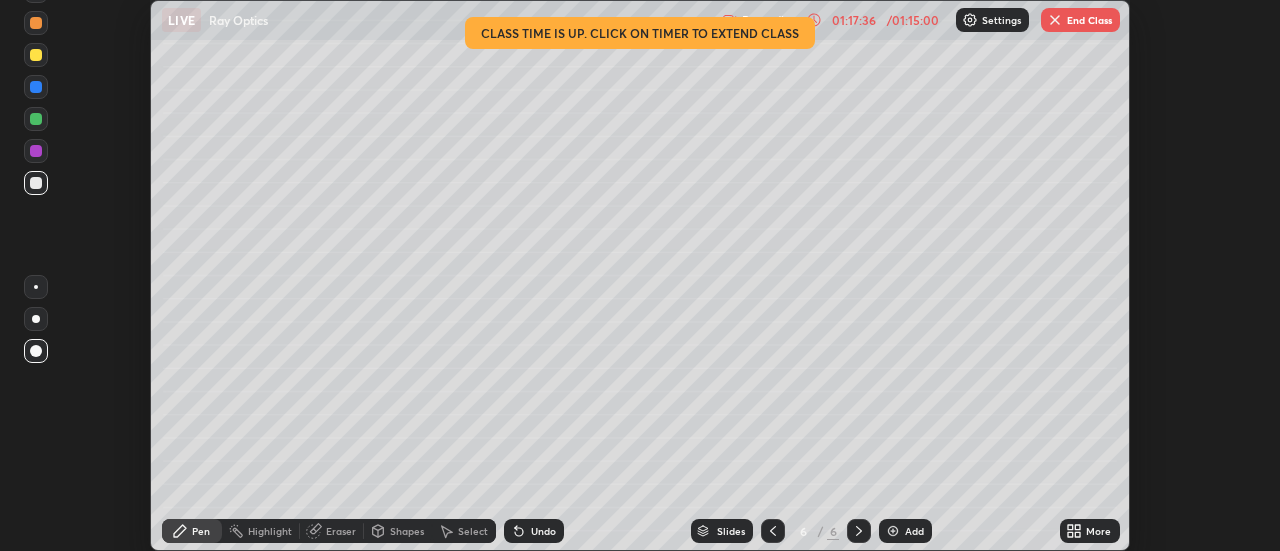 click 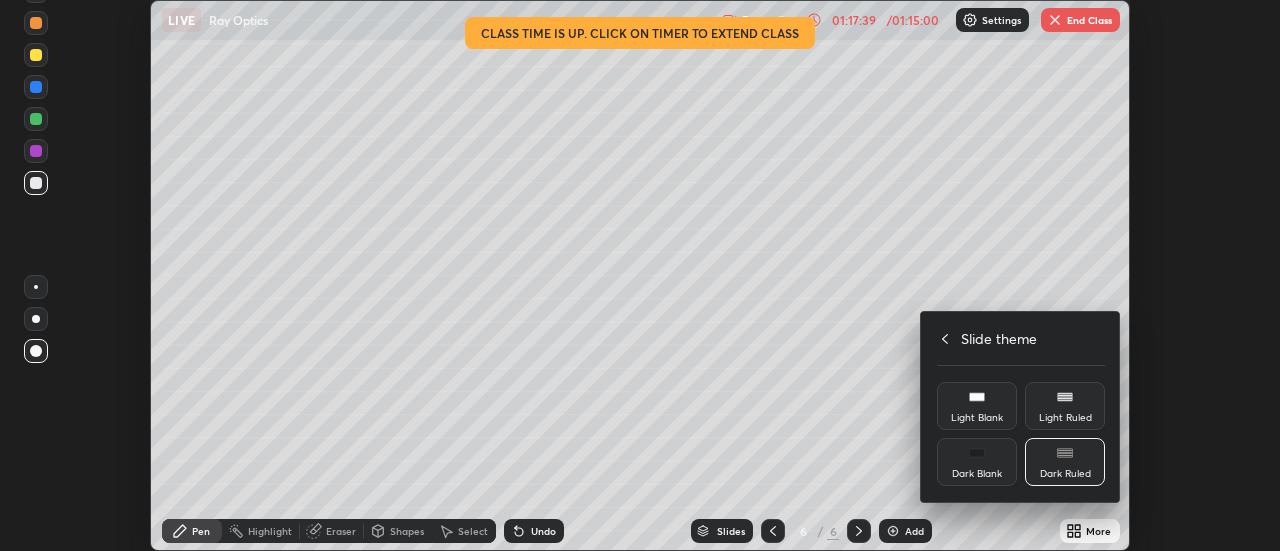 click 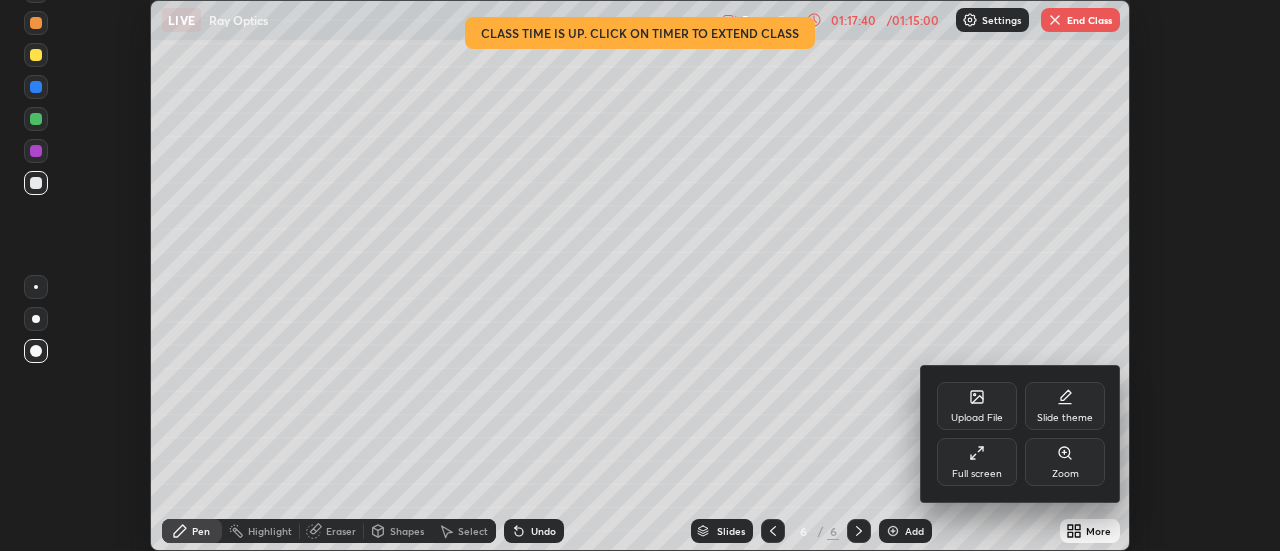 click on "Full screen" at bounding box center (977, 462) 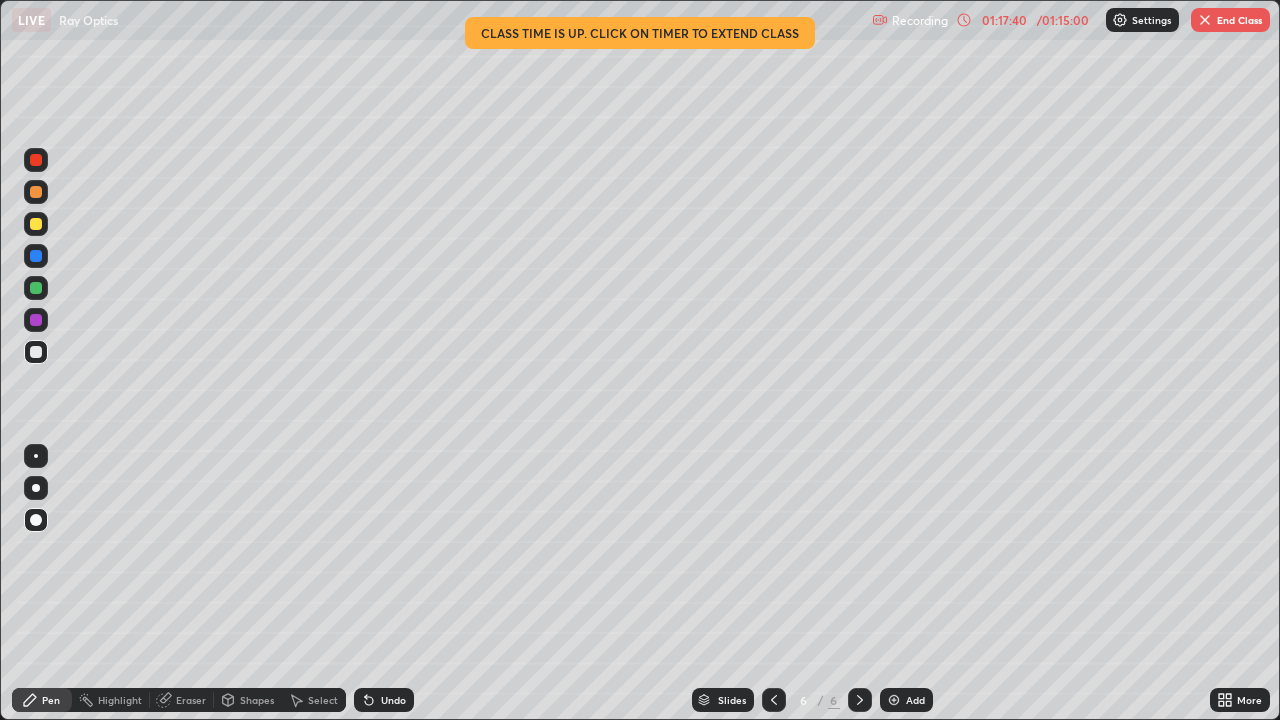 scroll, scrollTop: 99280, scrollLeft: 98720, axis: both 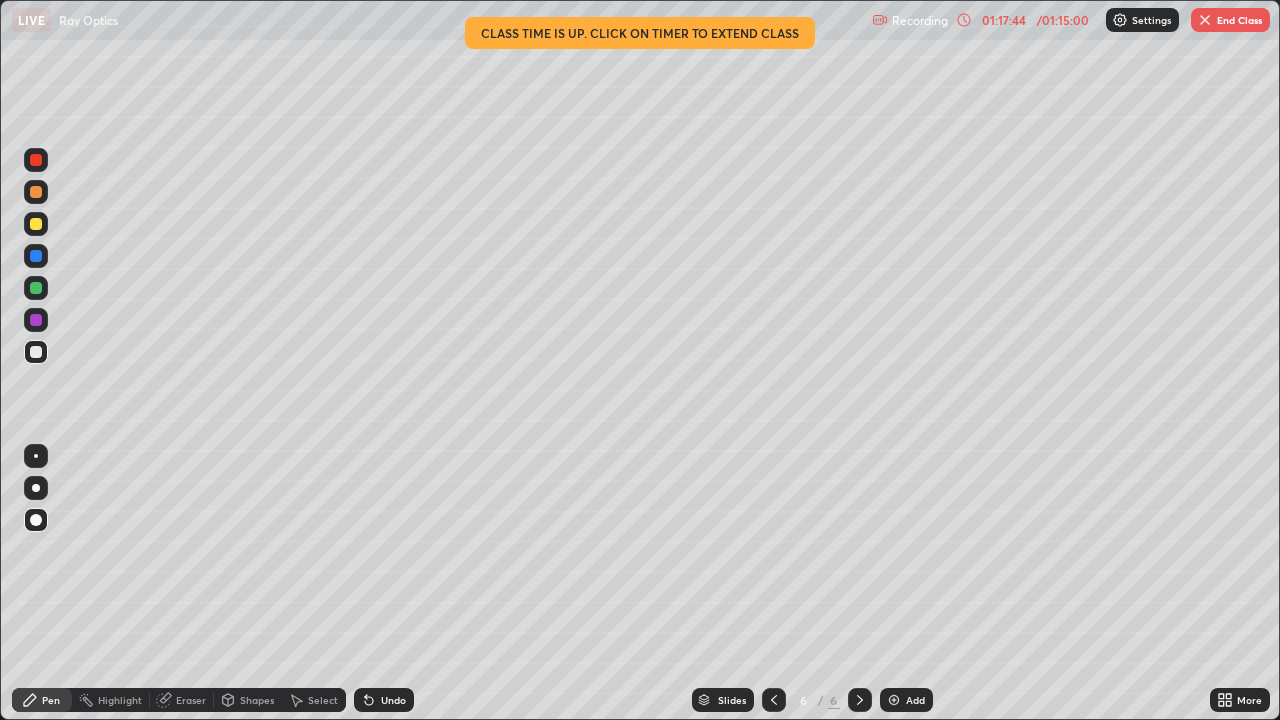 click on "More" at bounding box center (1249, 700) 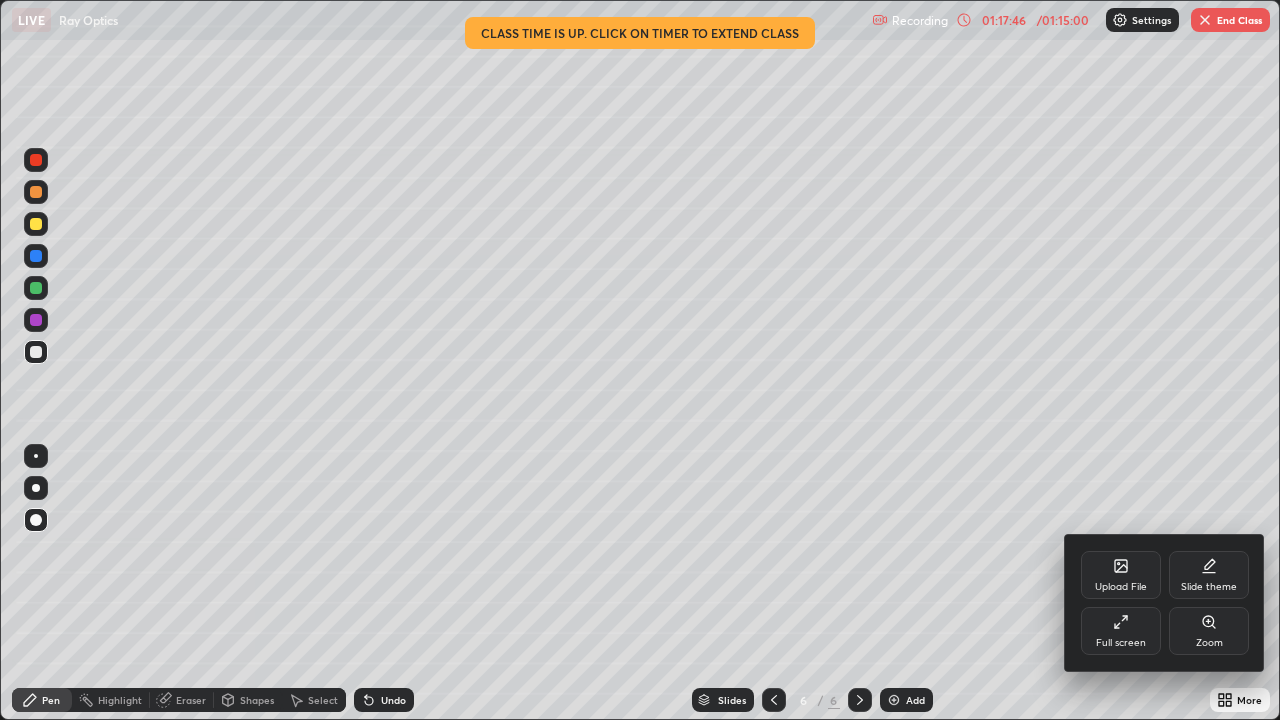 click on "Zoom" at bounding box center [1209, 643] 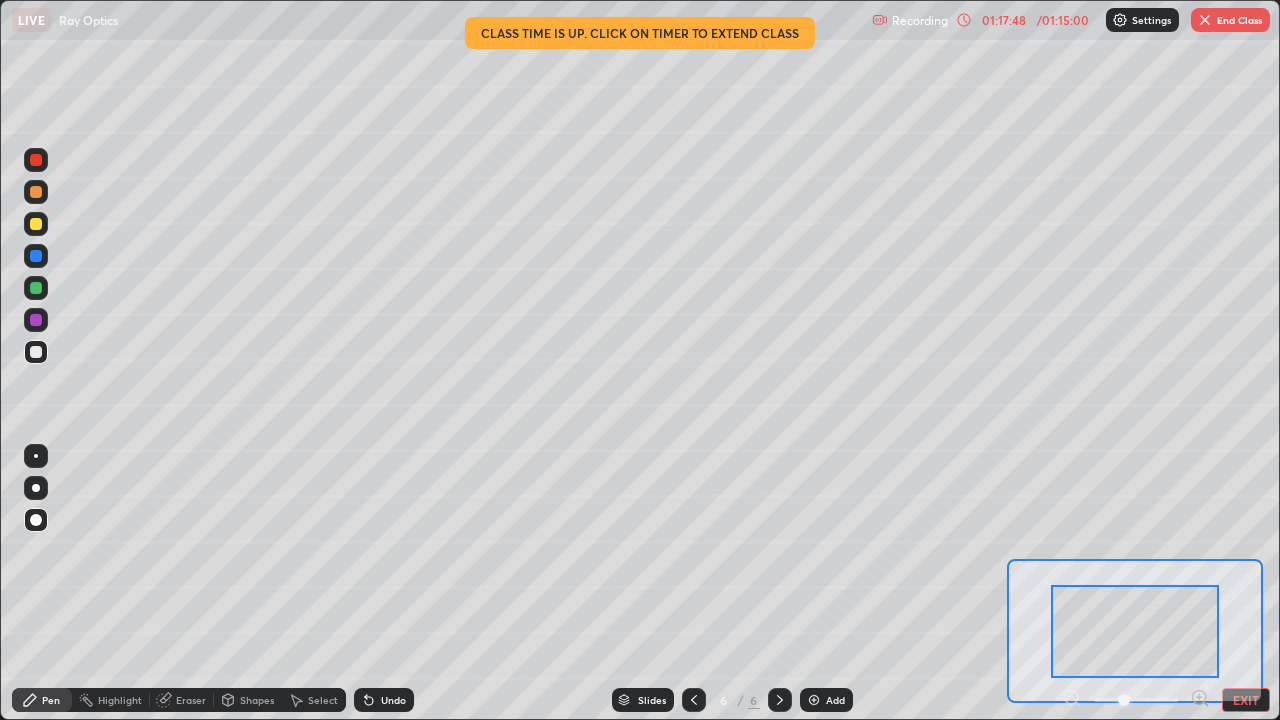 click on "EXIT" at bounding box center (1246, 700) 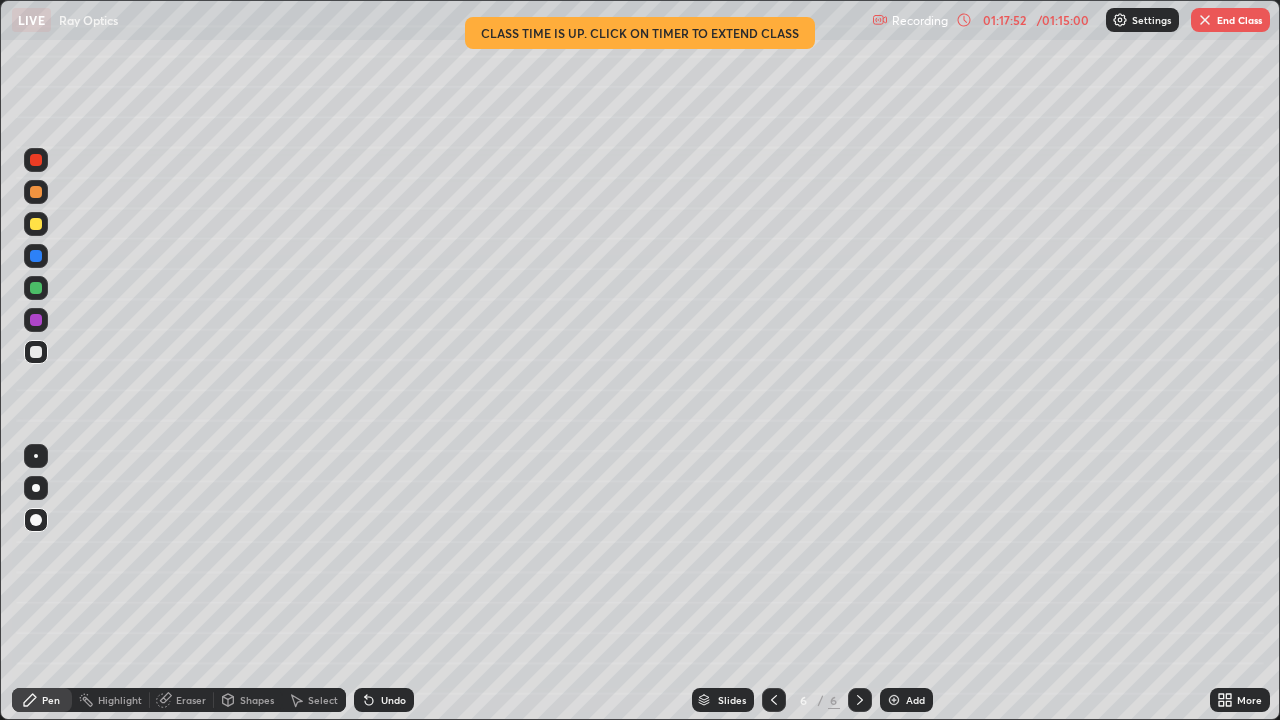 click on "More" at bounding box center [1249, 700] 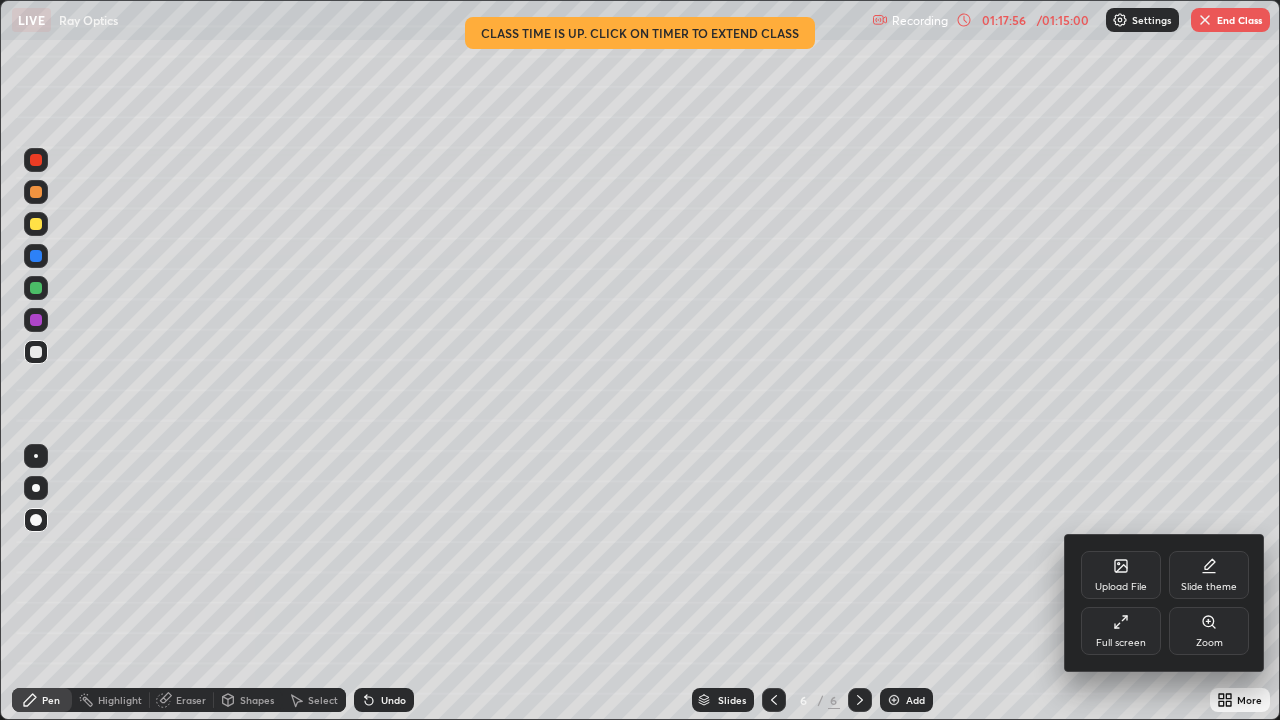 click 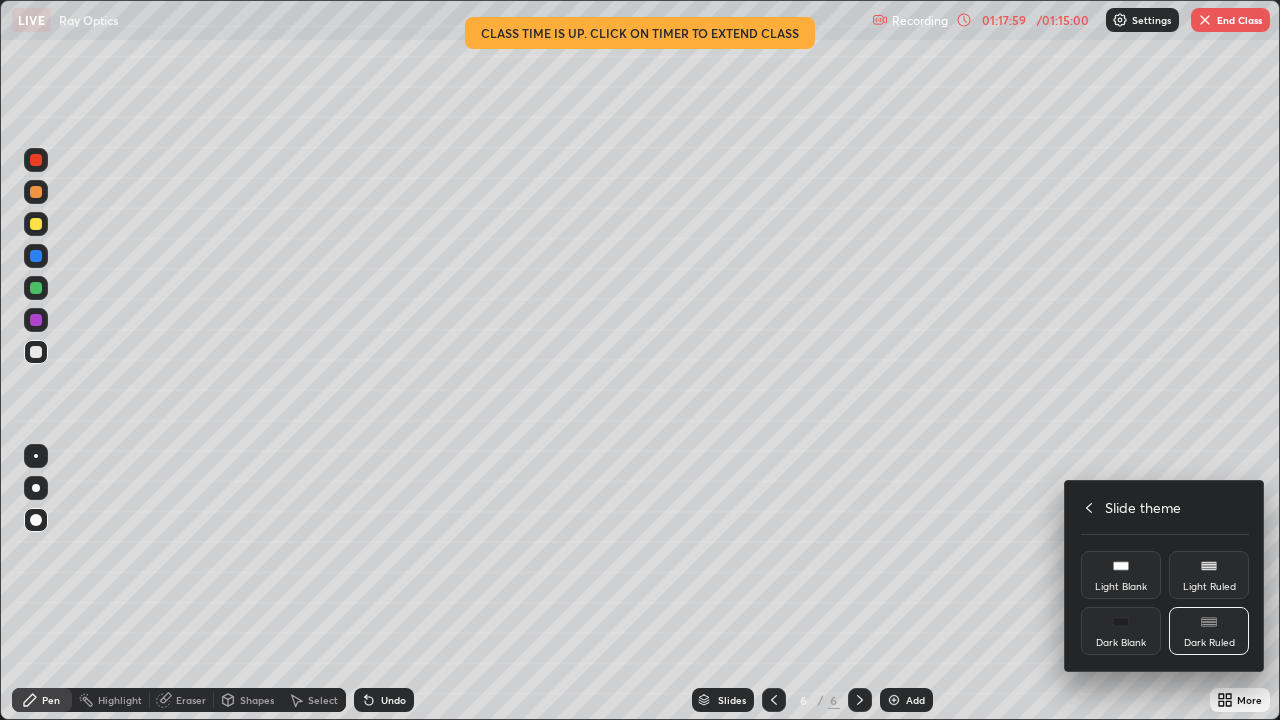 click on "Light Blank" at bounding box center [1121, 575] 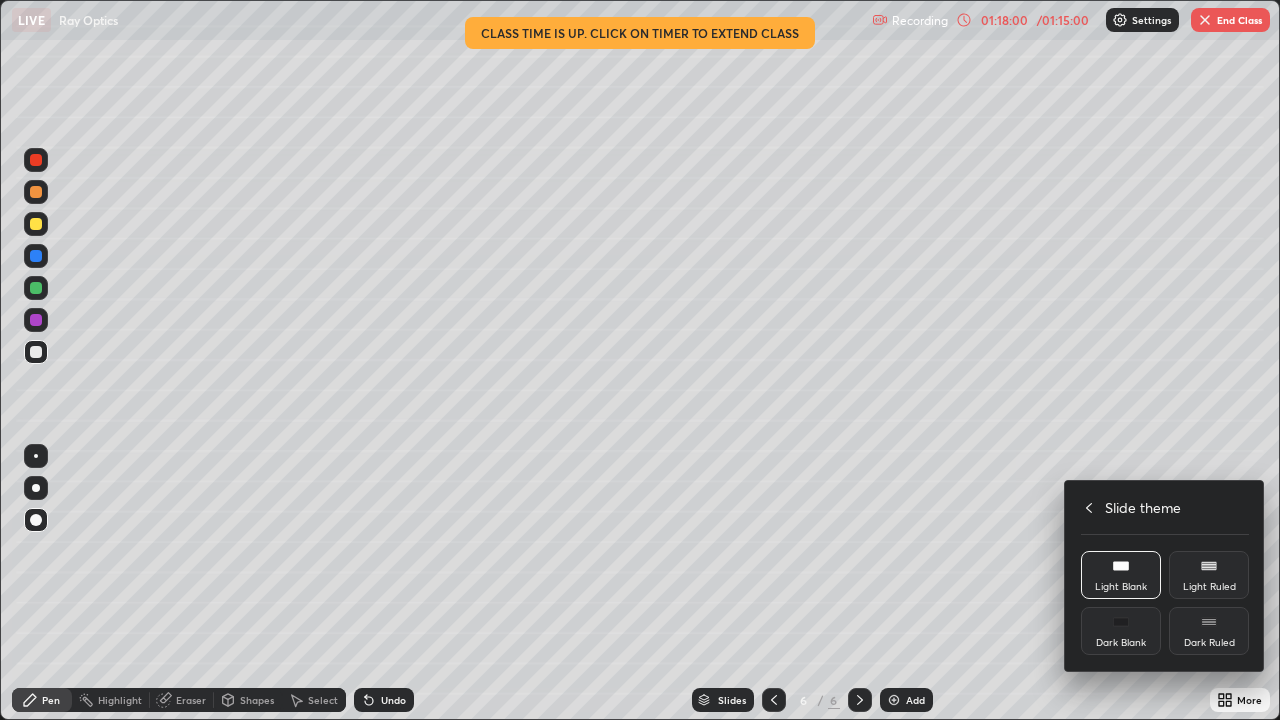 click at bounding box center [640, 360] 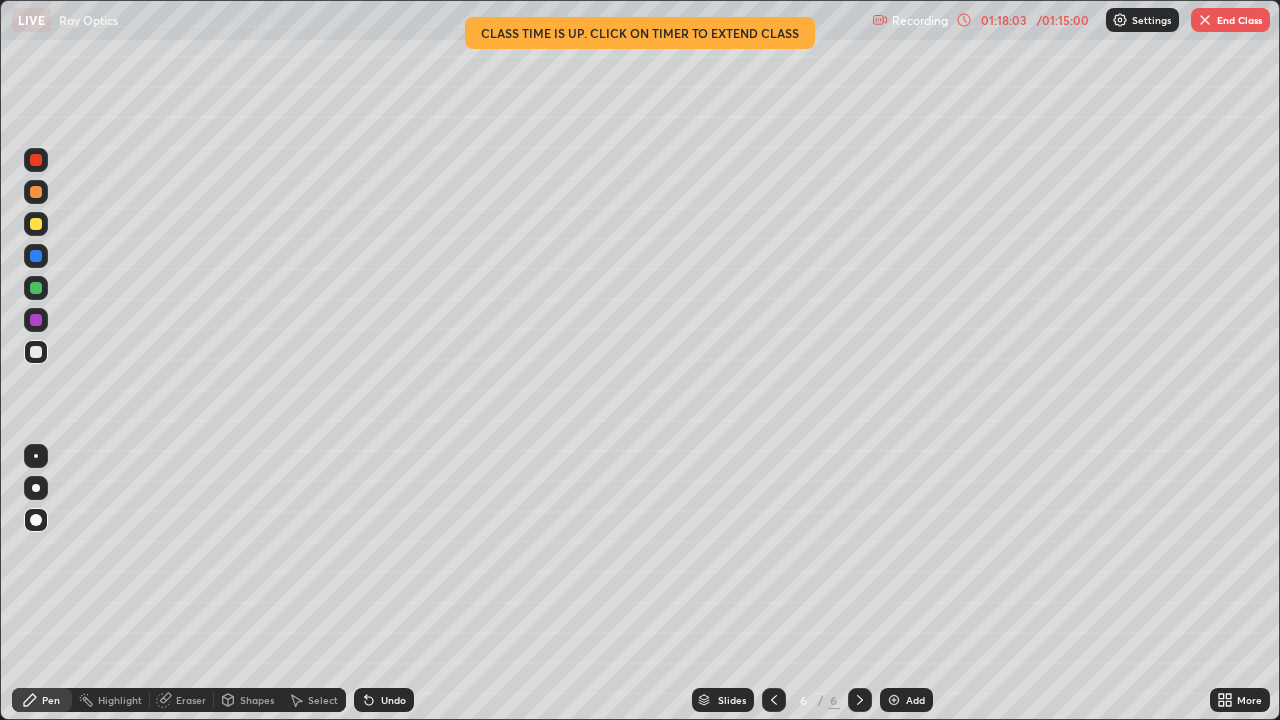 click on "End Class" at bounding box center [1230, 20] 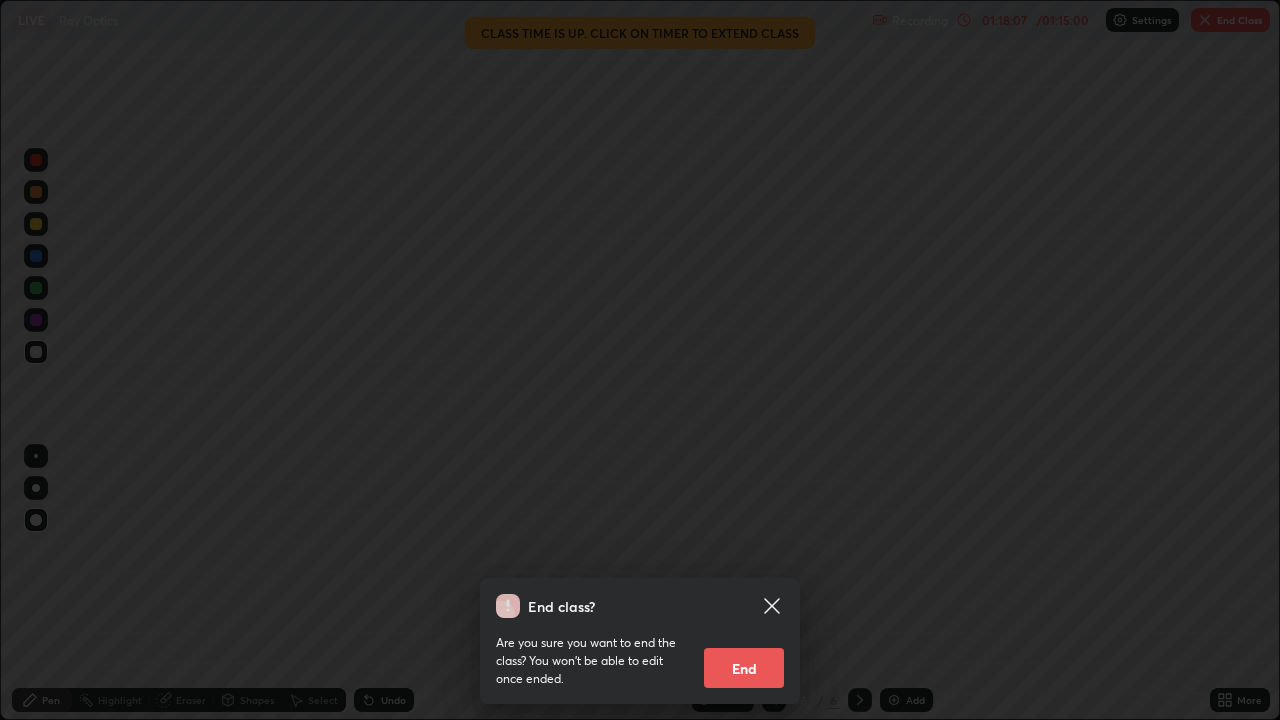 click on "End" at bounding box center (744, 668) 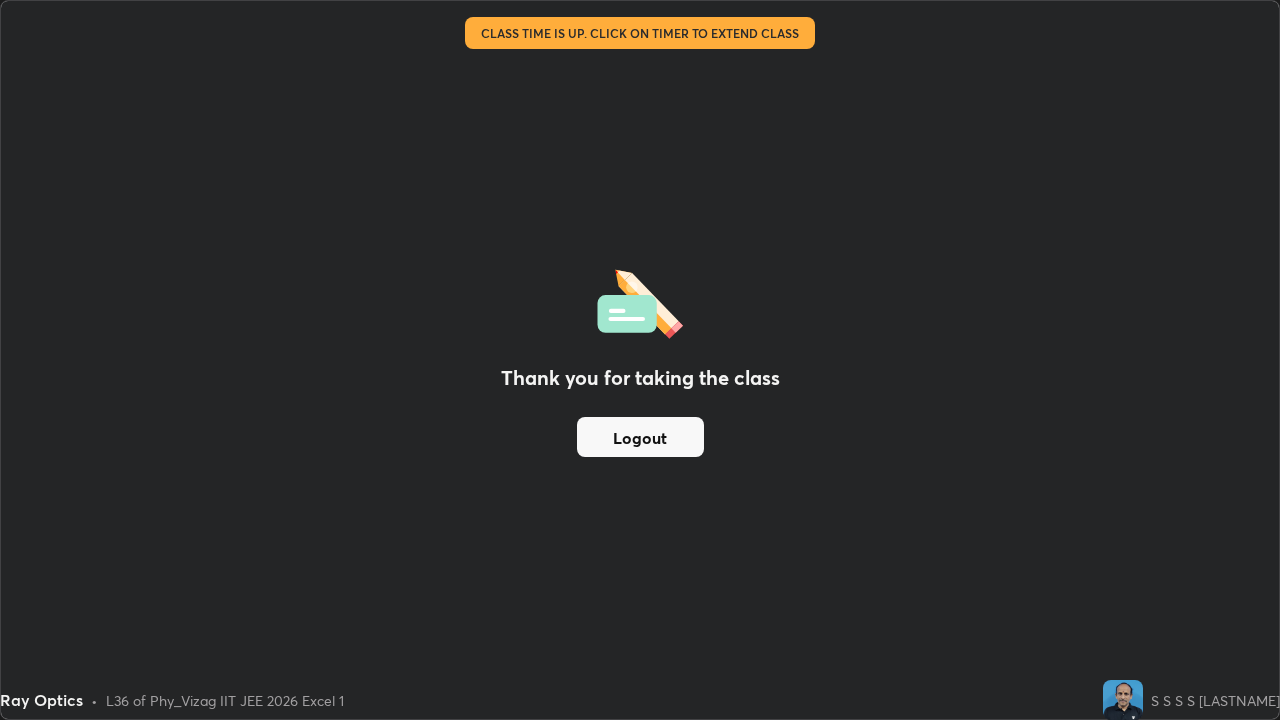 click on "Logout" at bounding box center [640, 437] 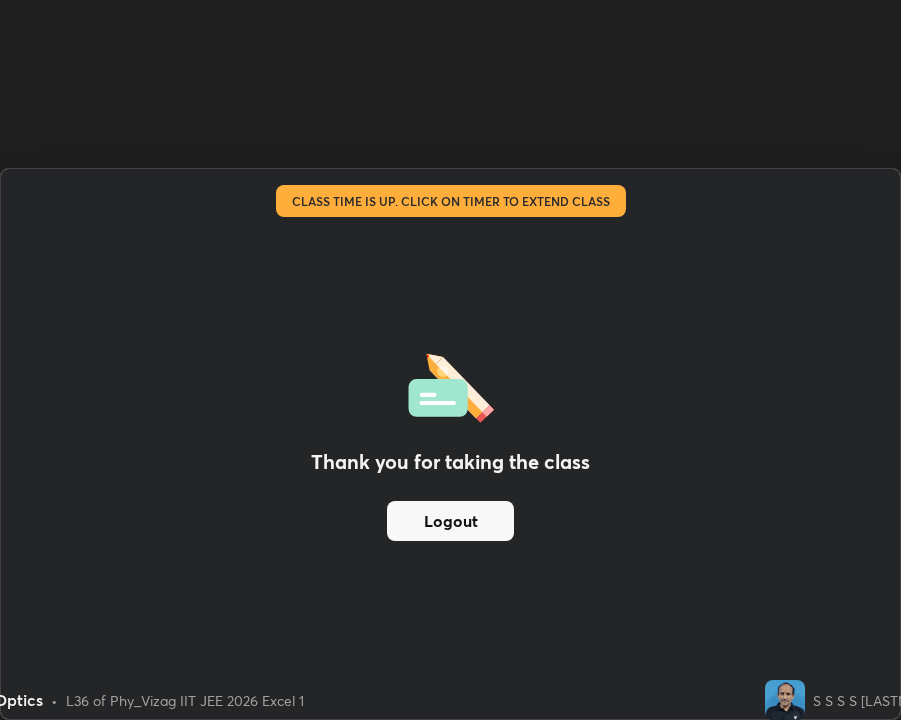 scroll, scrollTop: 720, scrollLeft: 901, axis: both 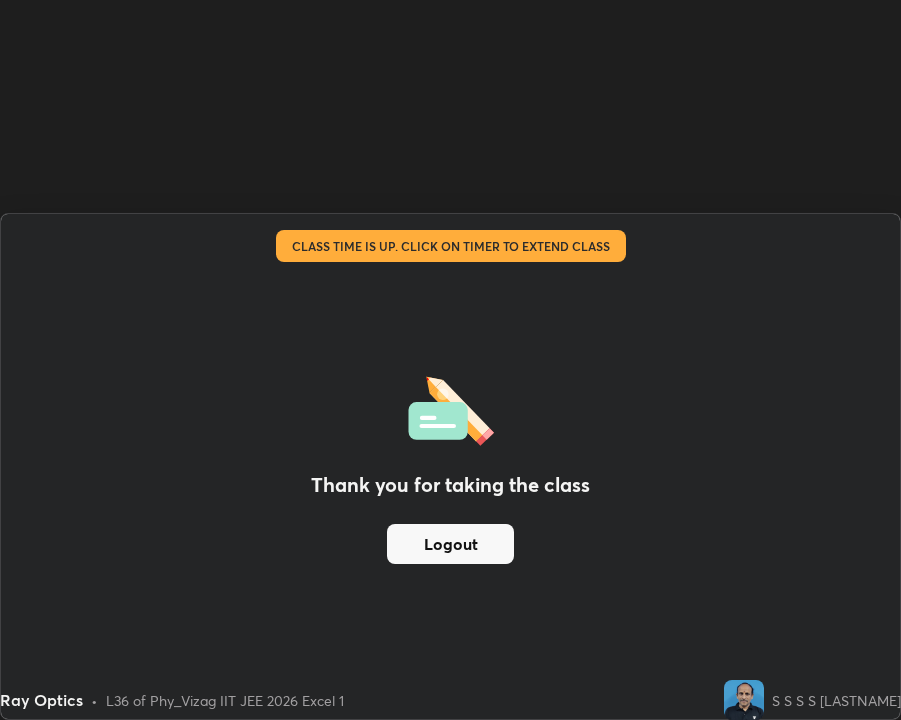 click on "Thank you for taking the class Logout" at bounding box center [450, 466] 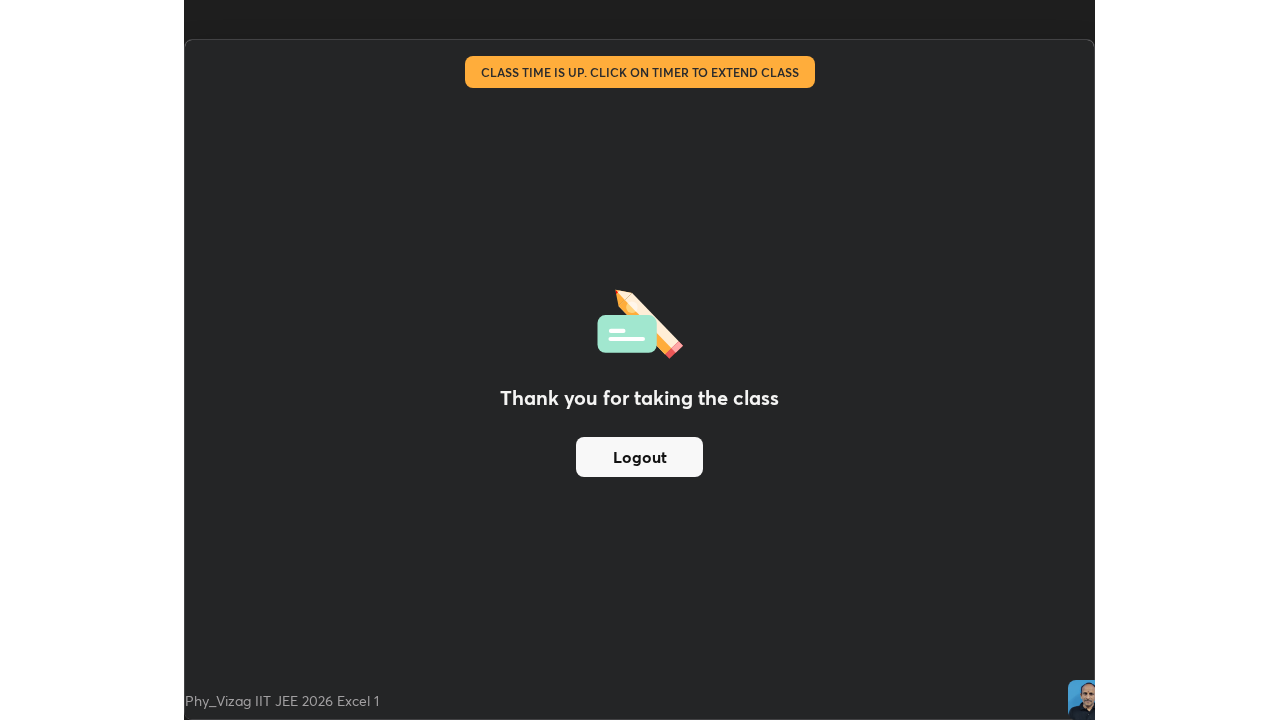 scroll, scrollTop: 99280, scrollLeft: 98722, axis: both 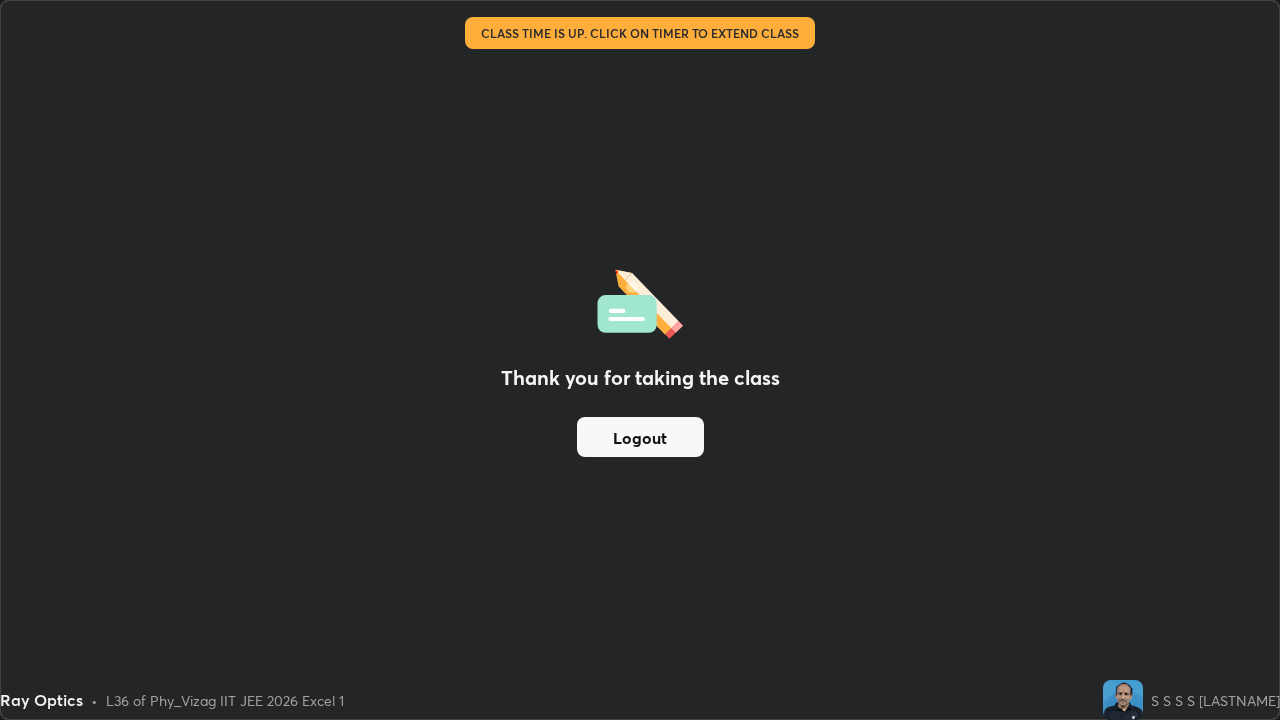 click on "Logout" at bounding box center [640, 437] 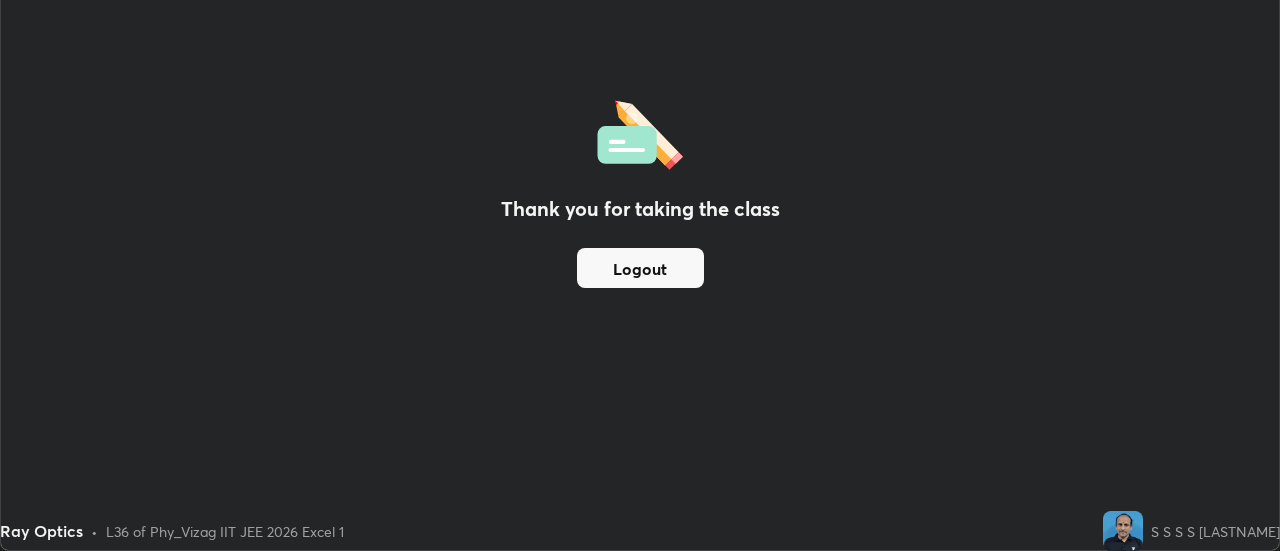 scroll, scrollTop: 551, scrollLeft: 1280, axis: both 